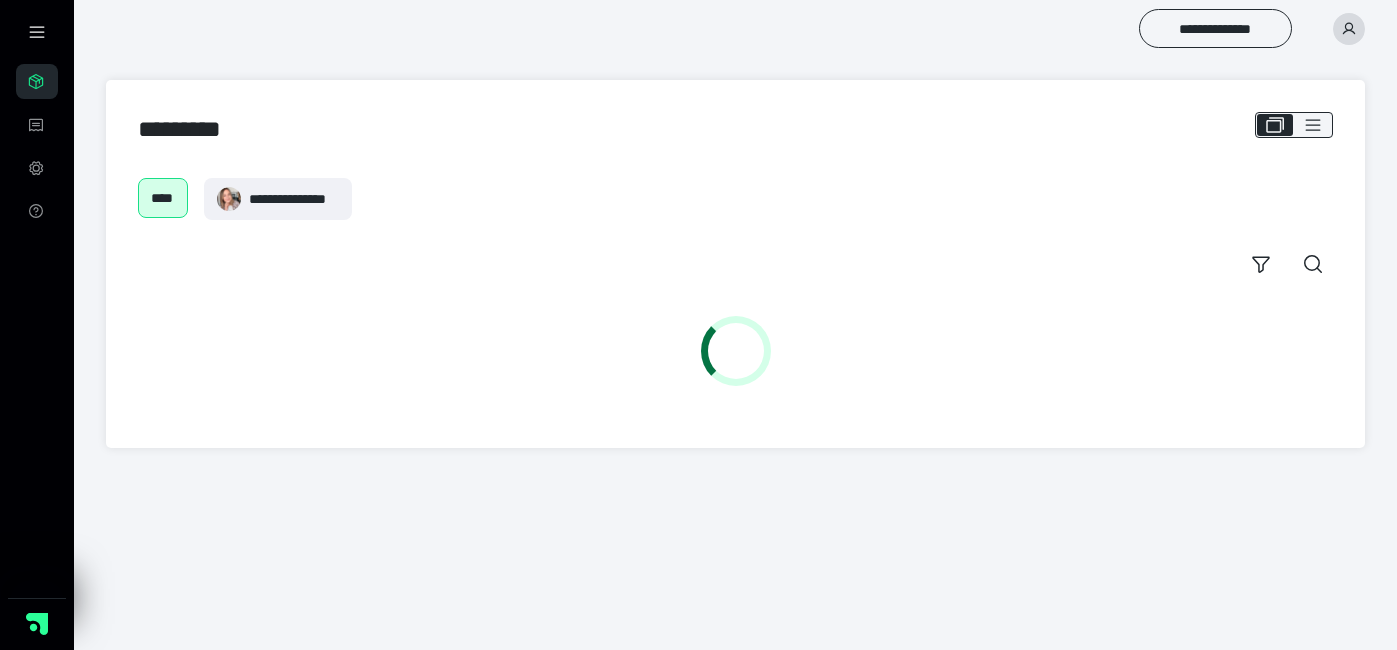 scroll, scrollTop: 0, scrollLeft: 0, axis: both 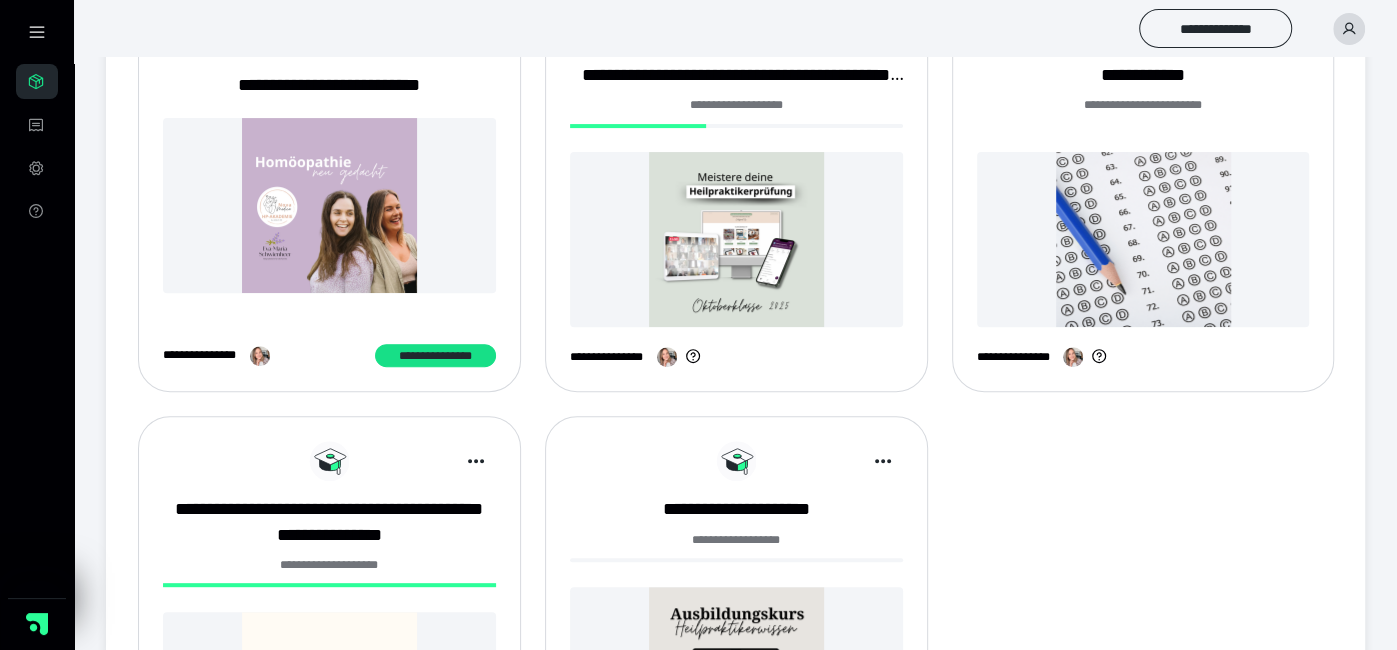 click at bounding box center [736, 239] 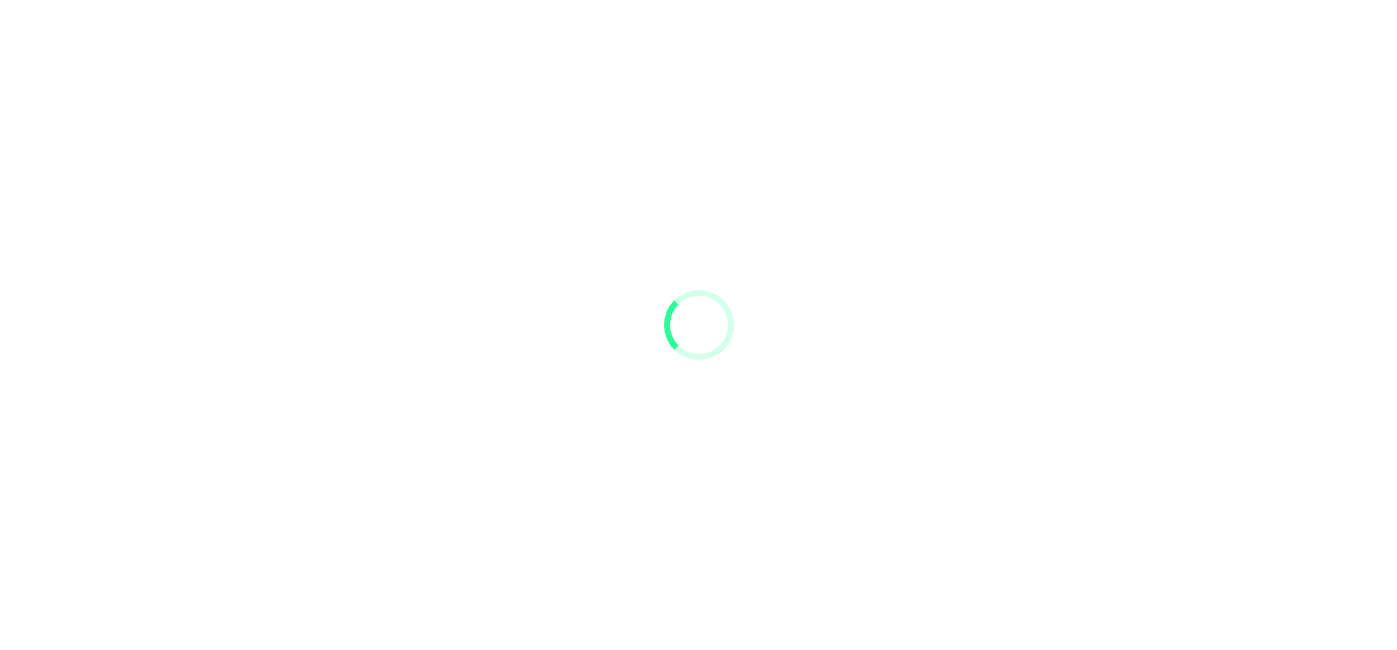 scroll, scrollTop: 0, scrollLeft: 0, axis: both 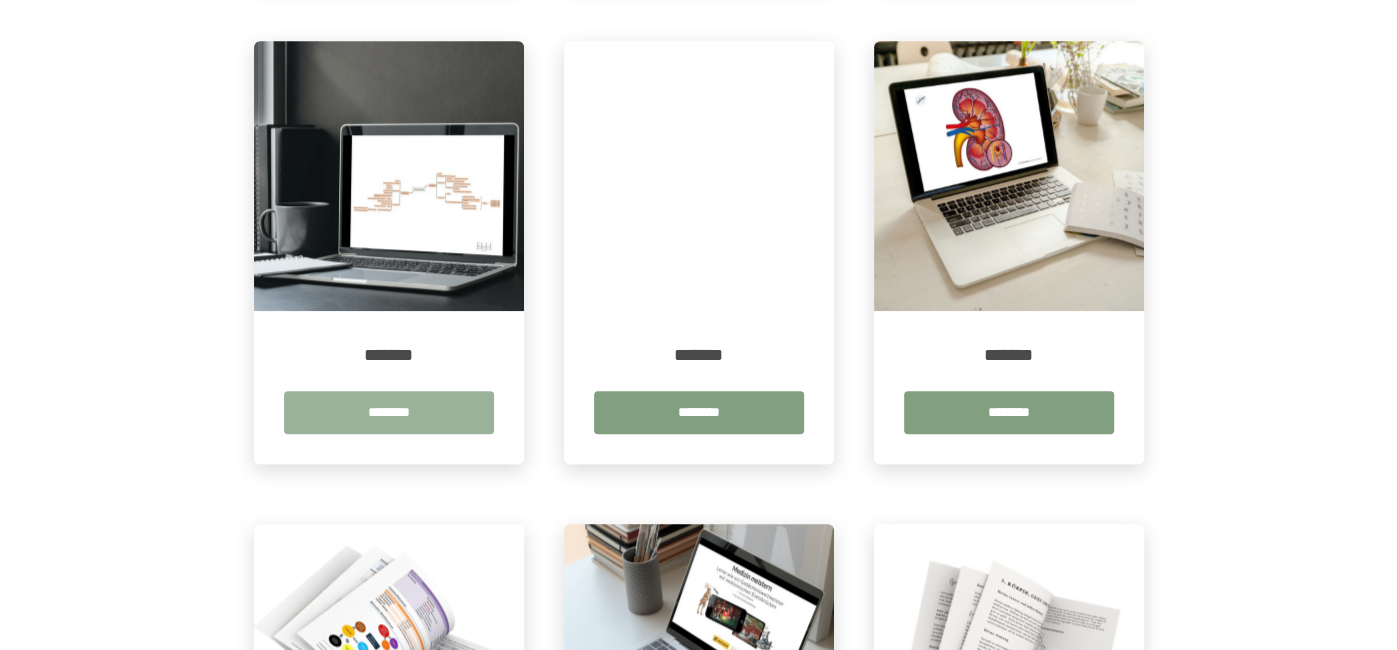 click on "********" at bounding box center (389, 412) 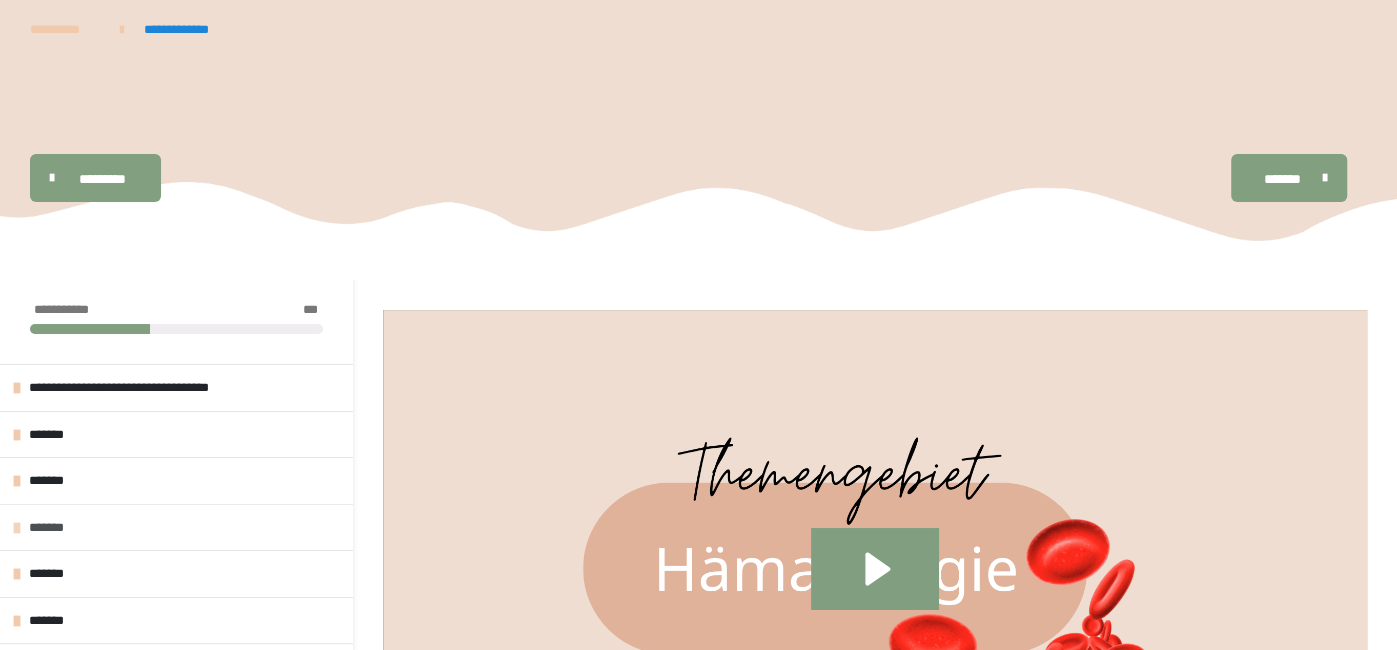 click on "*******" at bounding box center [176, 527] 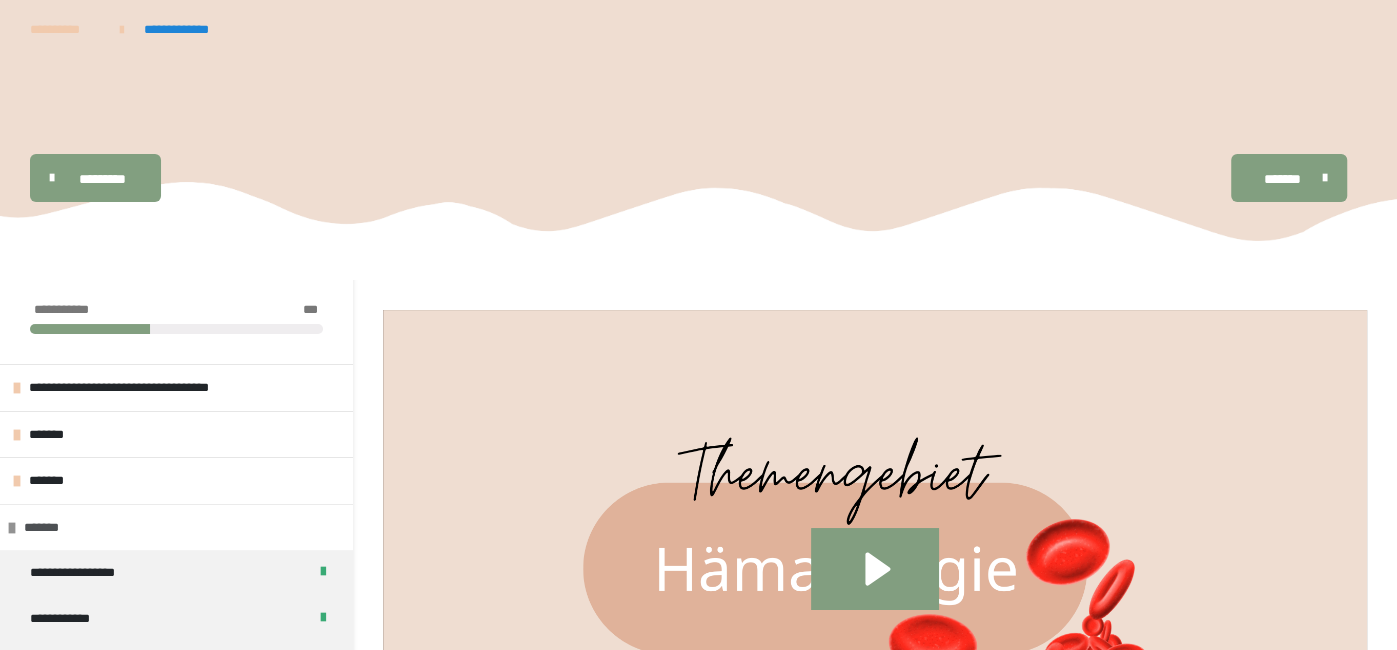 click on "*******" at bounding box center [176, 527] 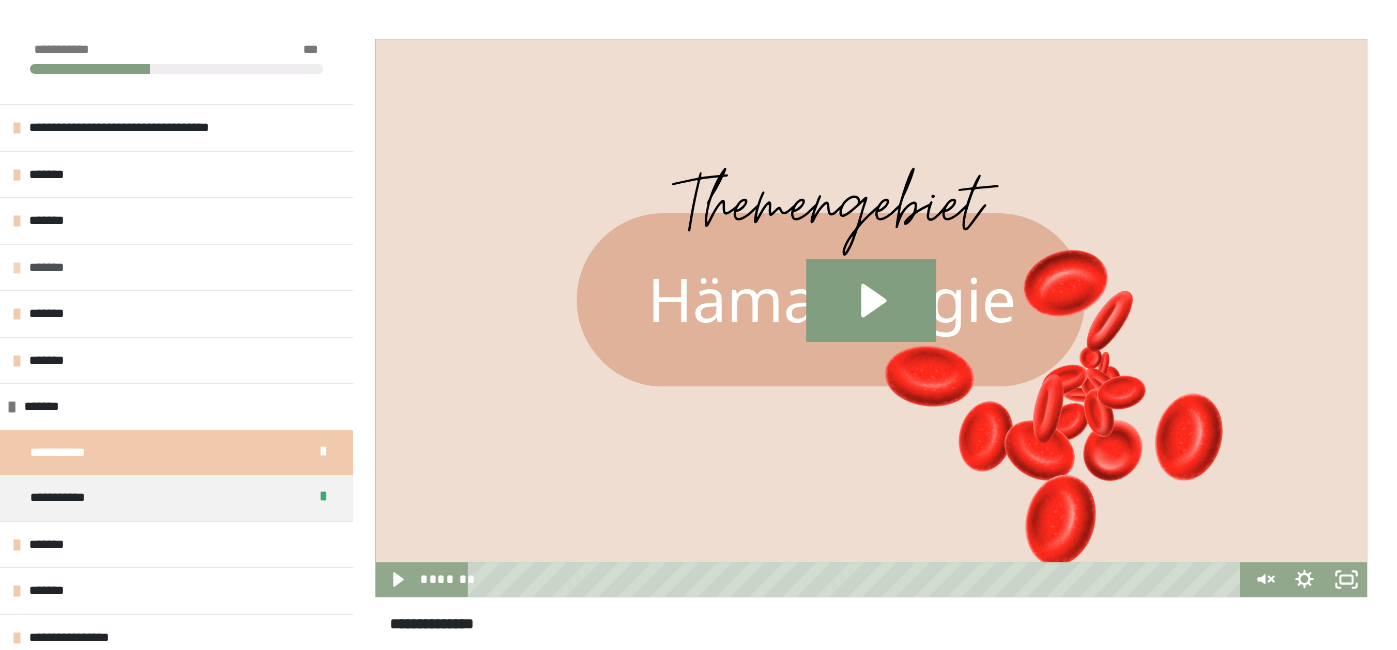 scroll, scrollTop: 279, scrollLeft: 0, axis: vertical 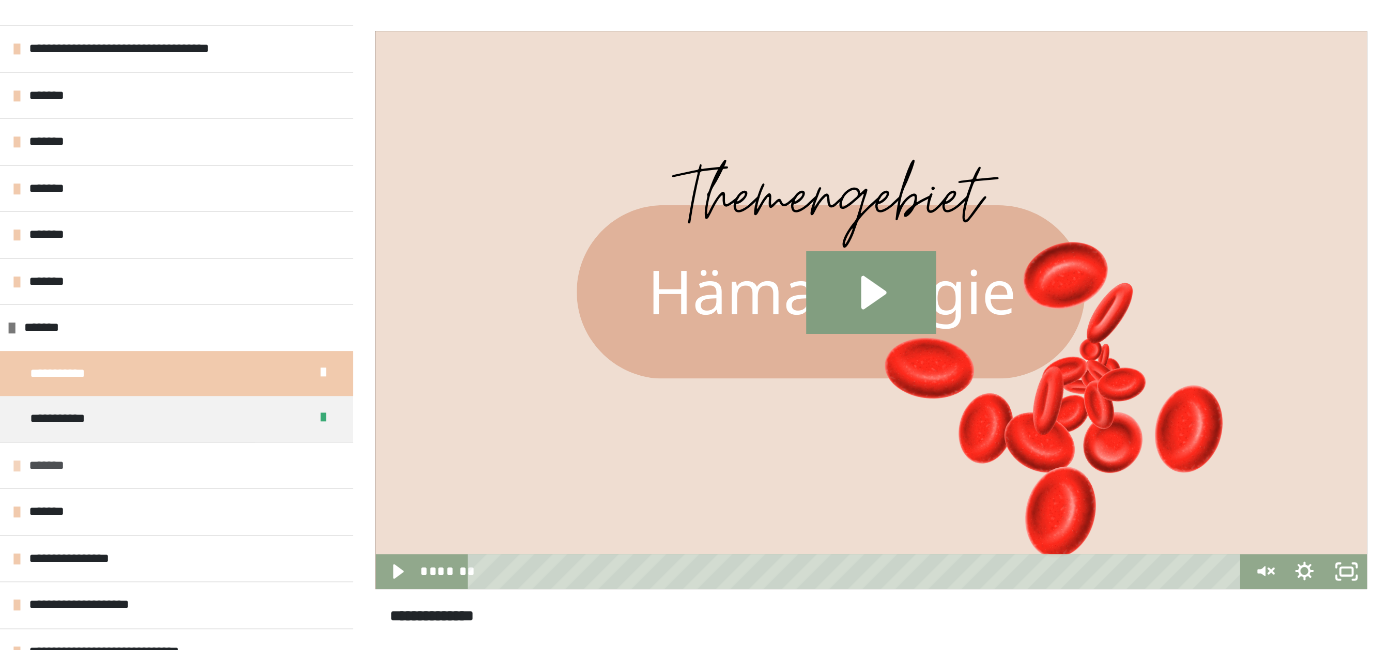 click on "*******" at bounding box center [55, 465] 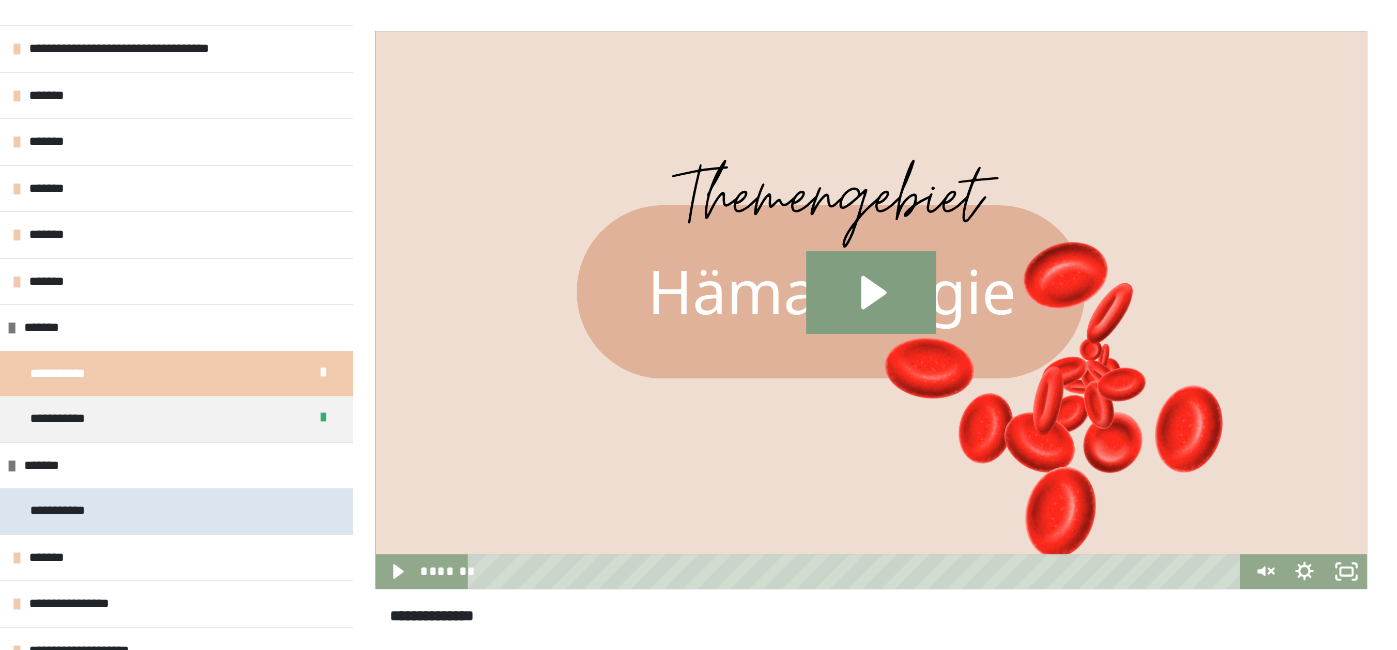 click on "**********" at bounding box center (63, 510) 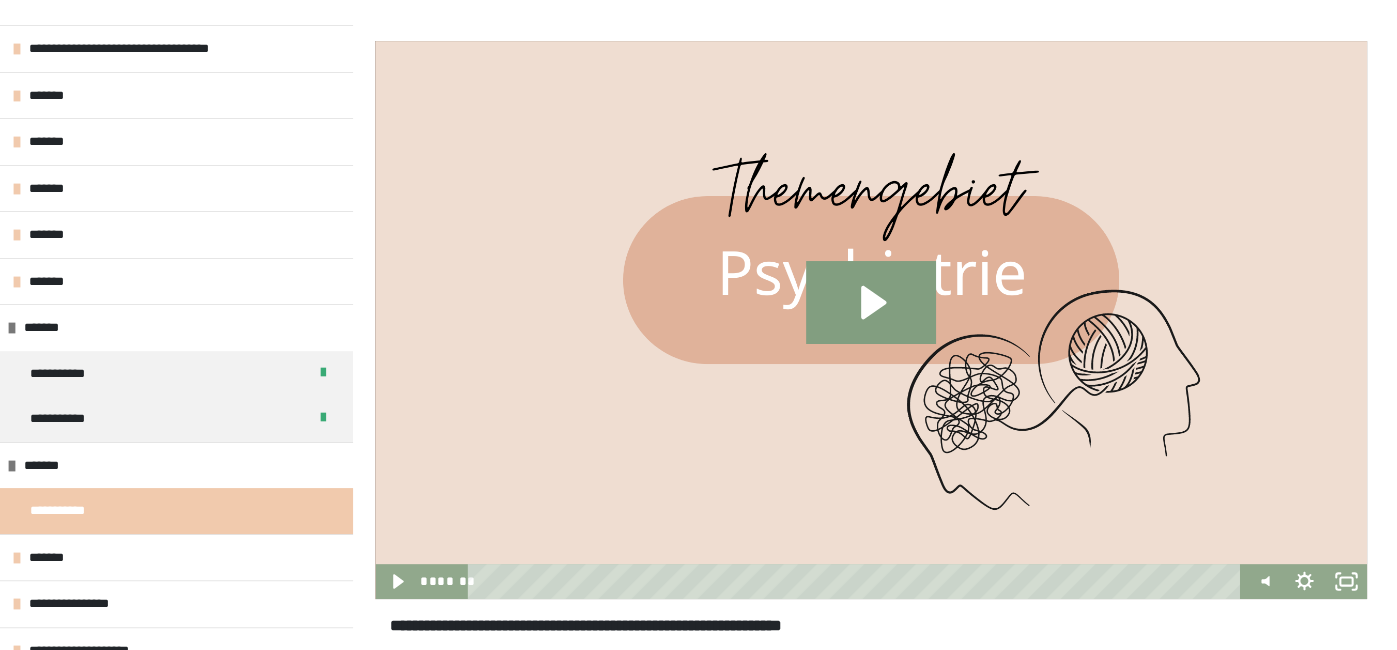 click on "**********" at bounding box center (698, 897) 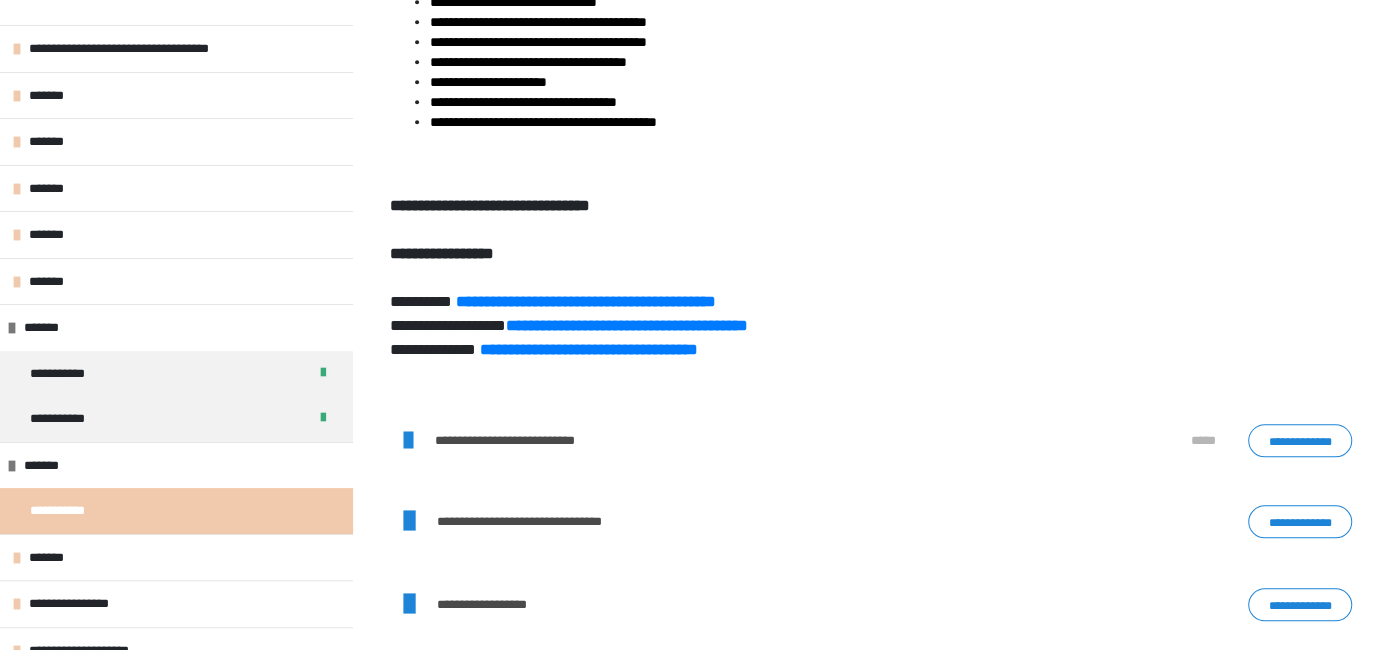 scroll, scrollTop: 1309, scrollLeft: 0, axis: vertical 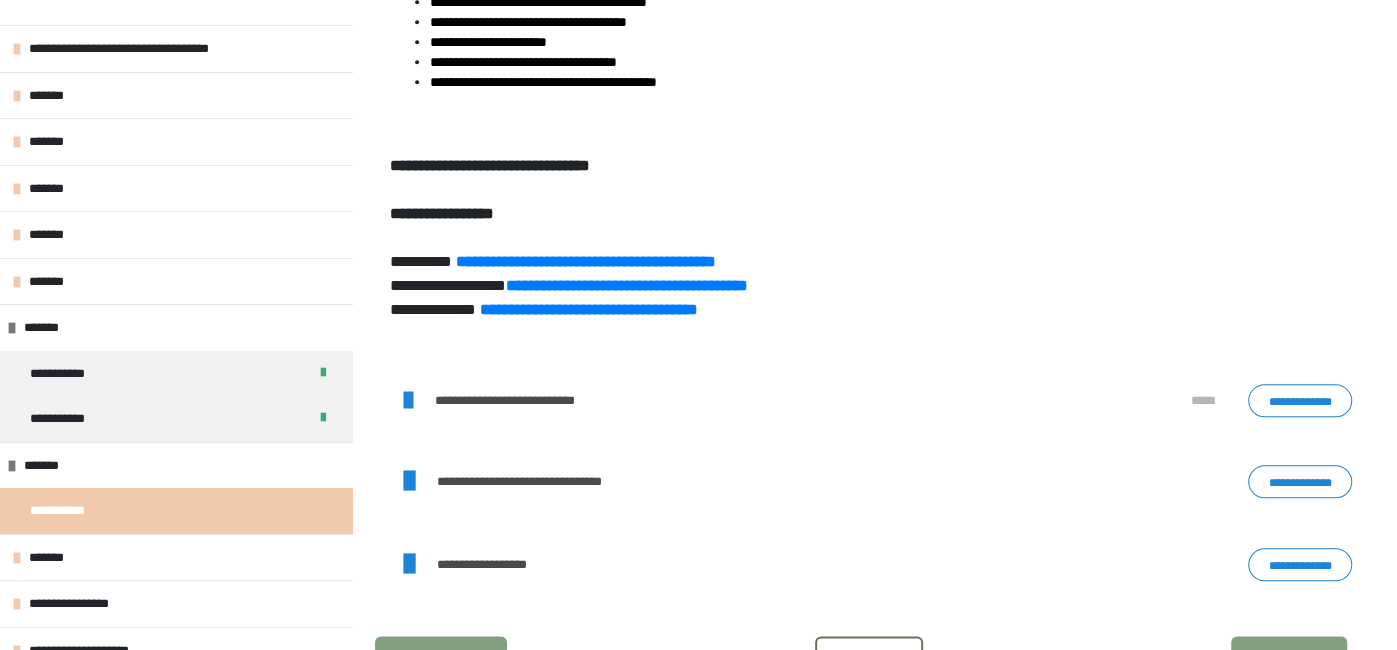 click on "**********" at bounding box center [1300, 481] 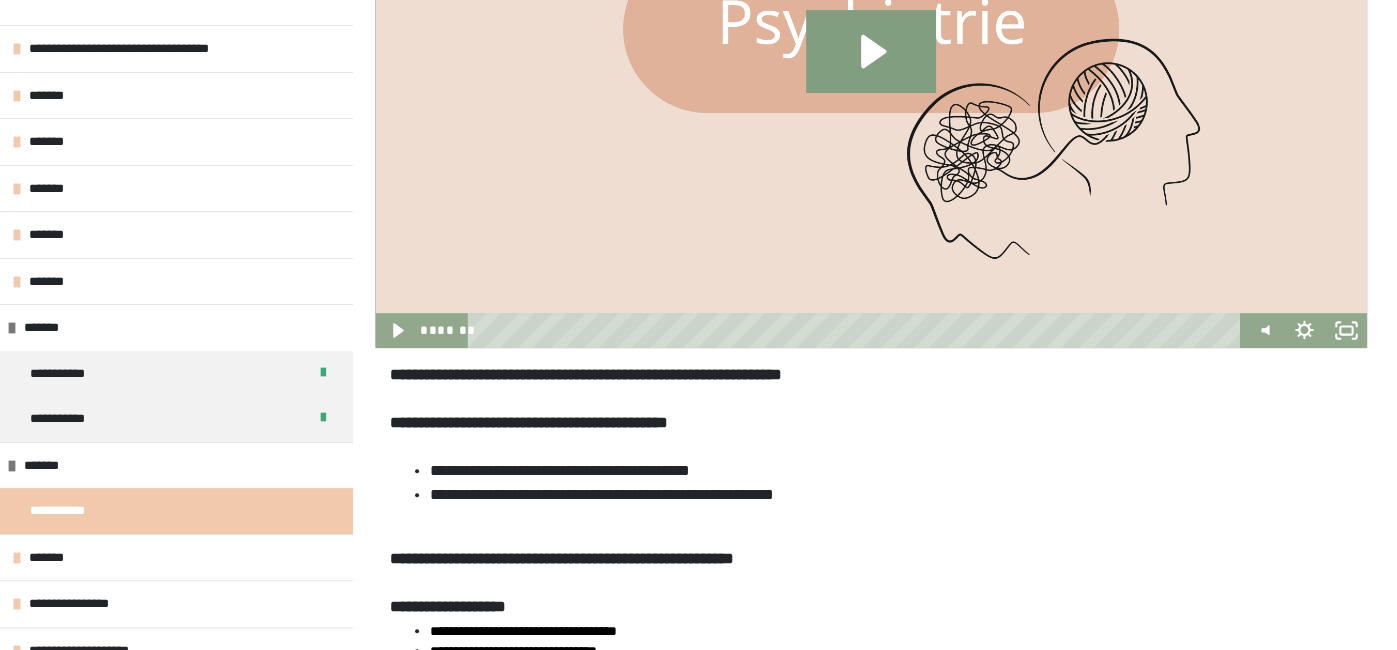 scroll, scrollTop: 429, scrollLeft: 0, axis: vertical 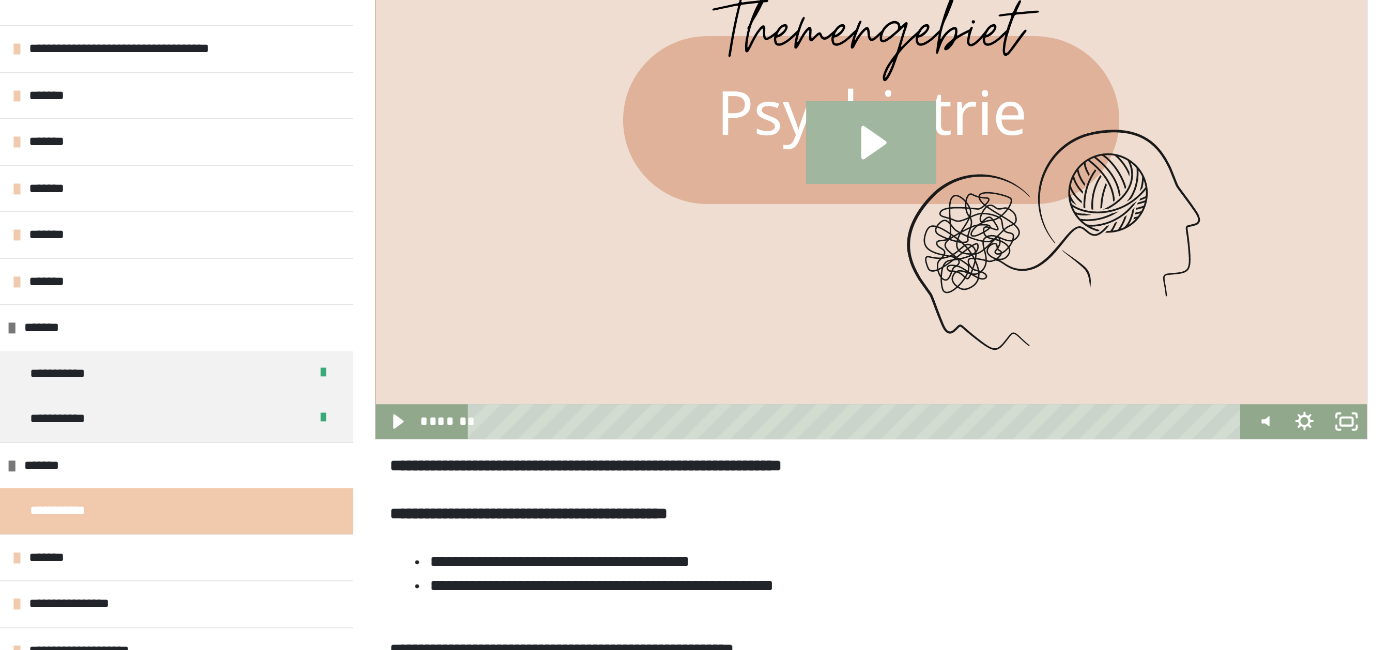 click 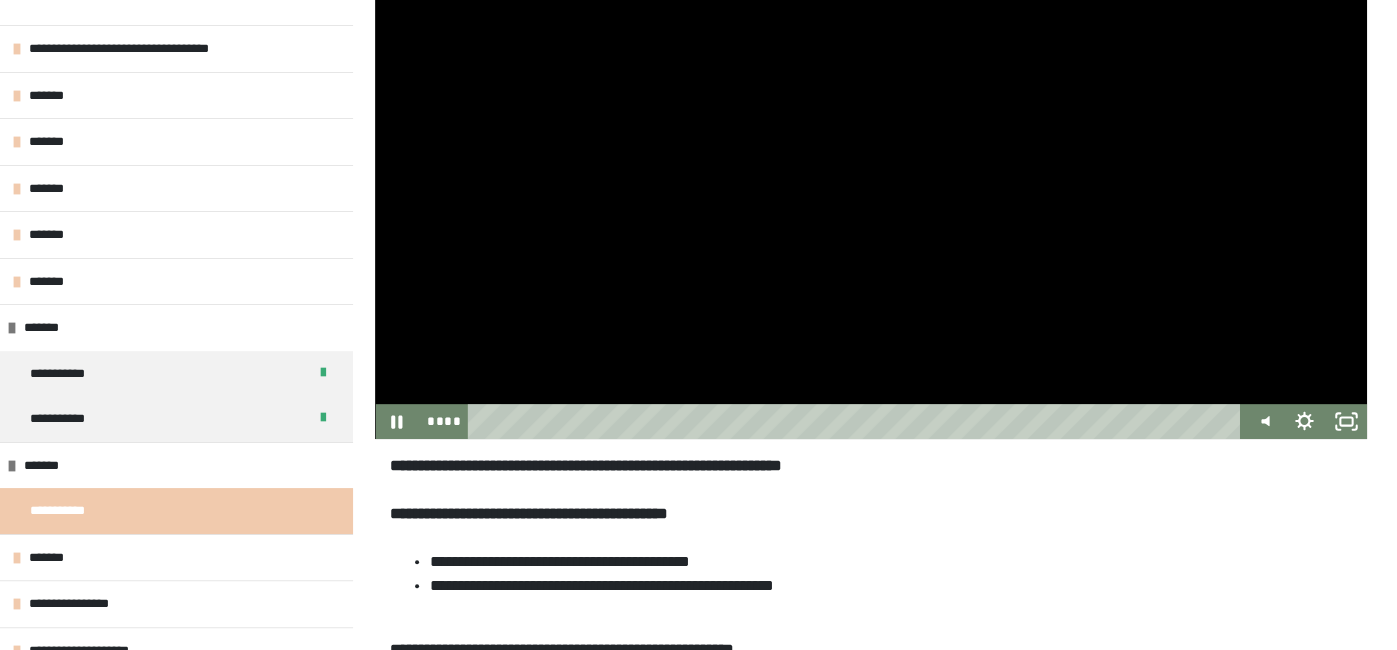type 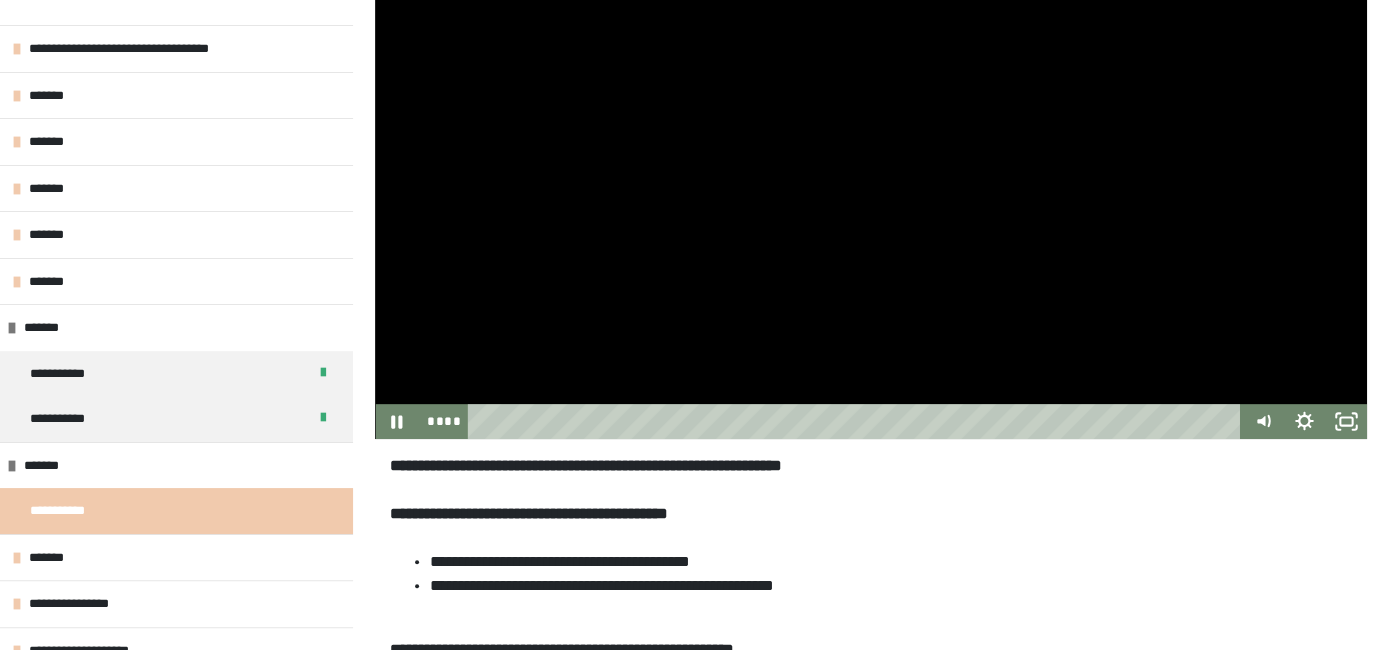 click at bounding box center [870, 160] 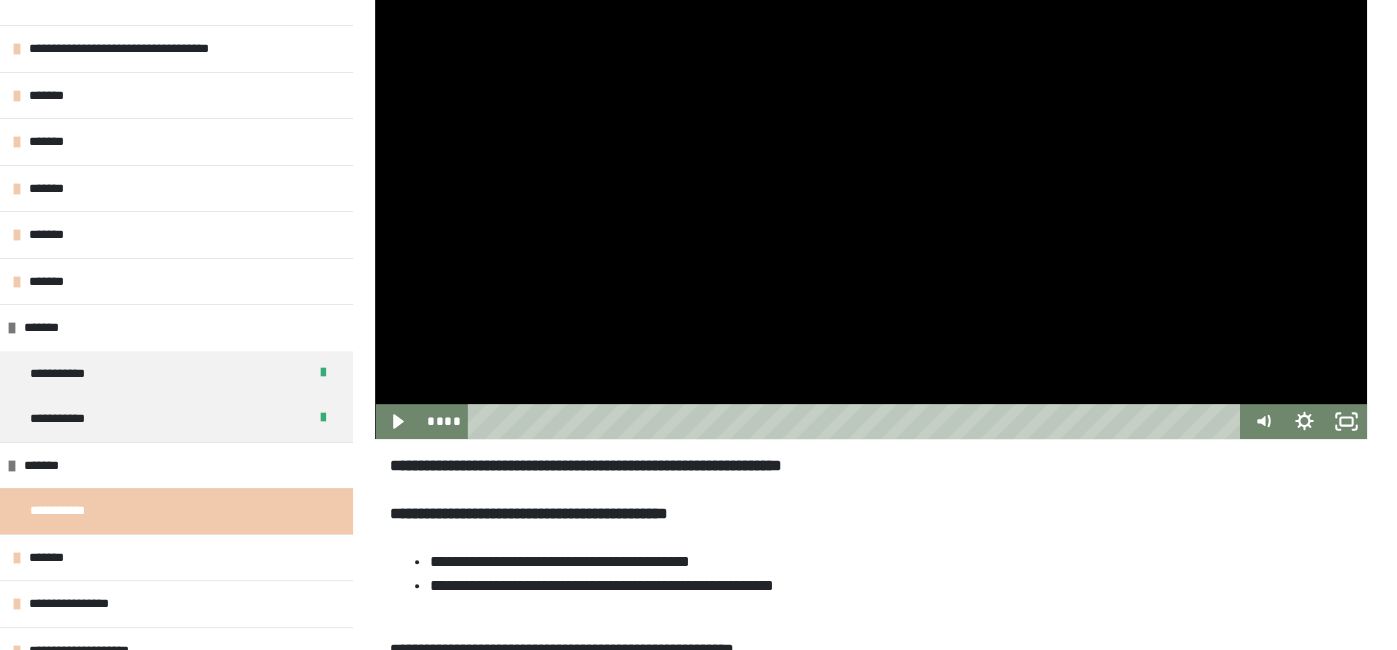 click at bounding box center (870, 160) 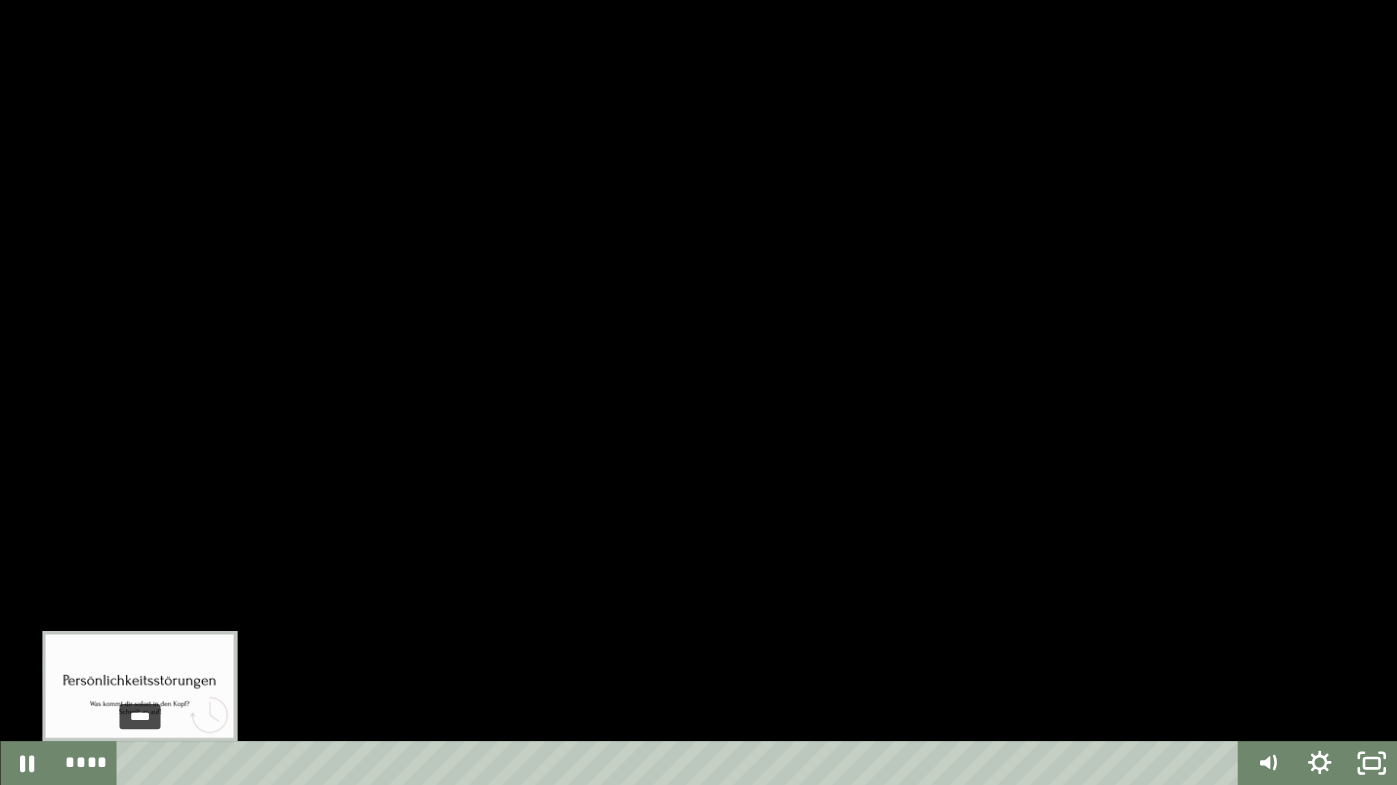 click at bounding box center (144, 763) 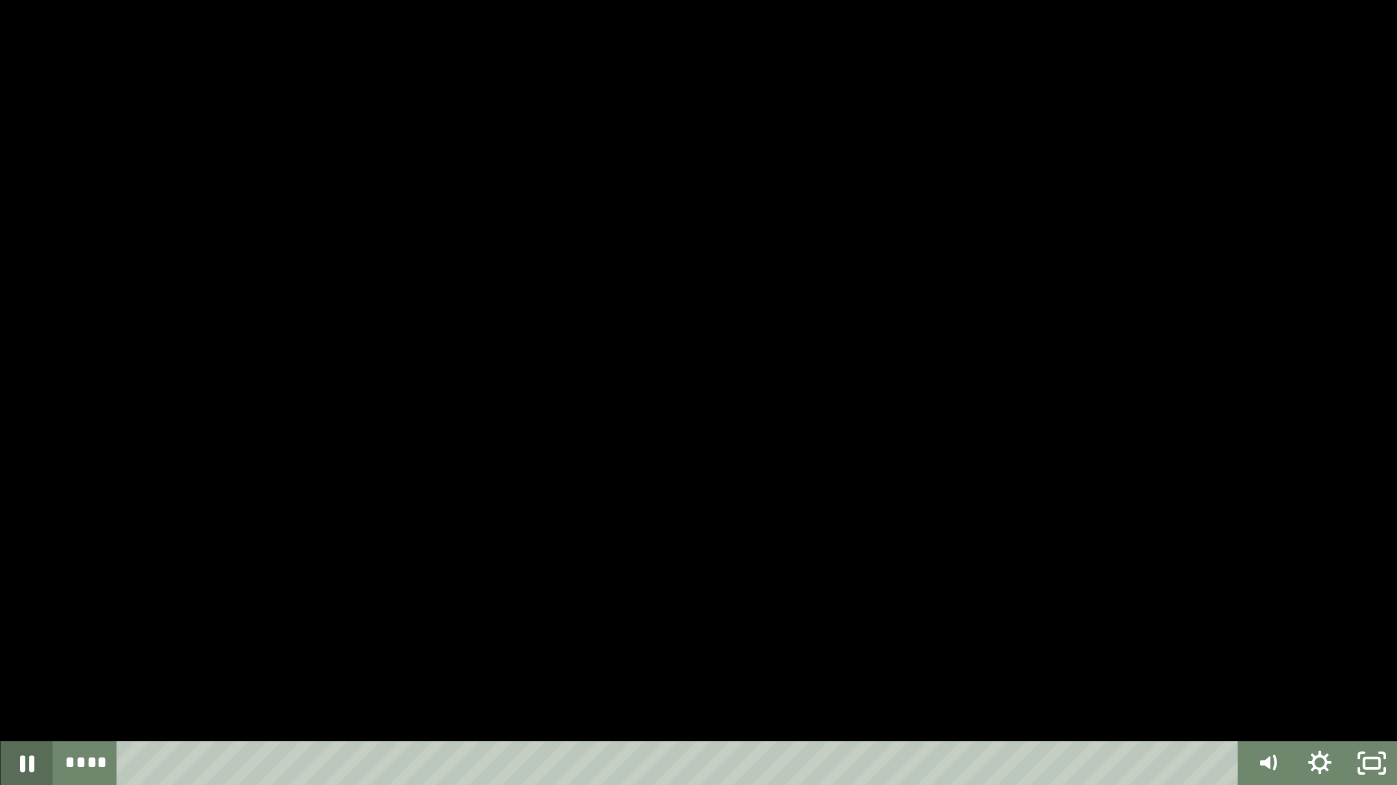 click 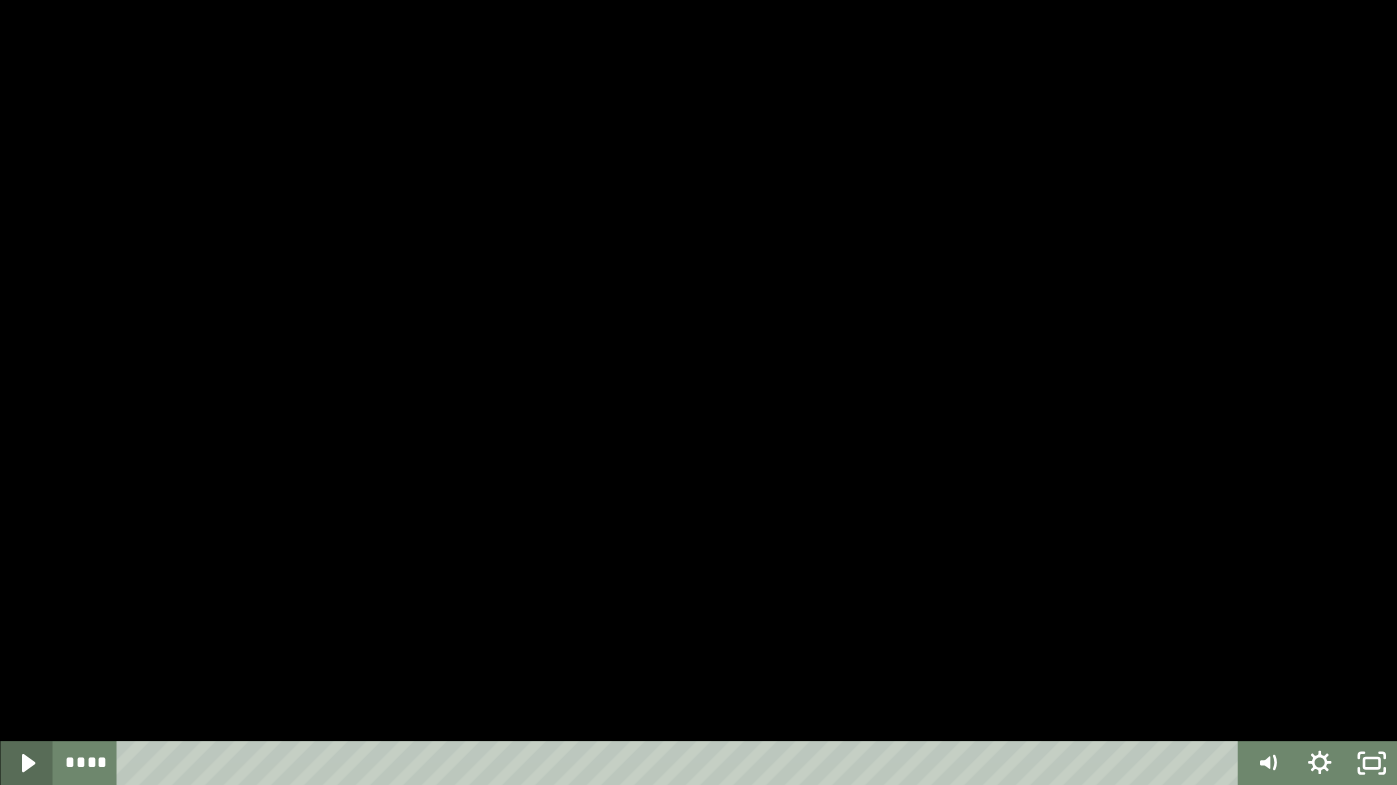 click 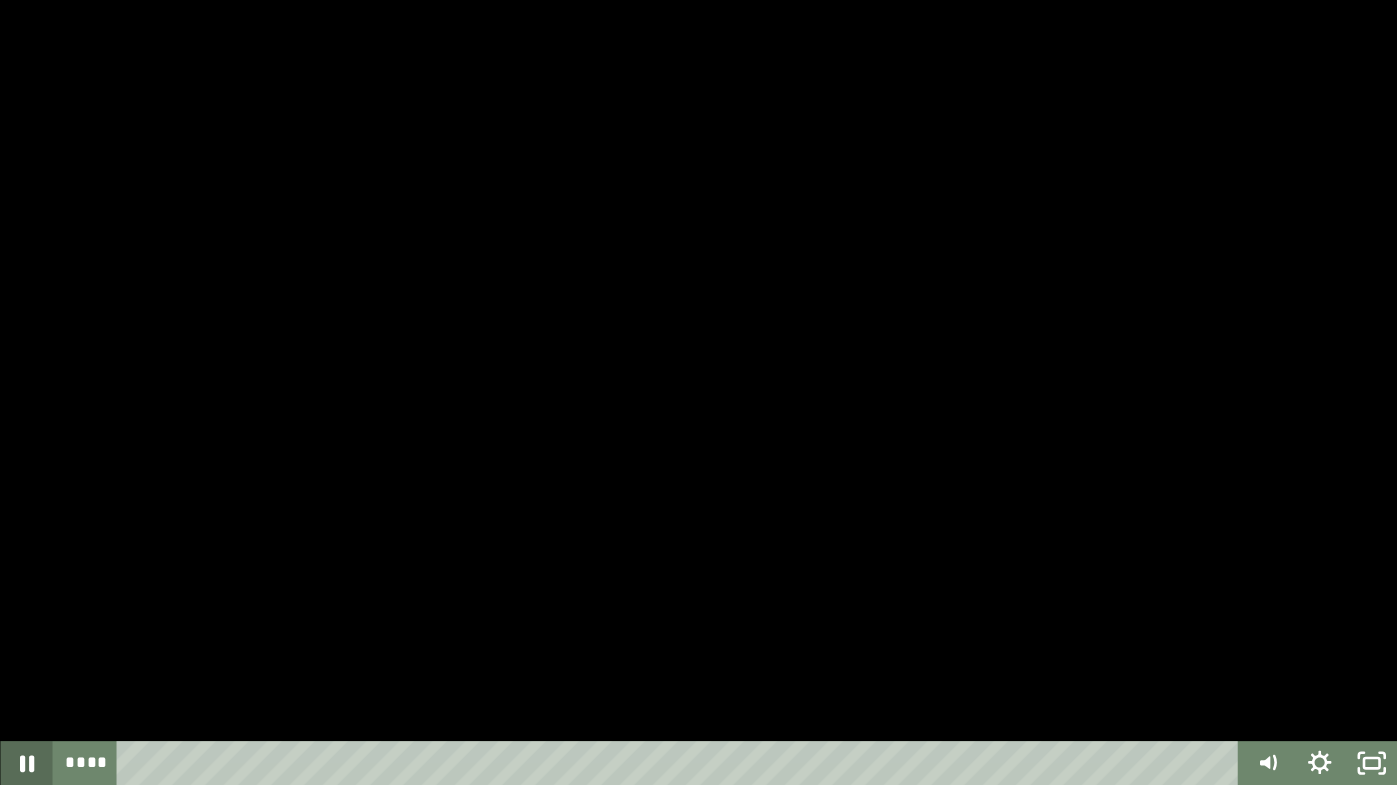 click 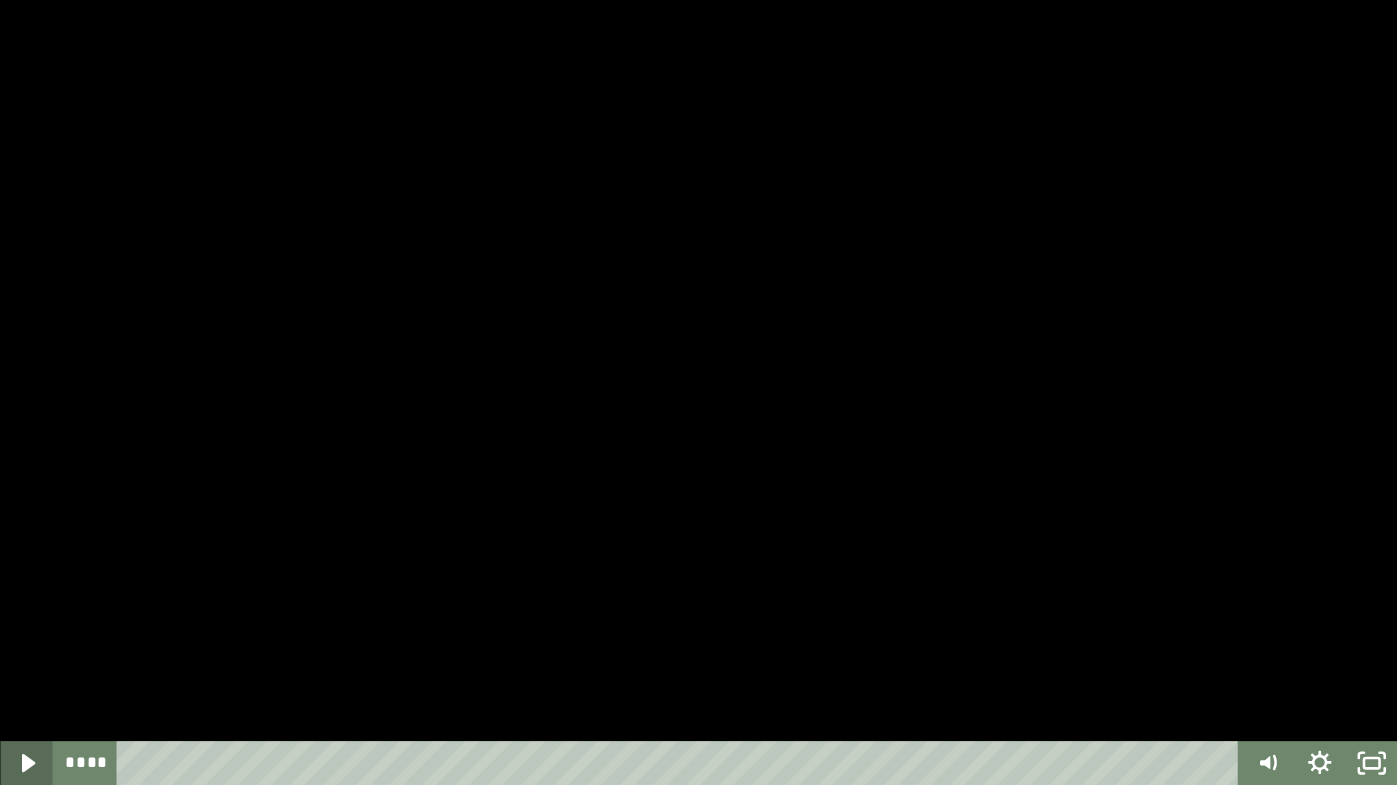 click 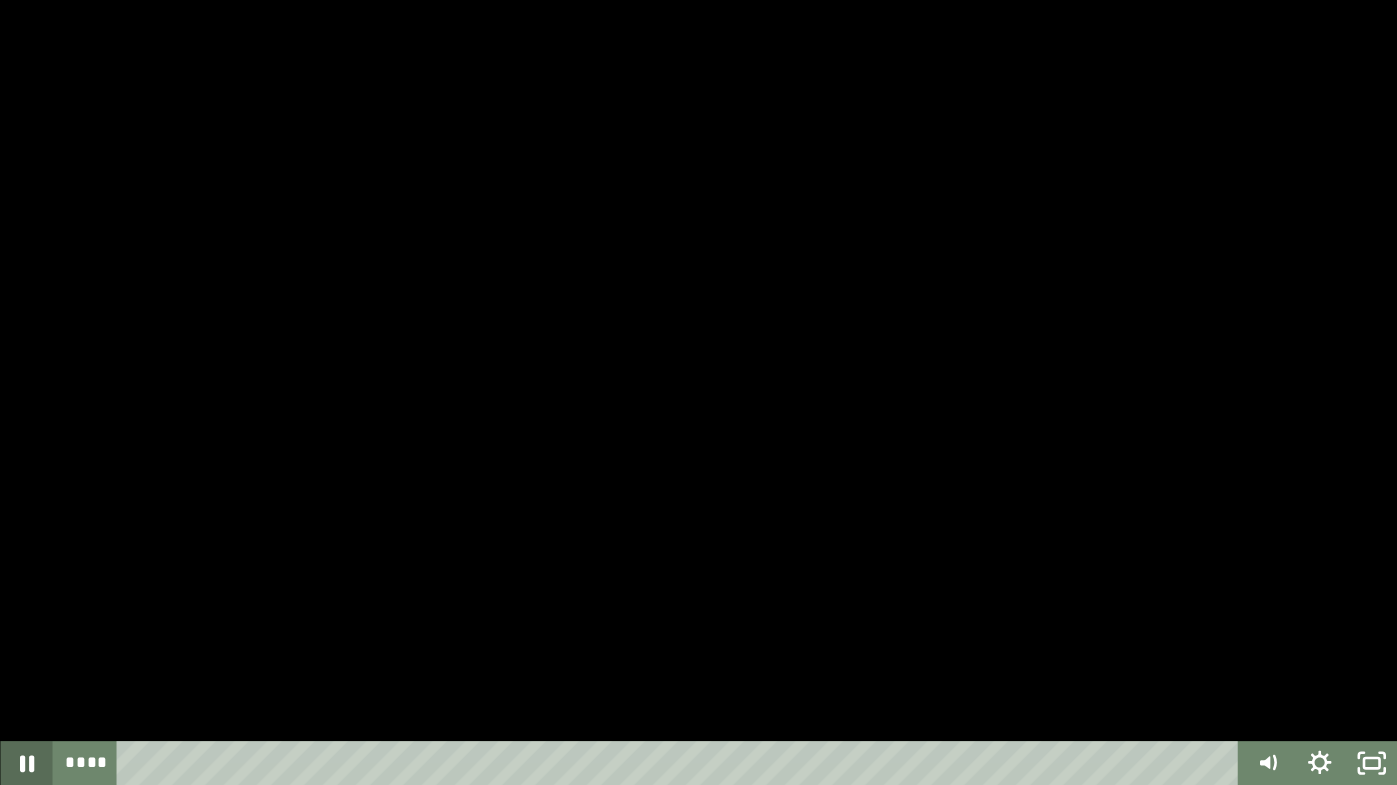 click 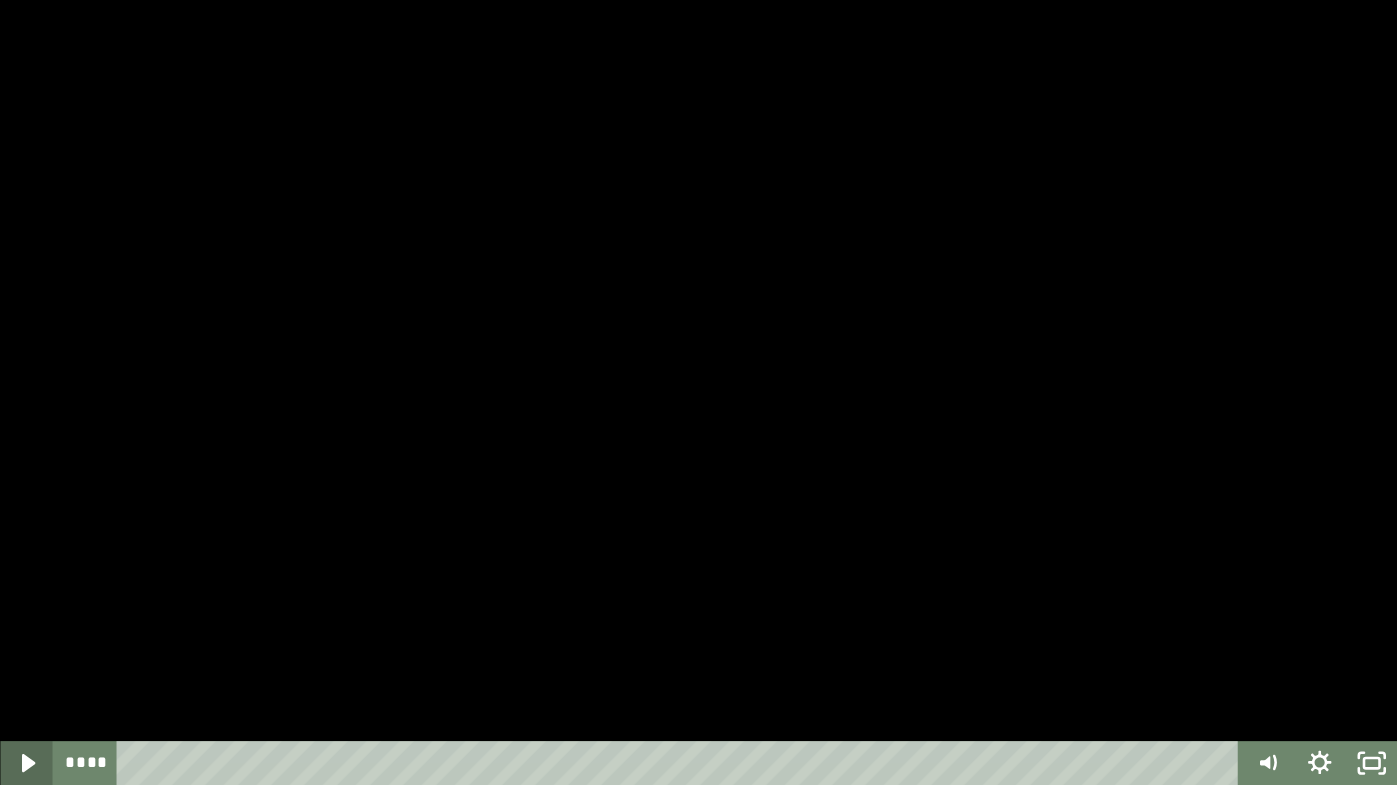 click 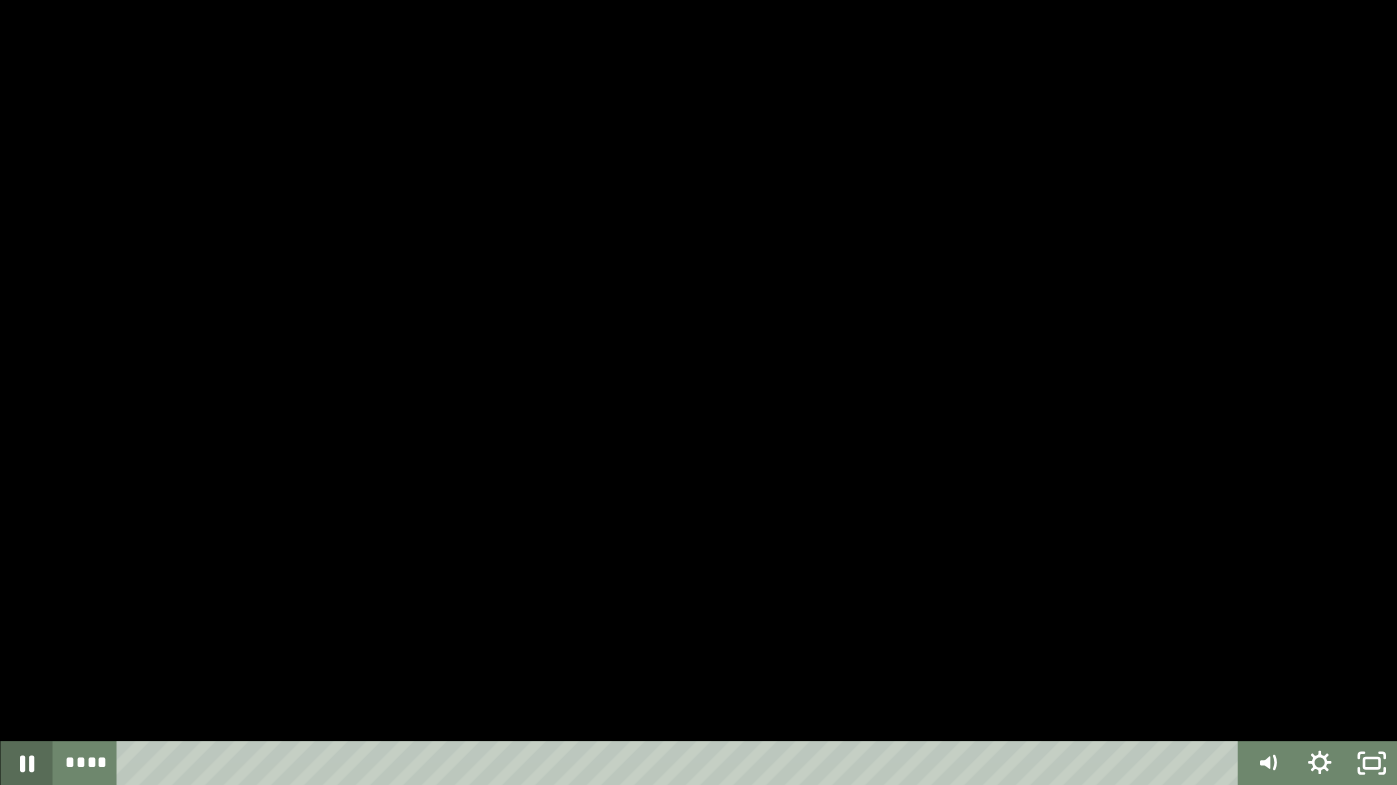 click 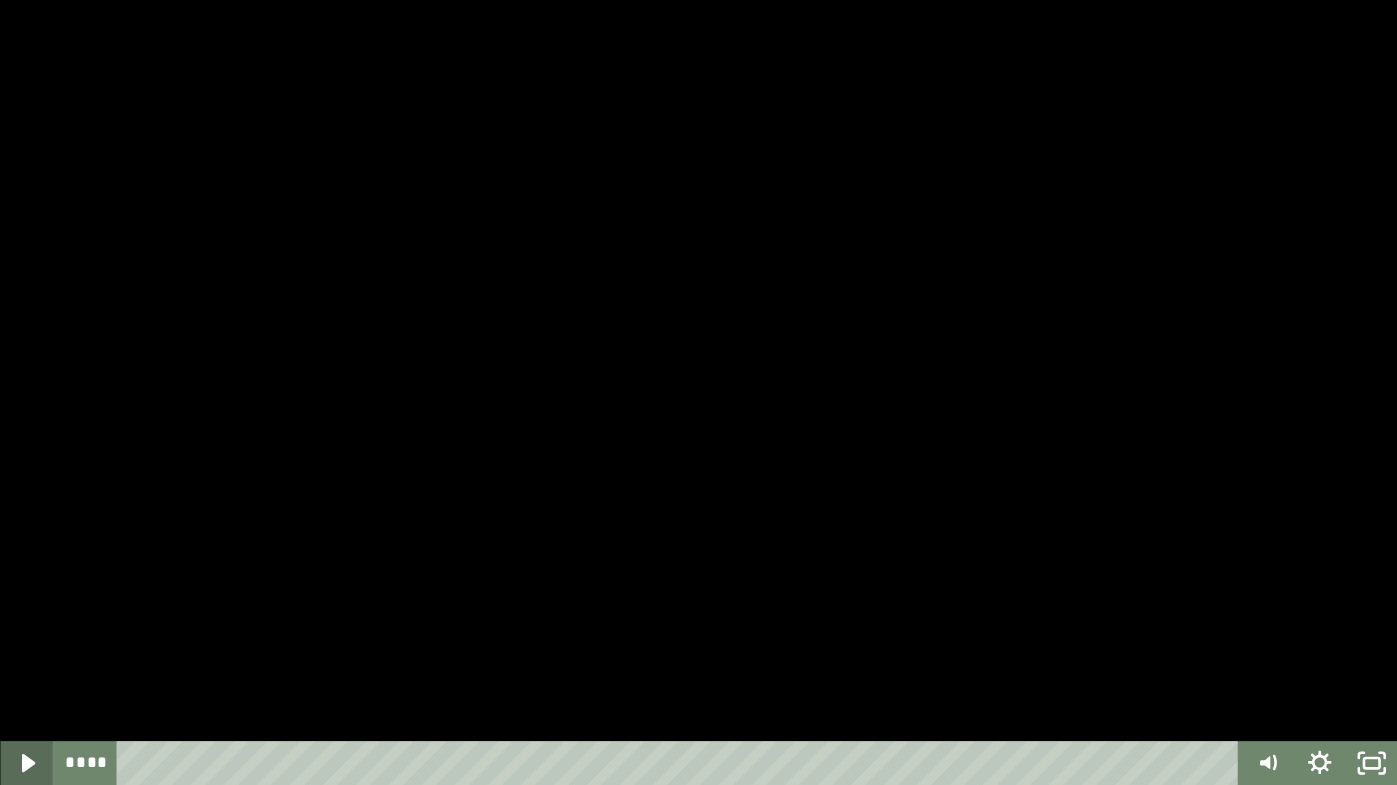 click 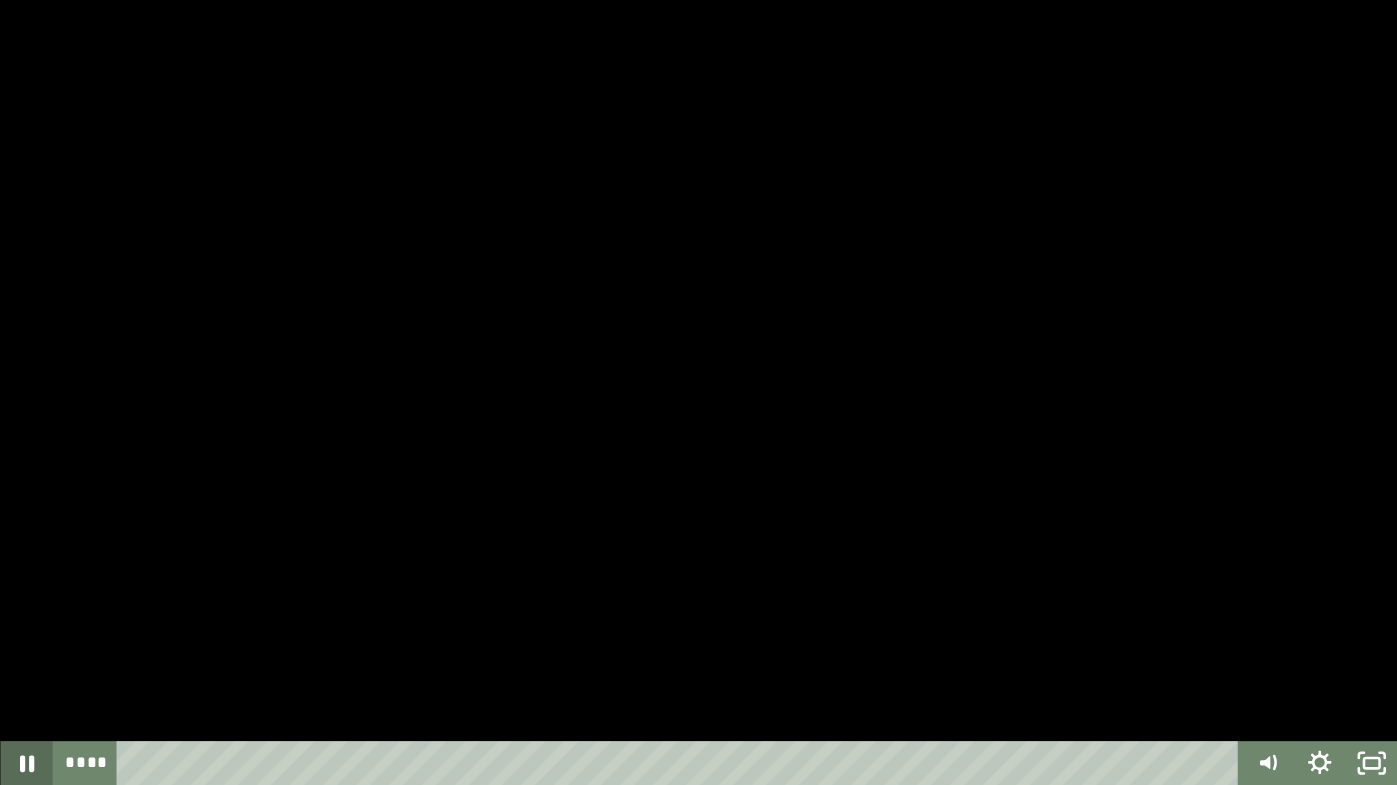 click 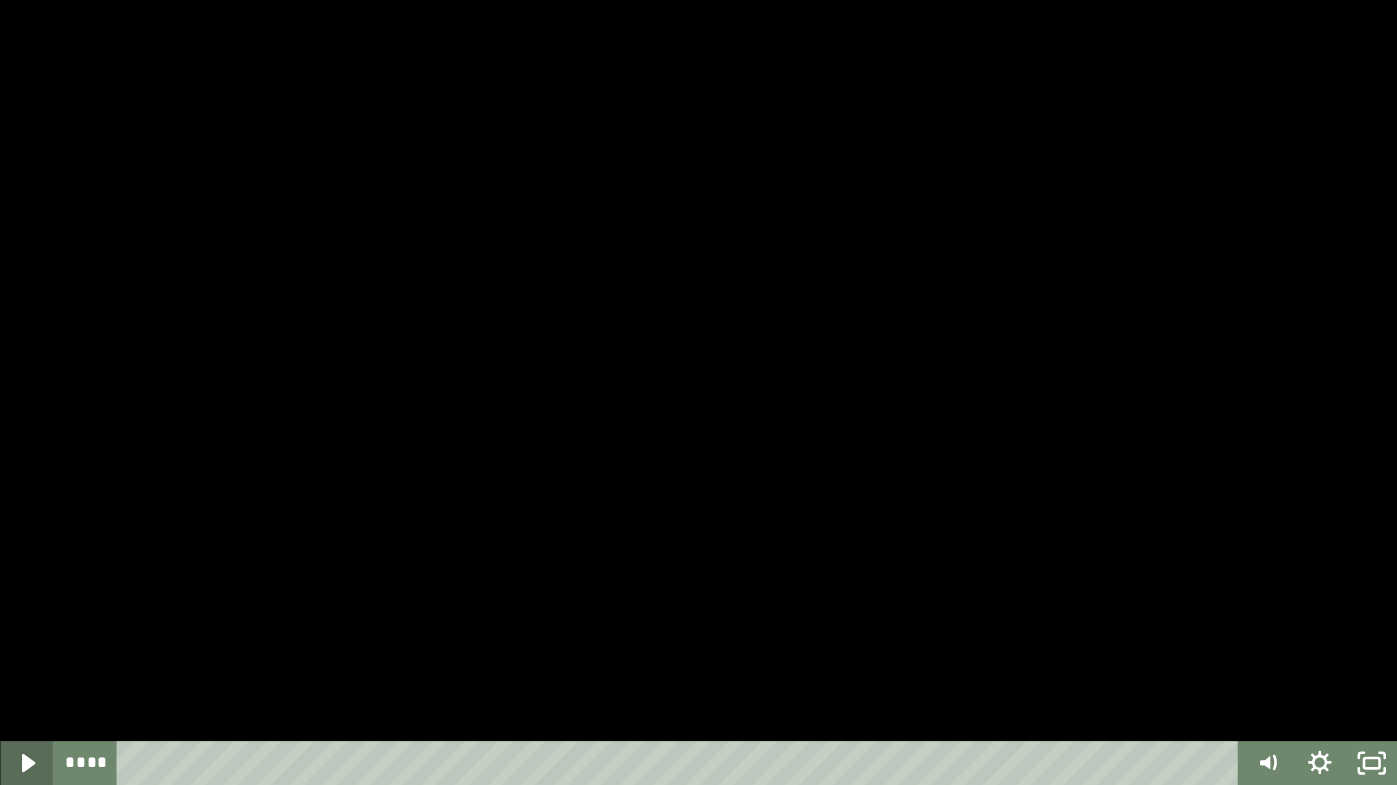 click 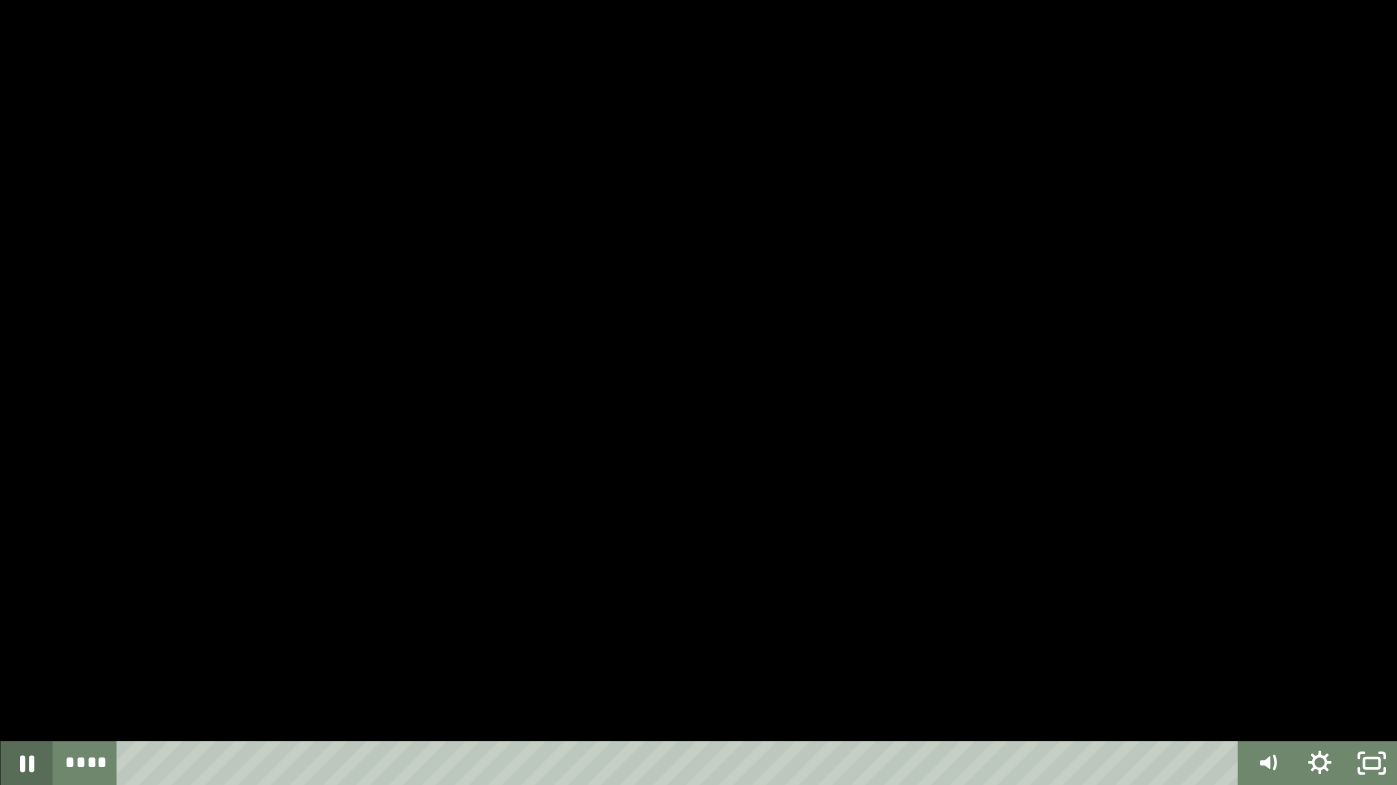 click 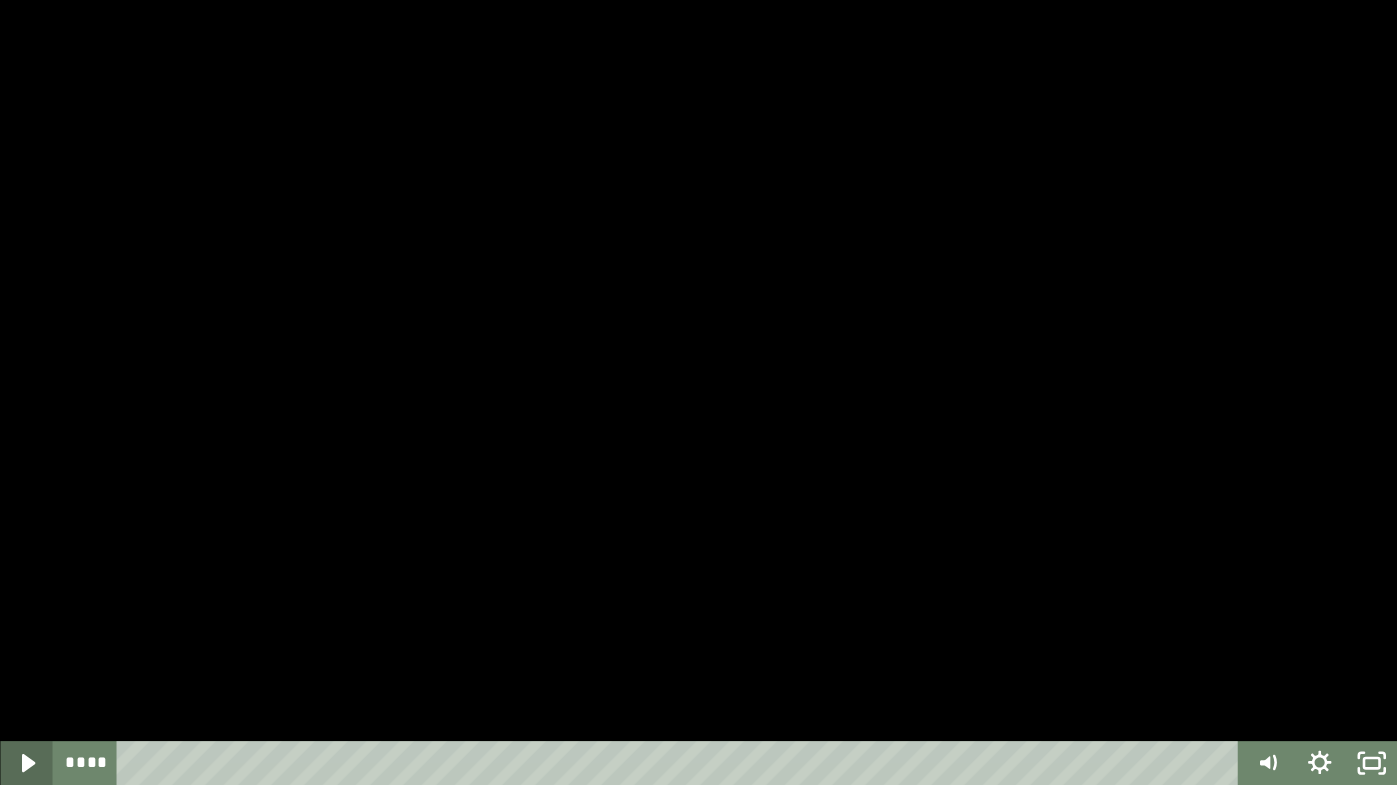 click 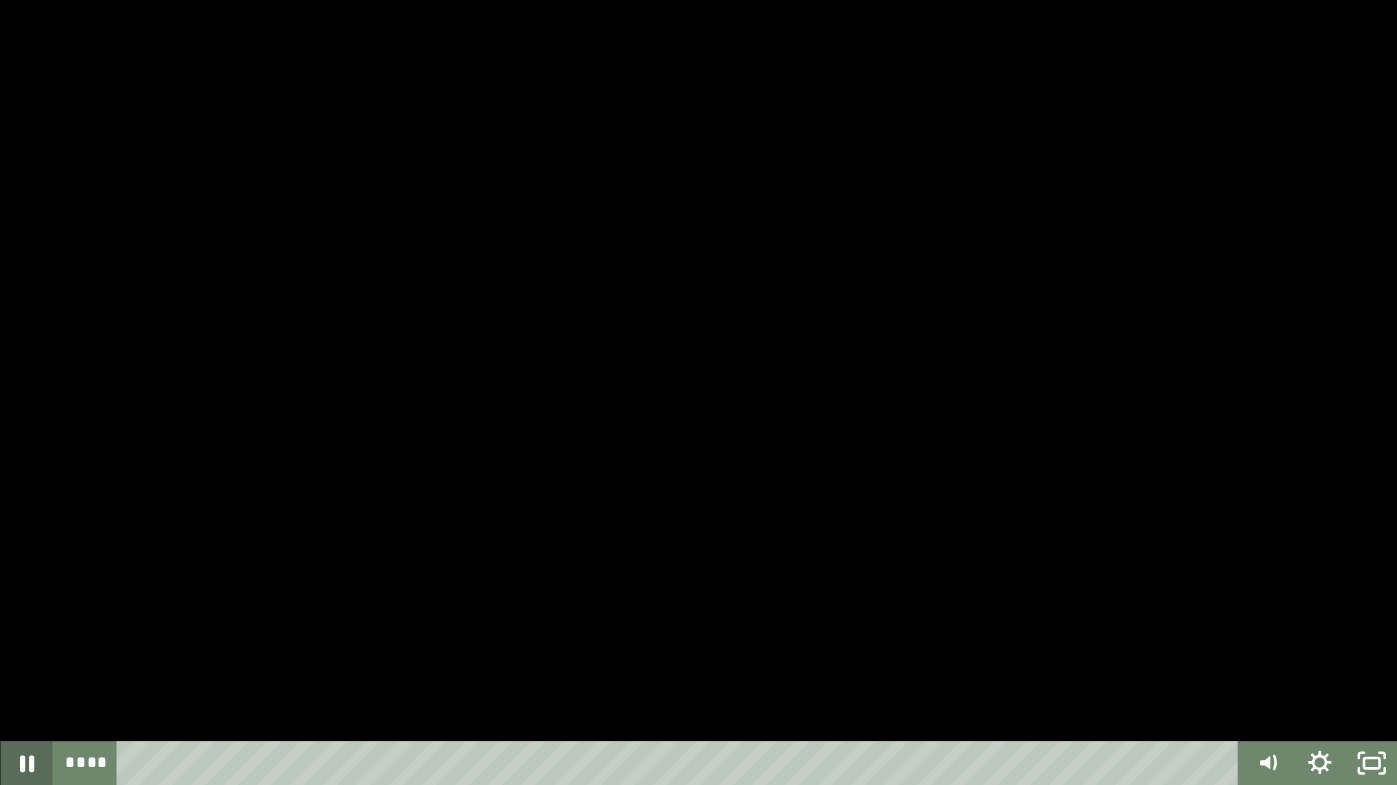 click 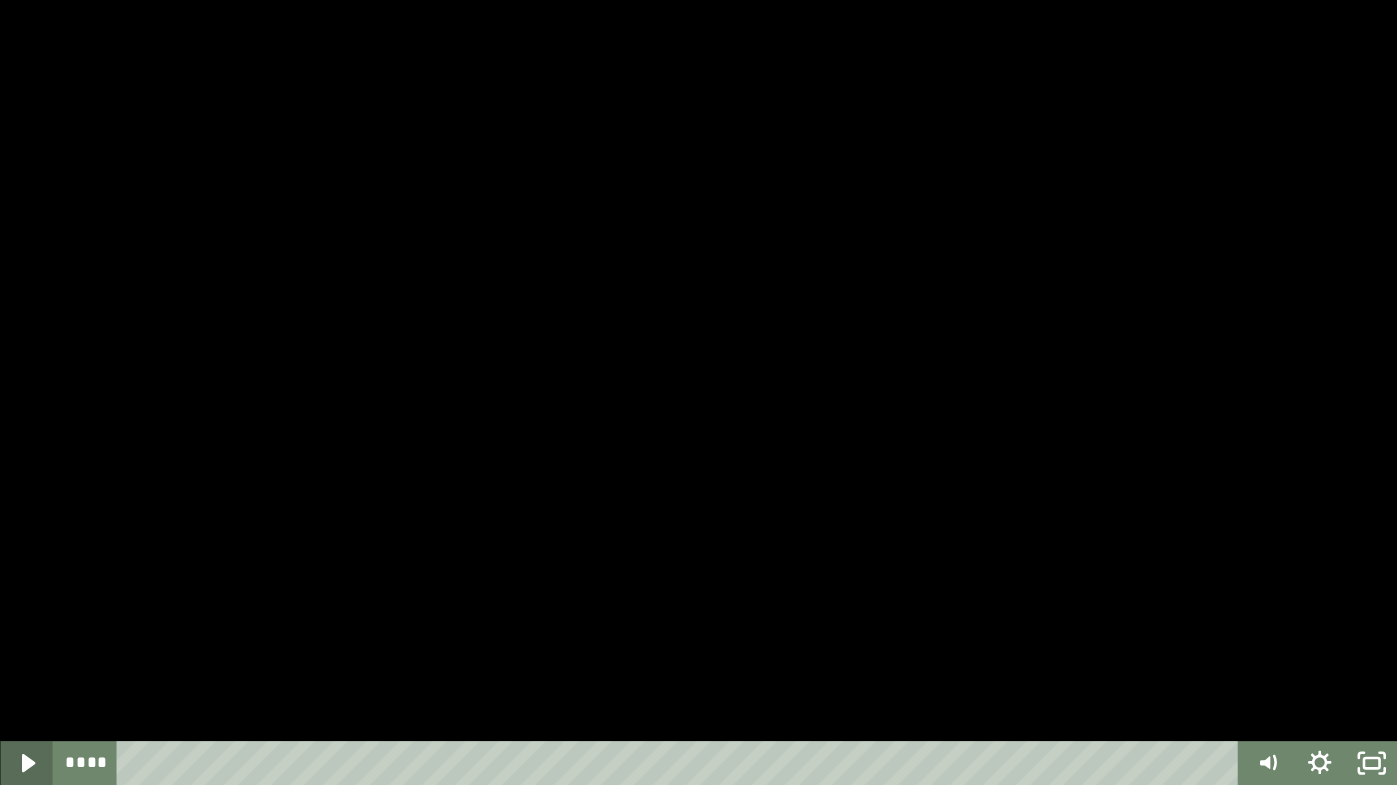 click 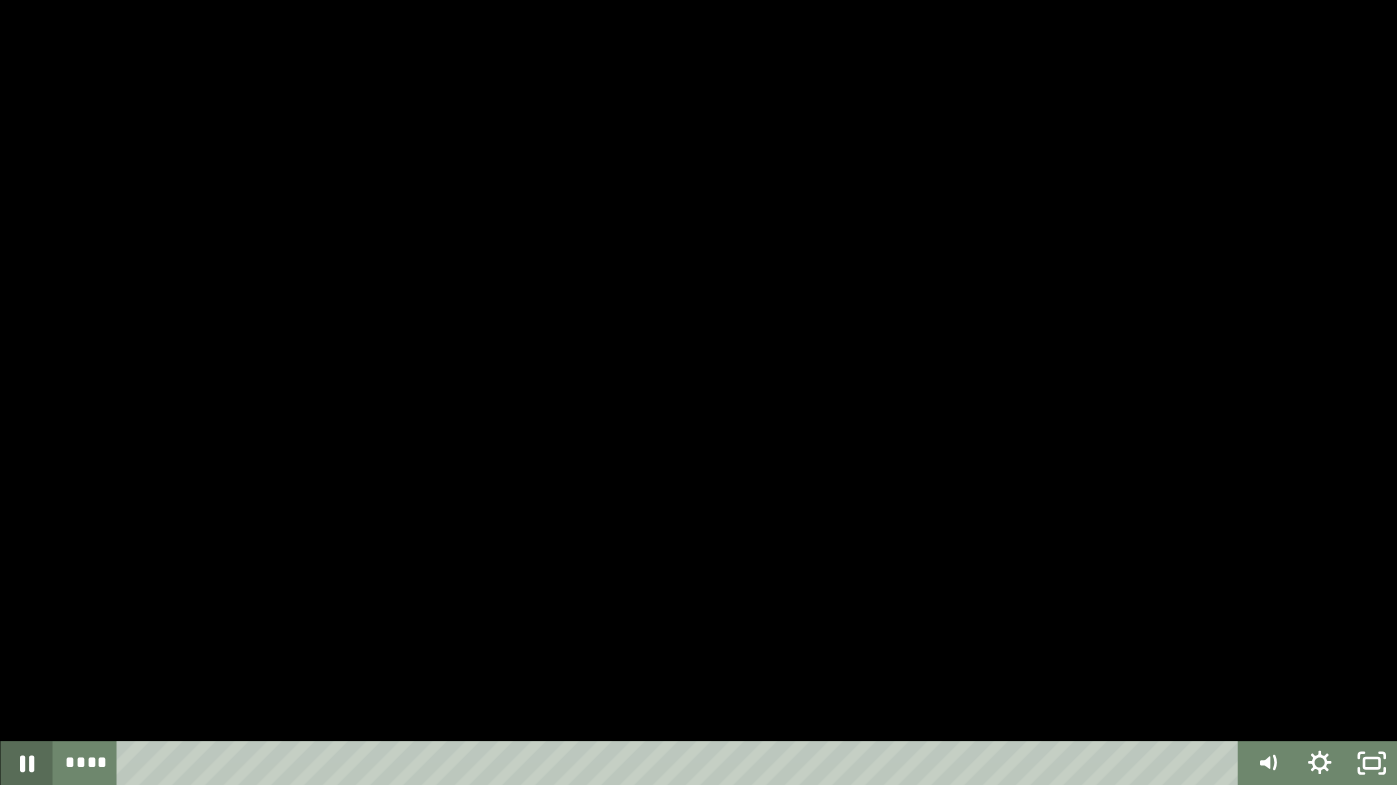 click 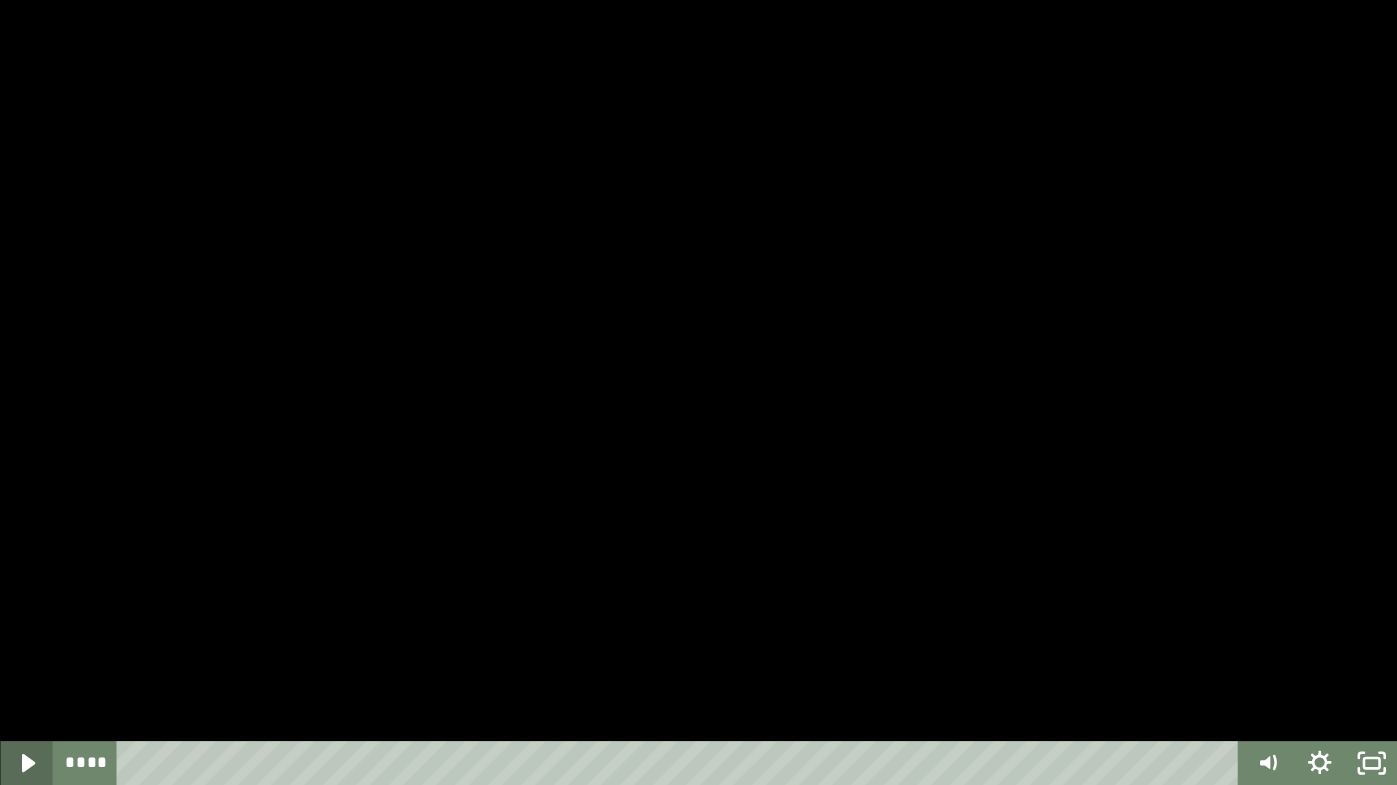click 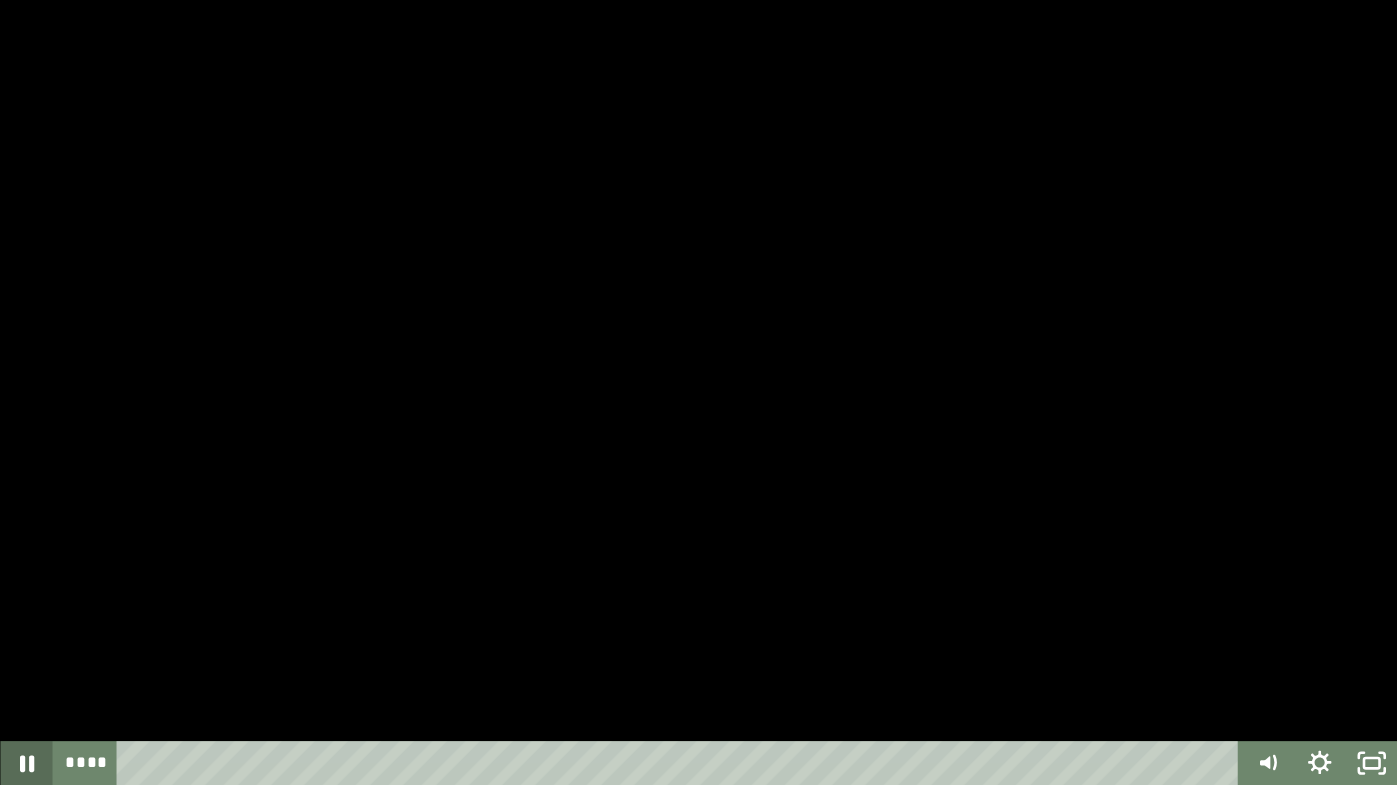 click 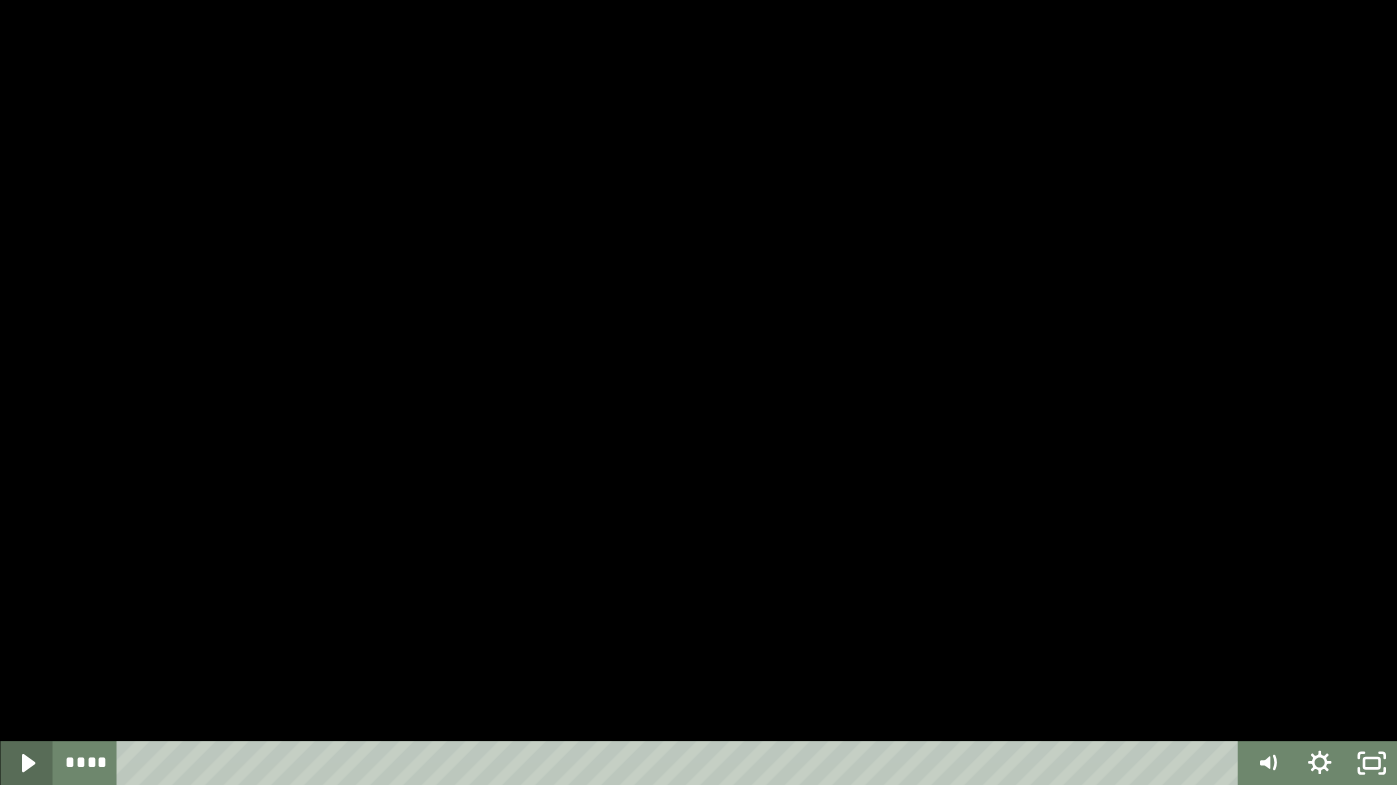 click 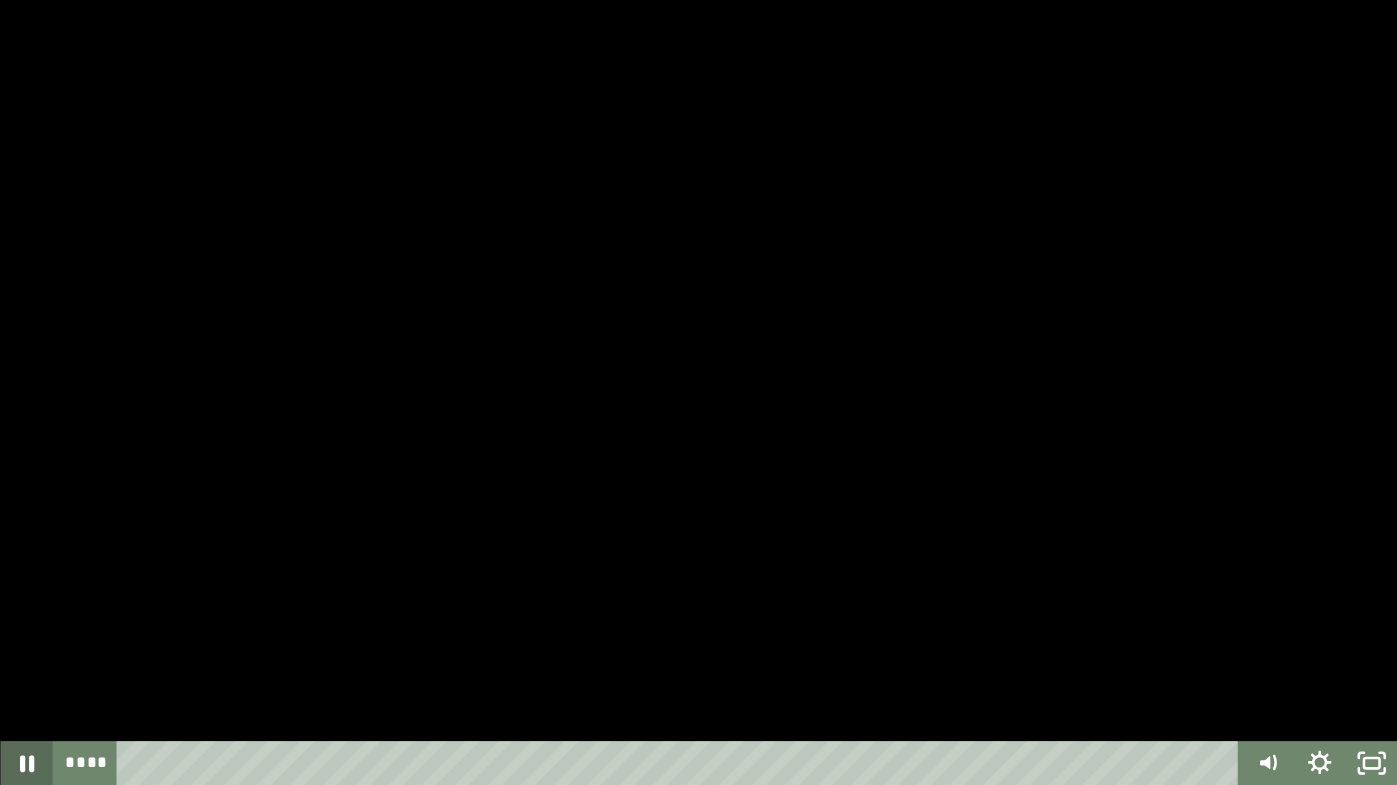 click 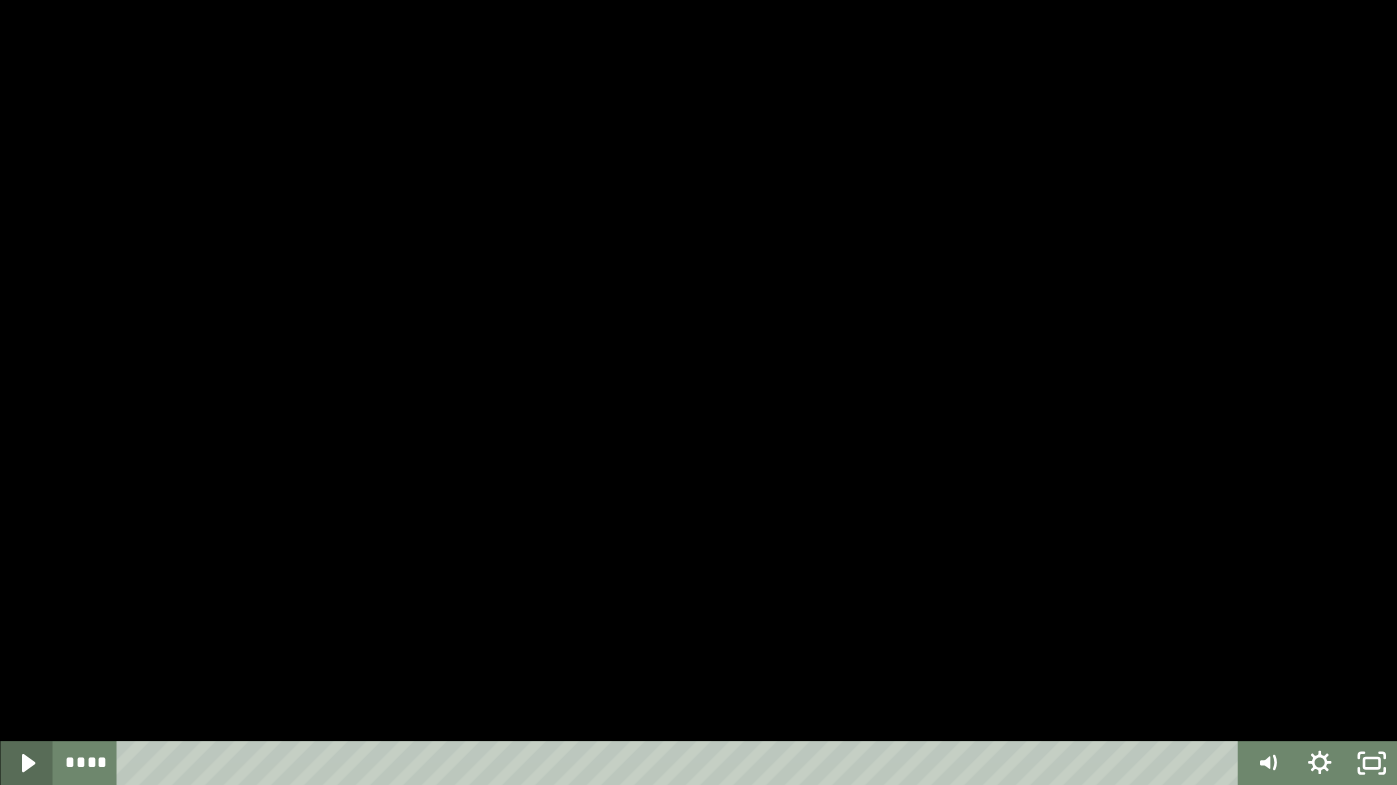 click 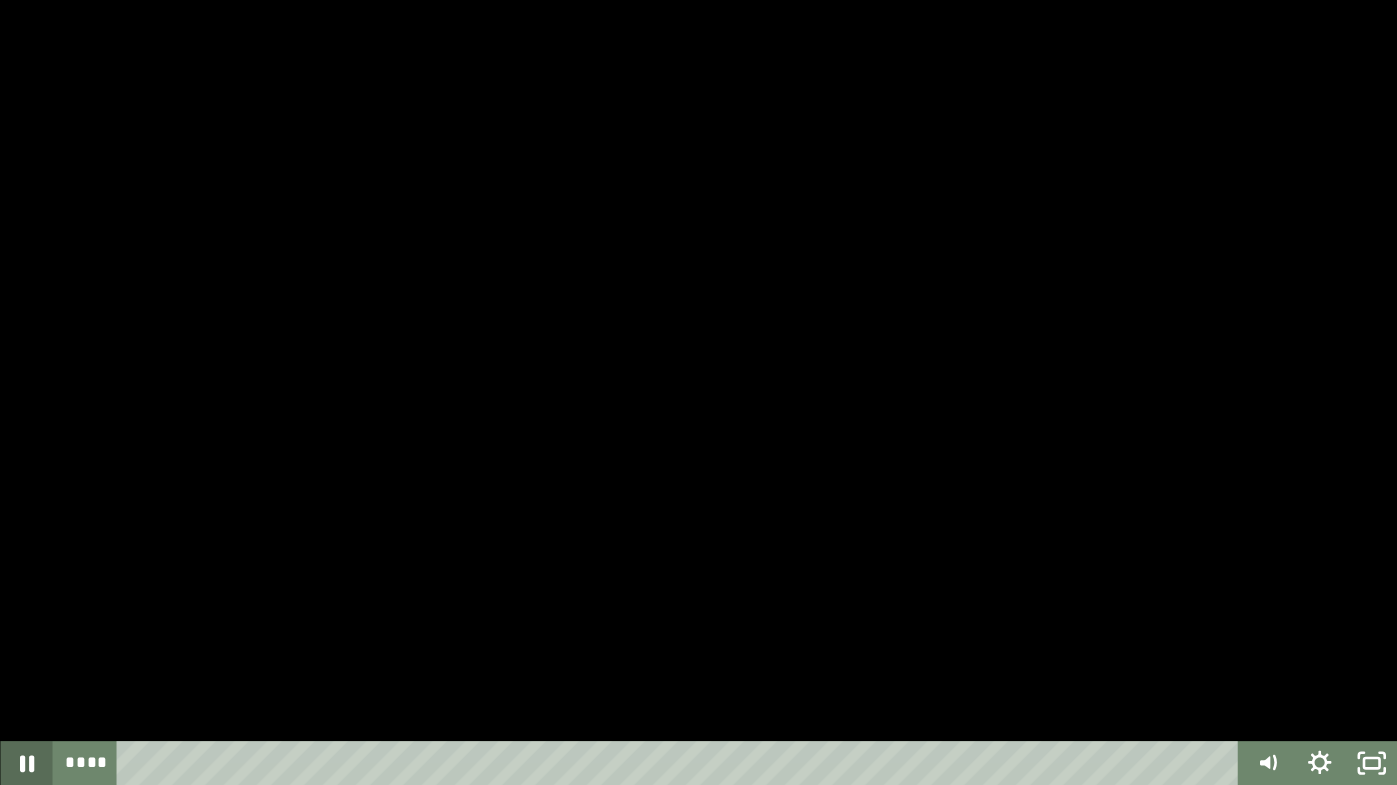 click 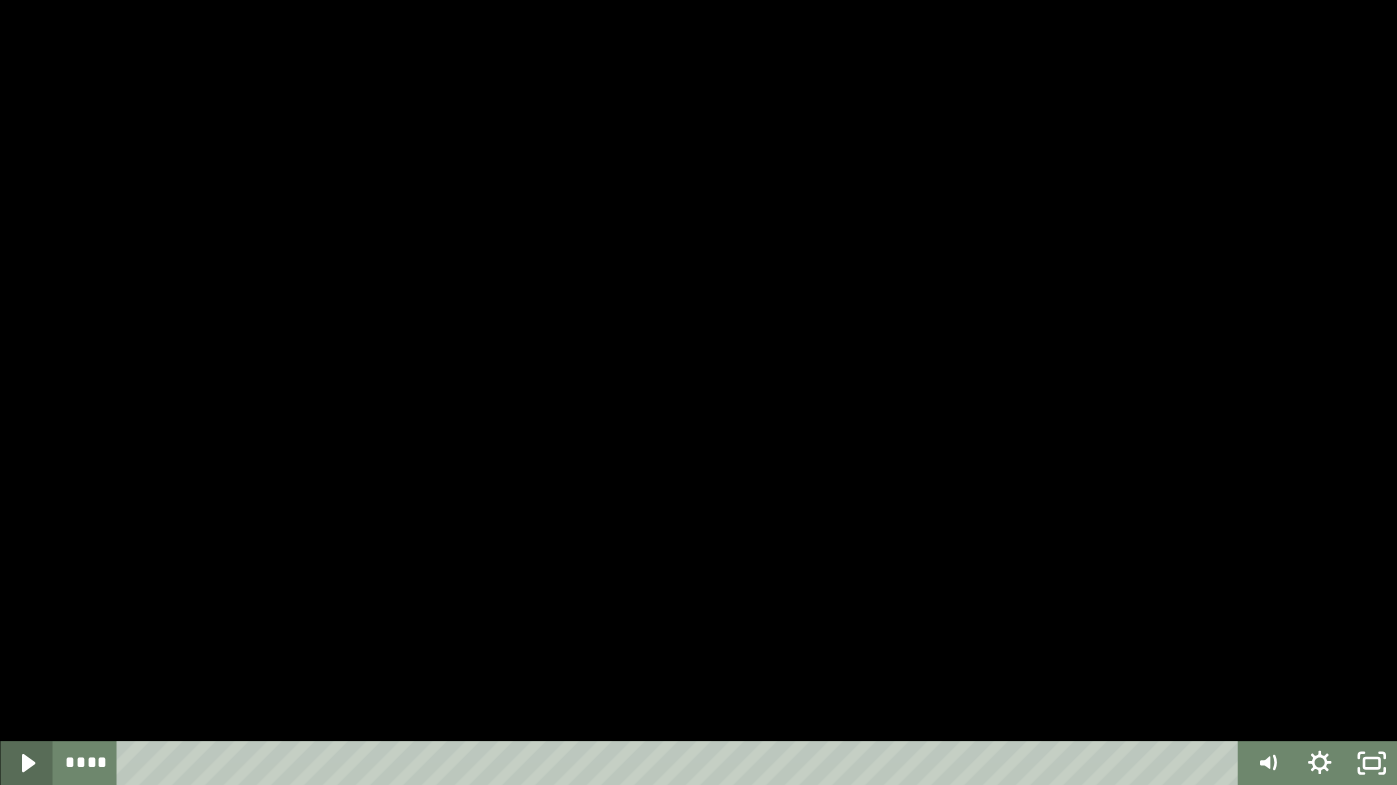 click 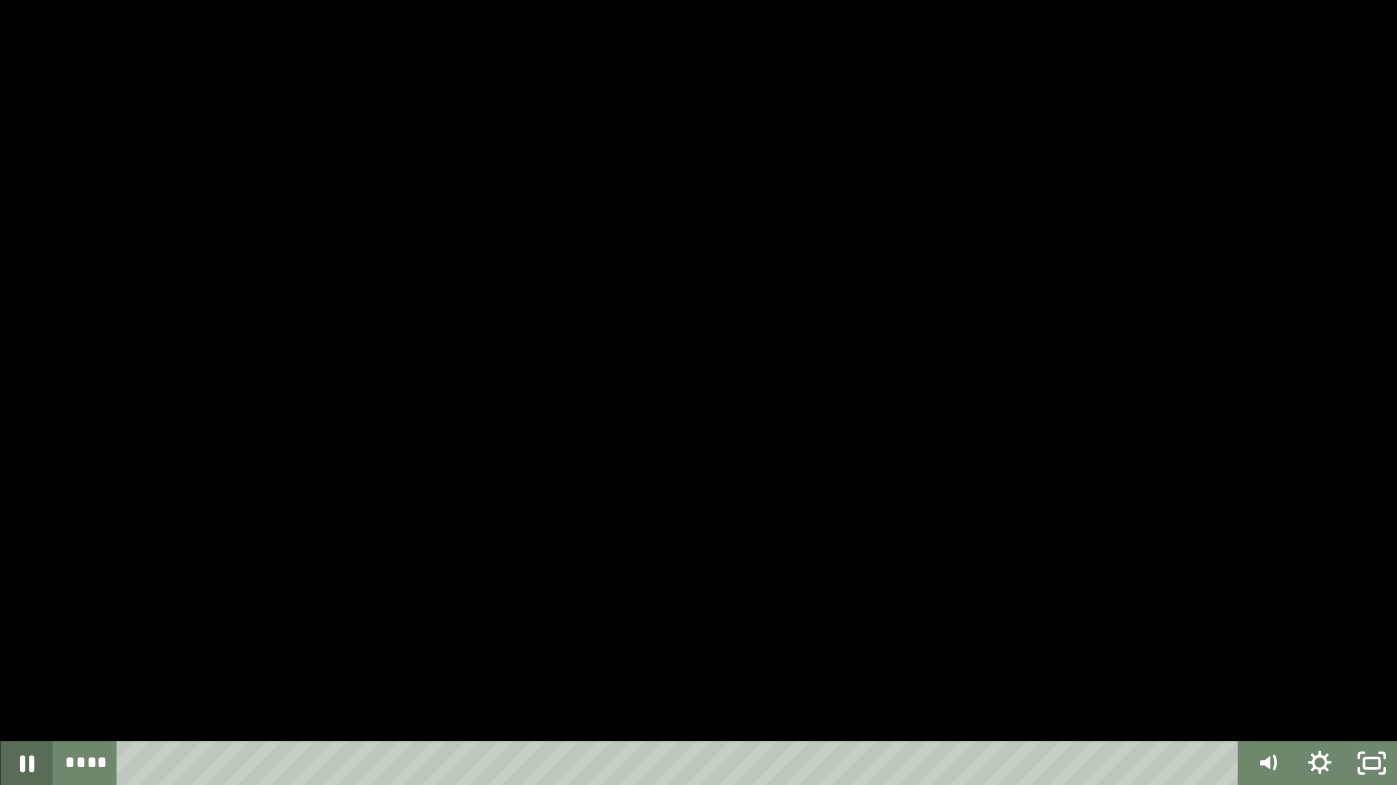 click 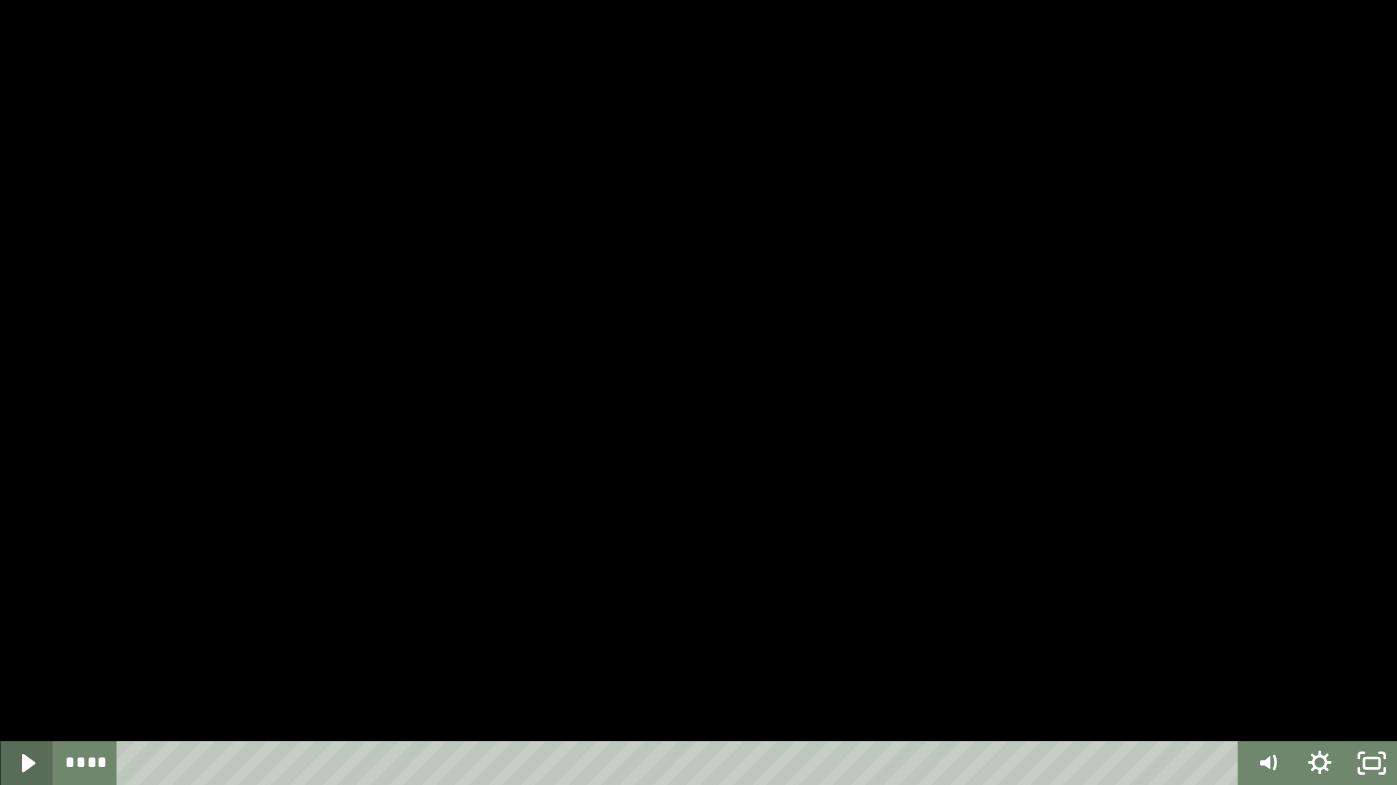 click 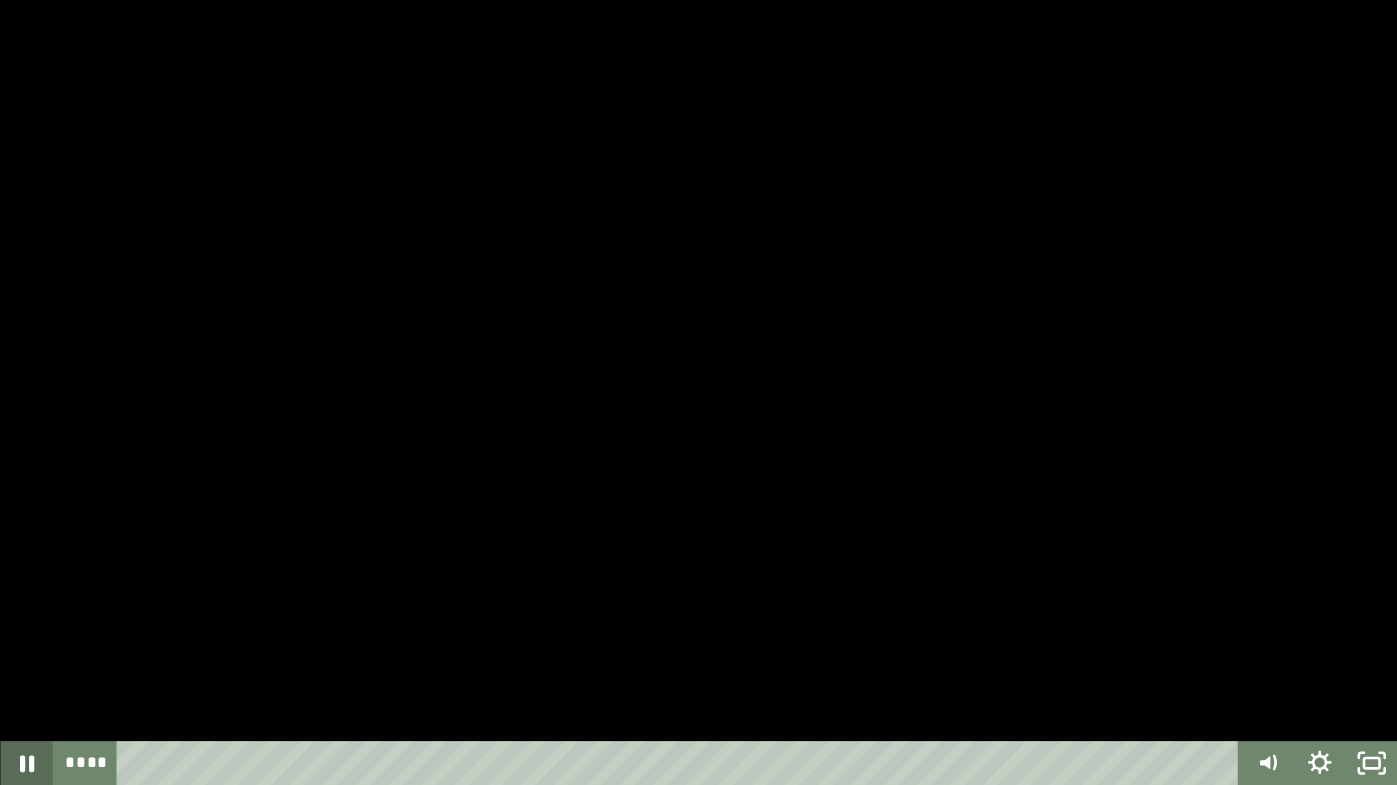 click 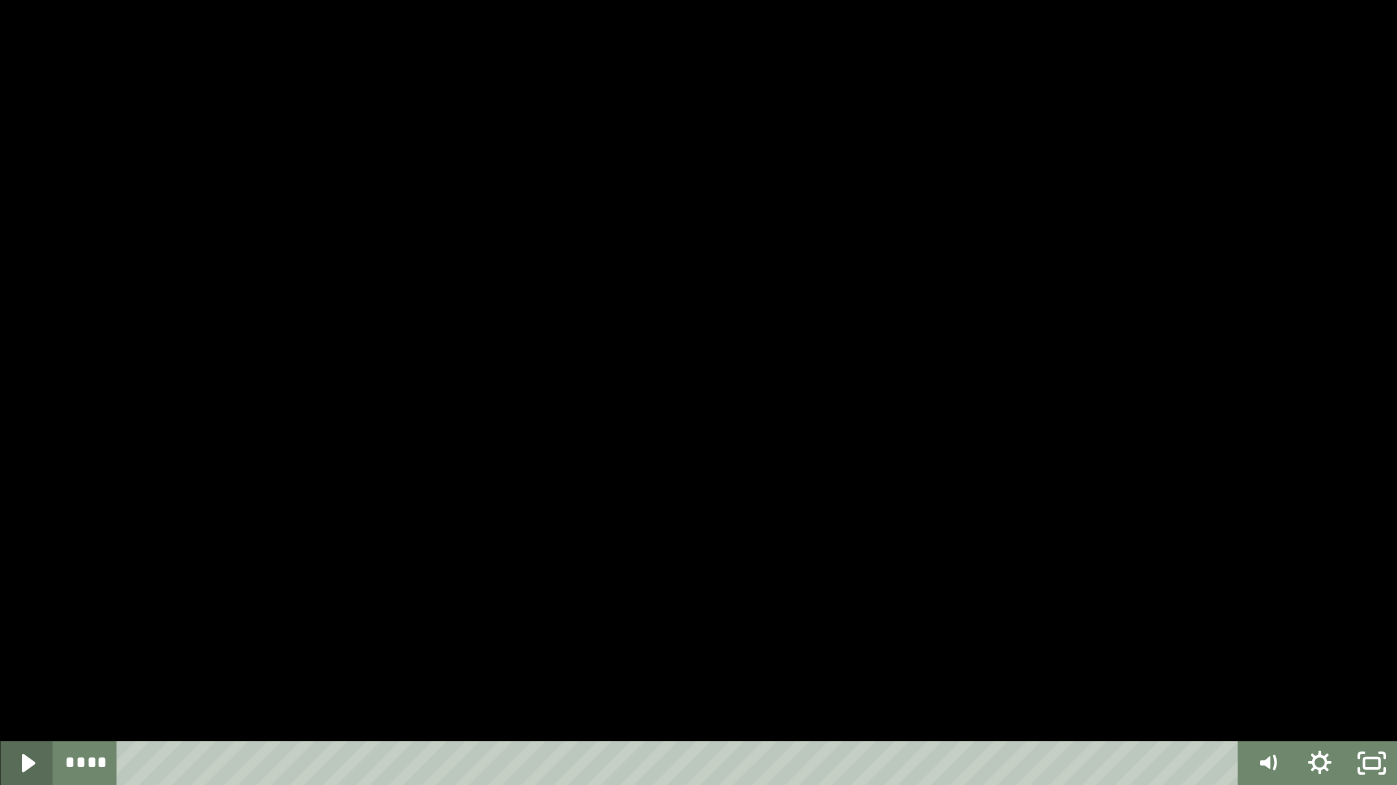 click 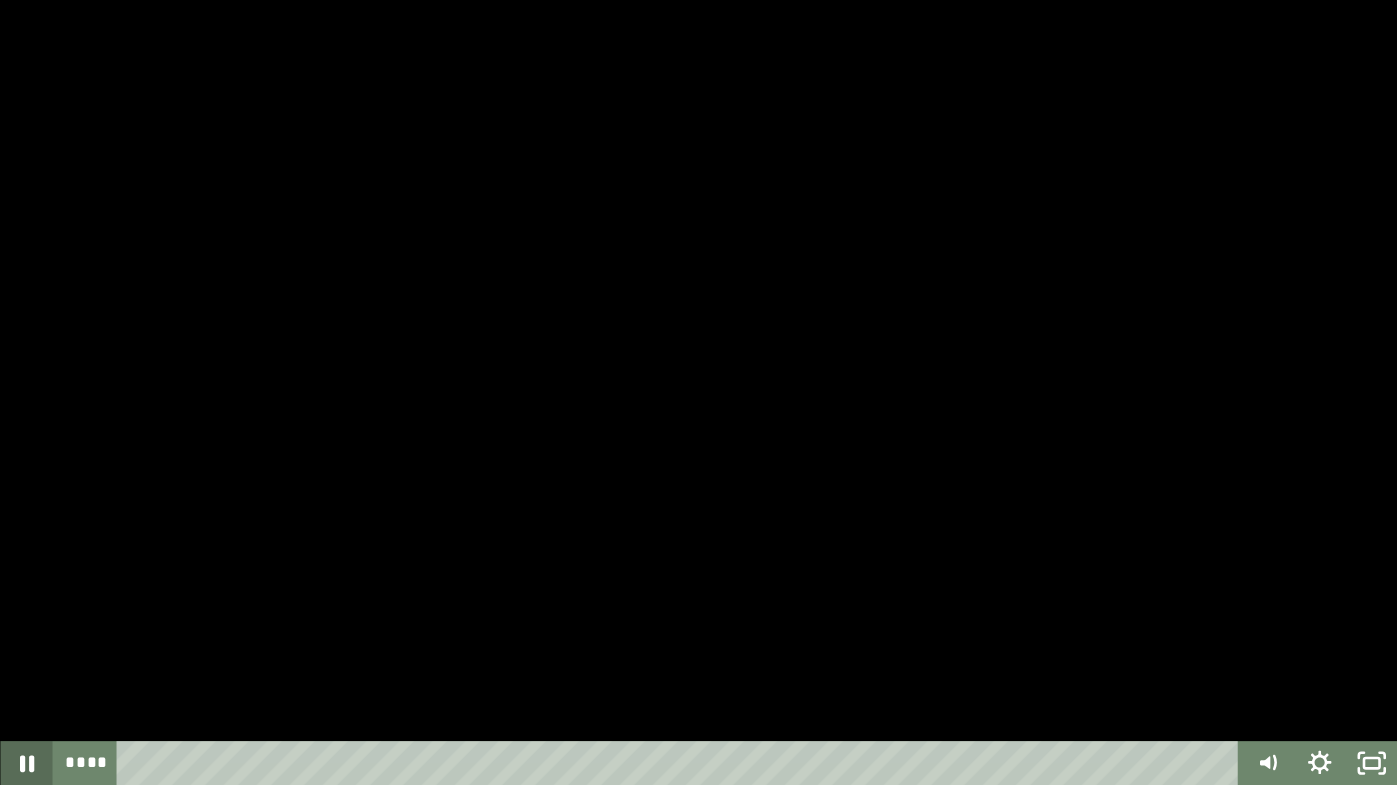 click 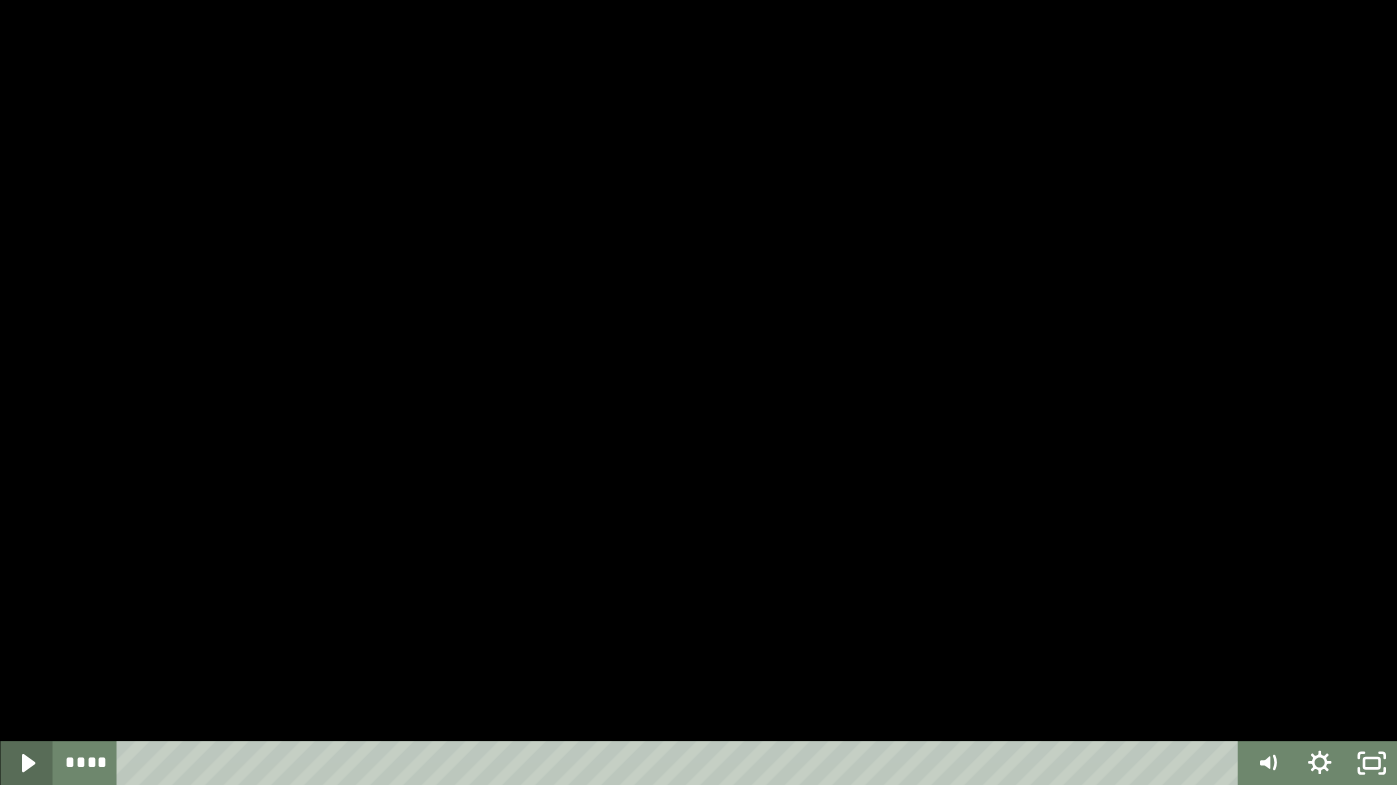 click 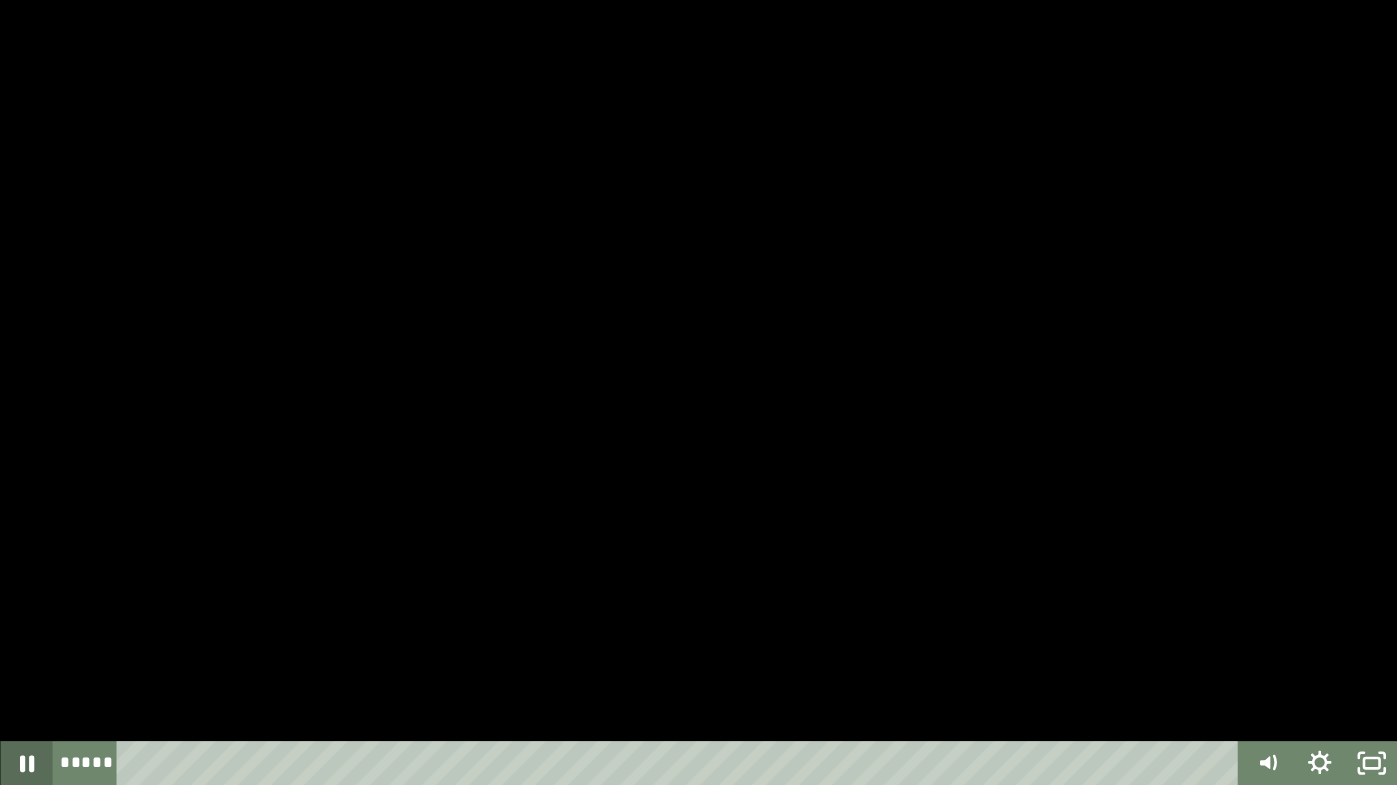 click 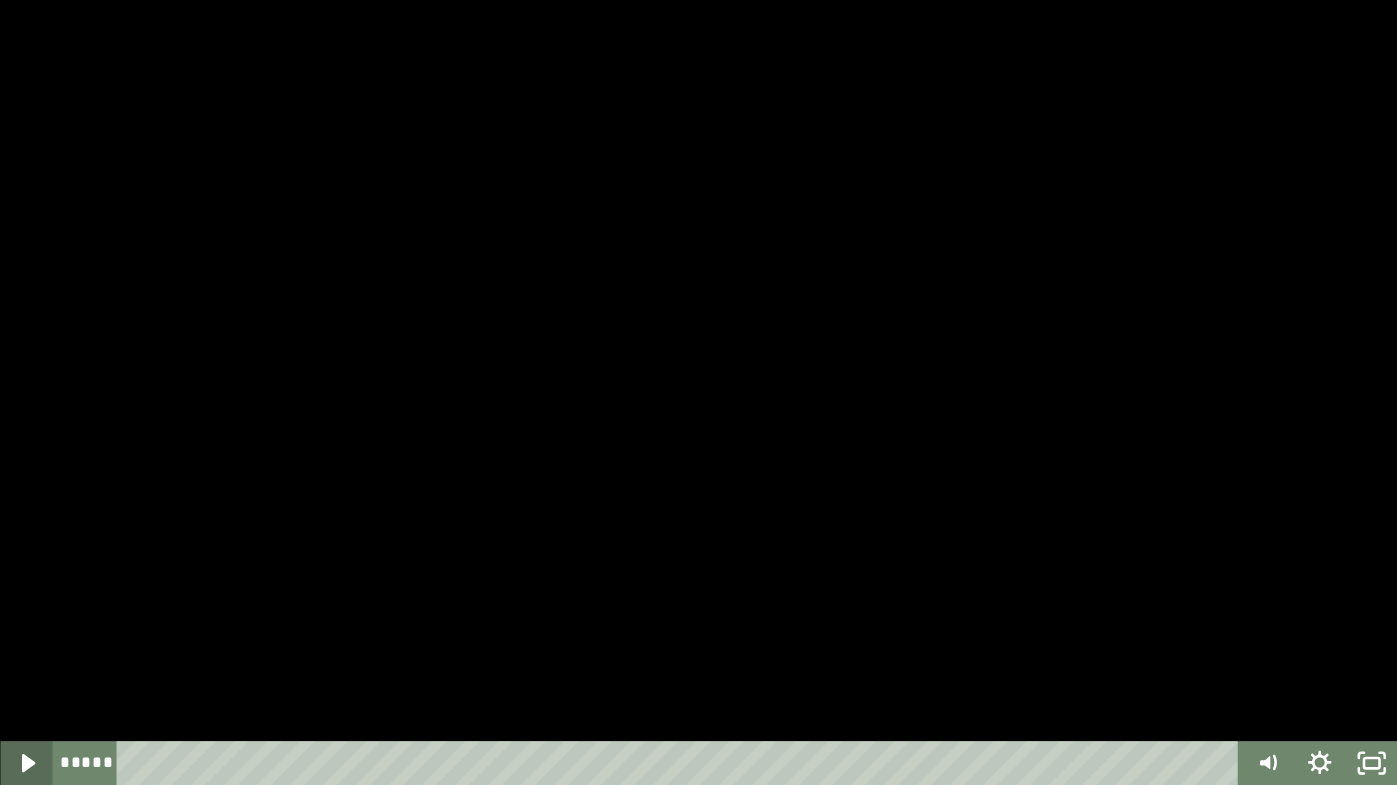 click 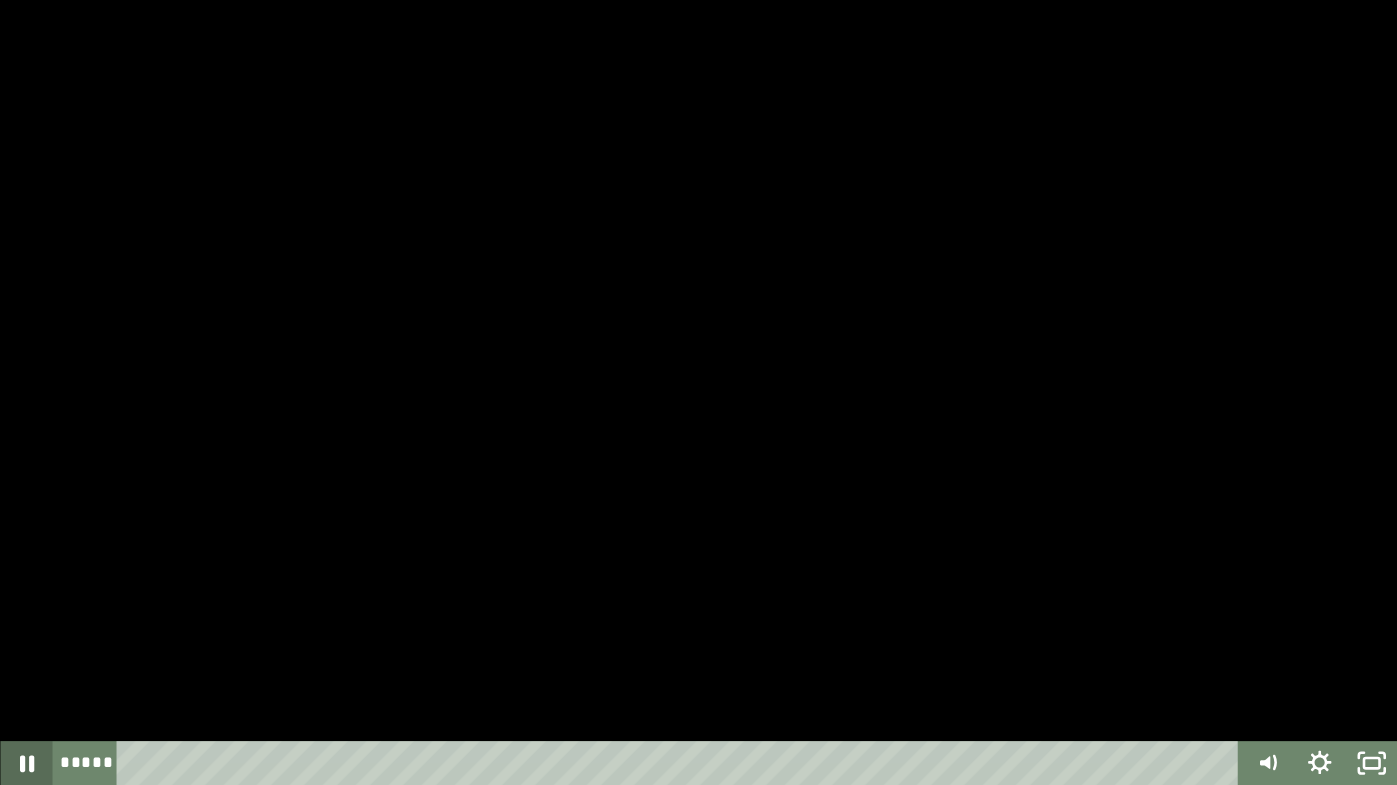 click 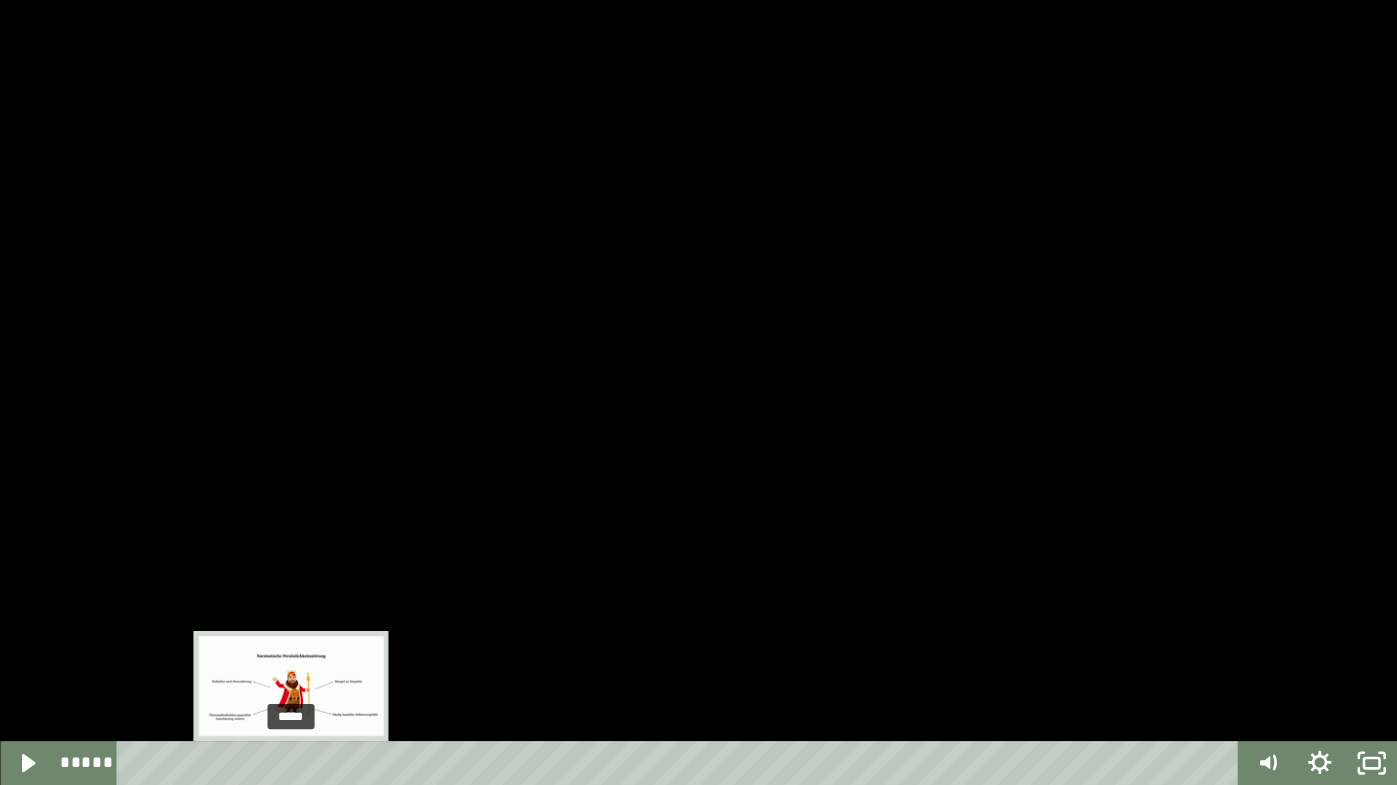 click at bounding box center (295, 763) 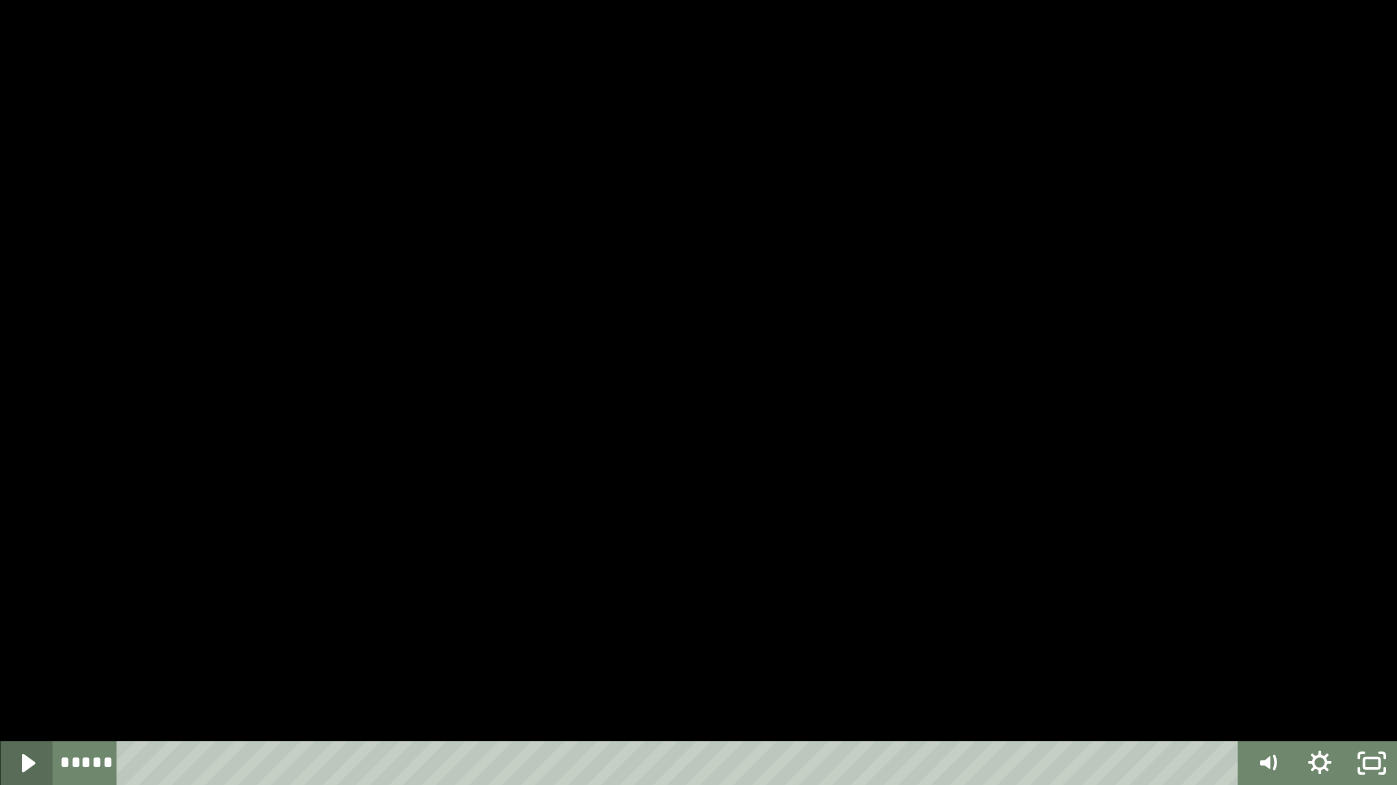 click 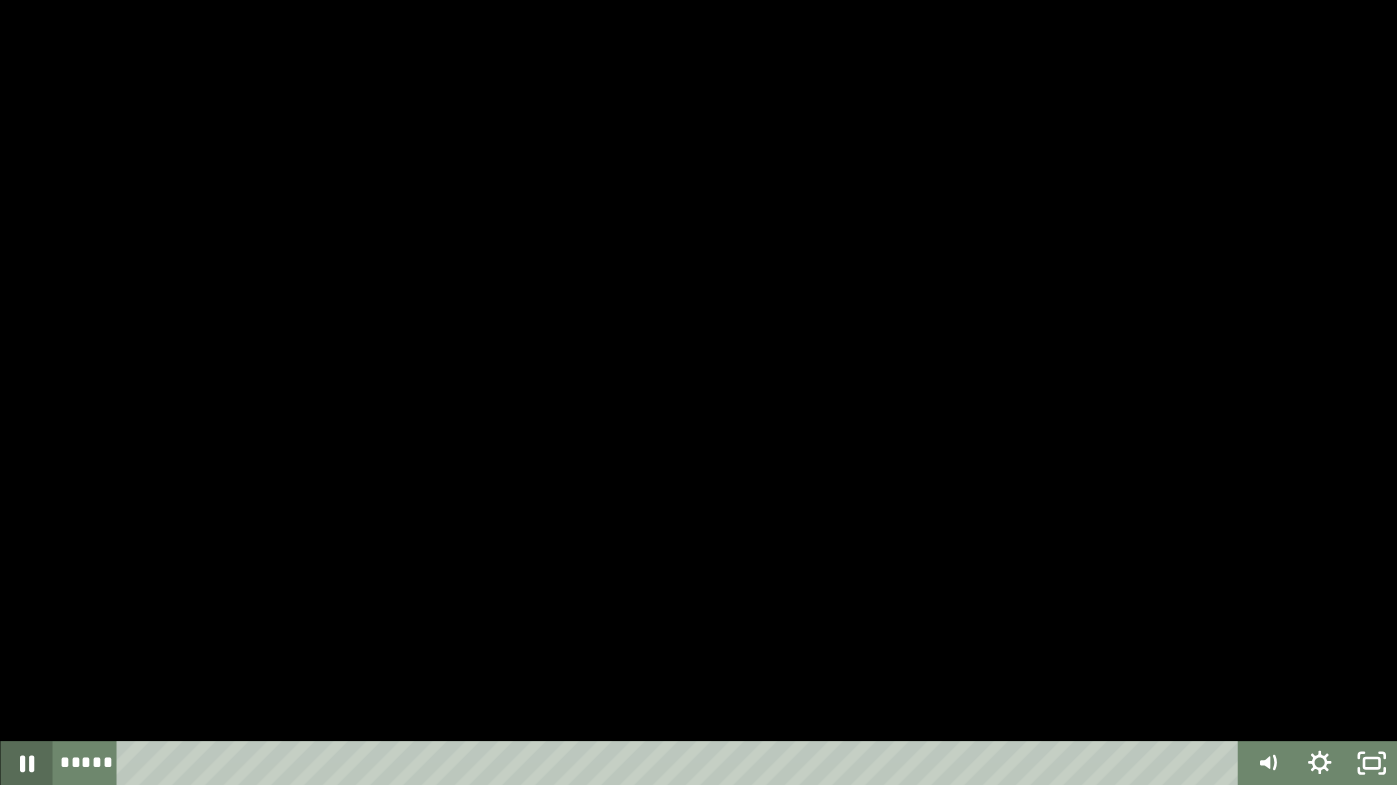 click 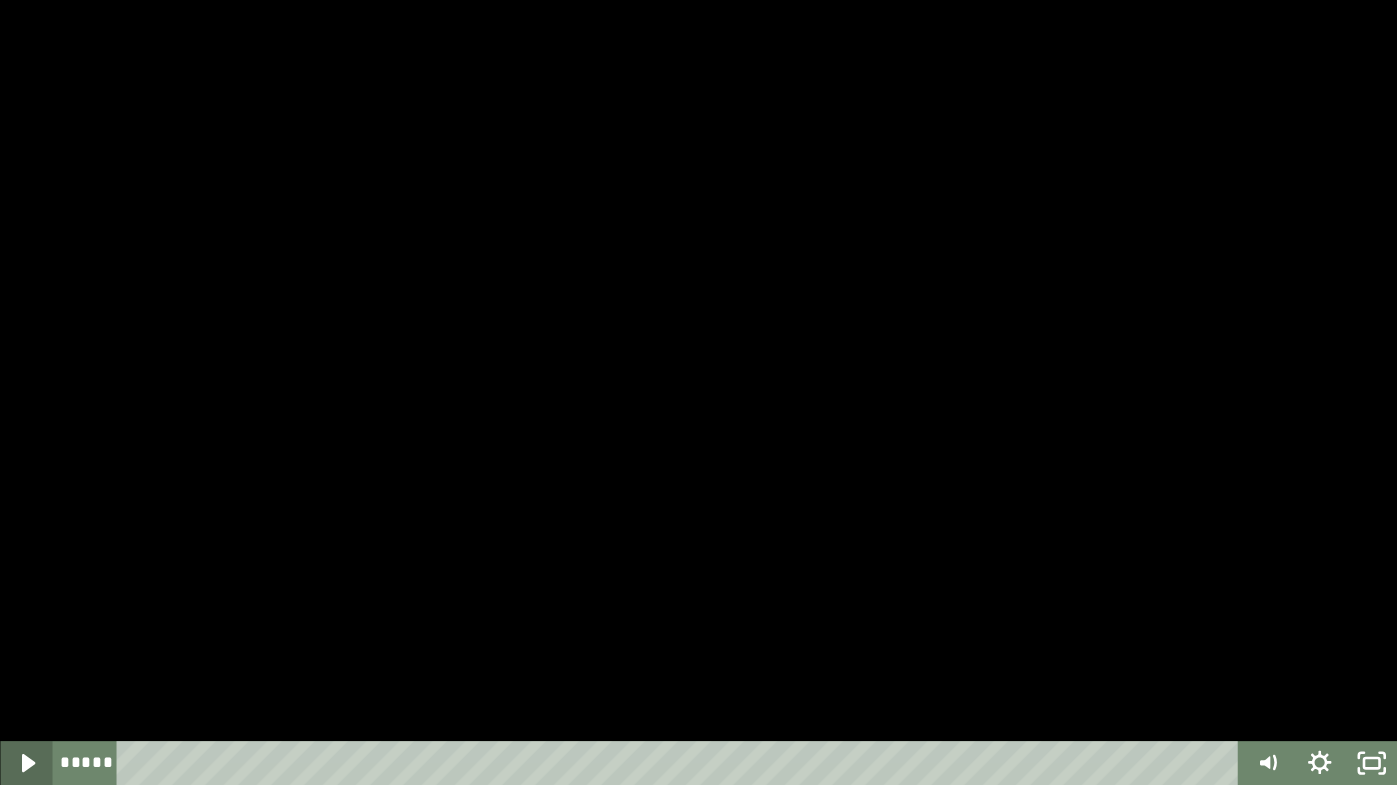 click 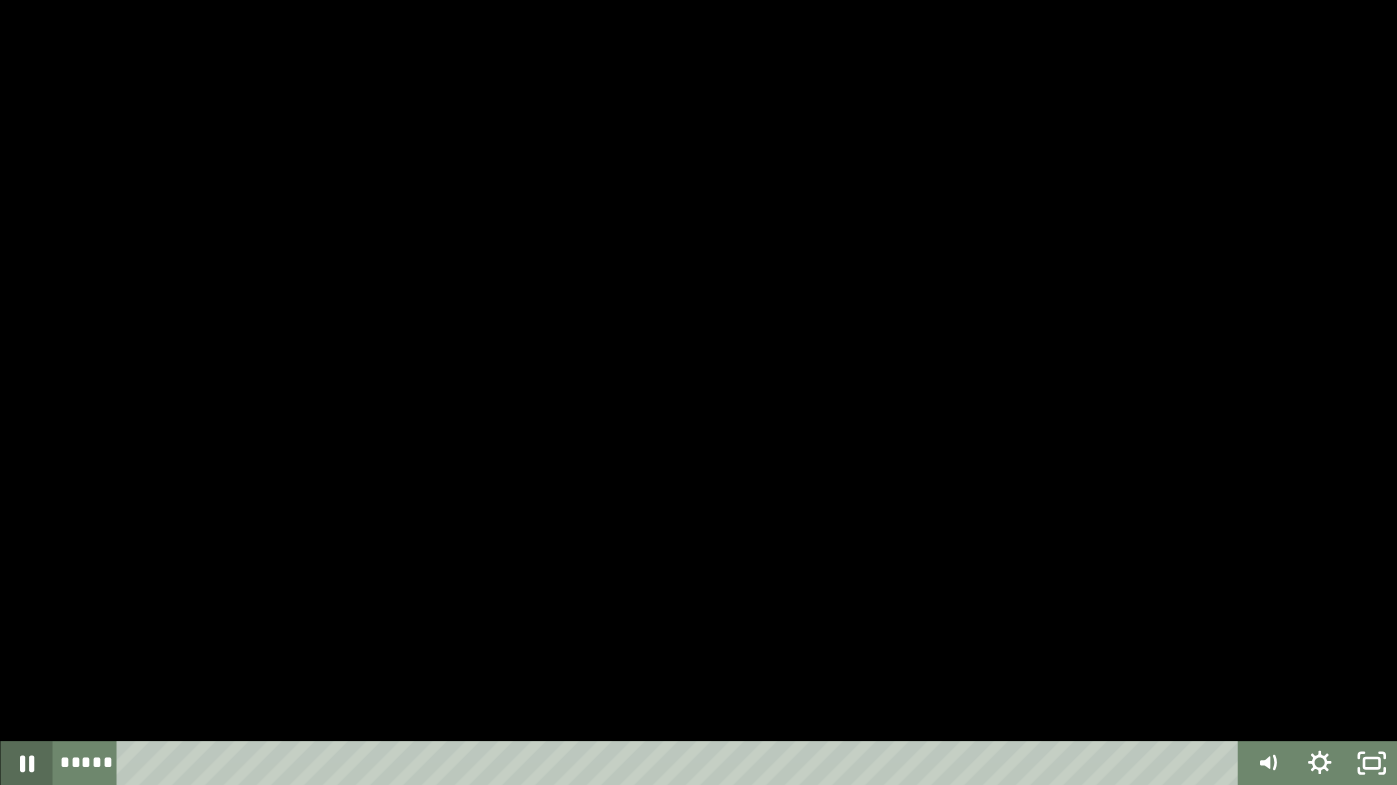 click 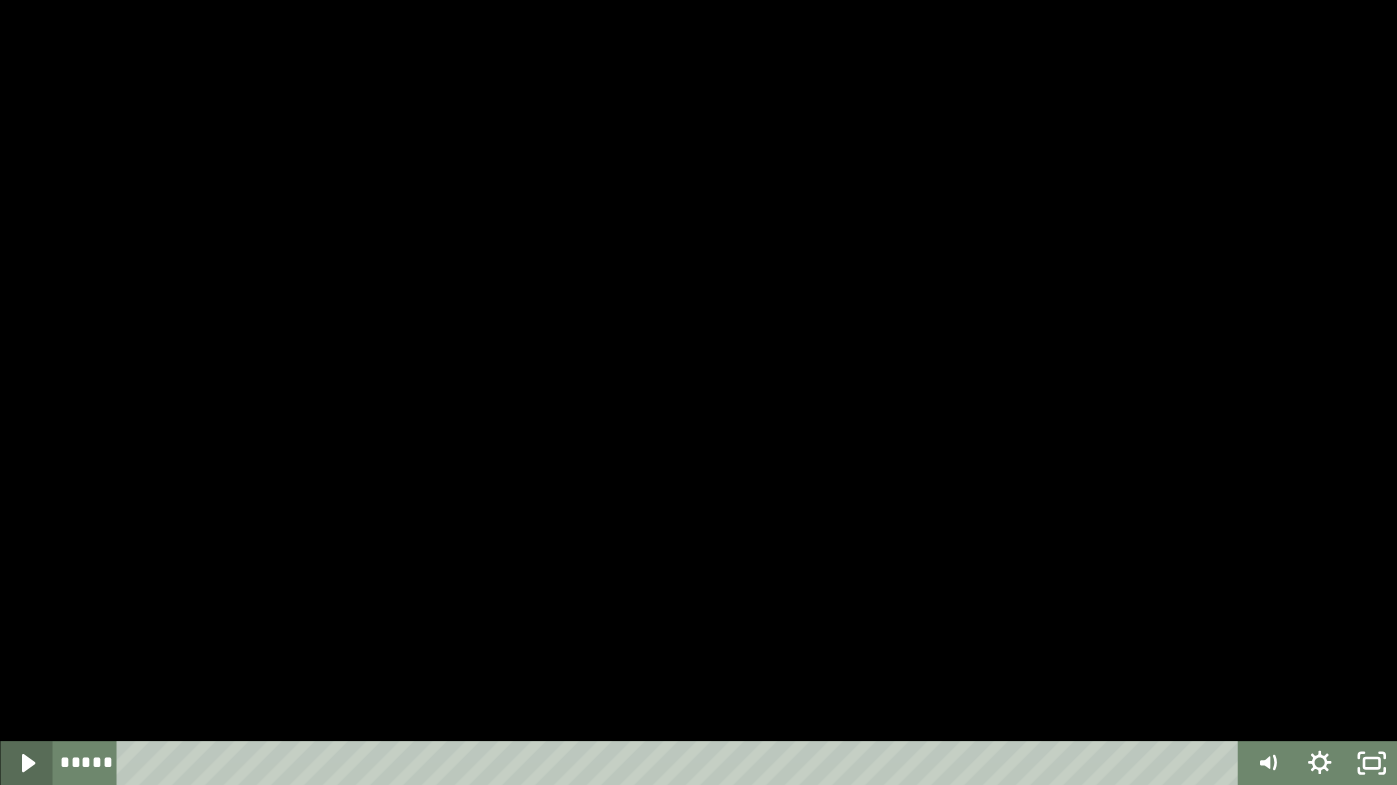 click 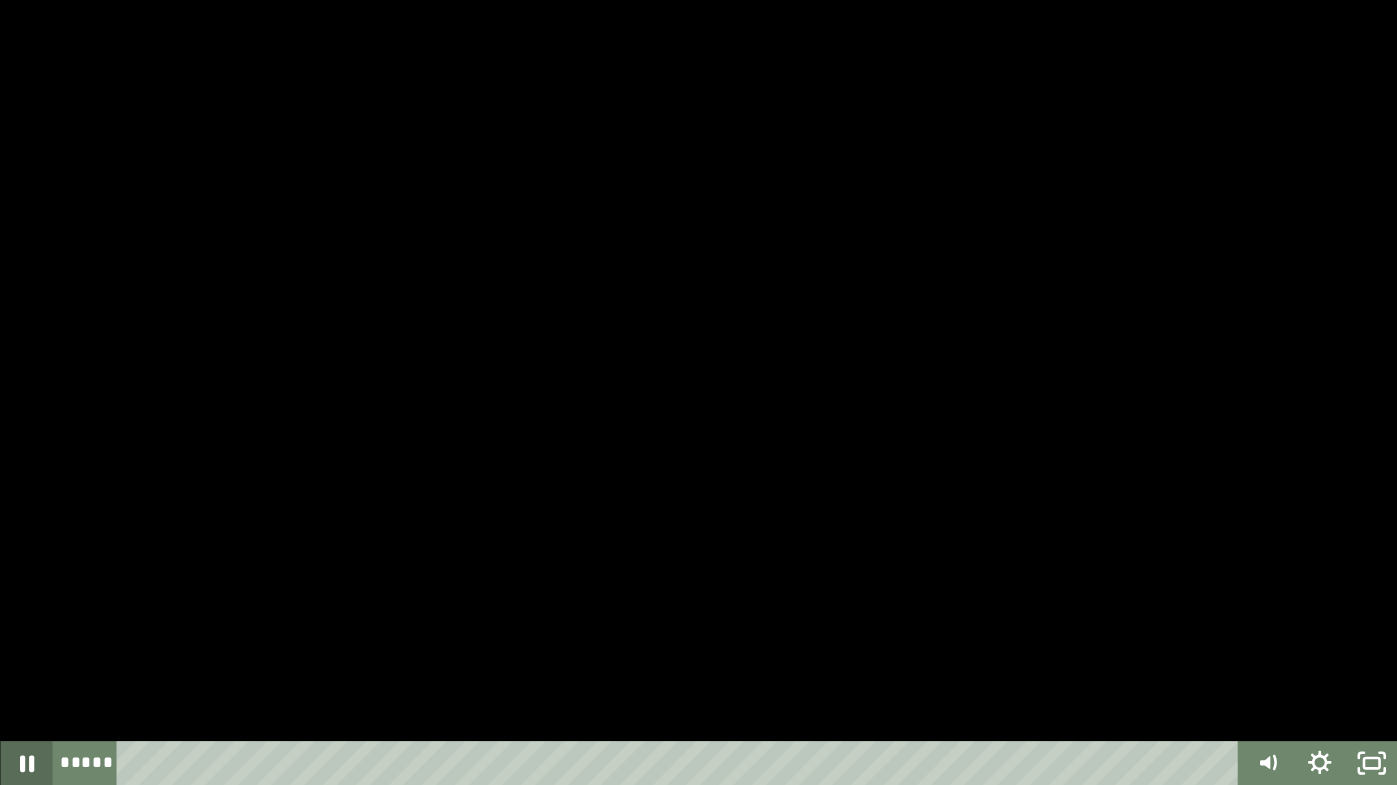 click 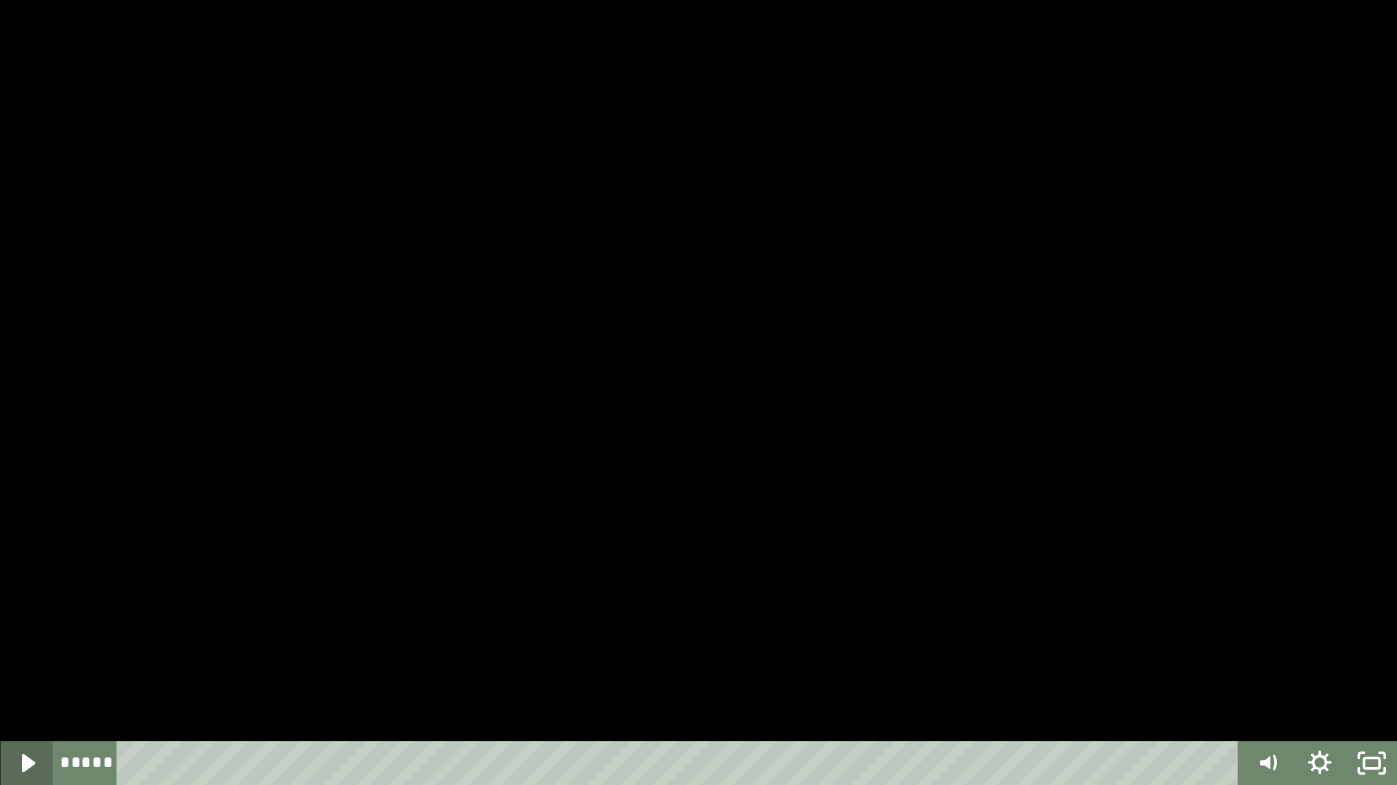 click 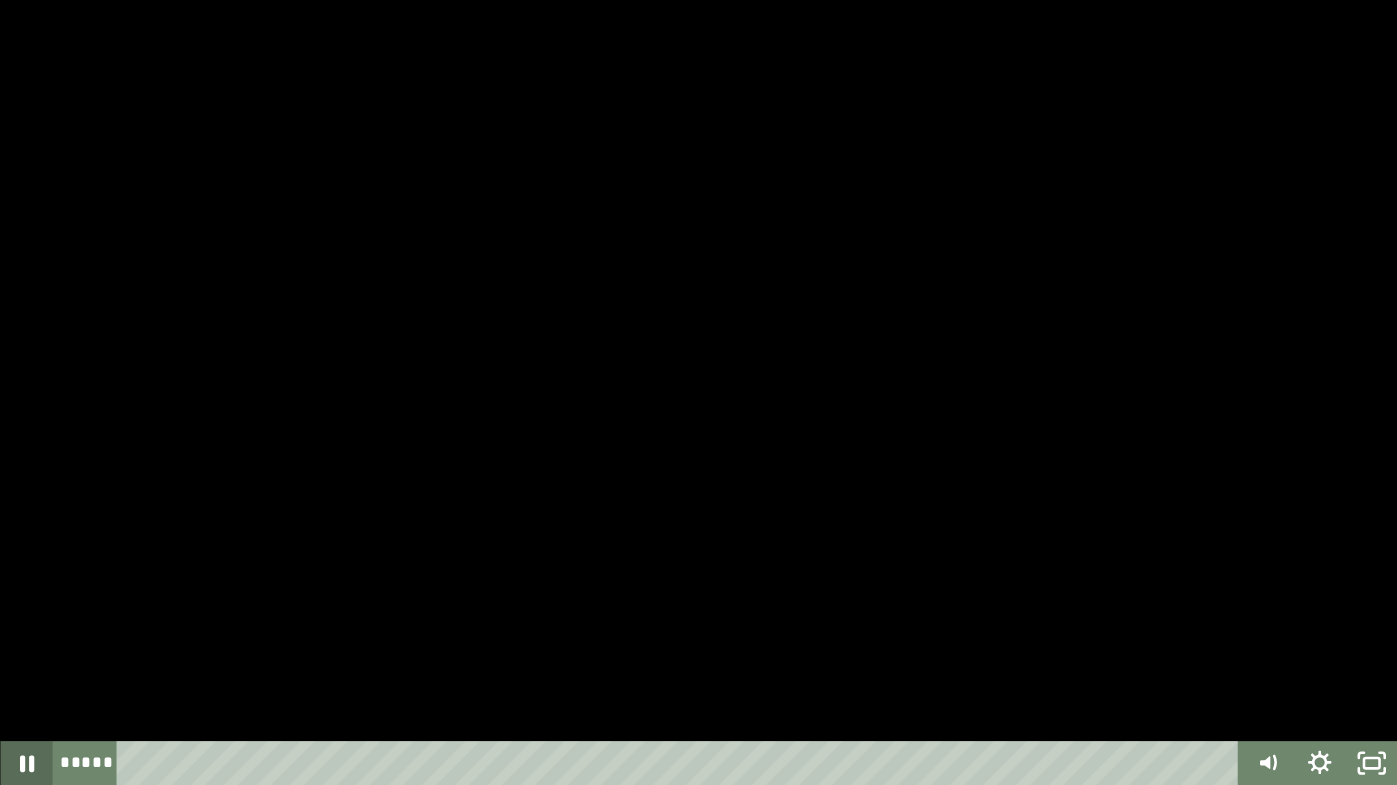 click 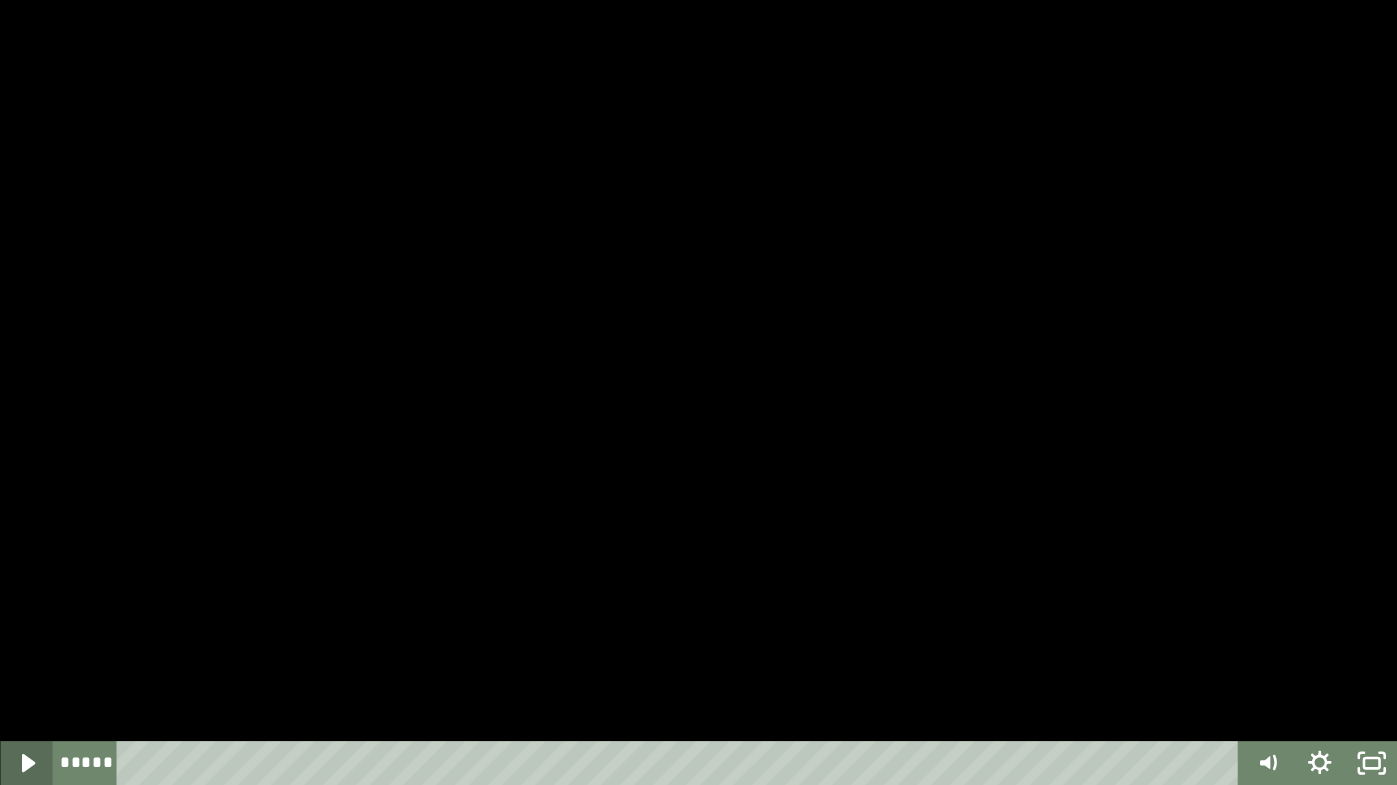 click 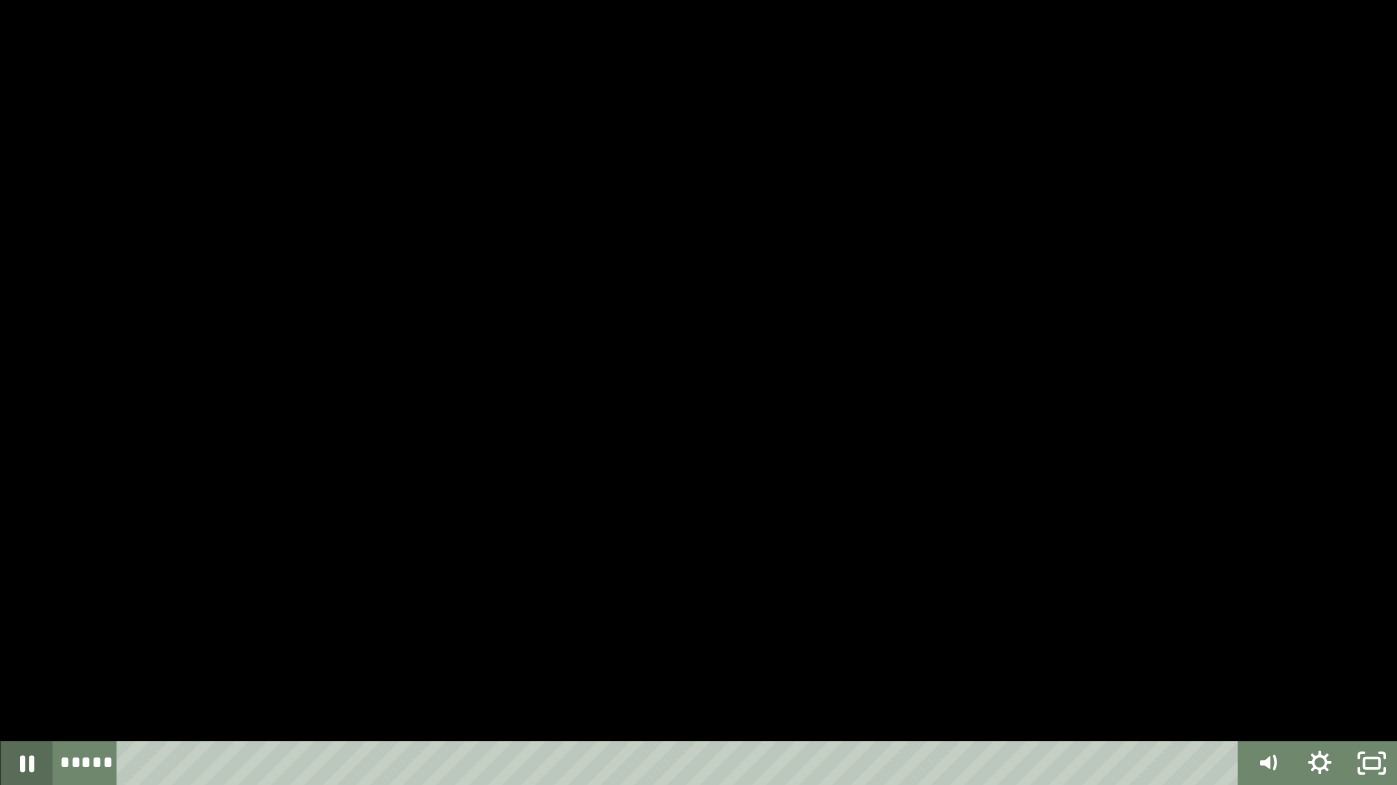 click 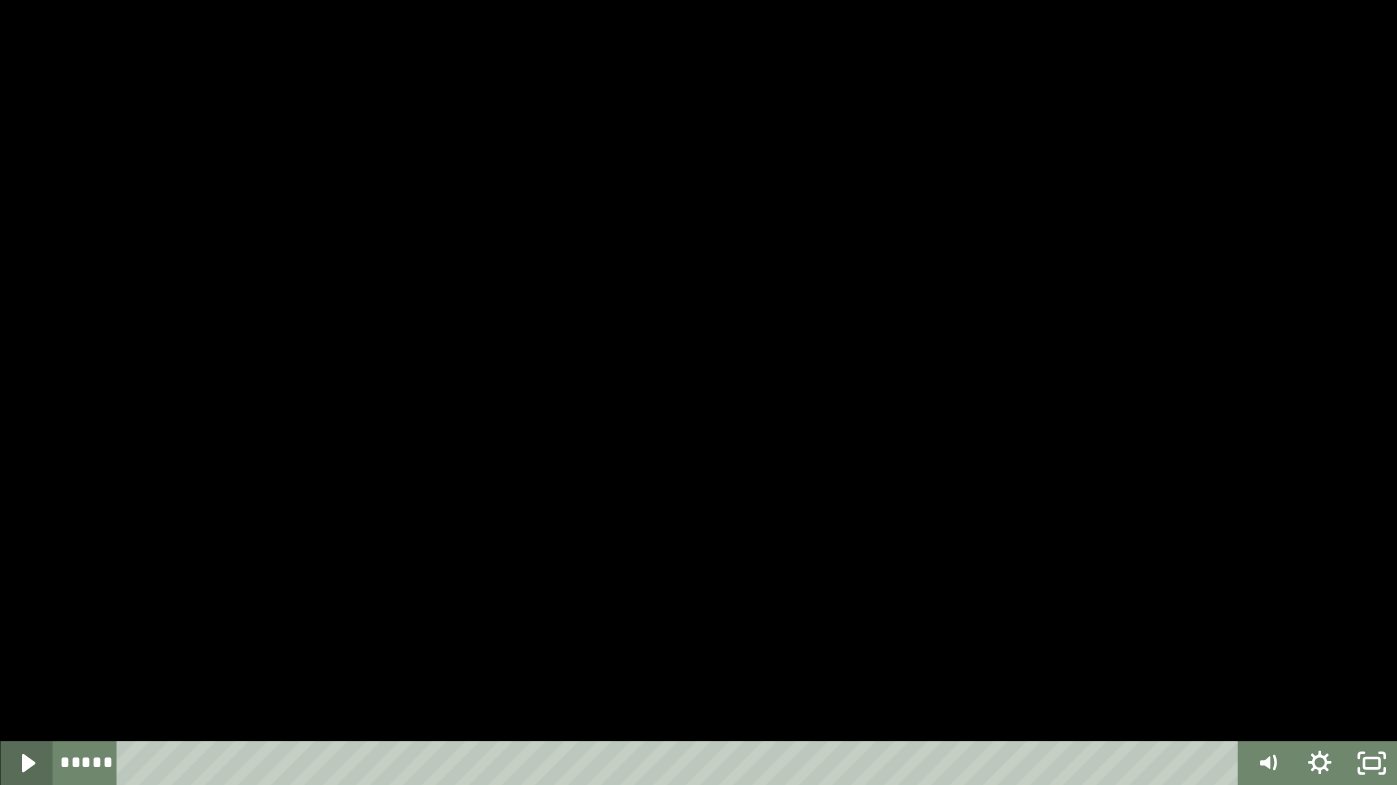click 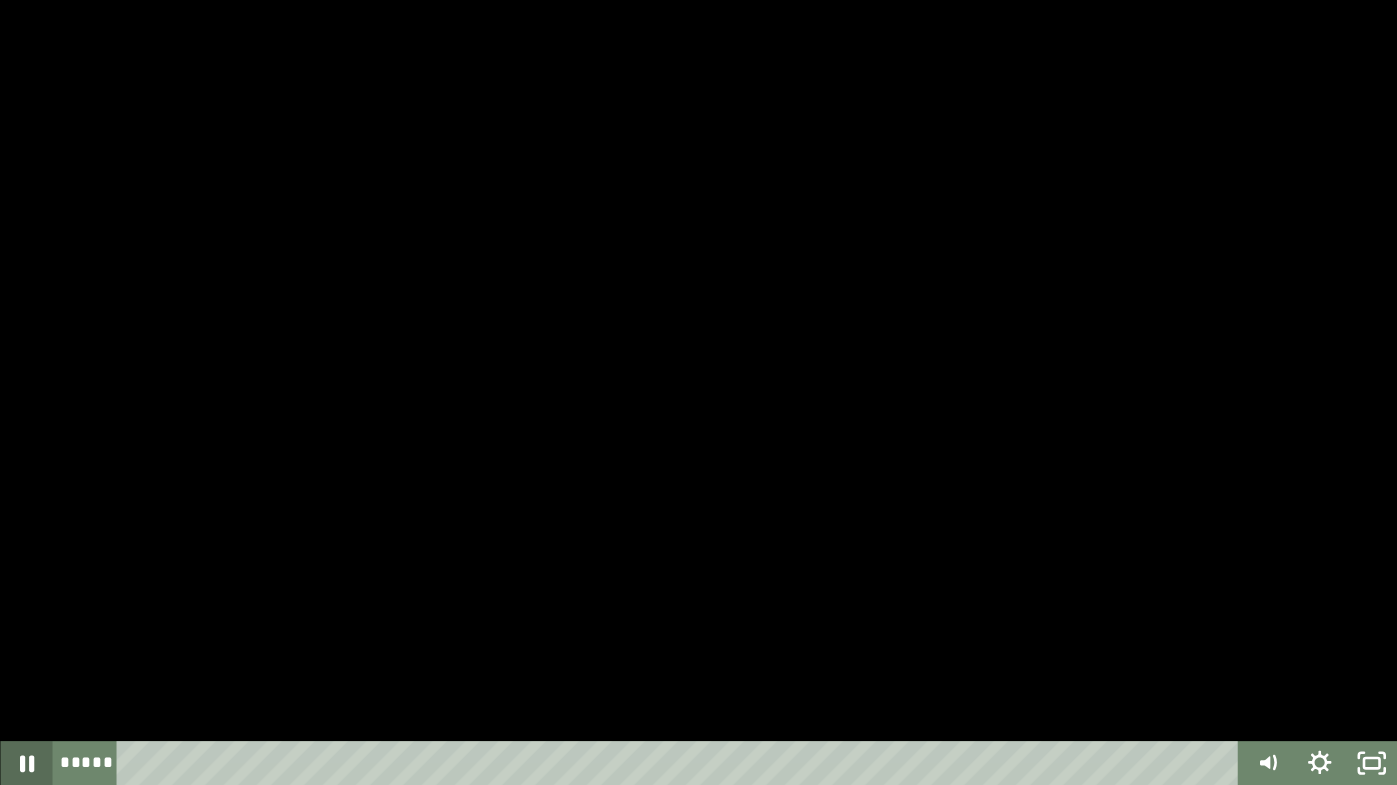 click 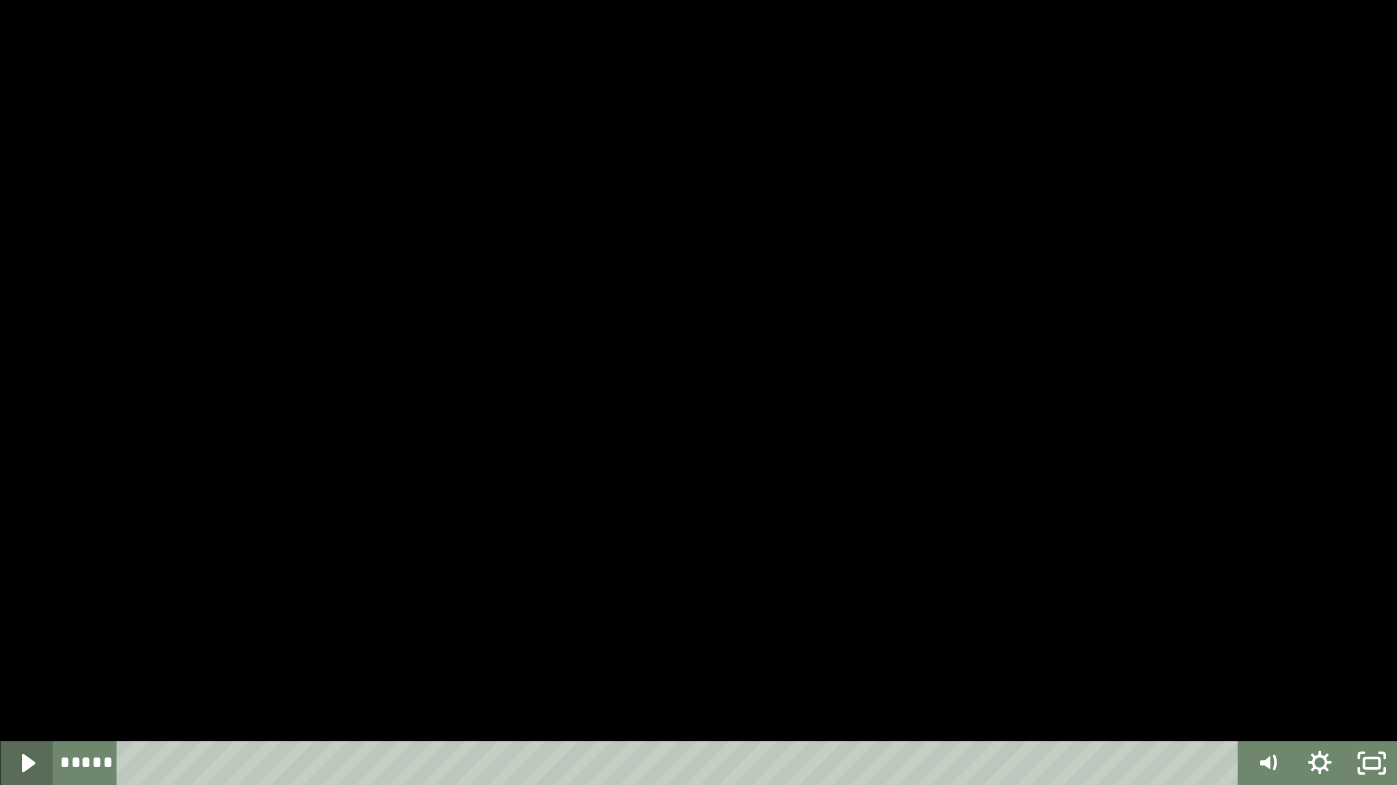 click 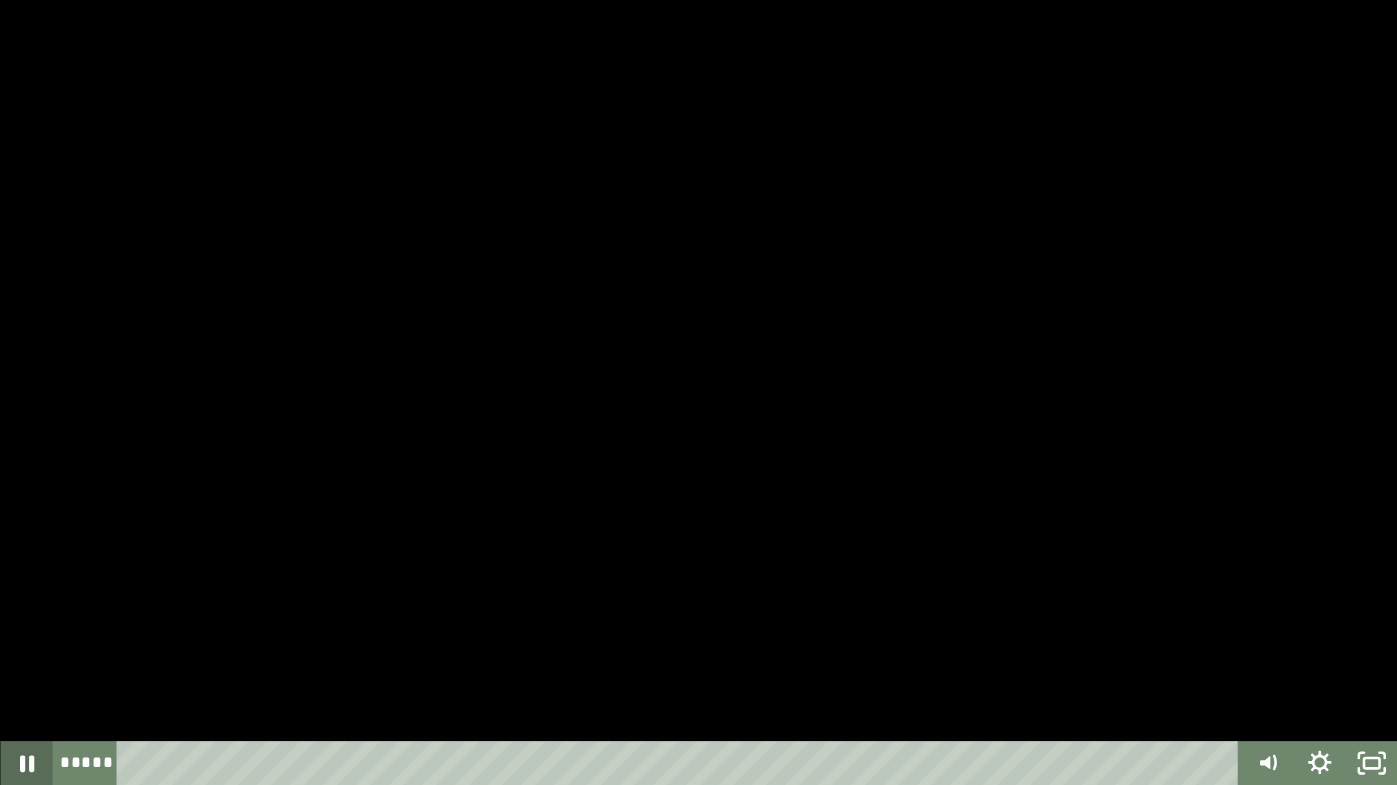 click 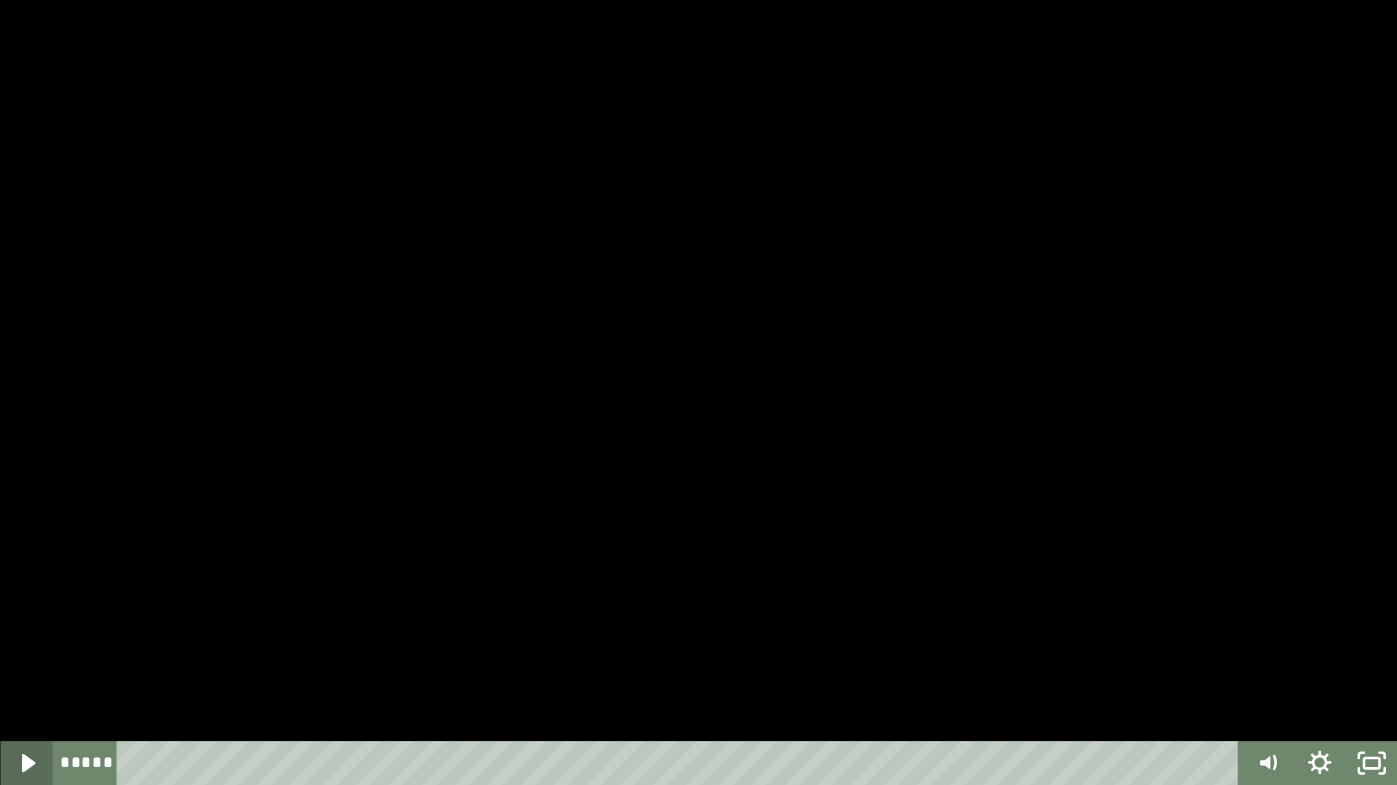 click 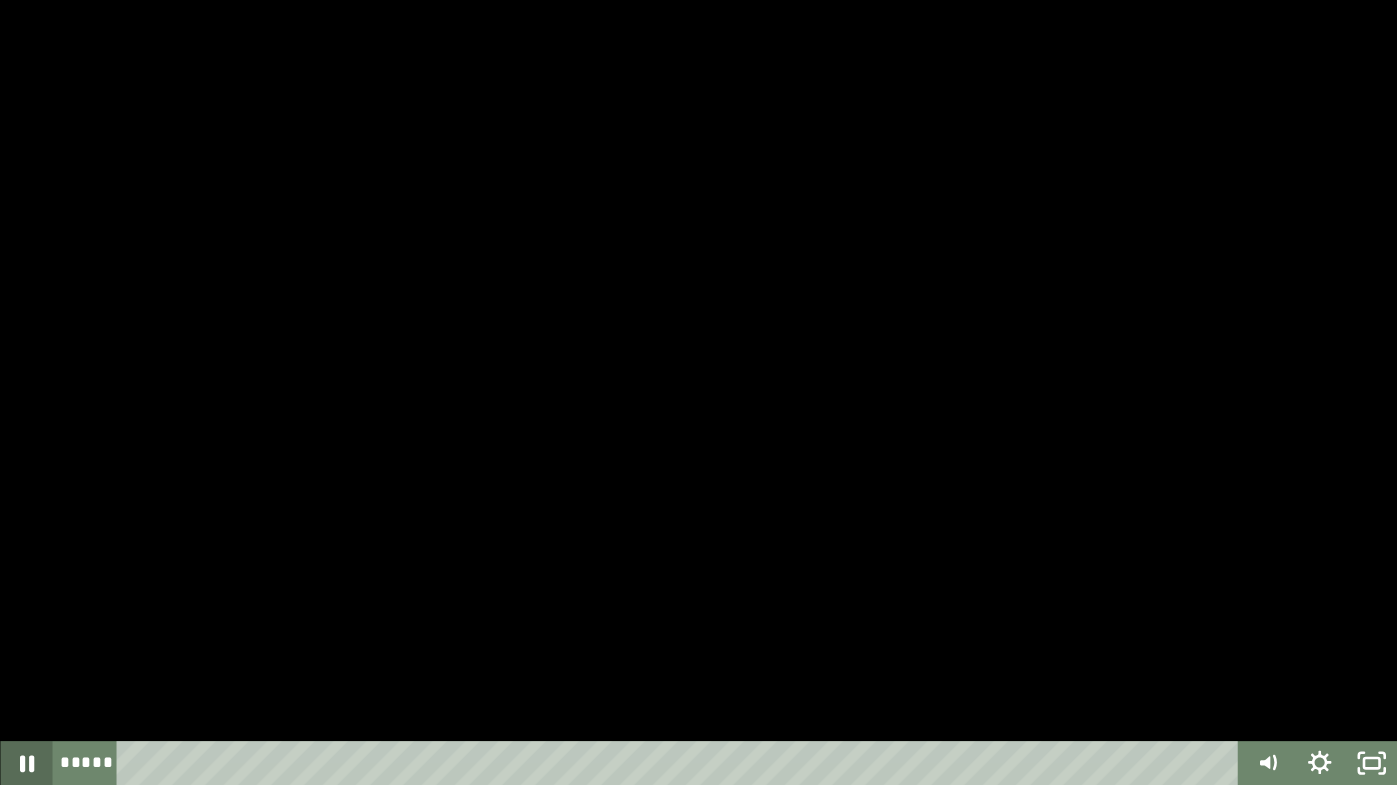 click 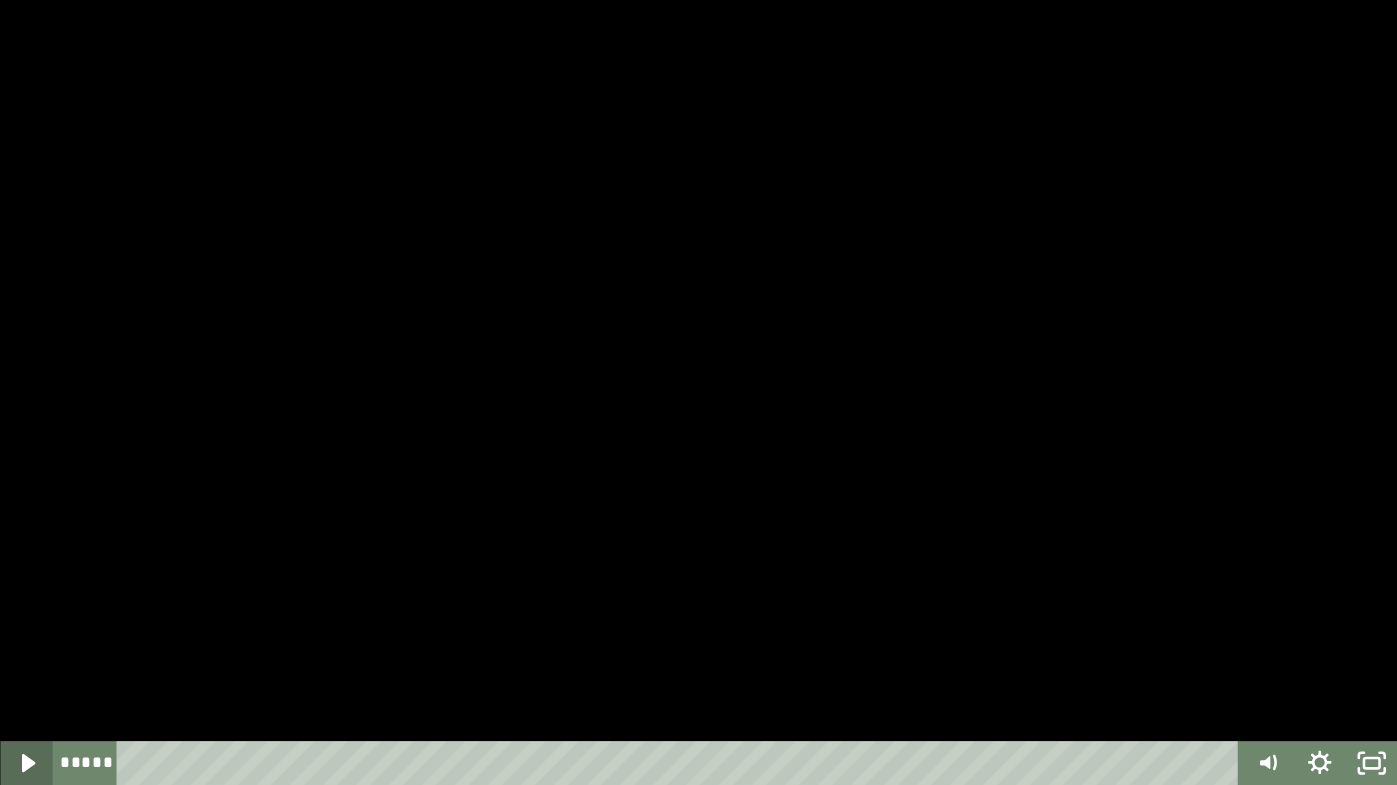 click 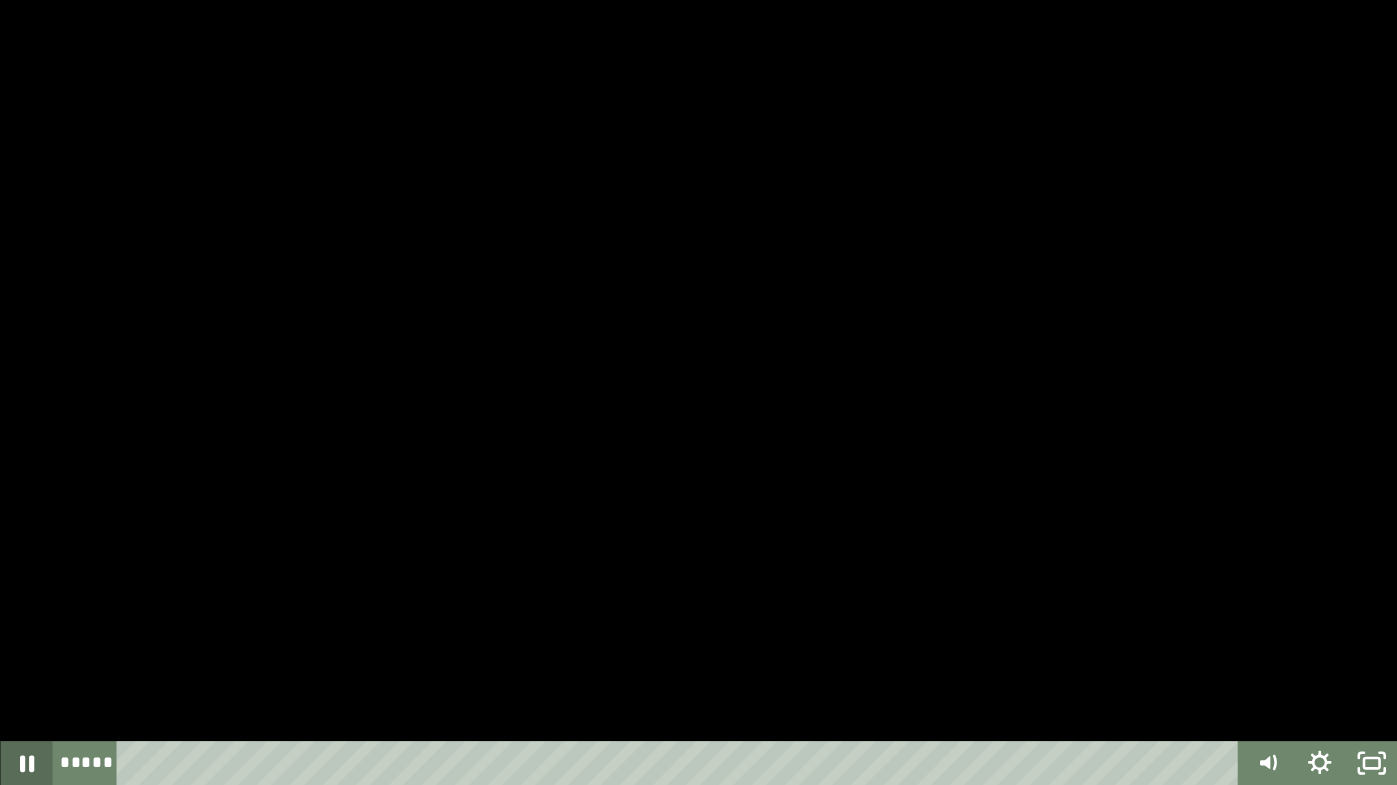 click 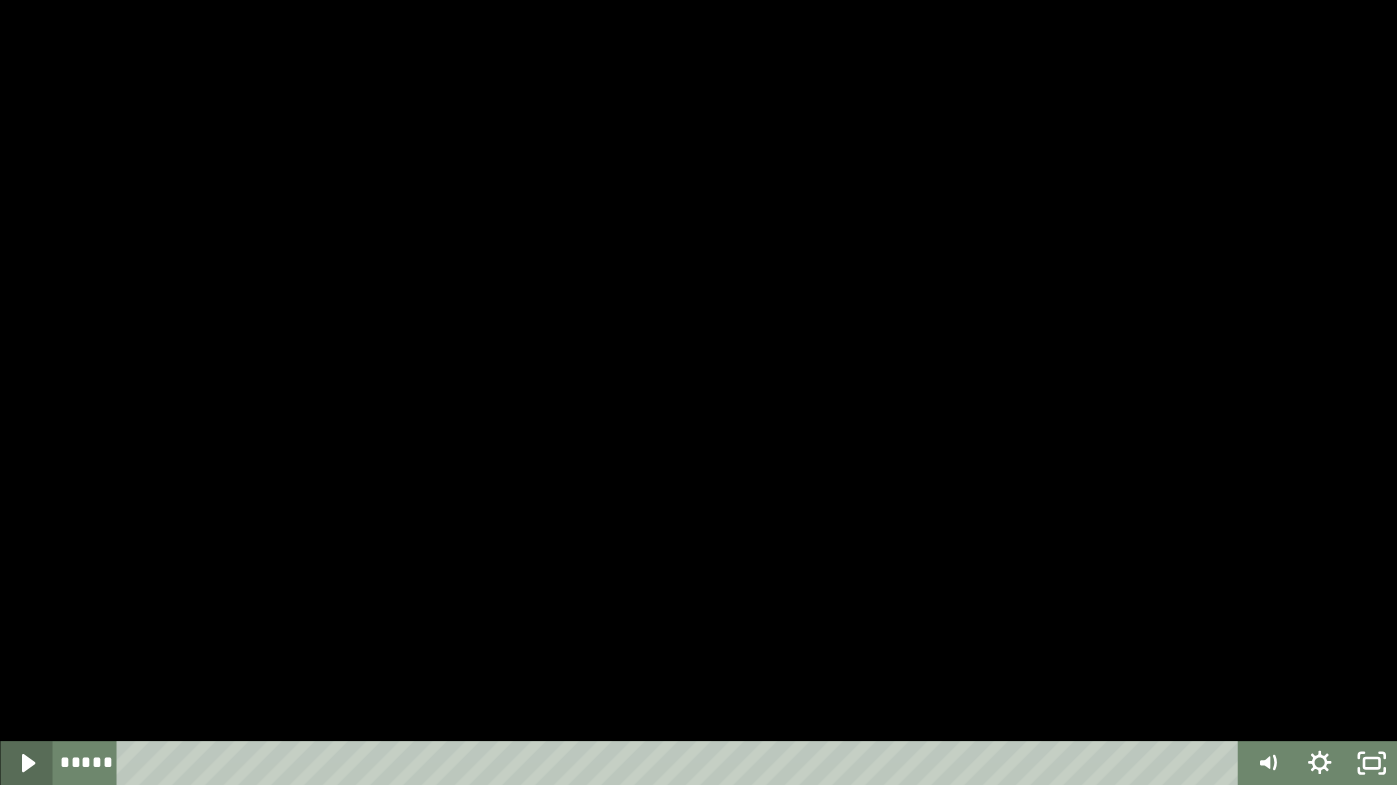 click 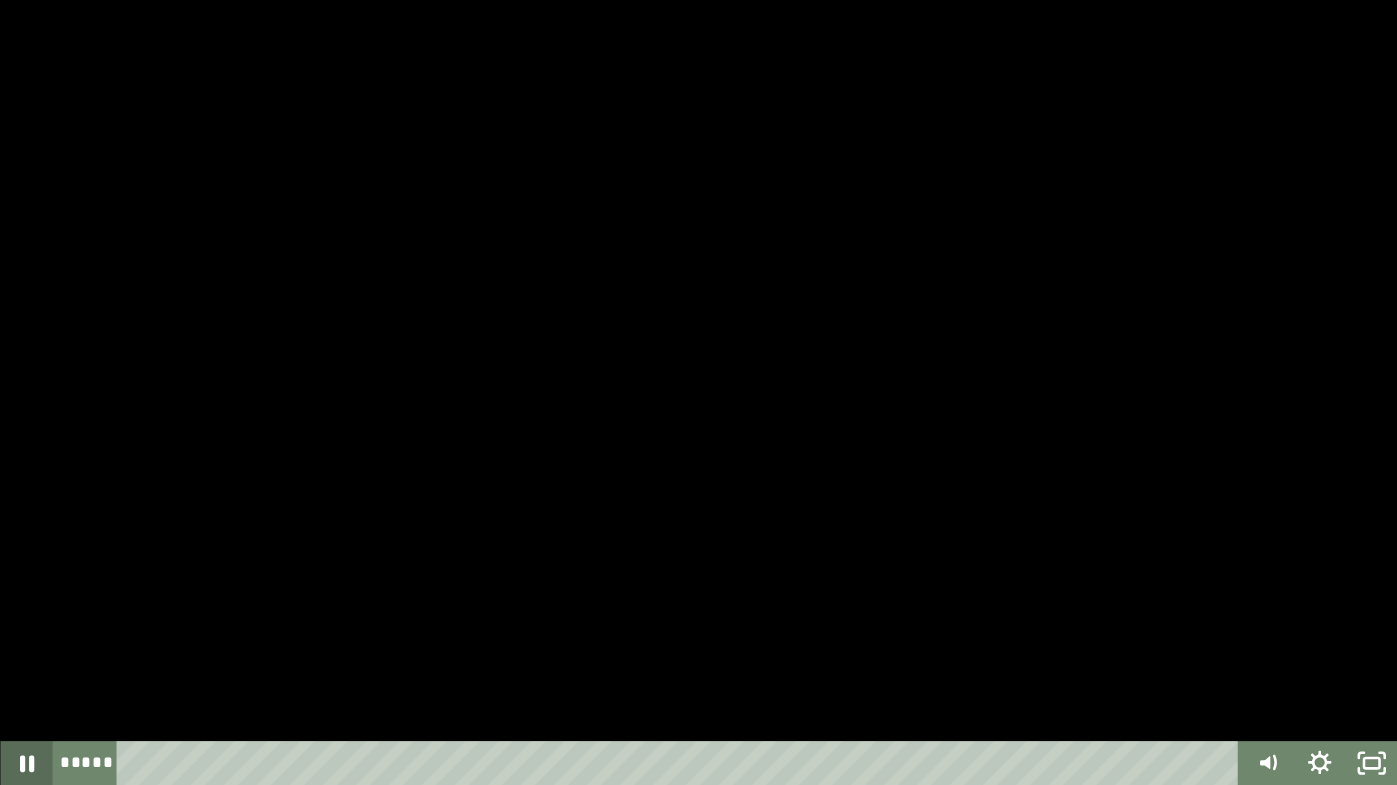 click 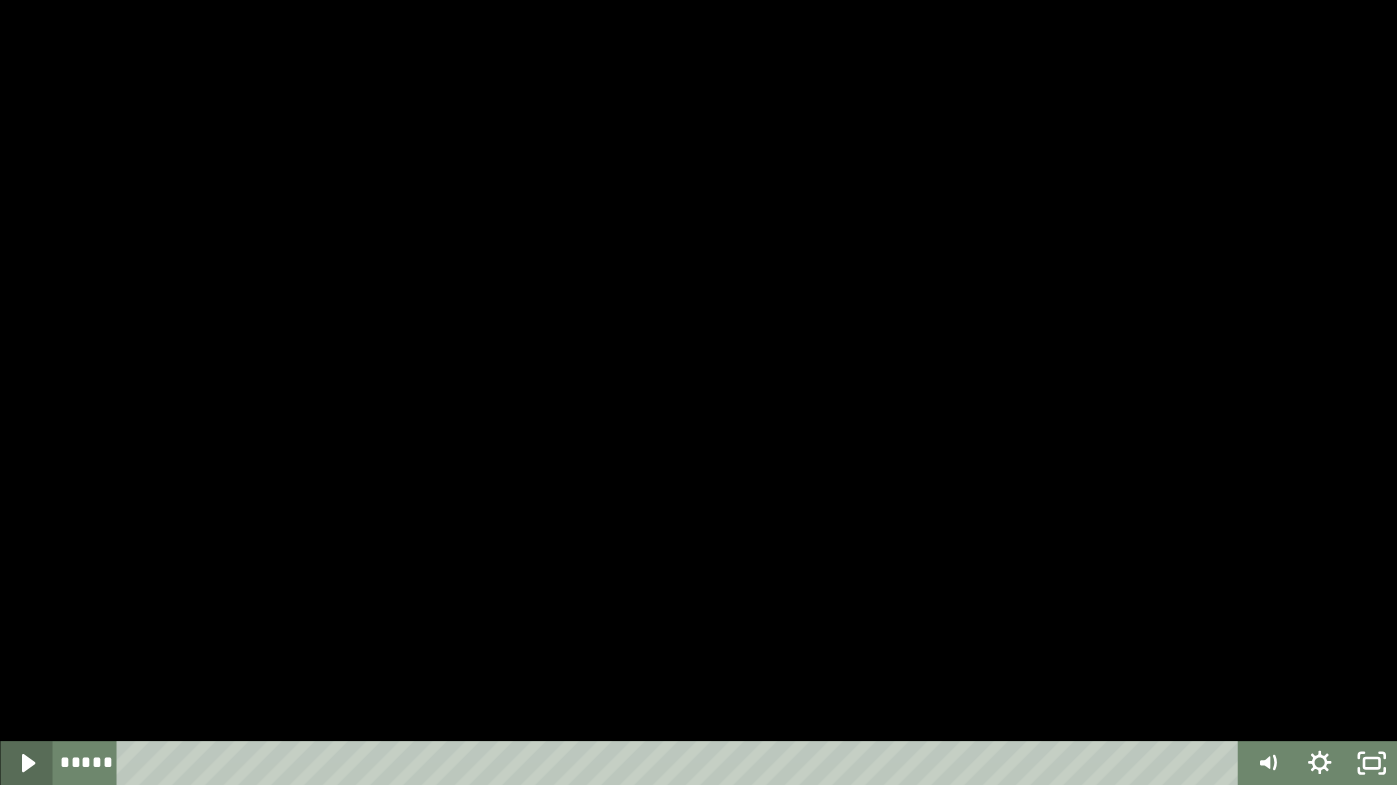 click 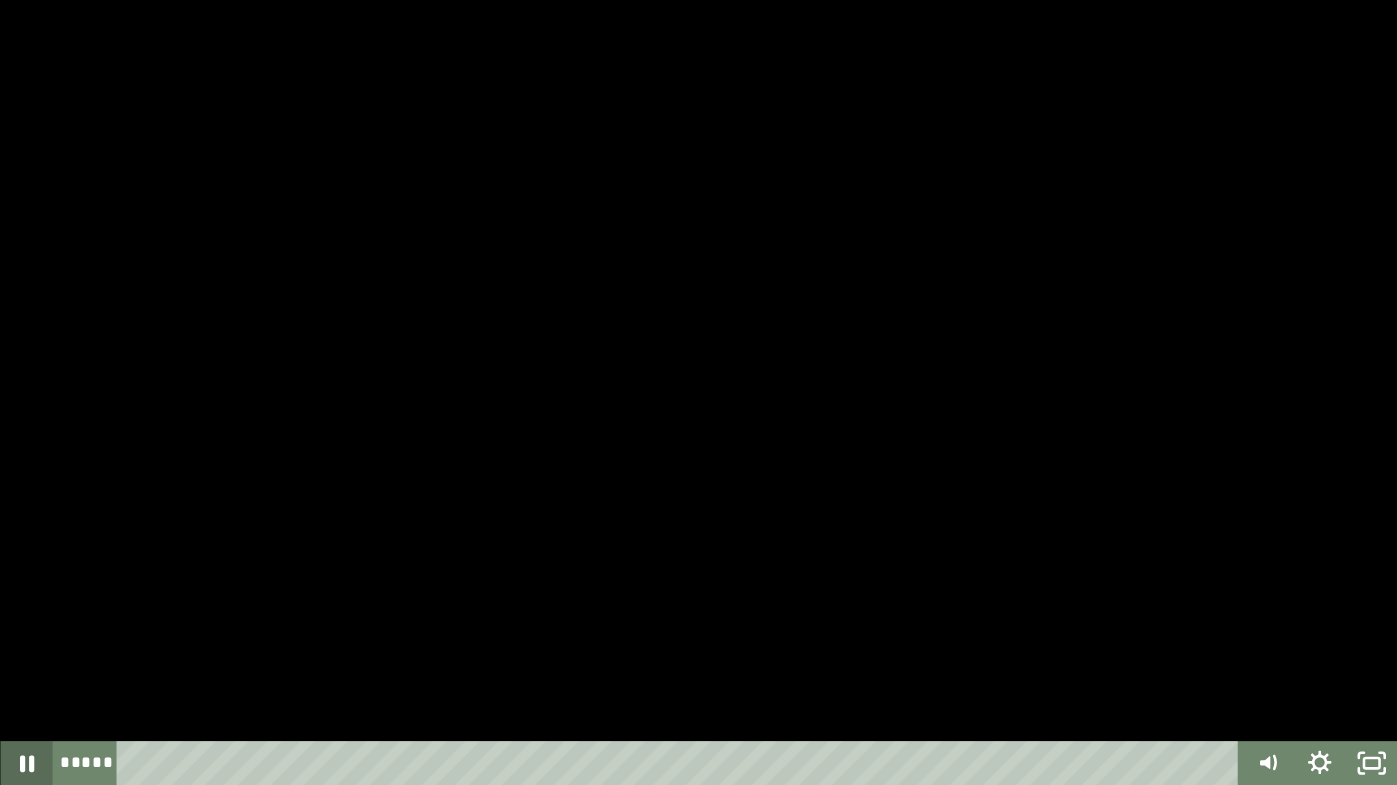 click 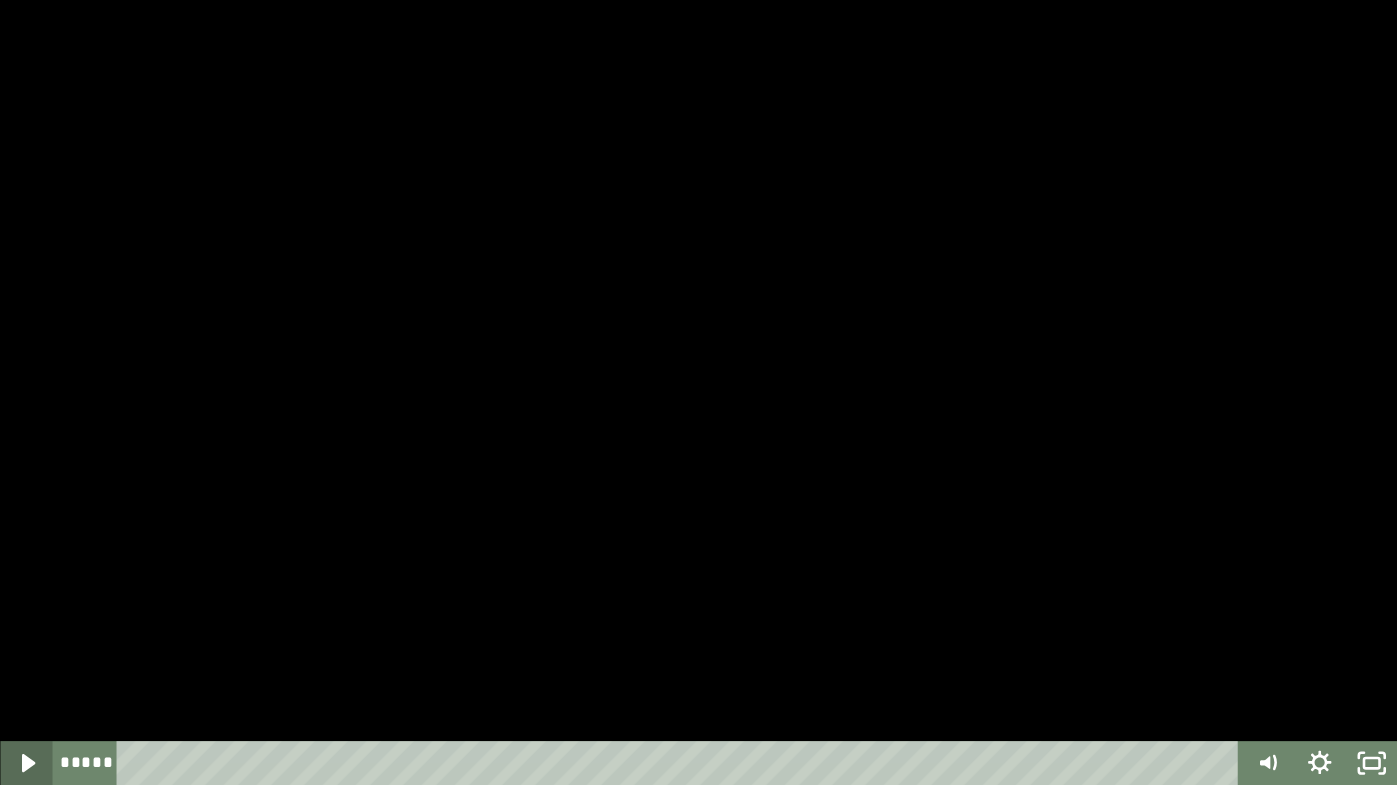 click 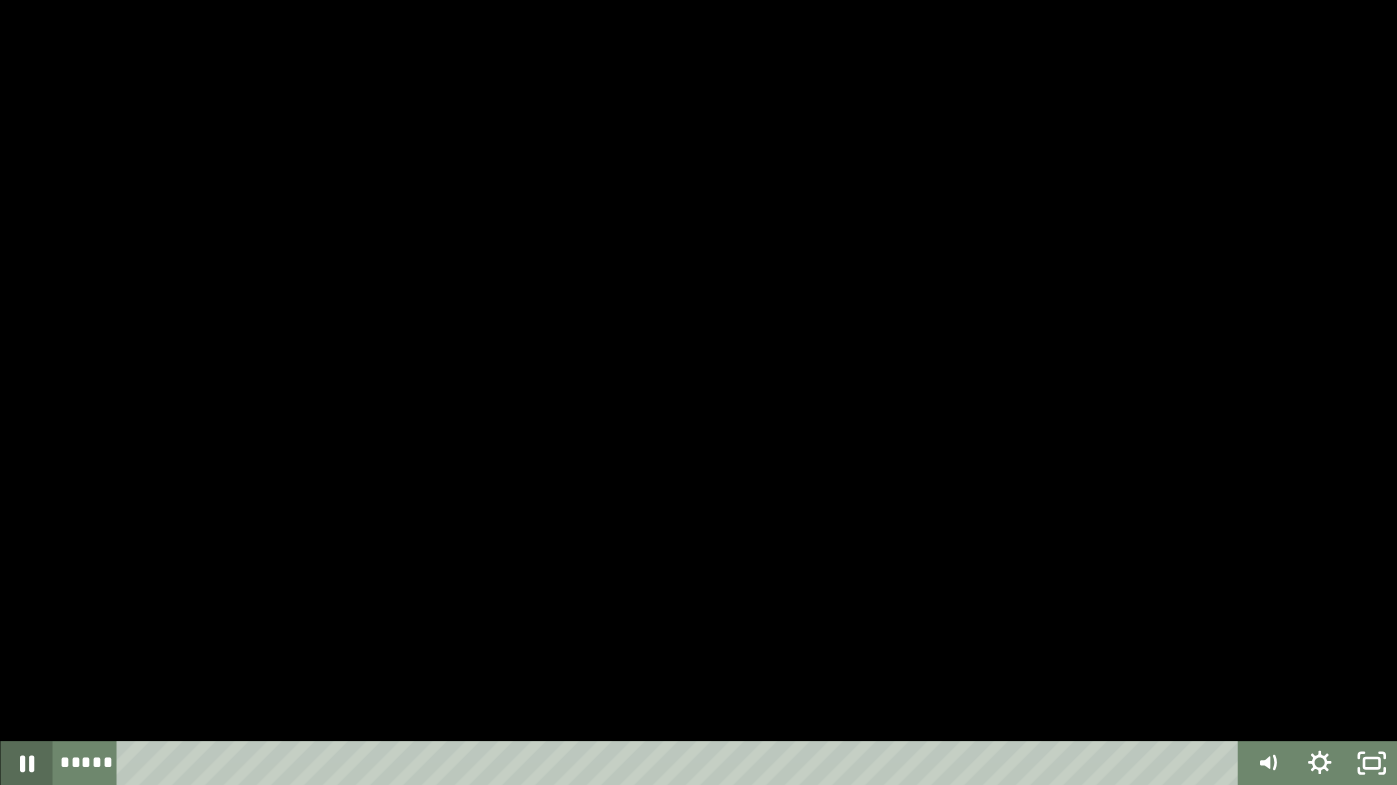 click 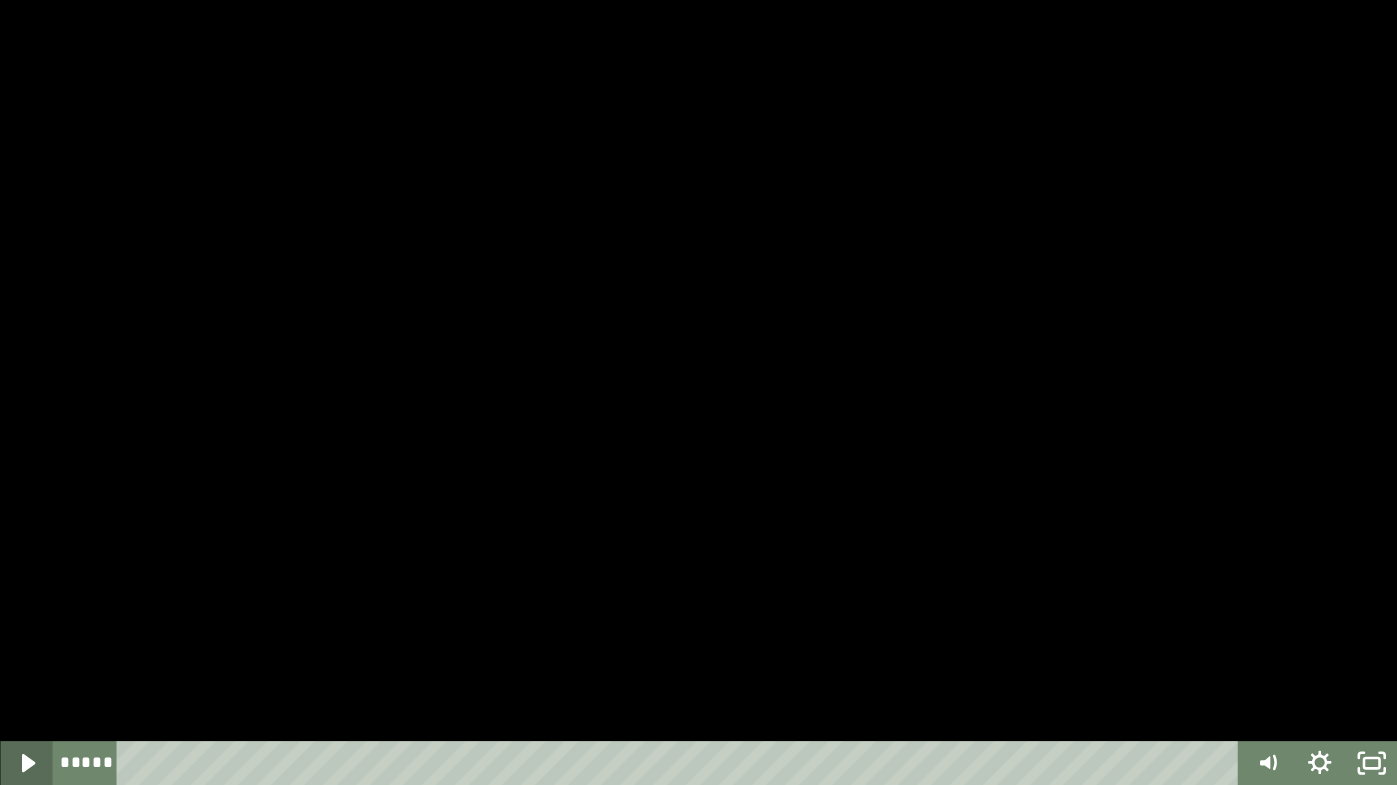 click 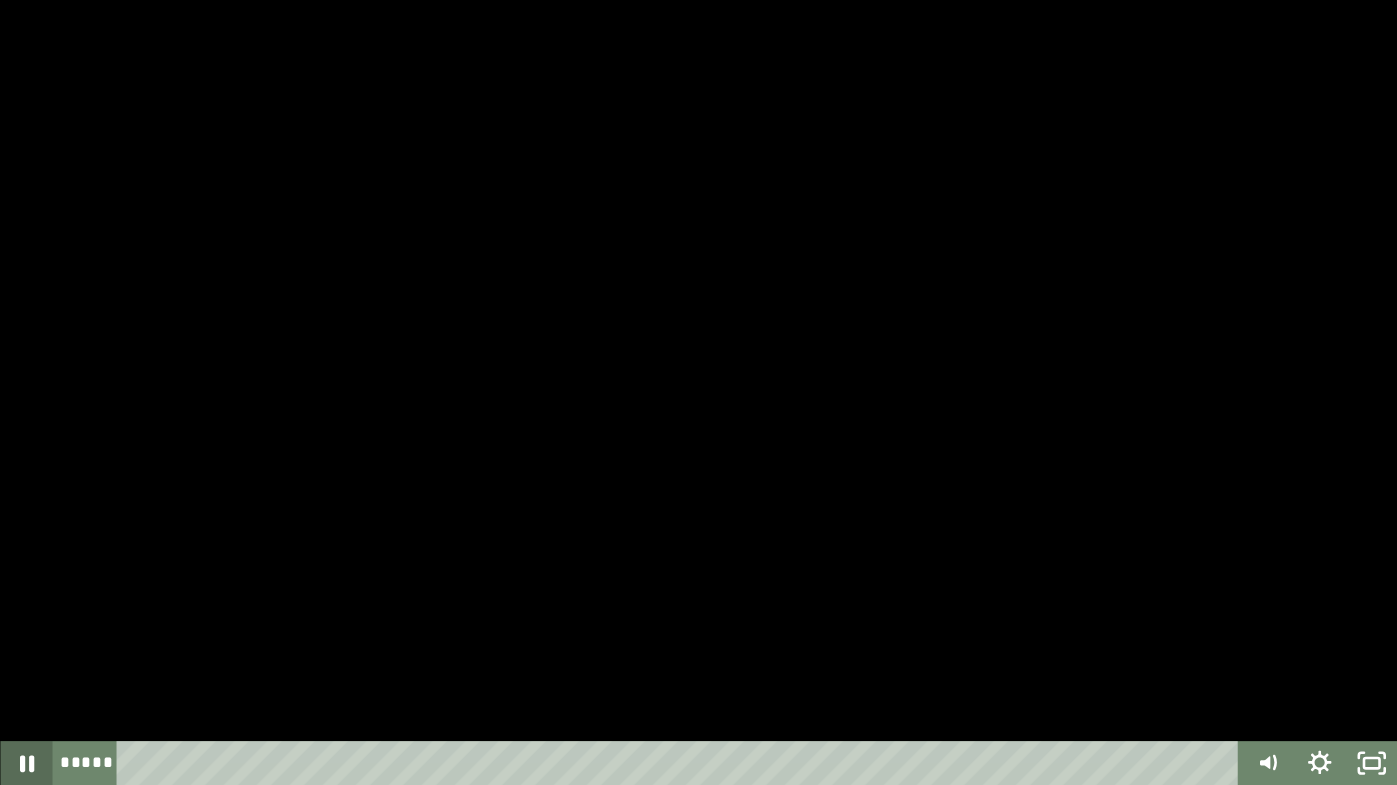 click 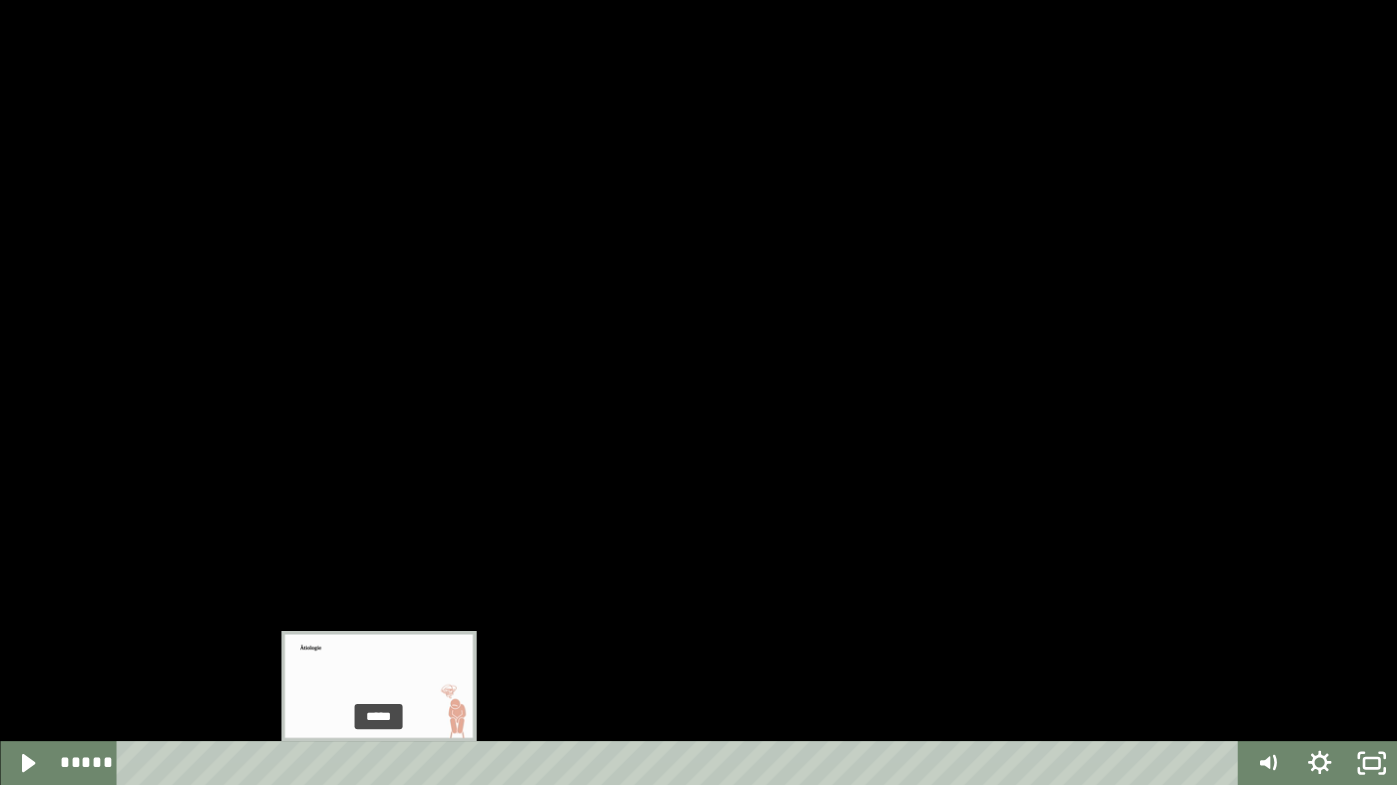 click at bounding box center [386, 763] 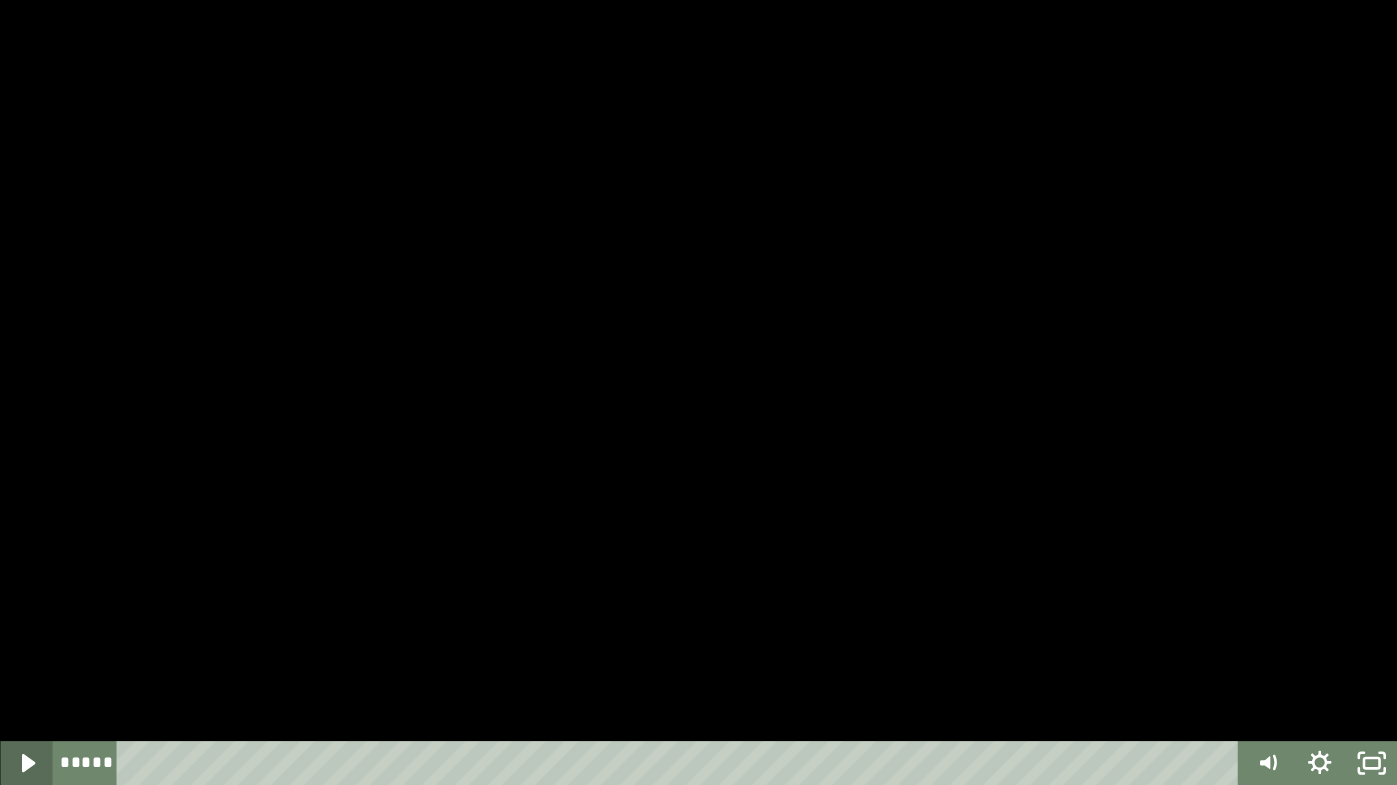 click 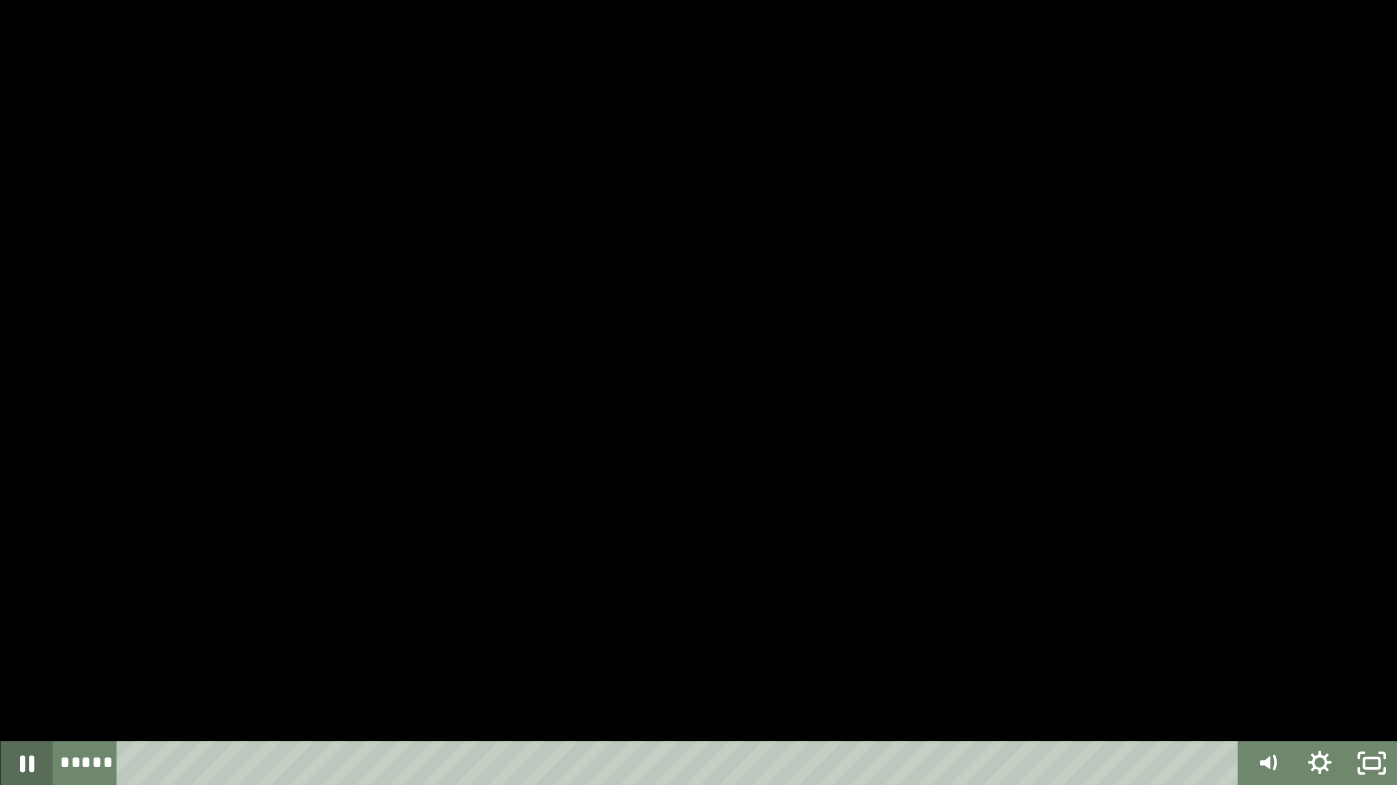 click 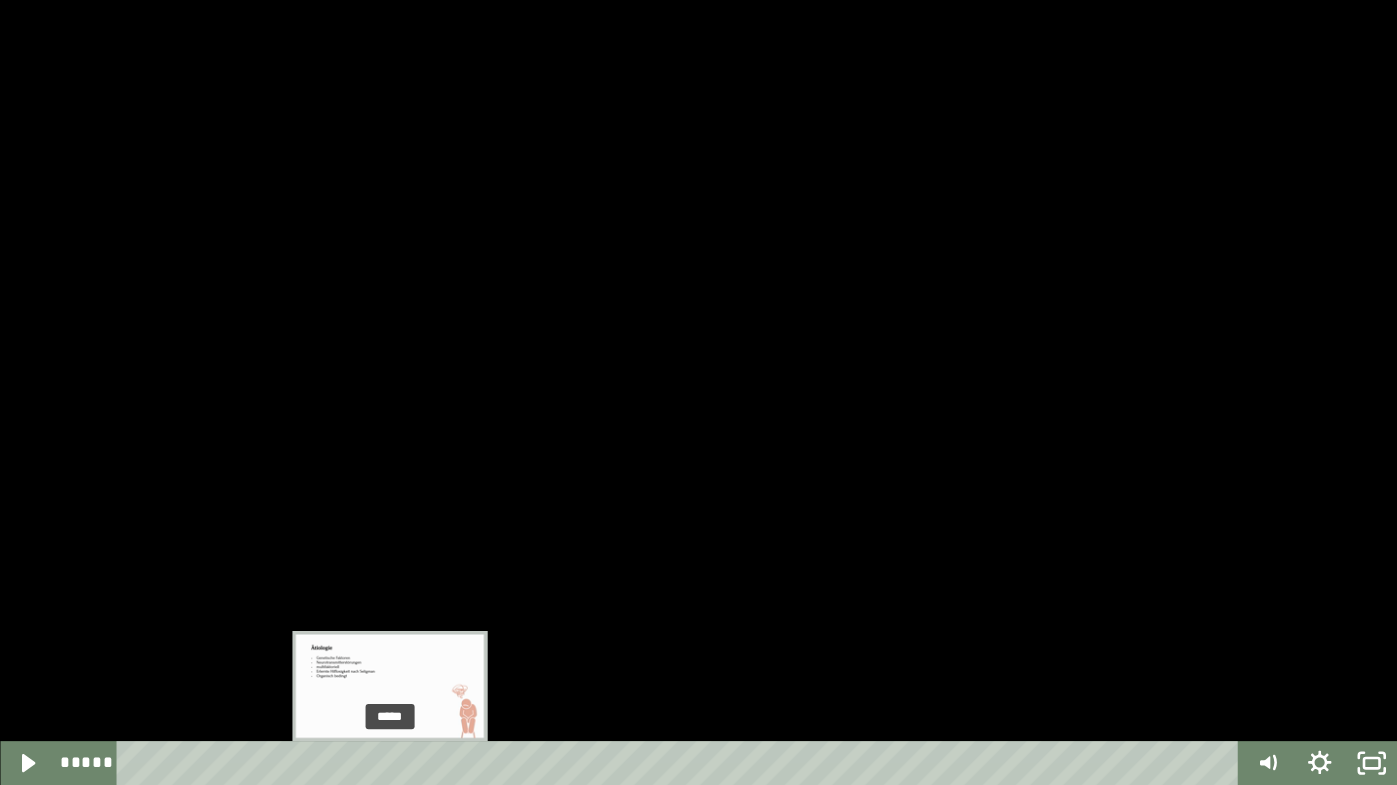 click at bounding box center (394, 763) 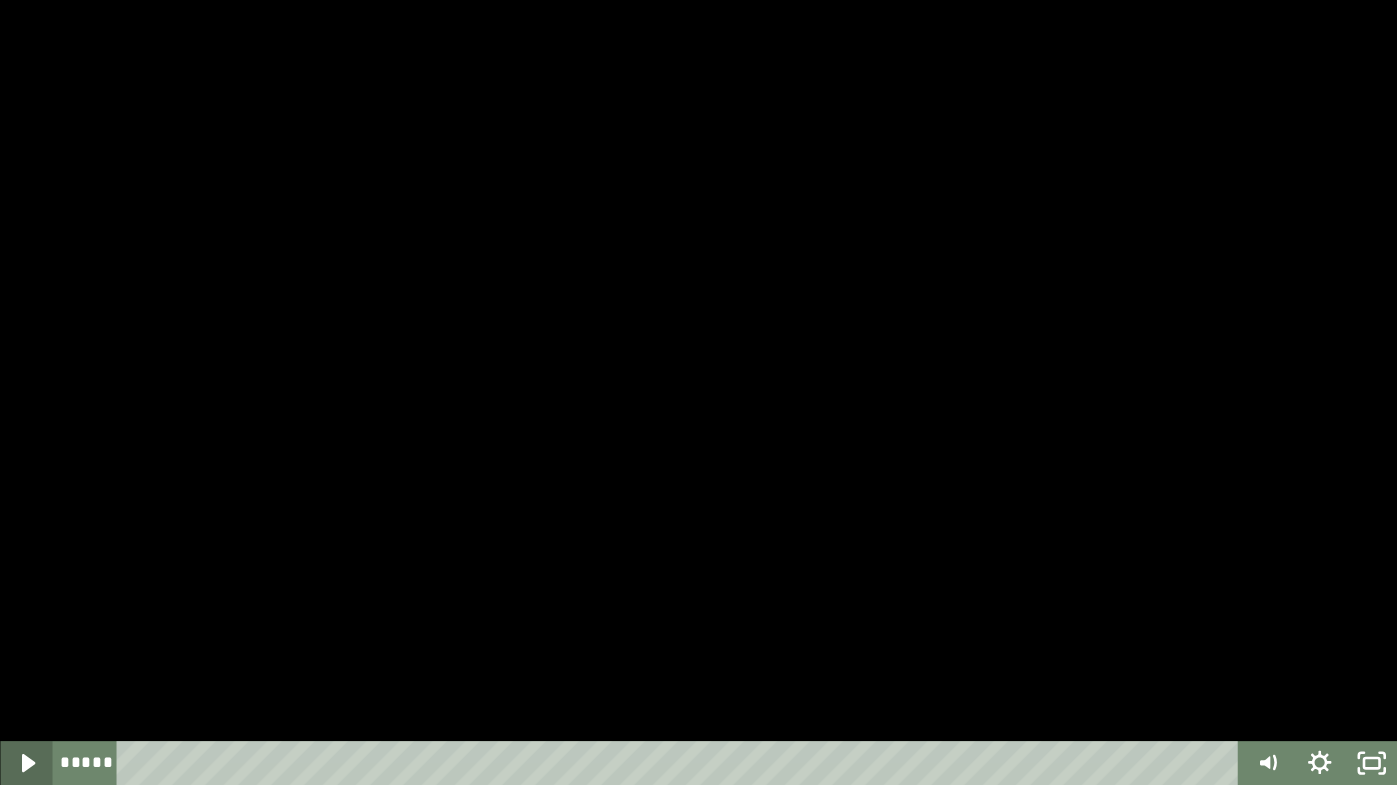 click 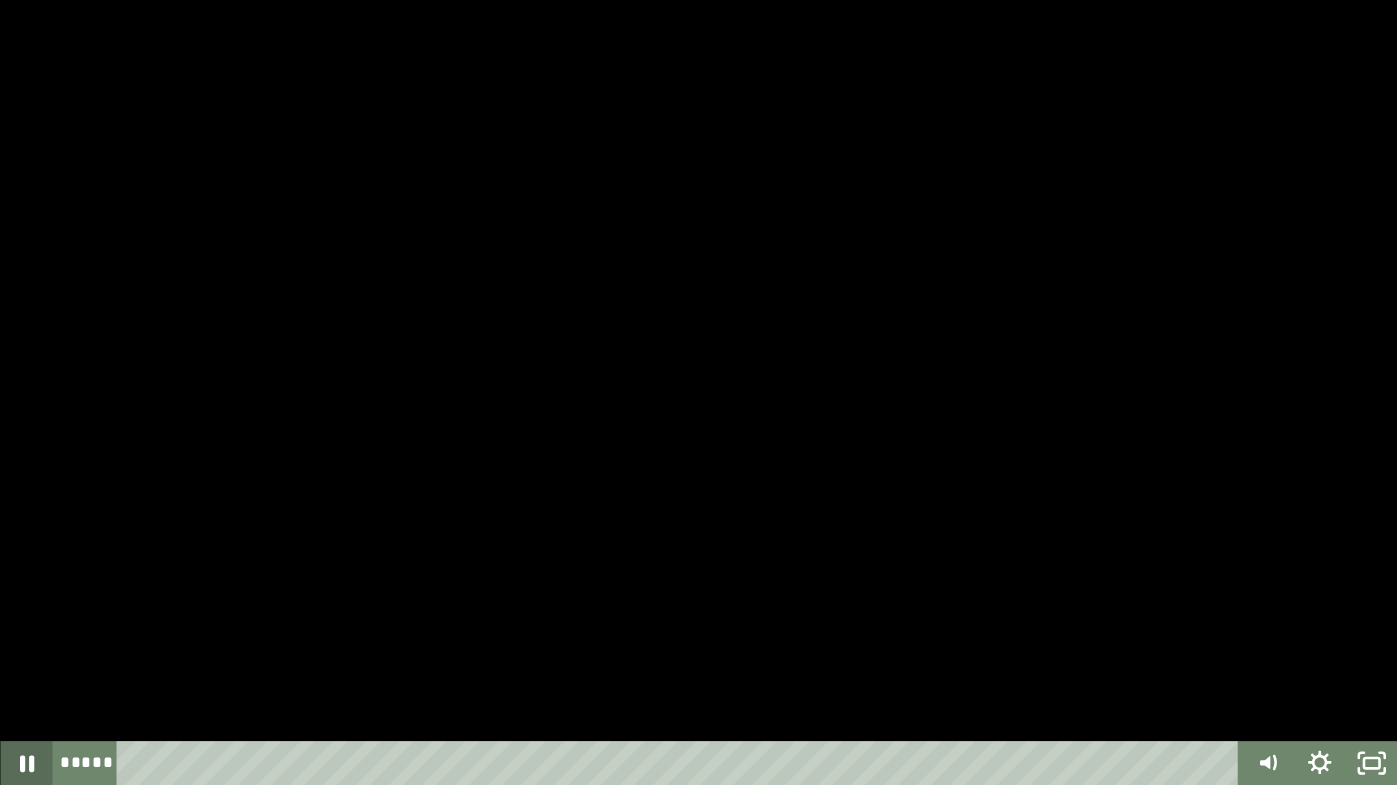 click 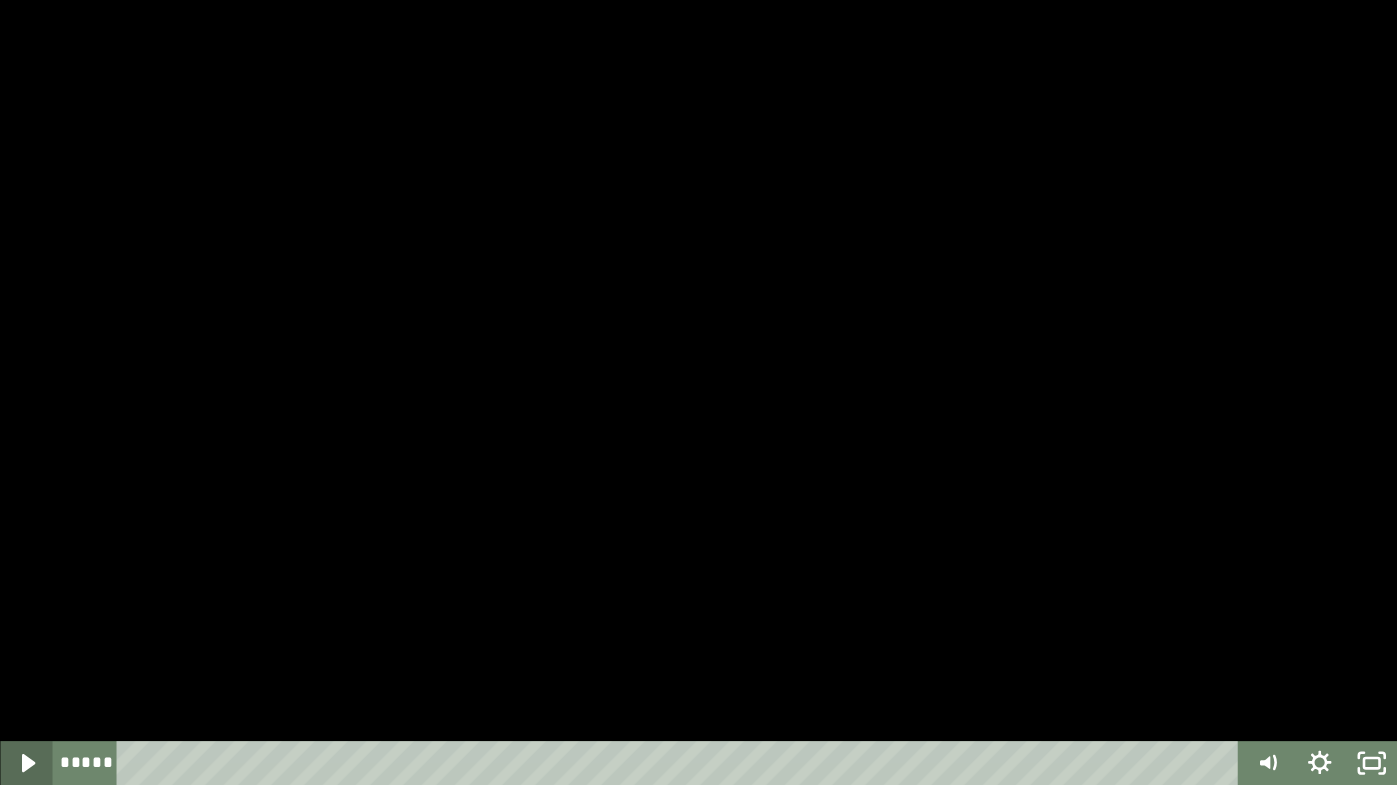 click 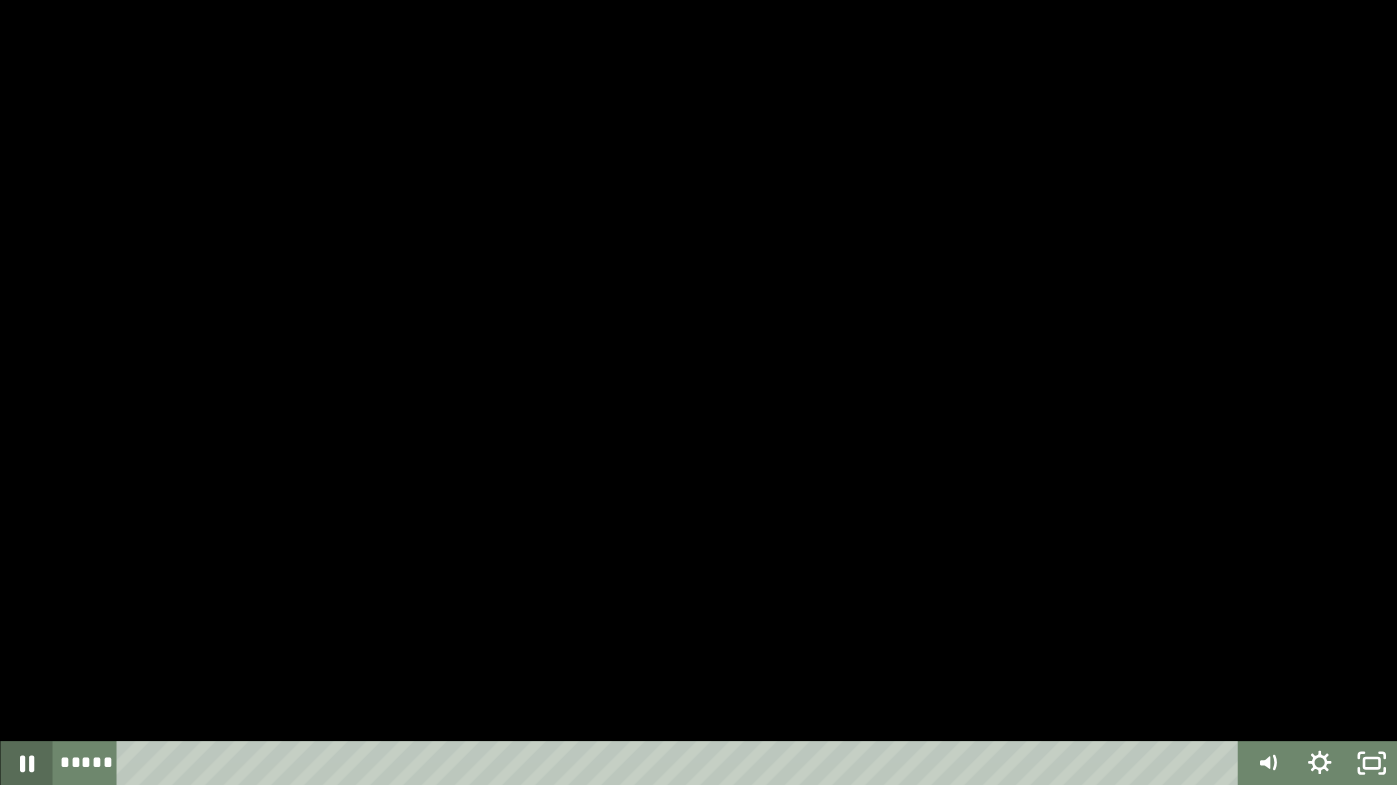 click 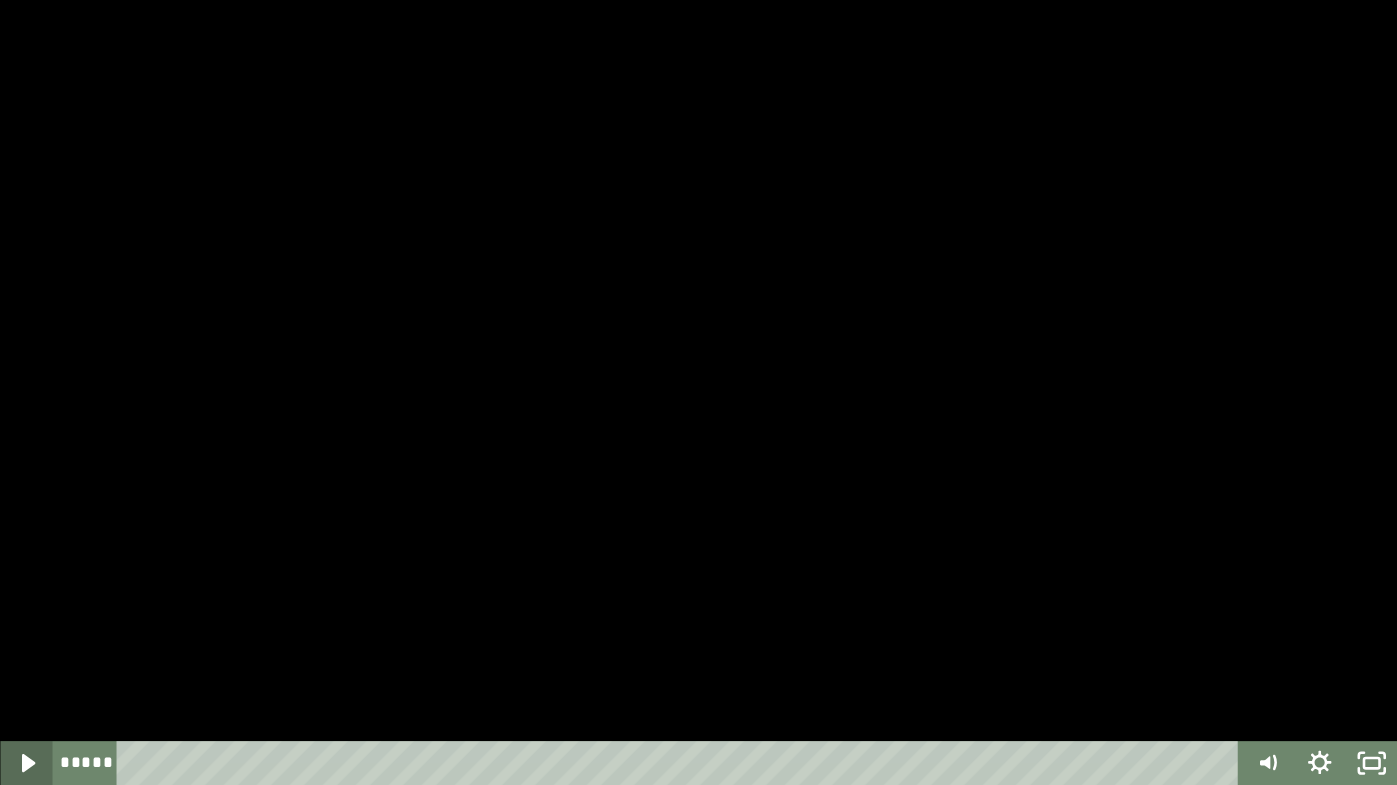 click 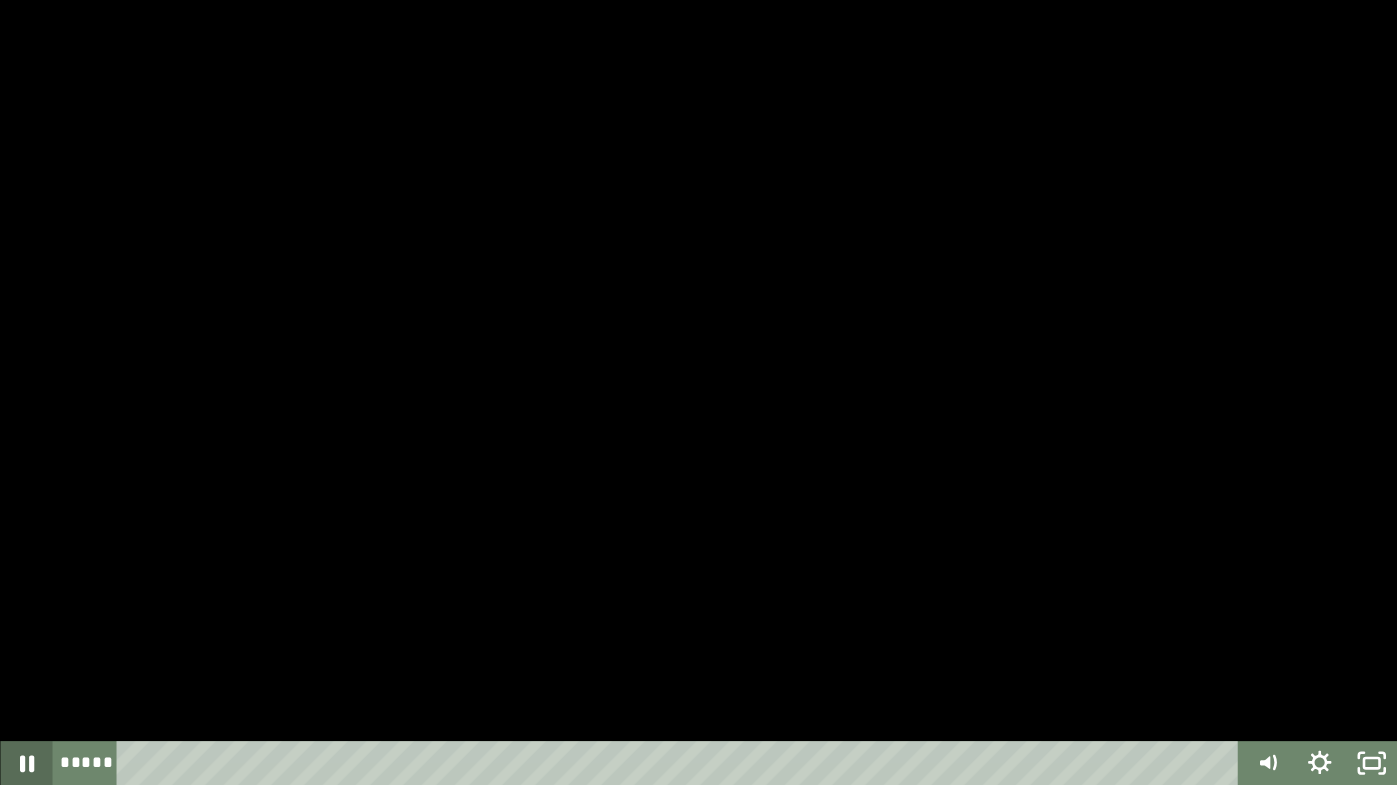 click 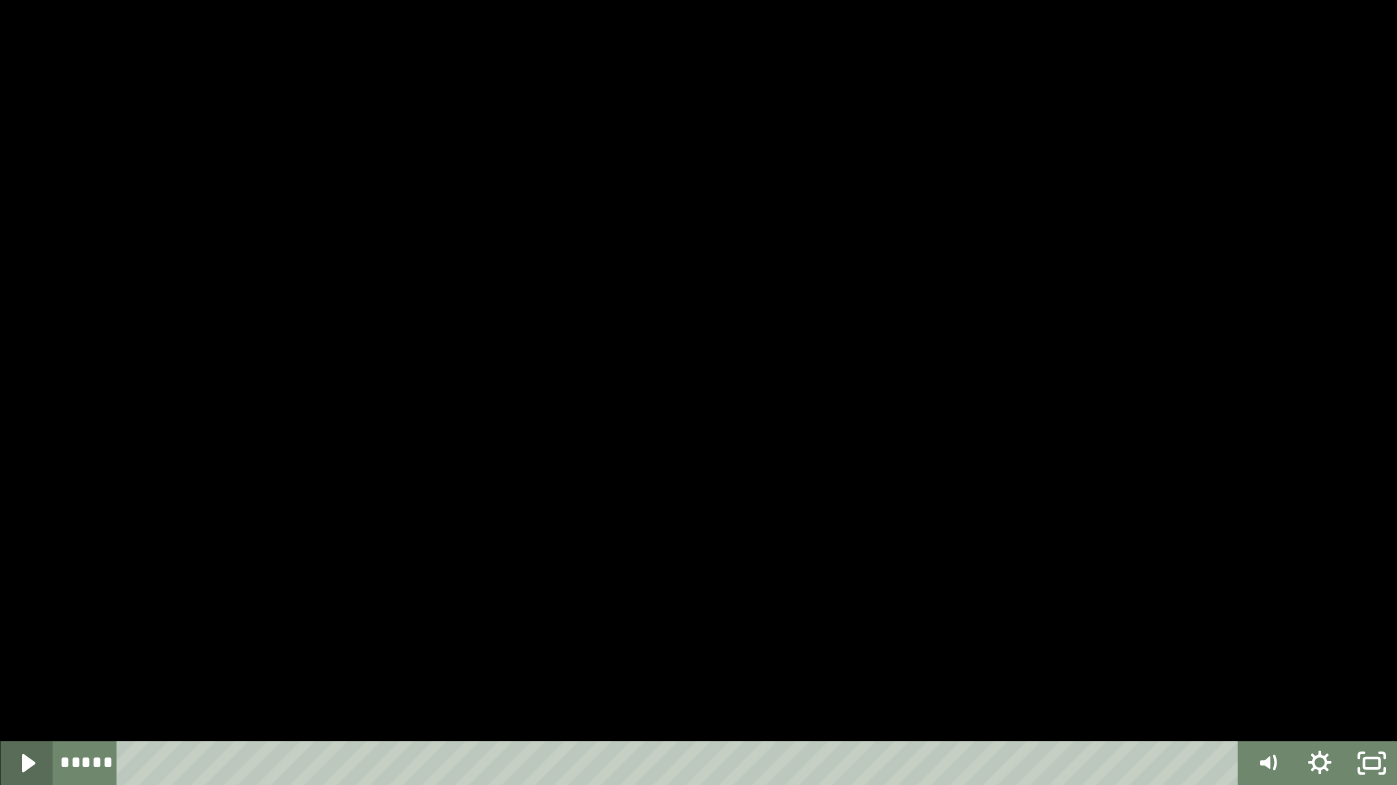 click 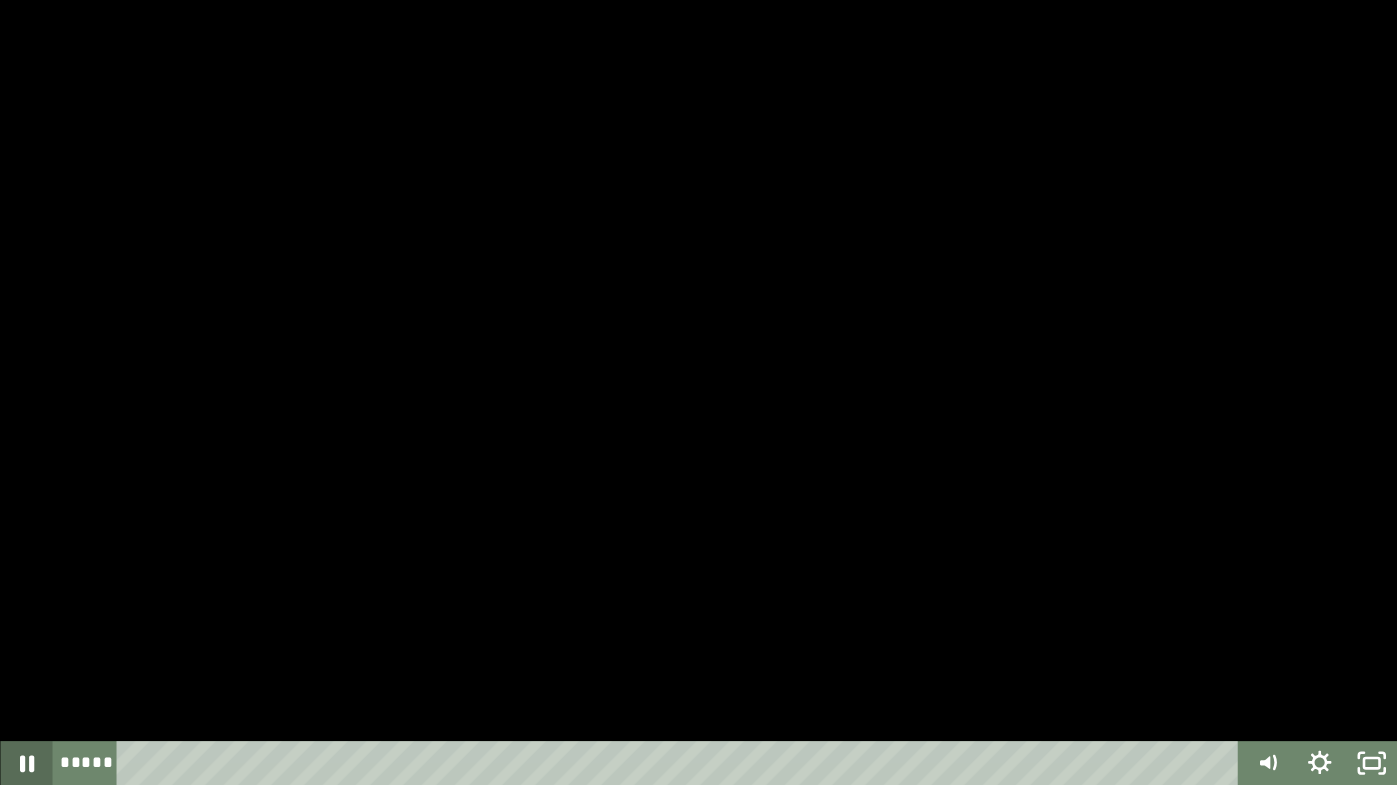 click 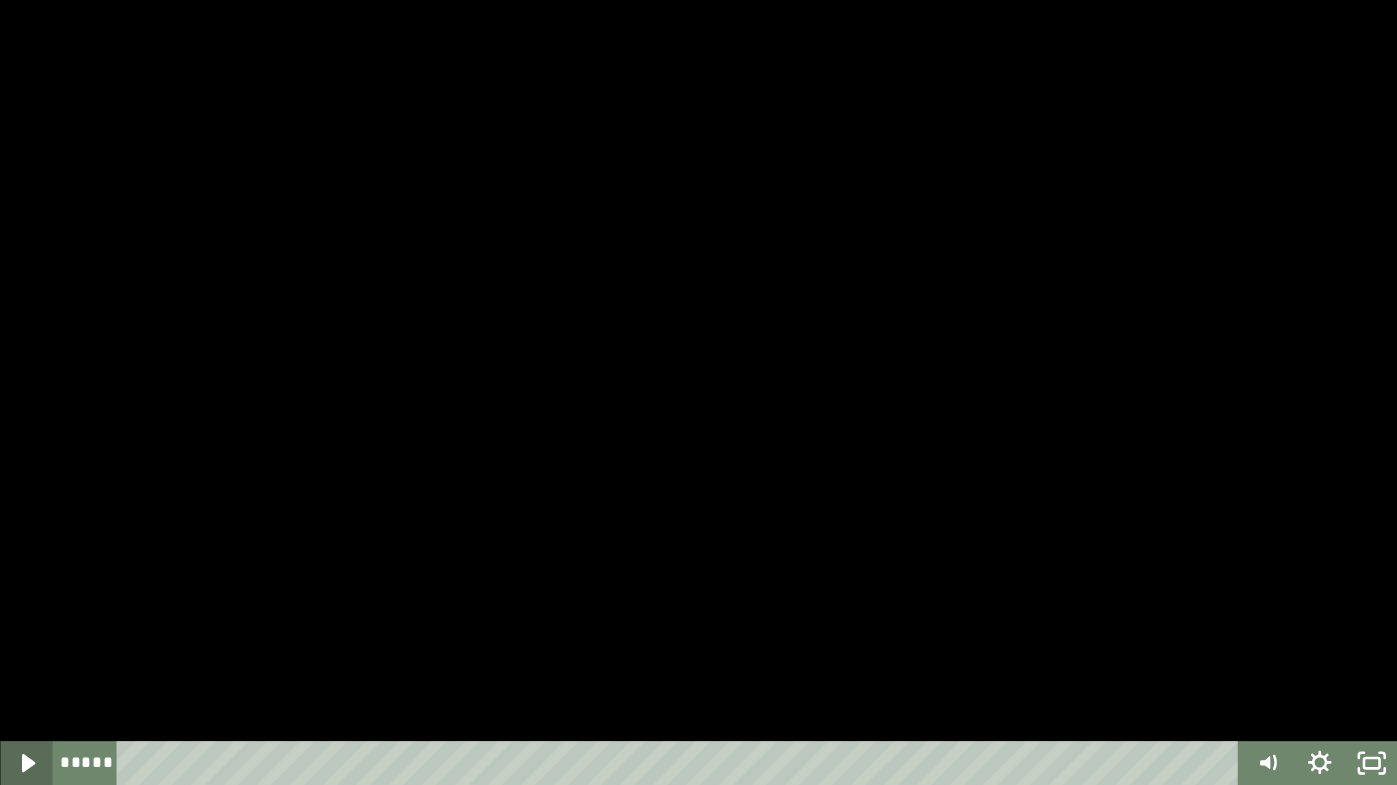 click 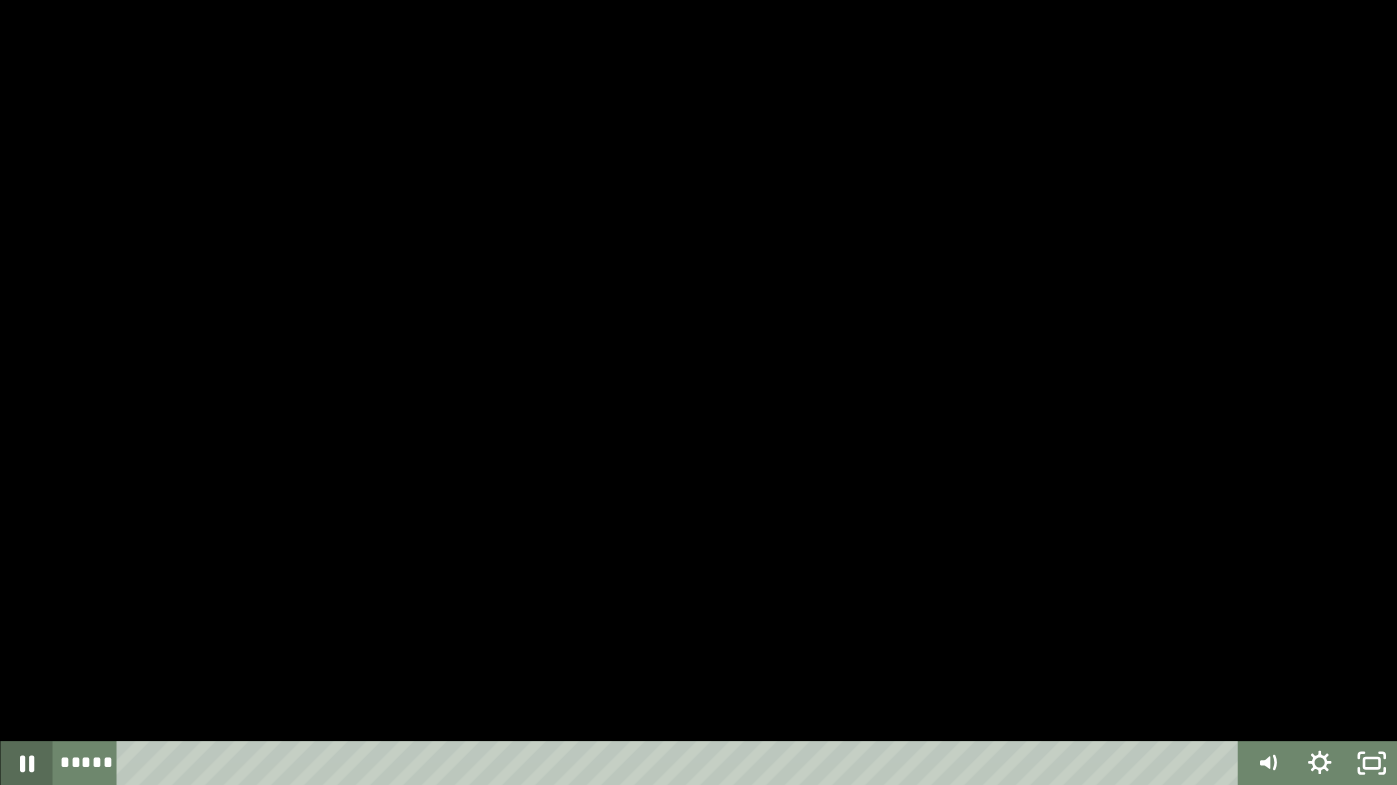 click 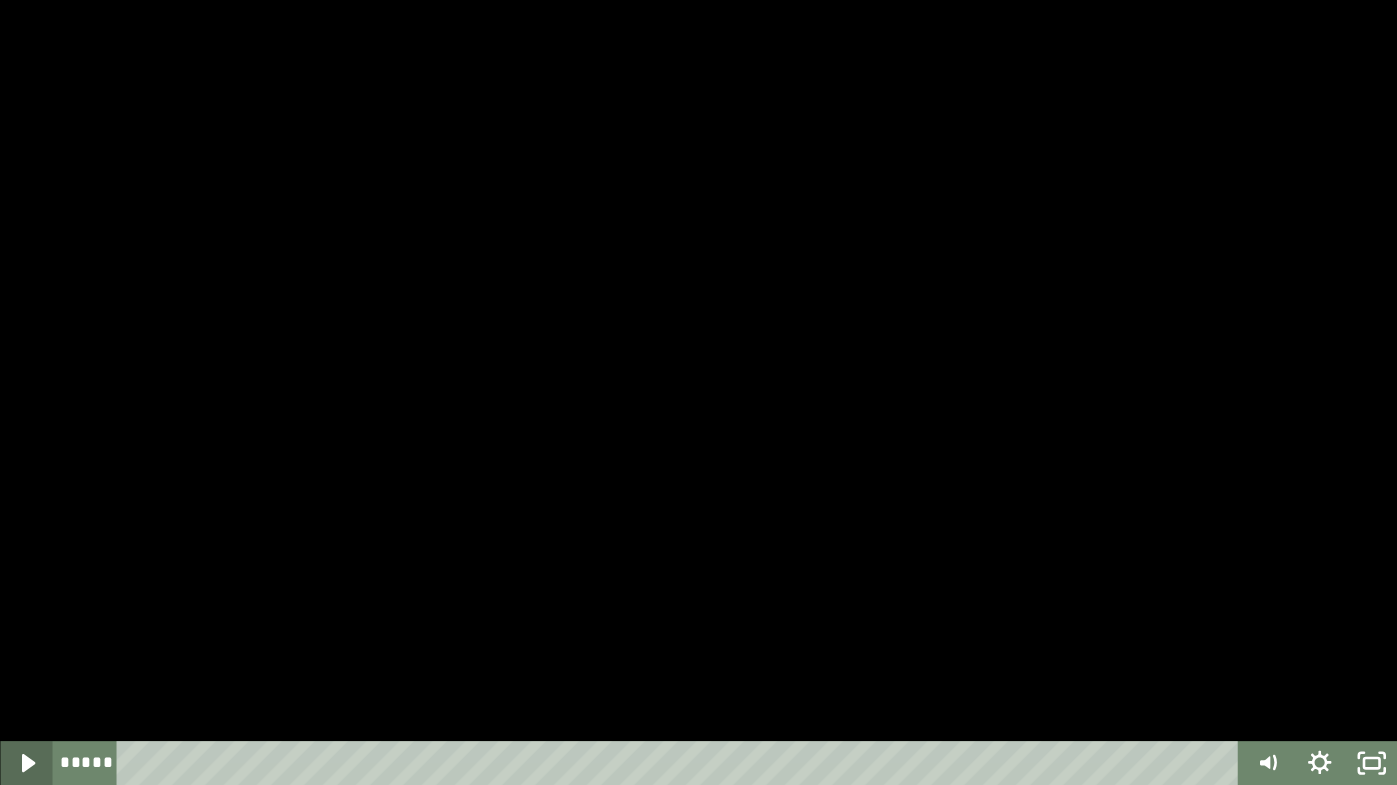 click 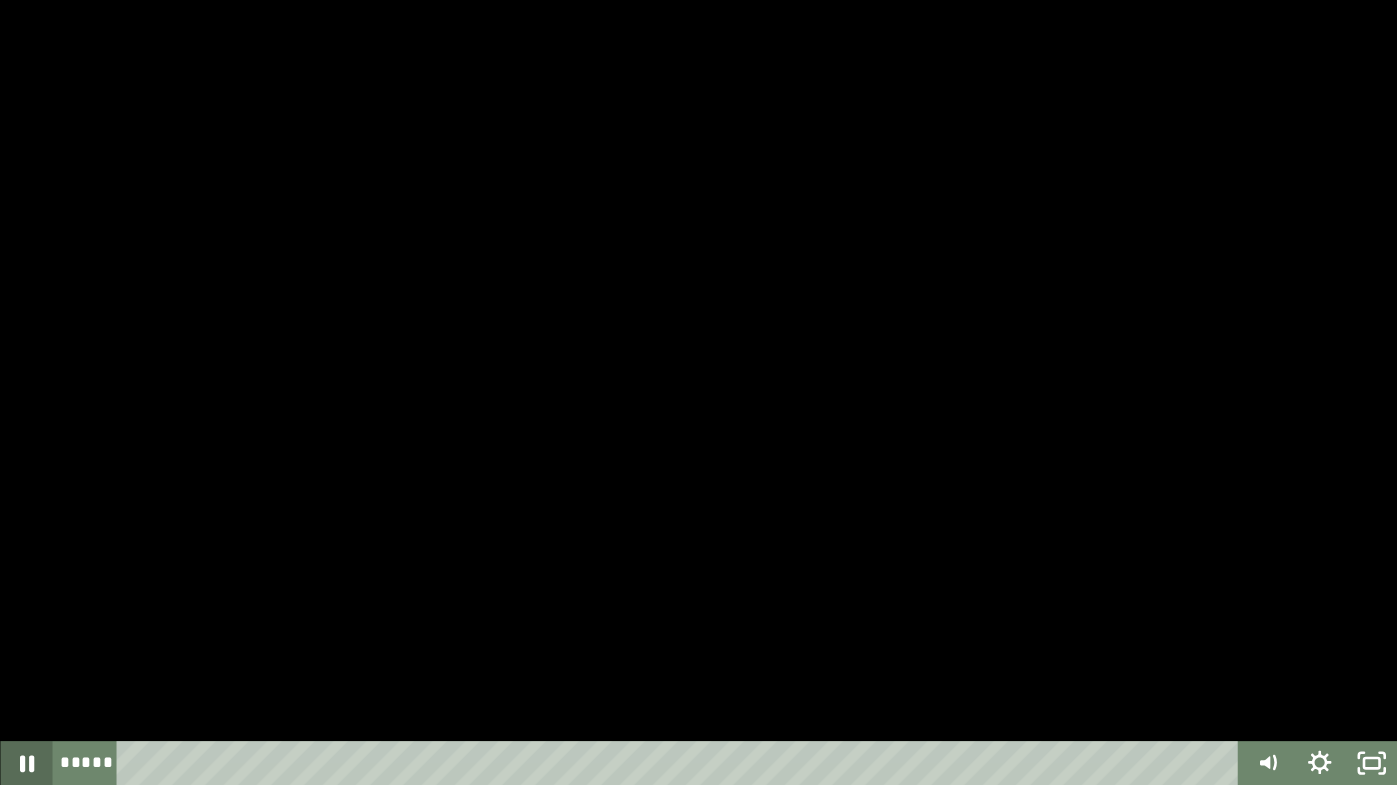click 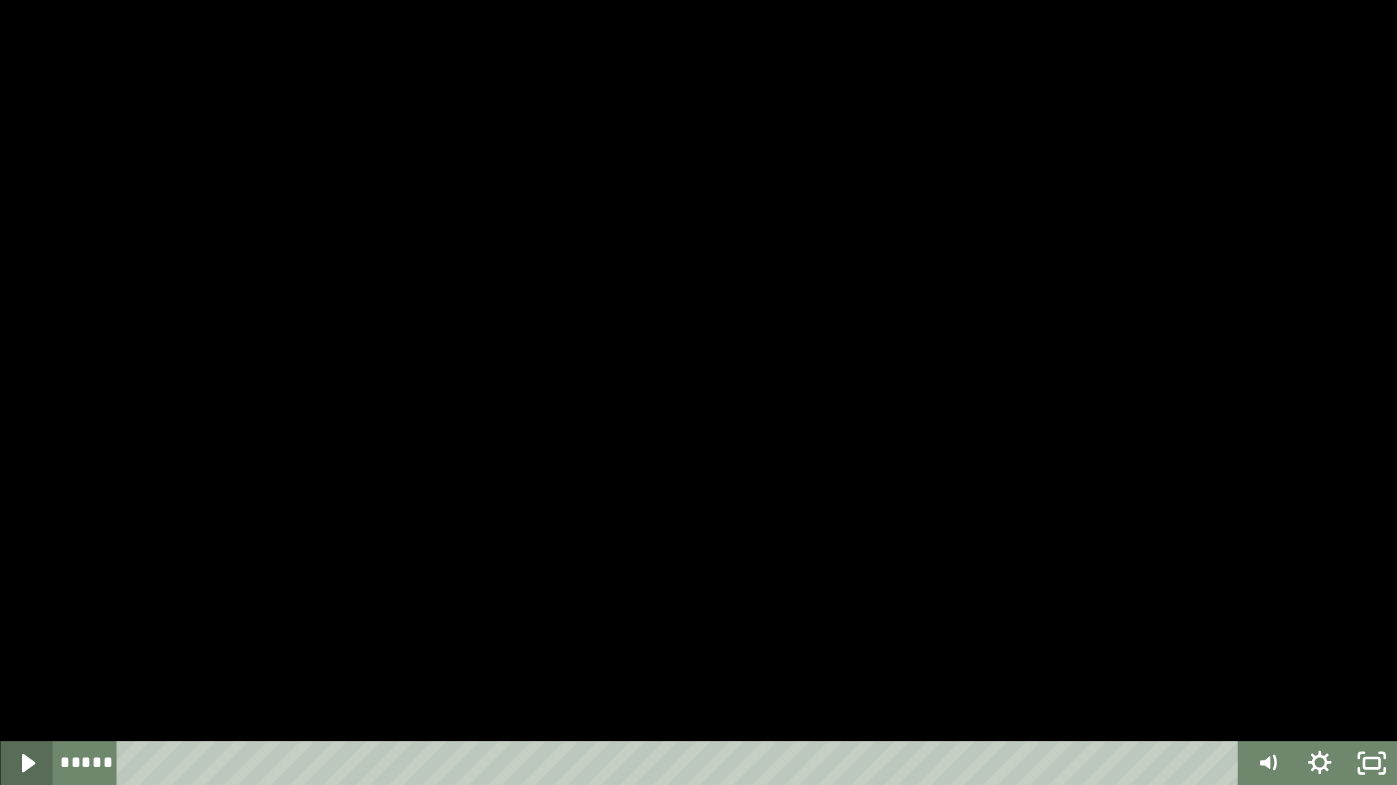 click 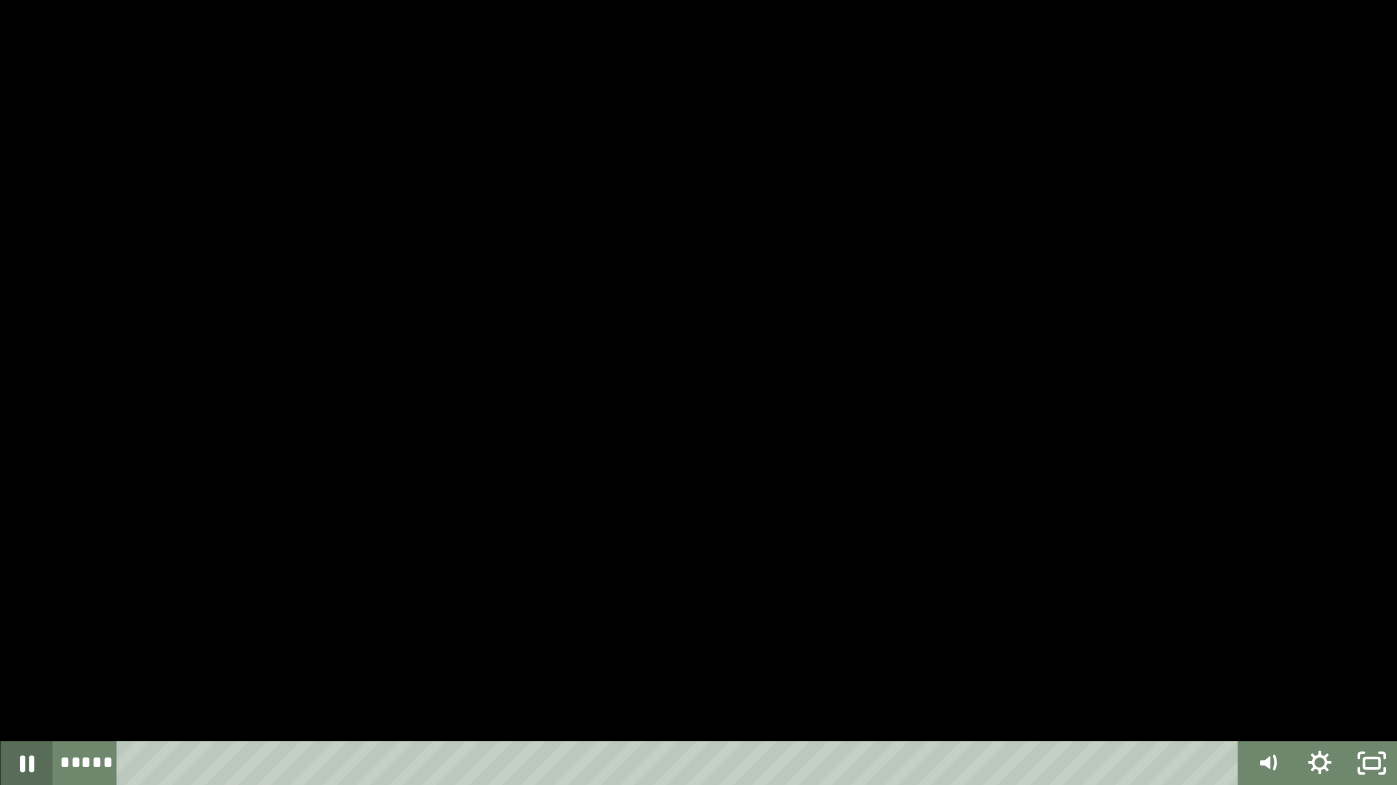 click 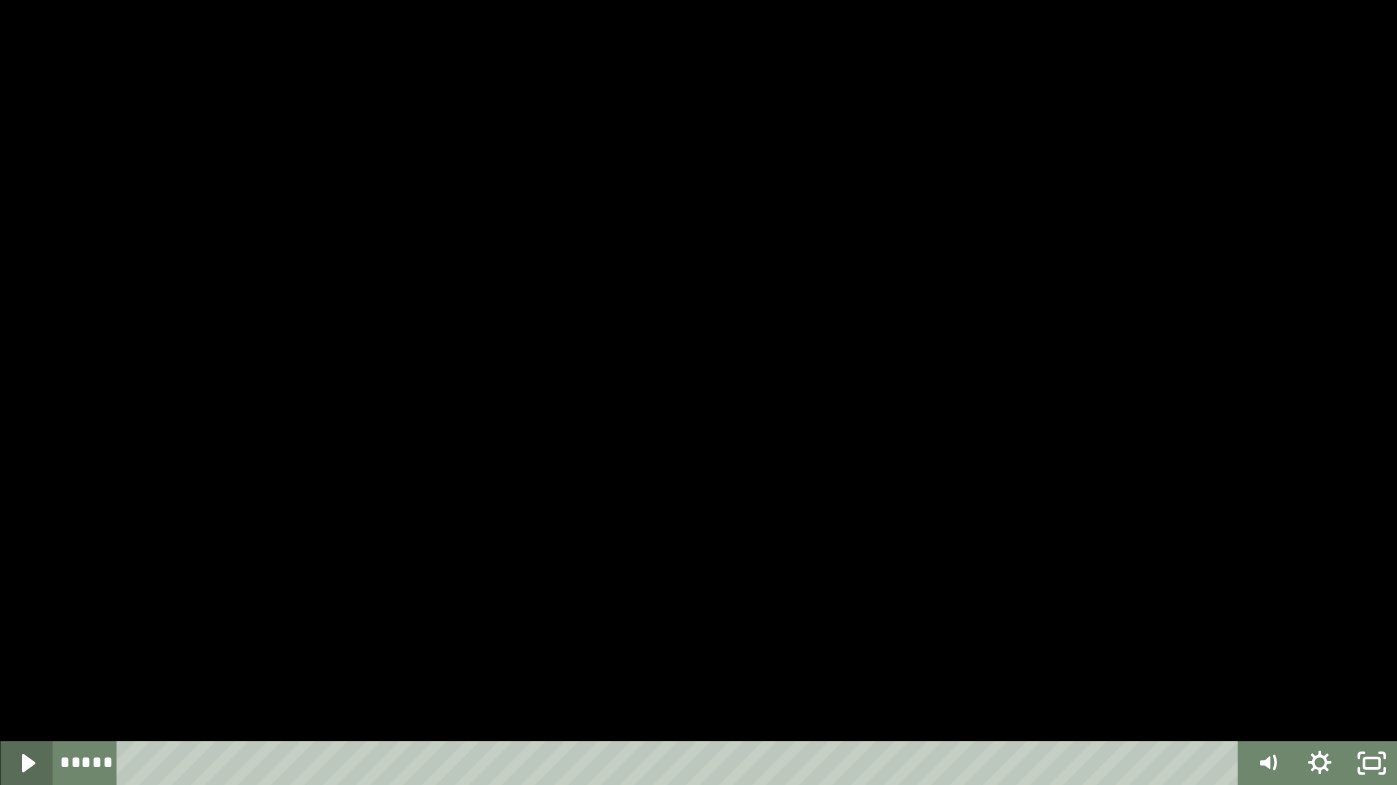 click 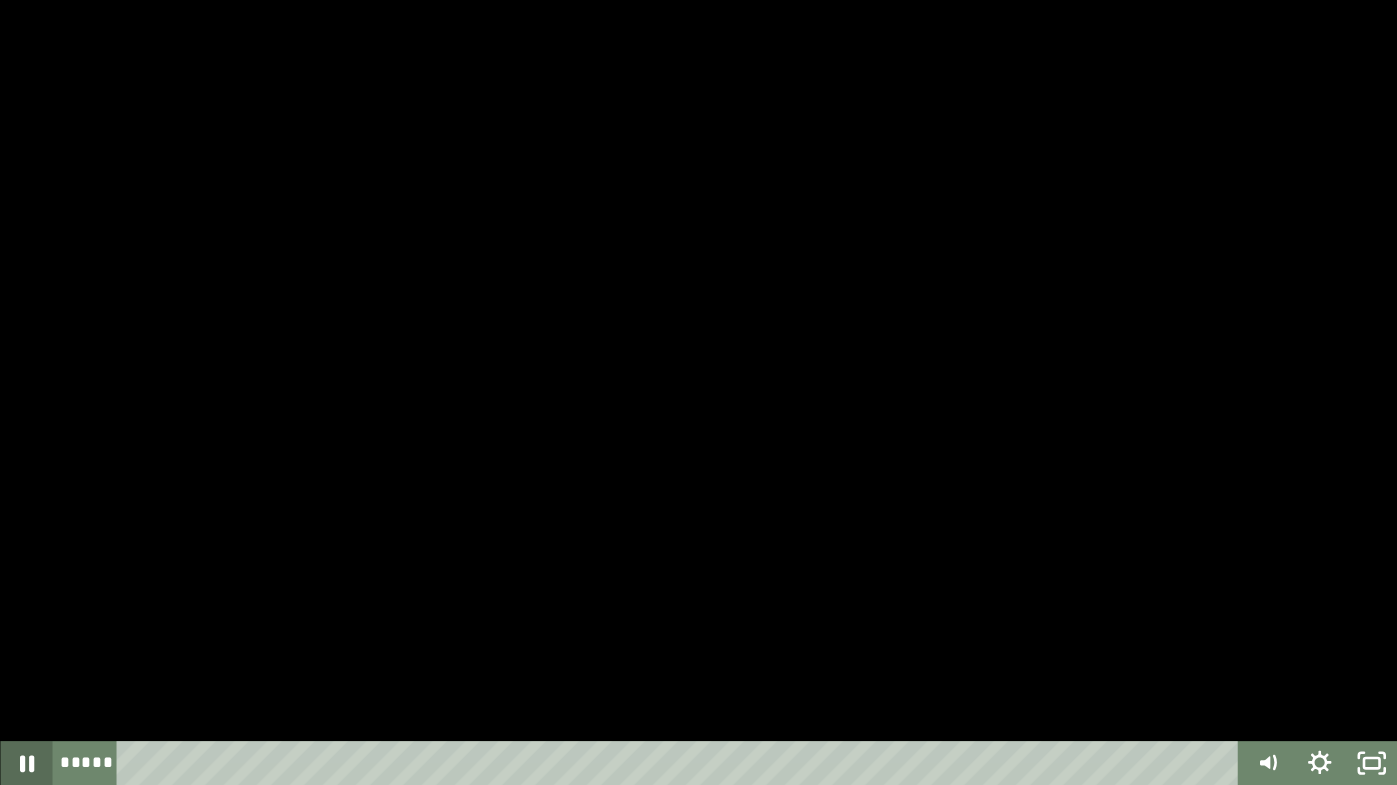 click 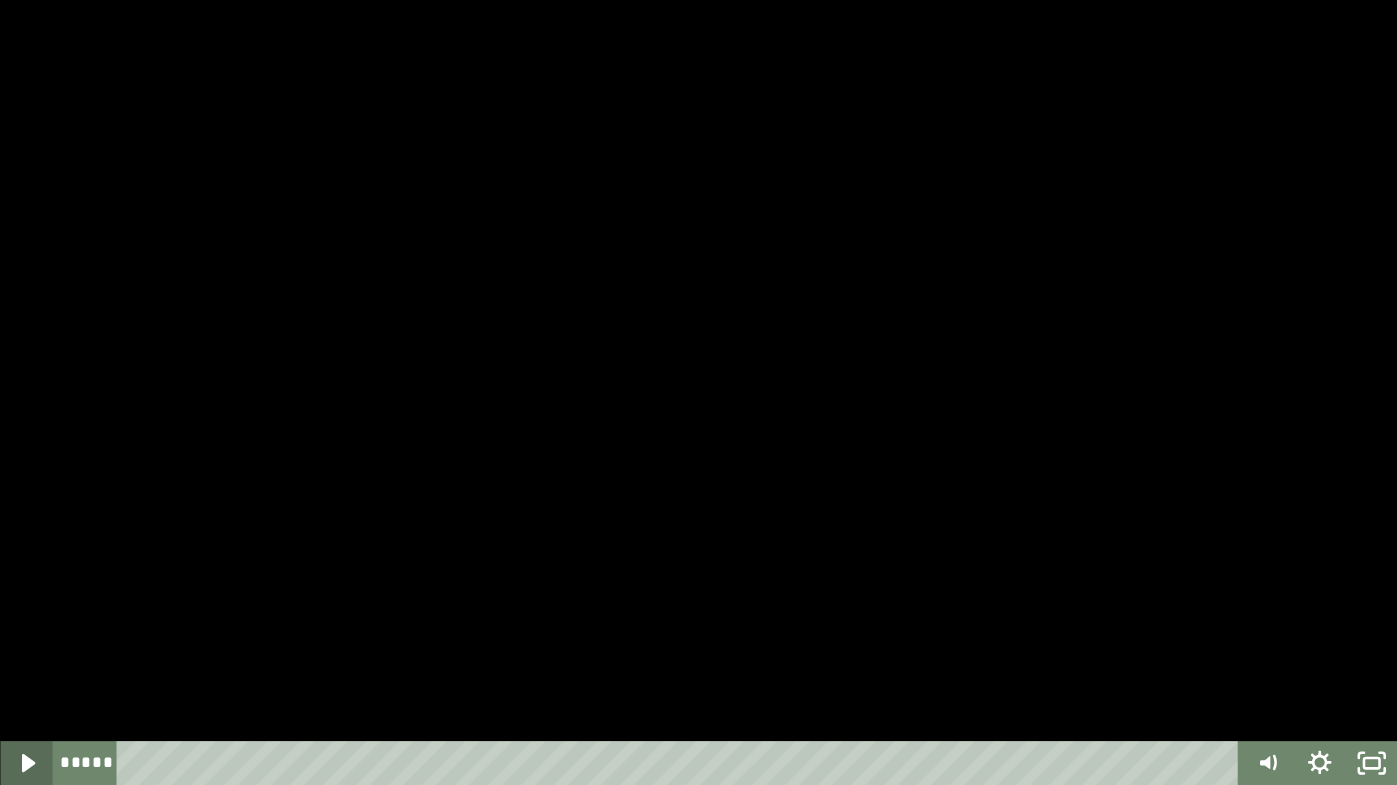 click 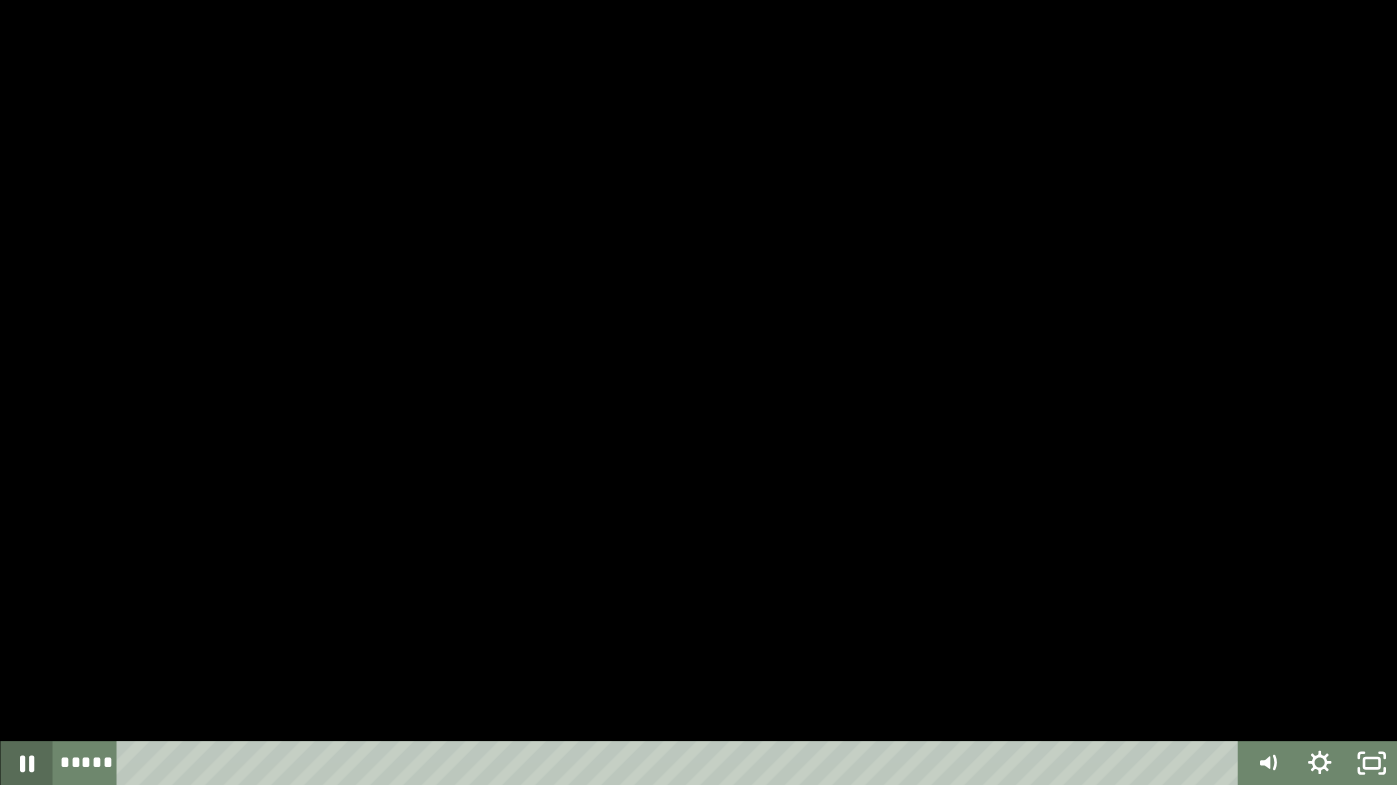 click 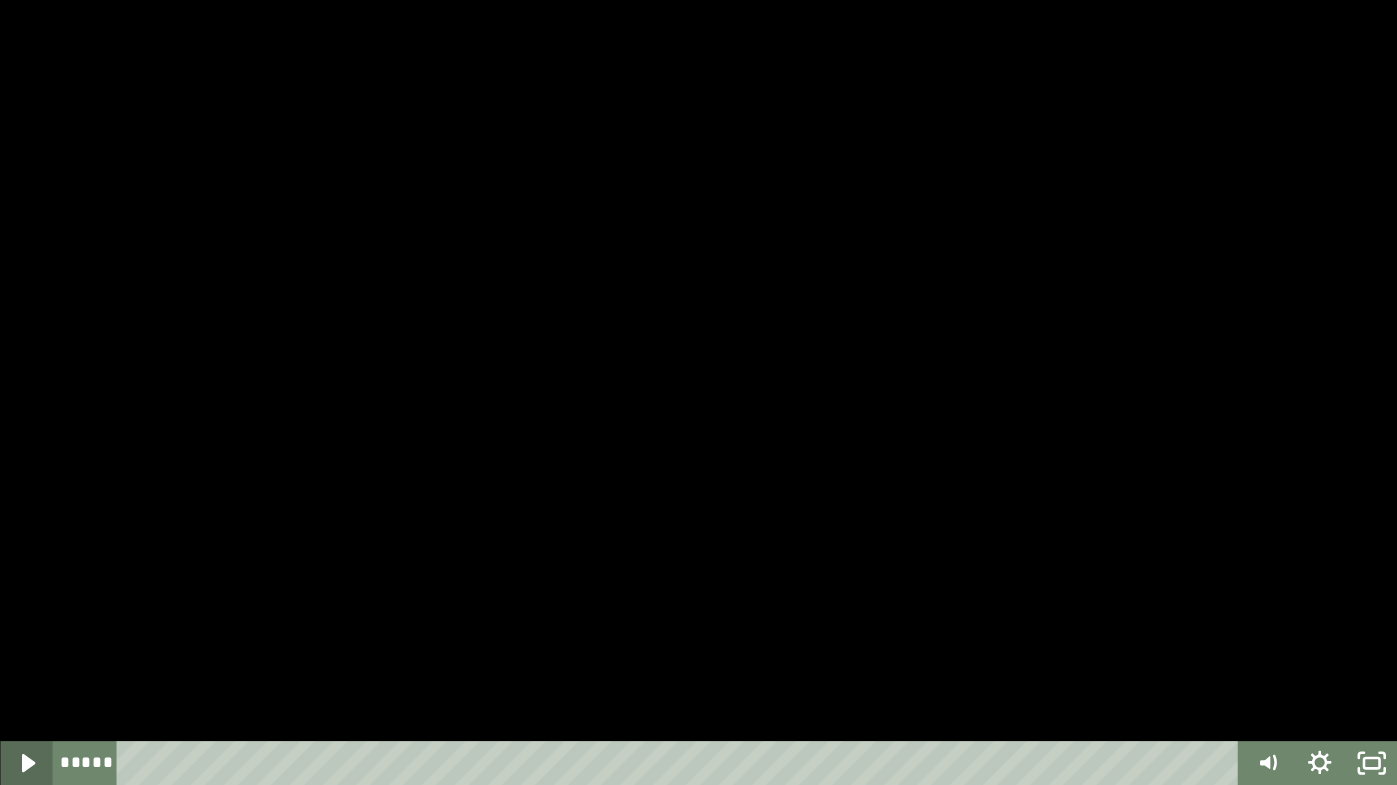 click 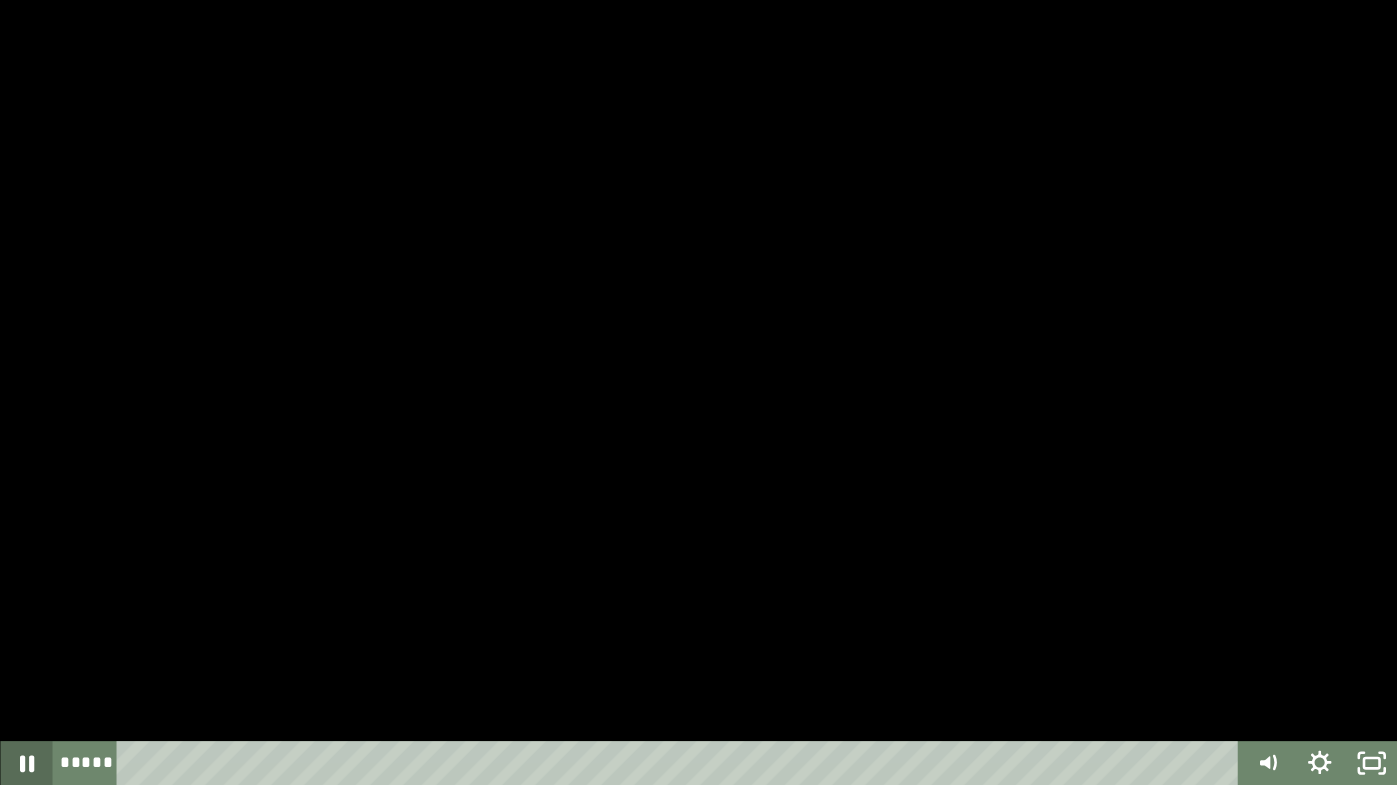 click 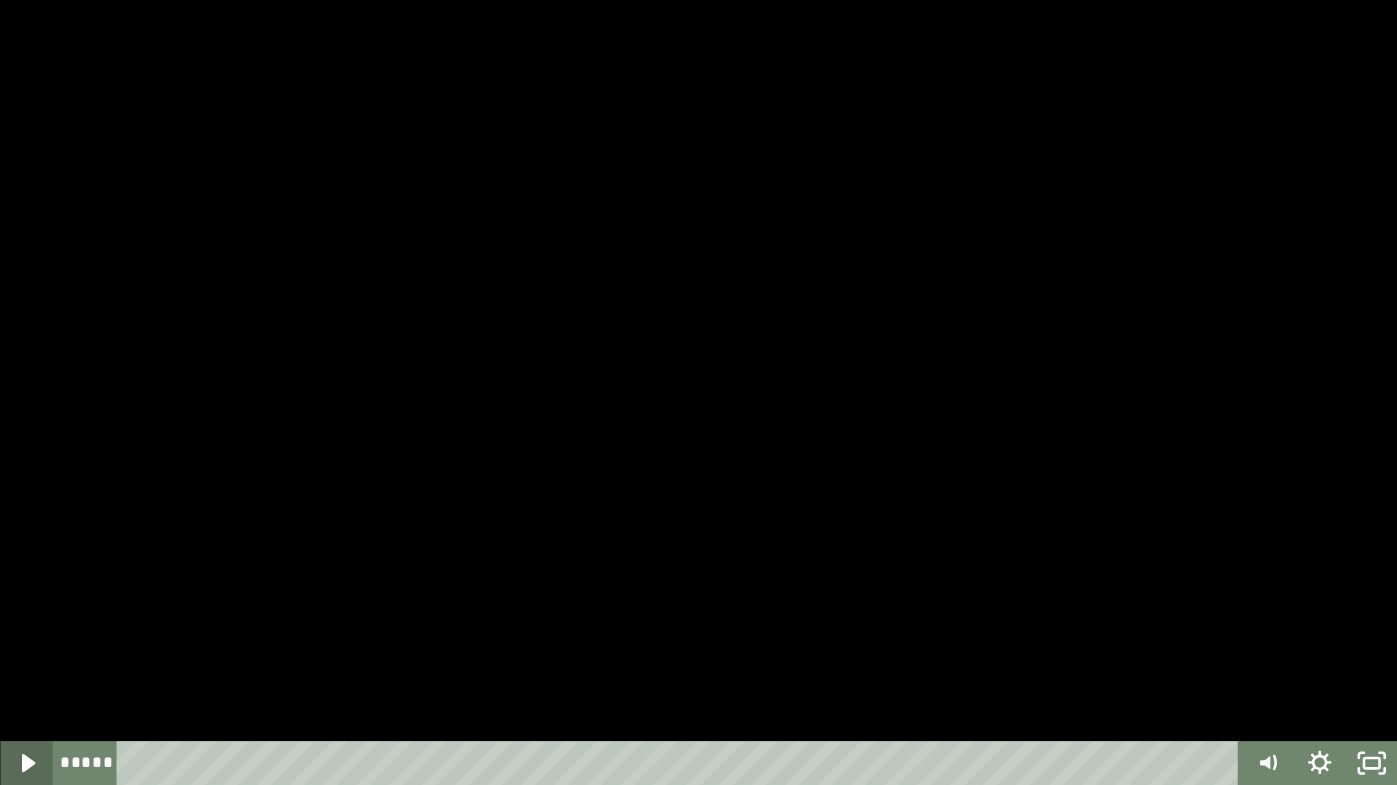 click 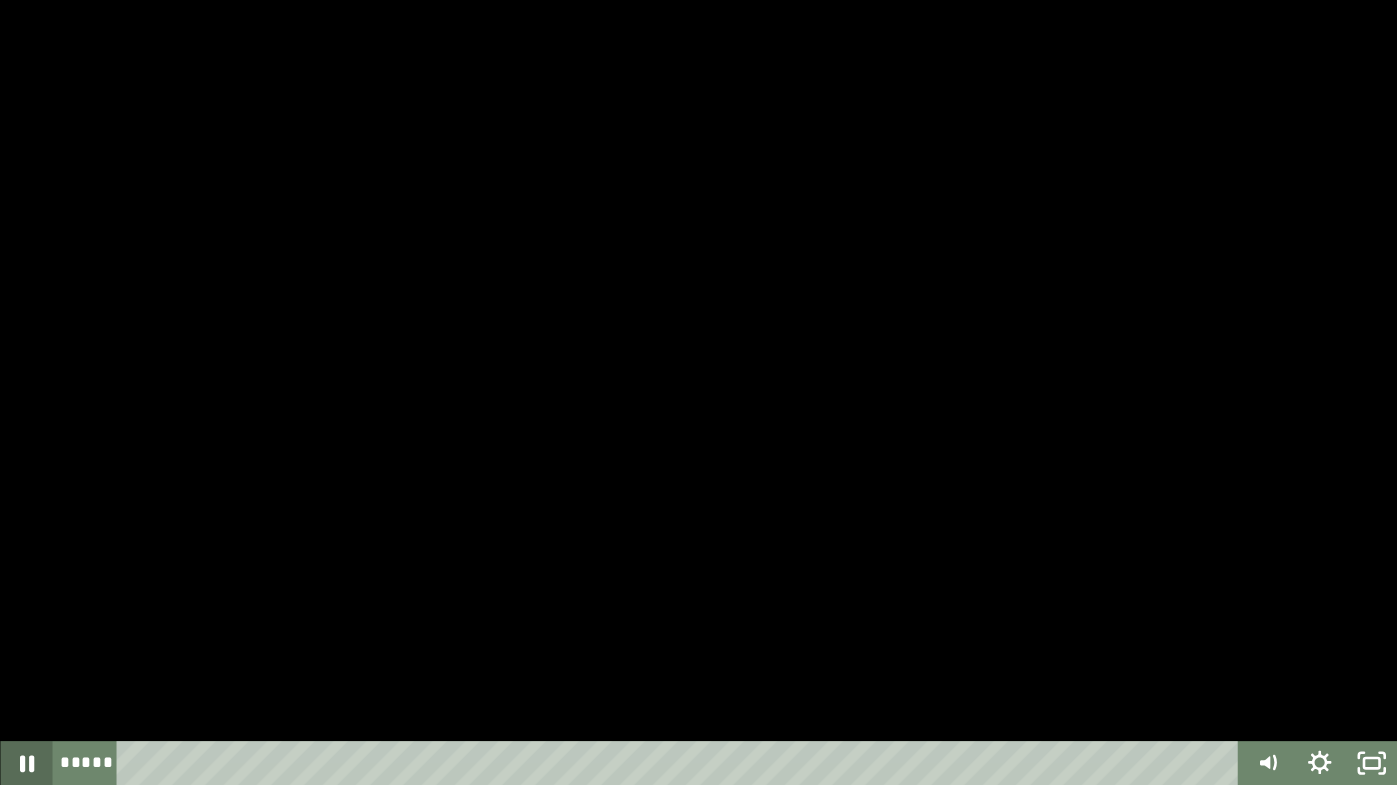 click 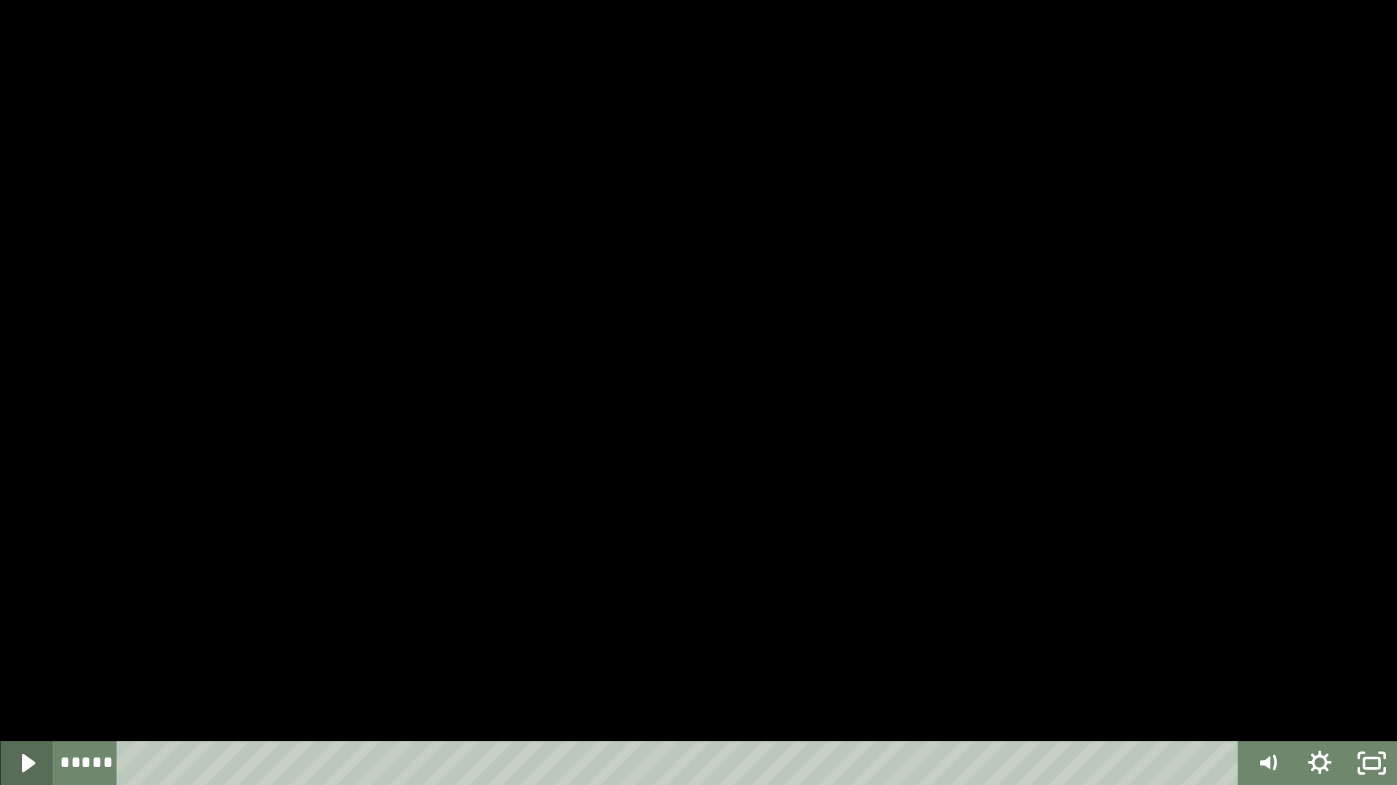 click 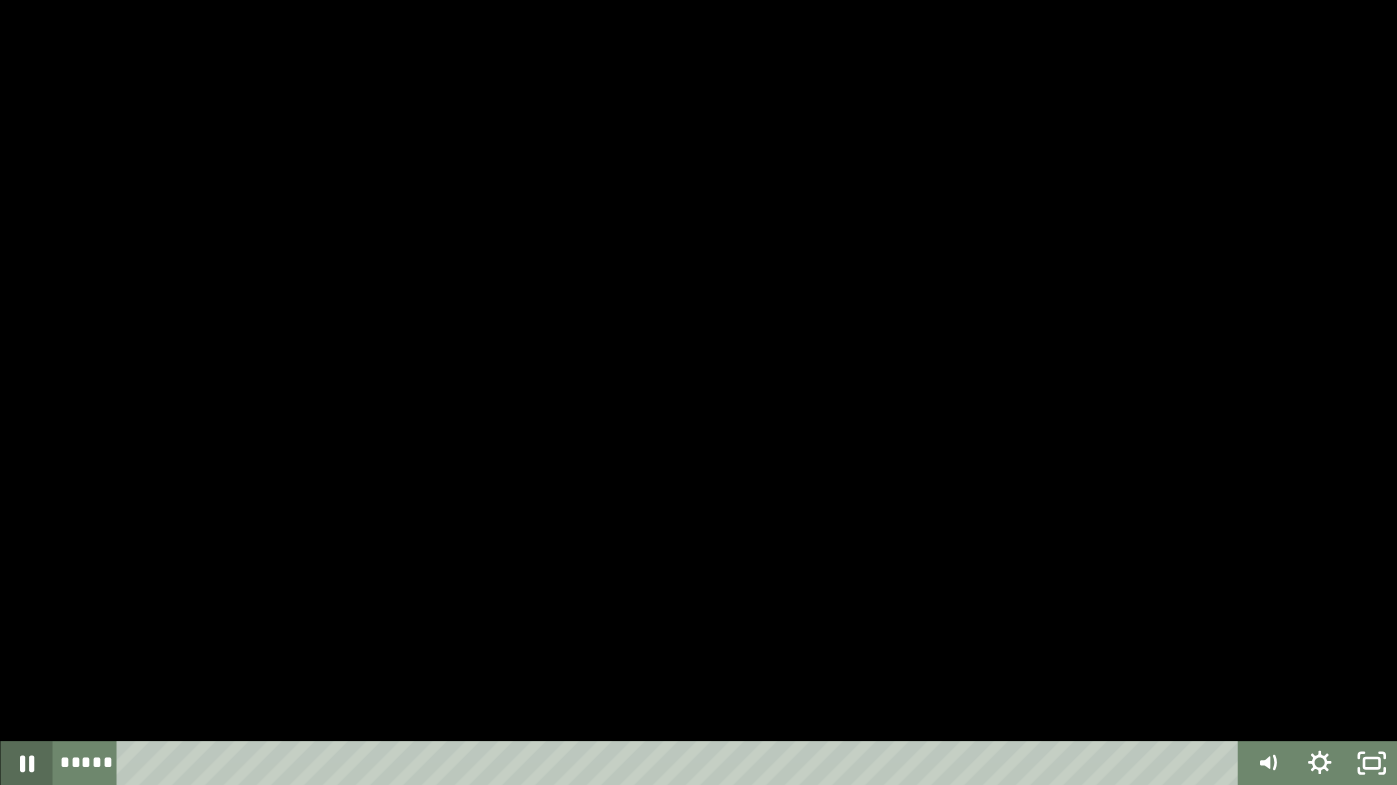 click 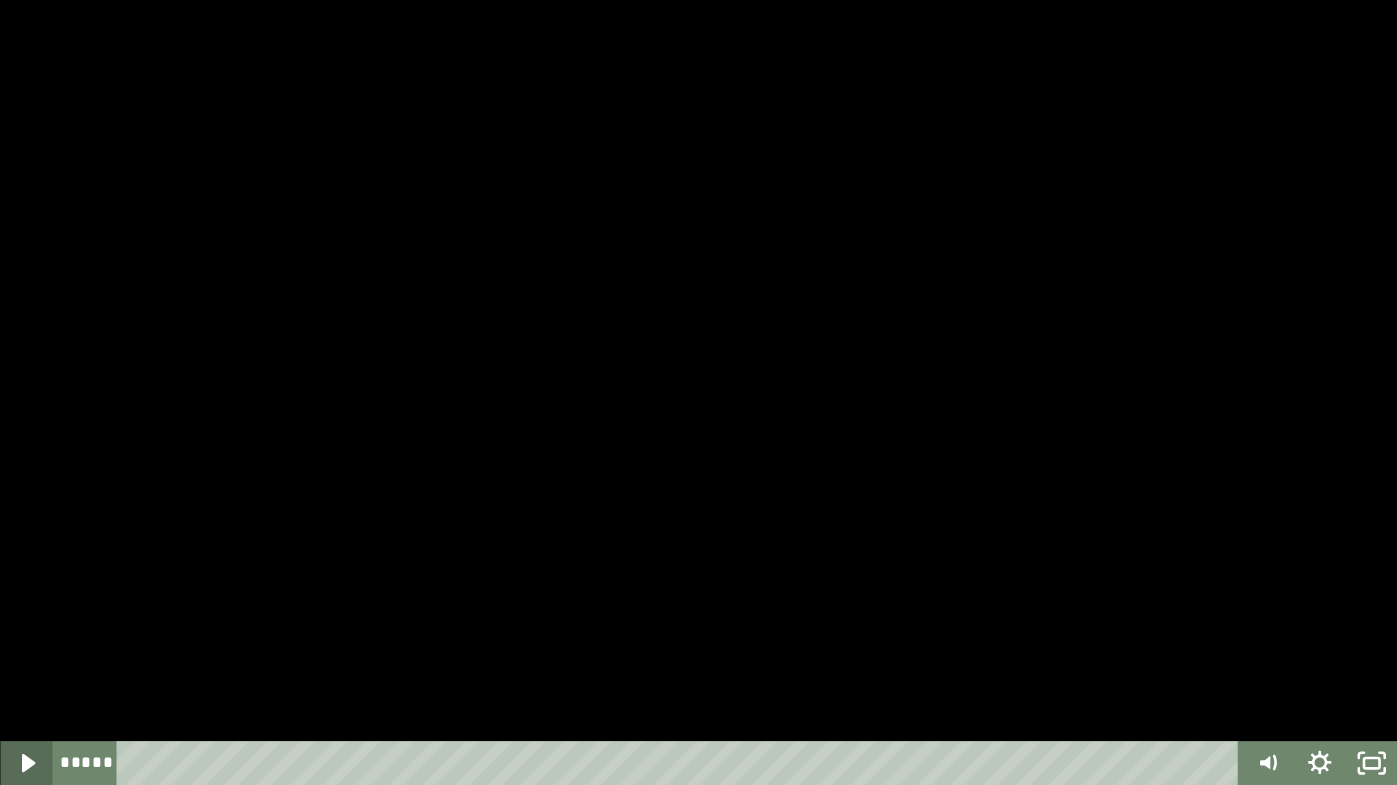 click 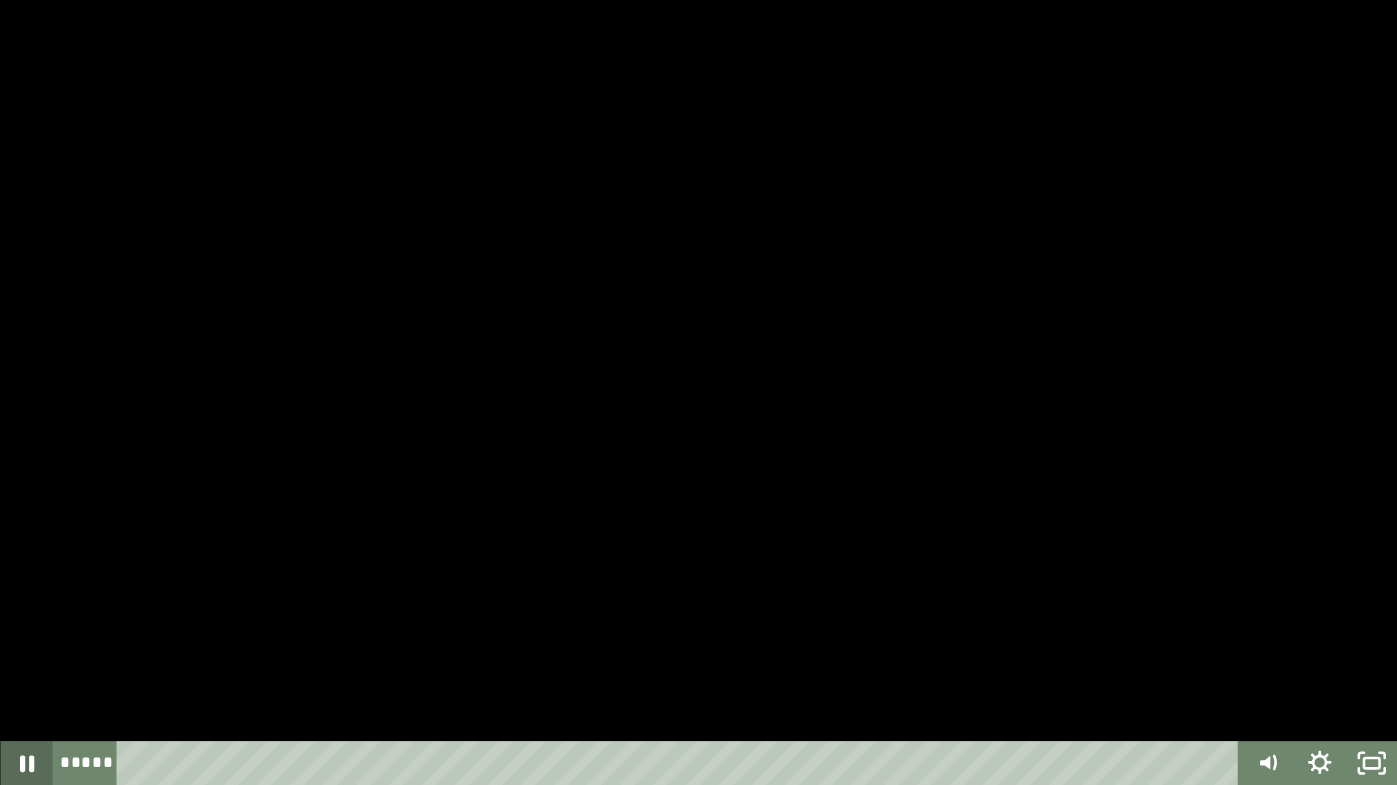 click 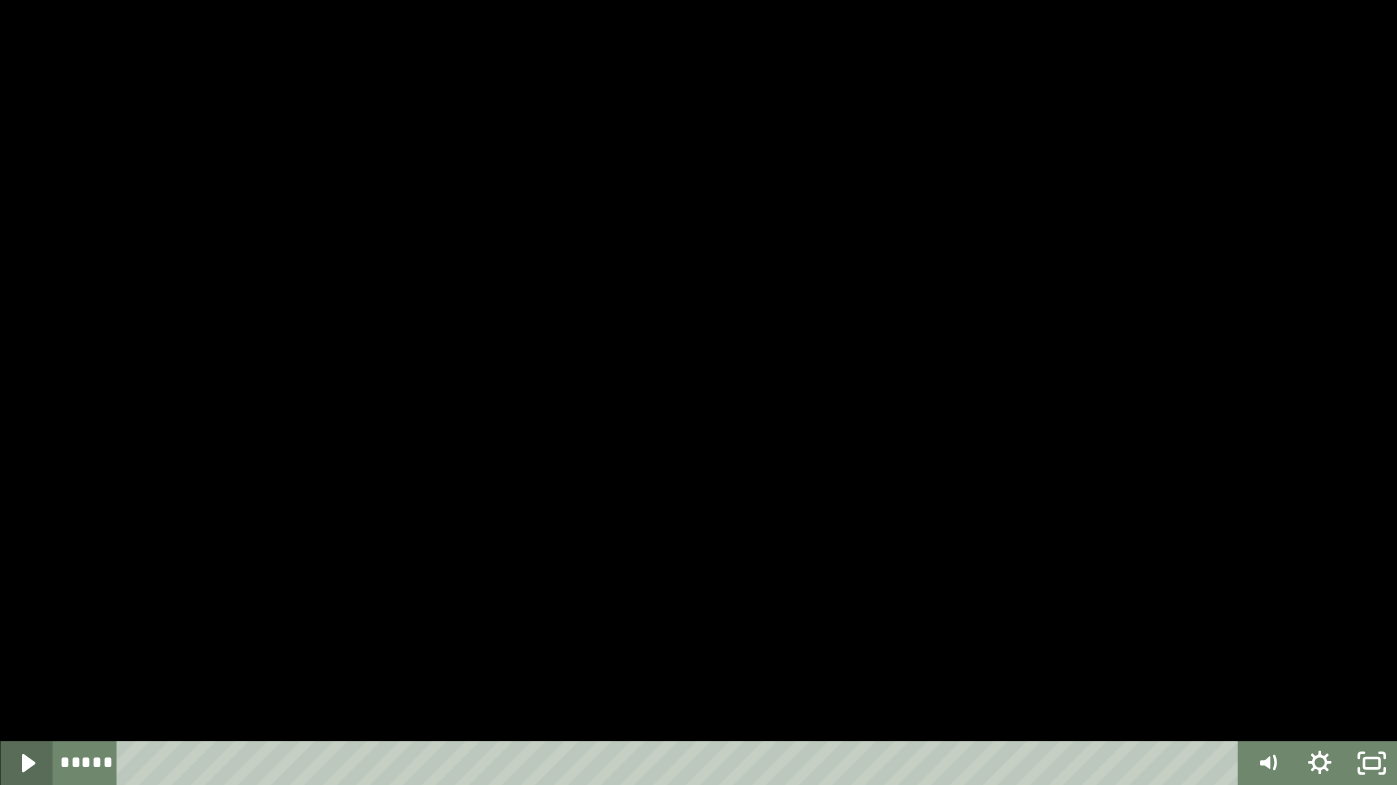 click 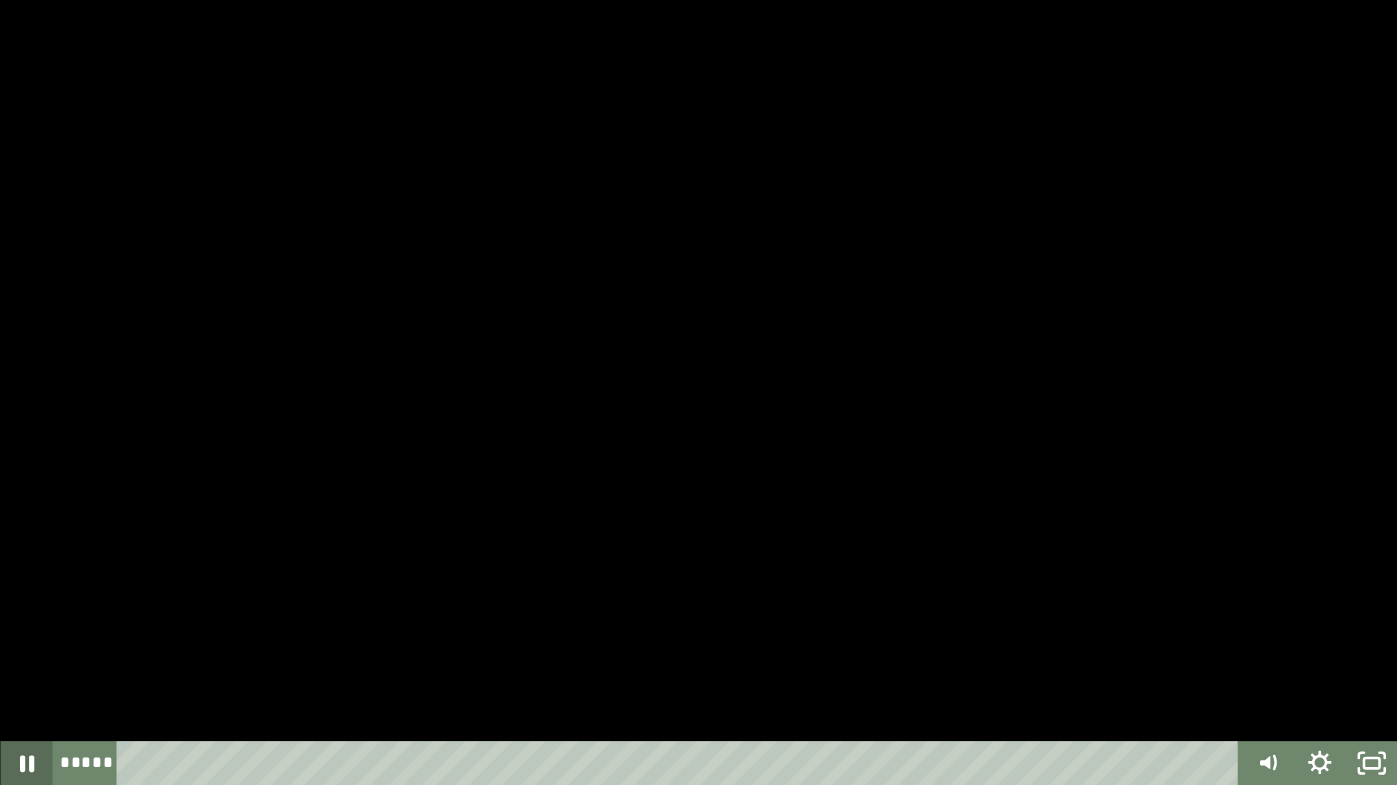 click 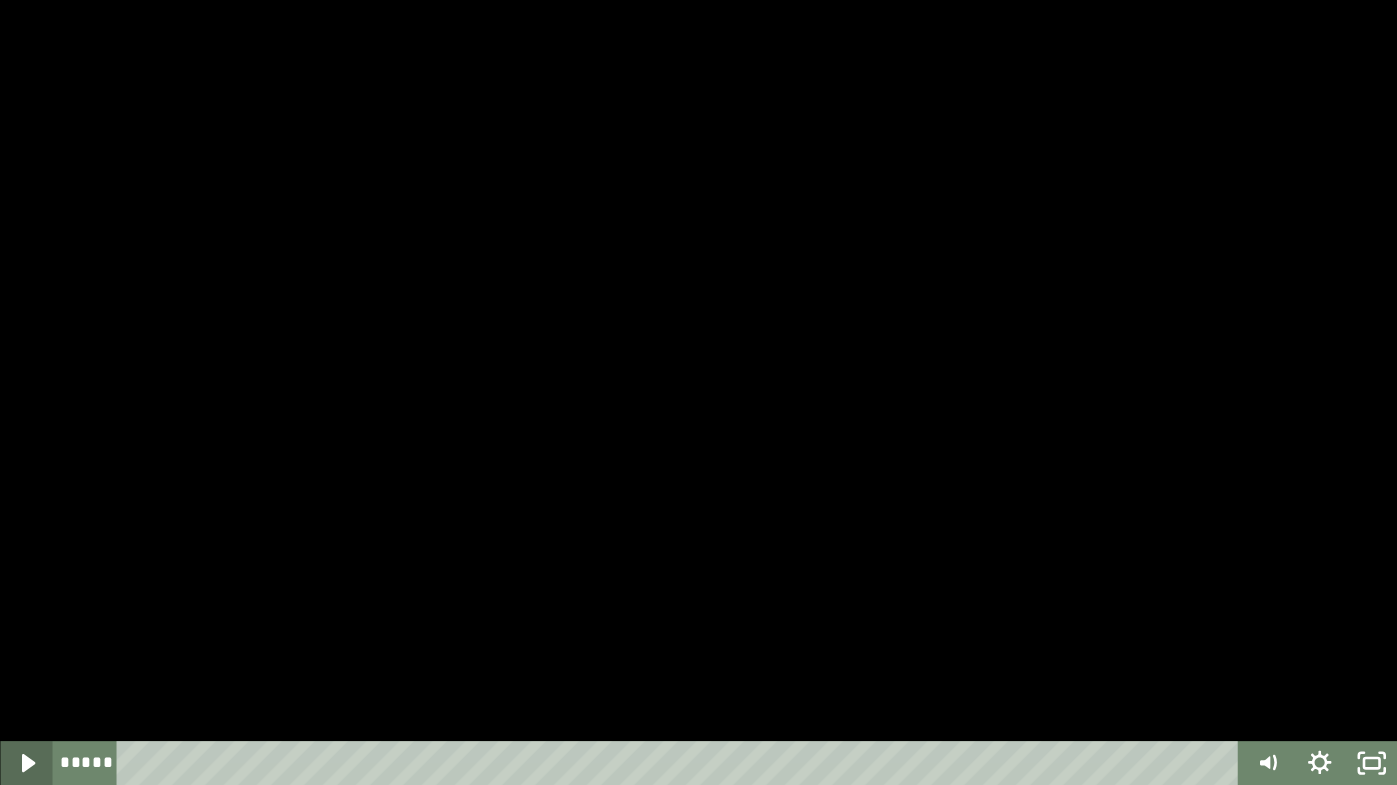 click 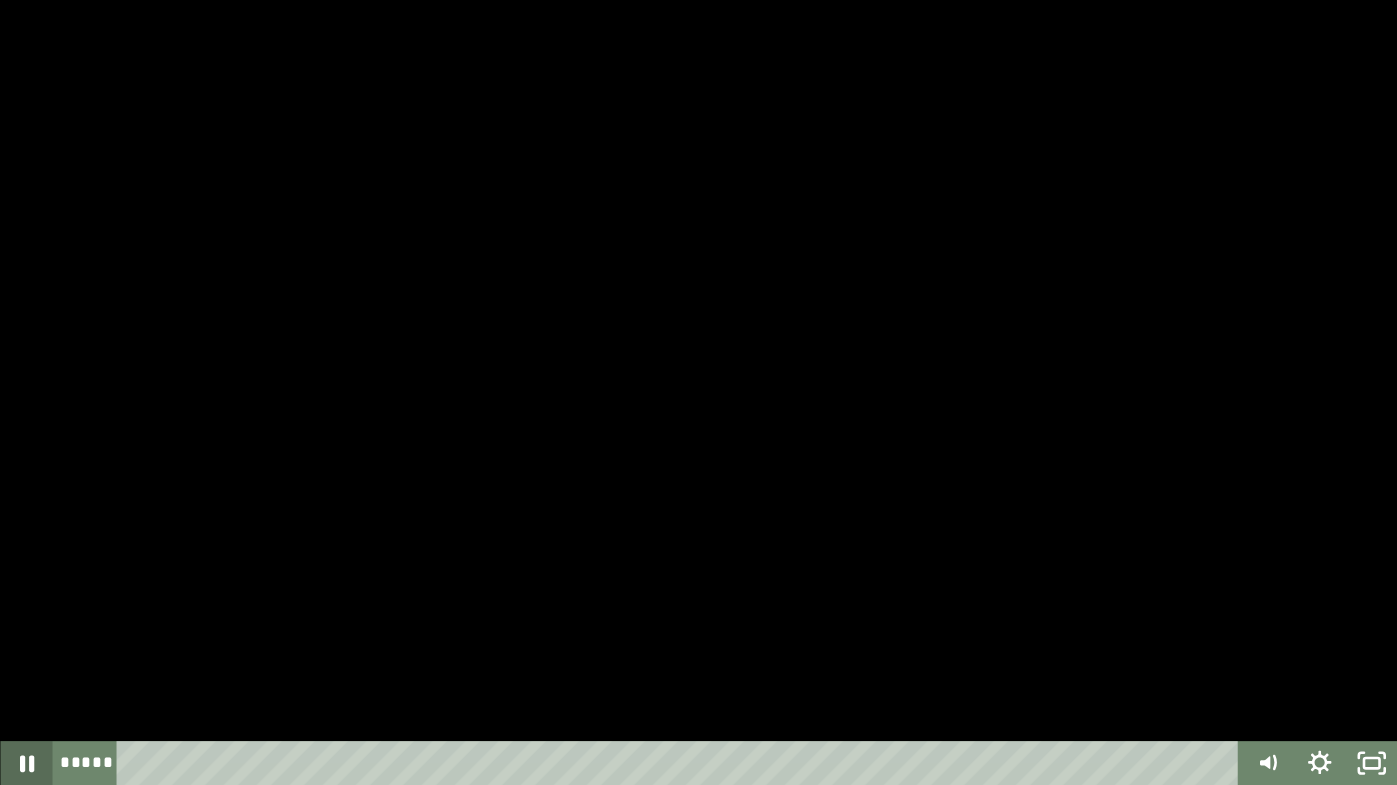 click 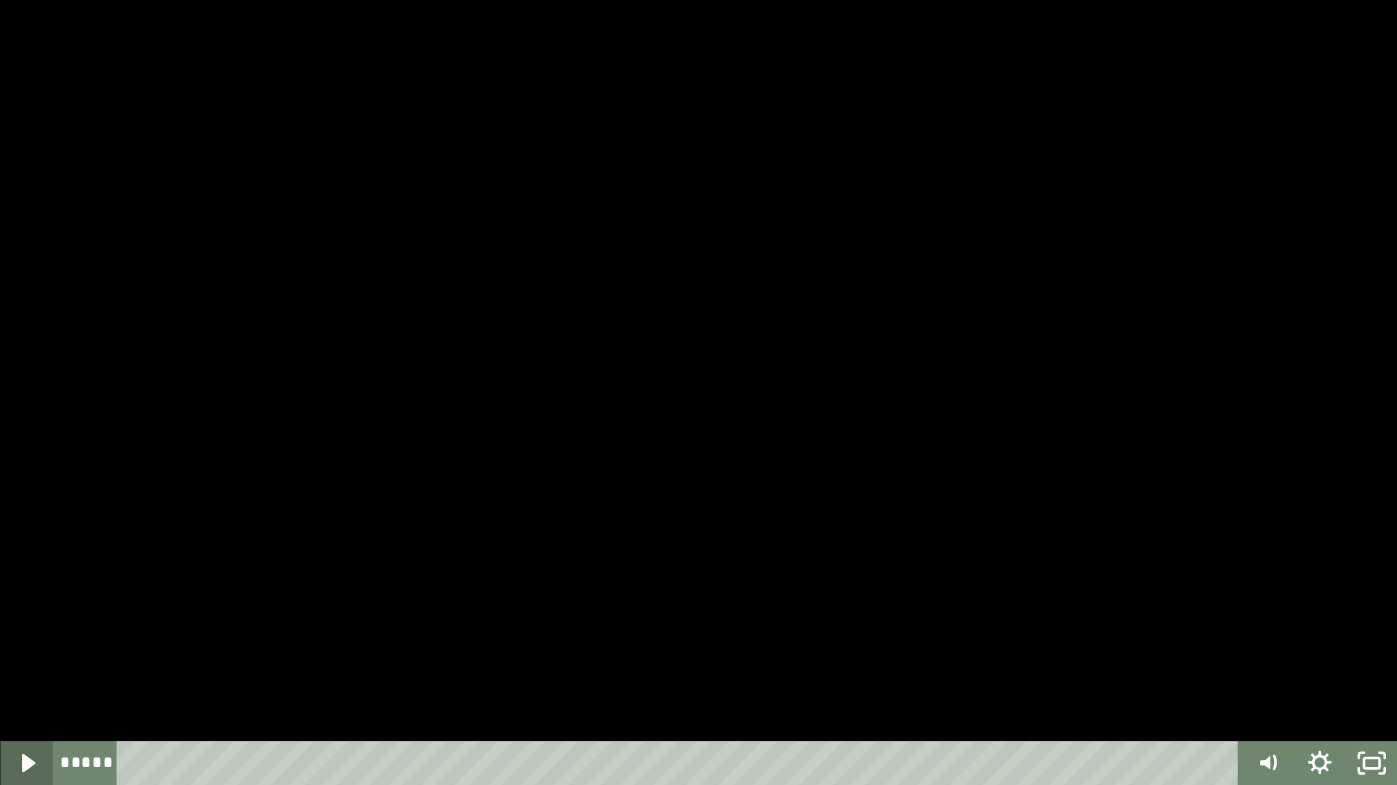 click 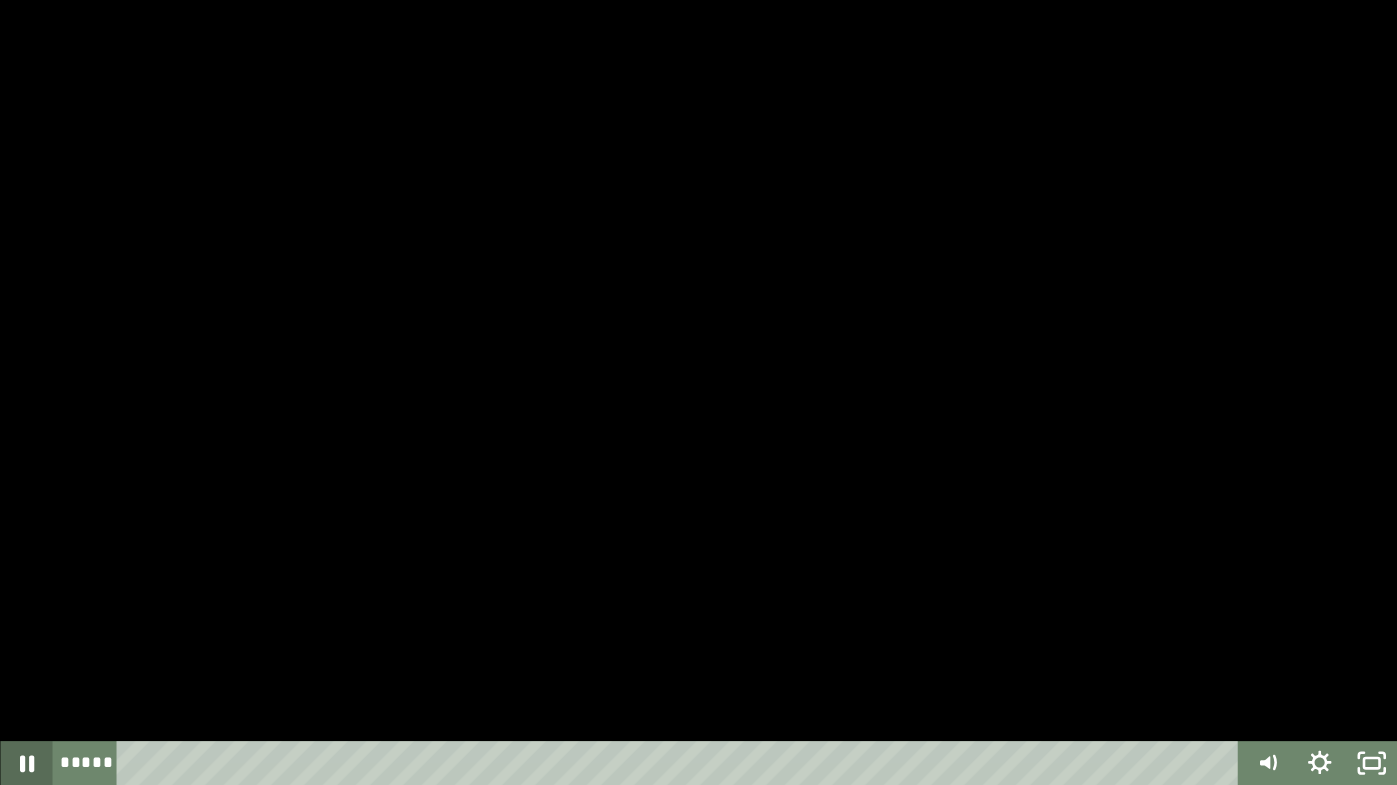 click 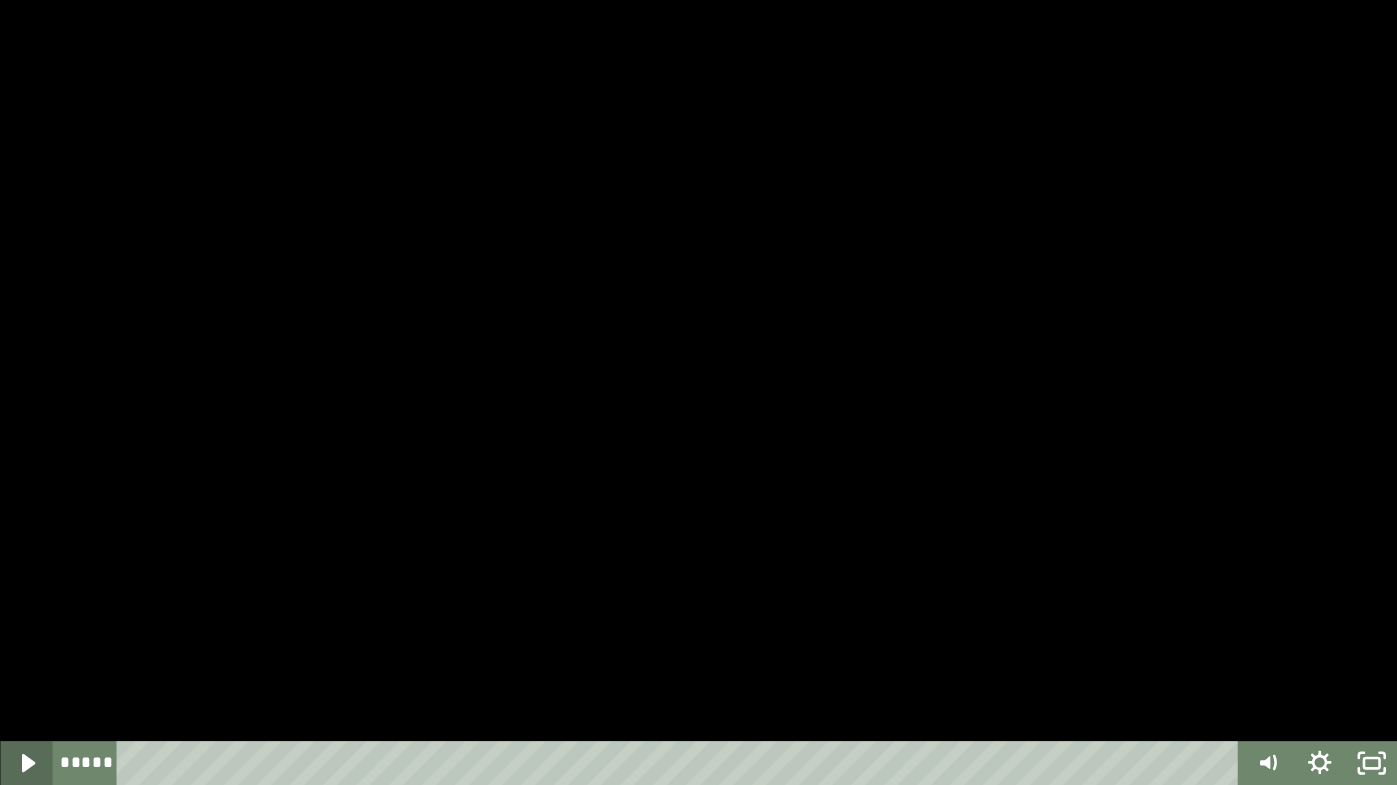 click 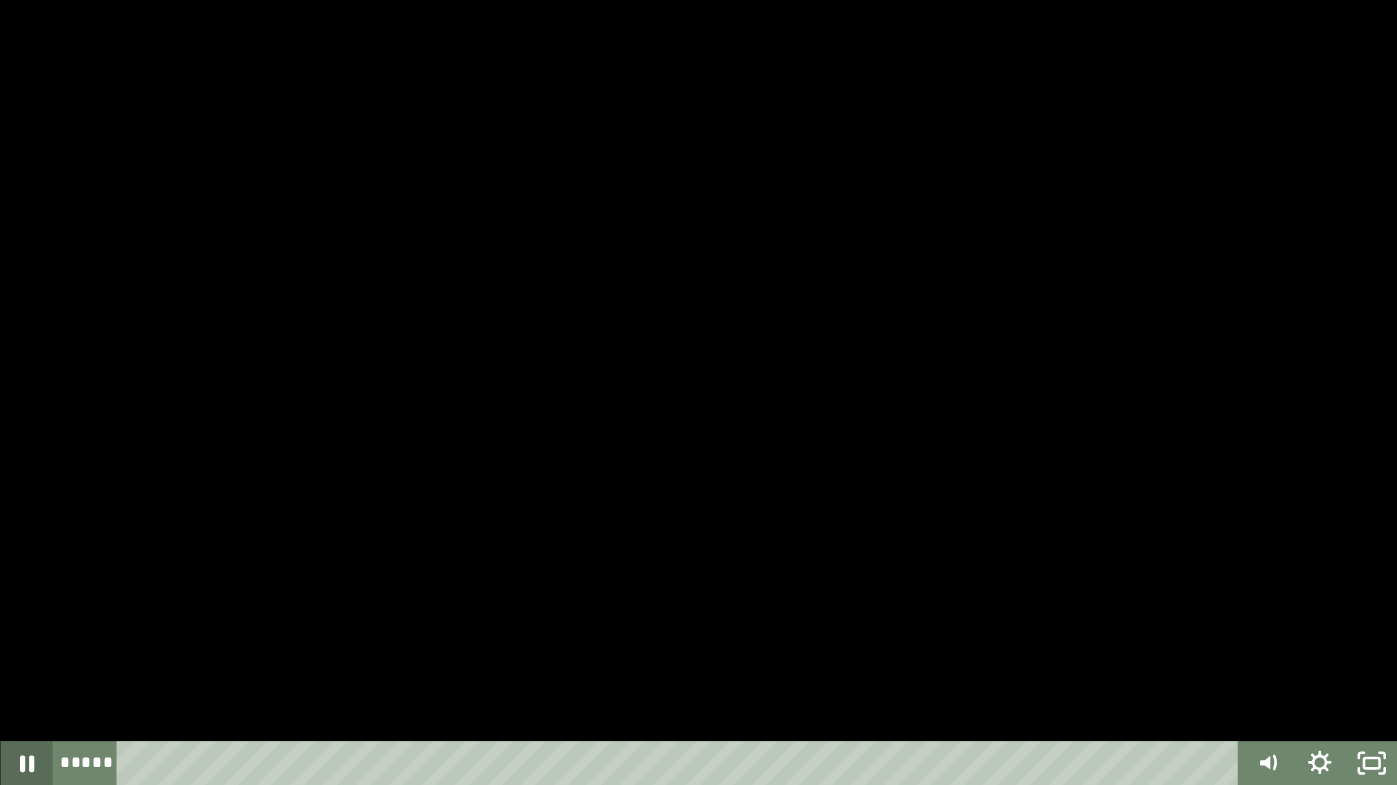 click 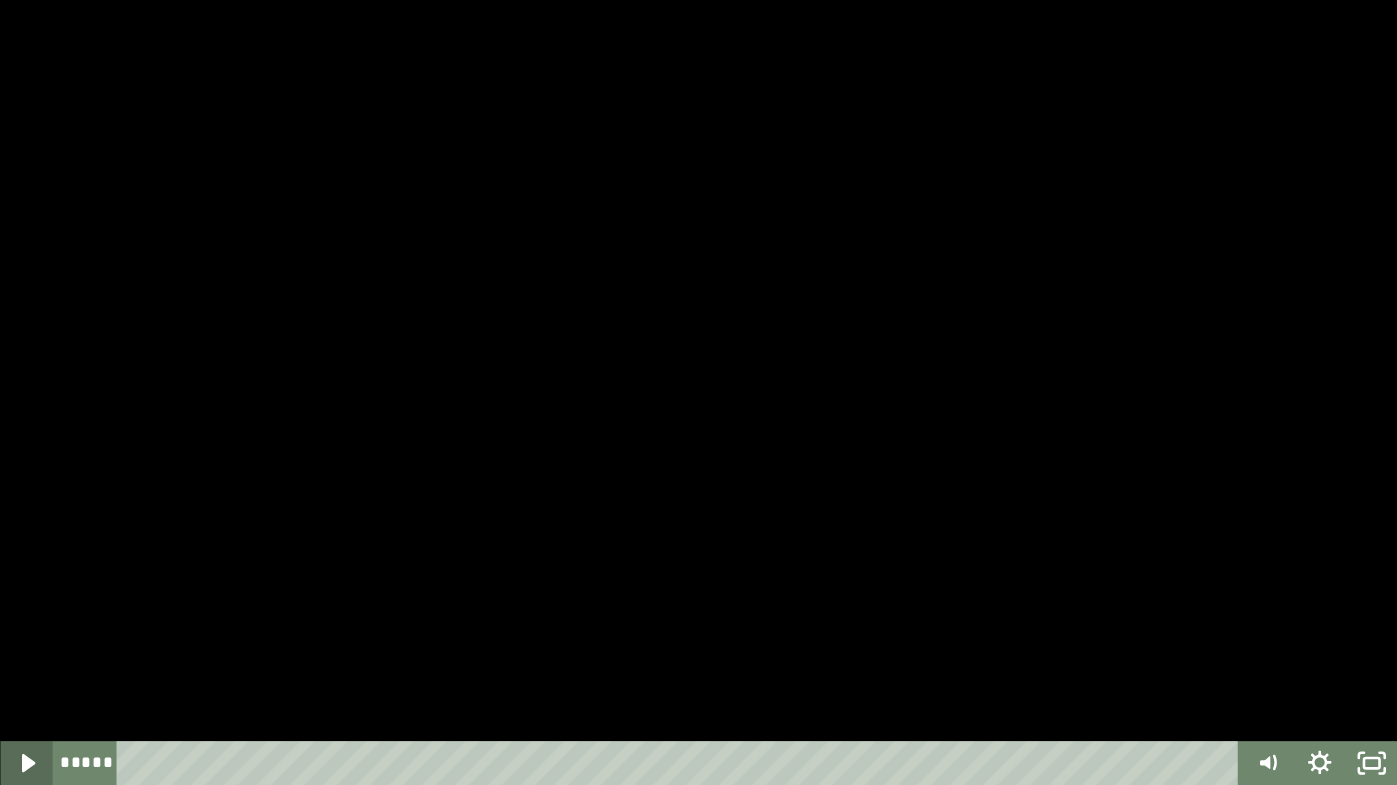 click 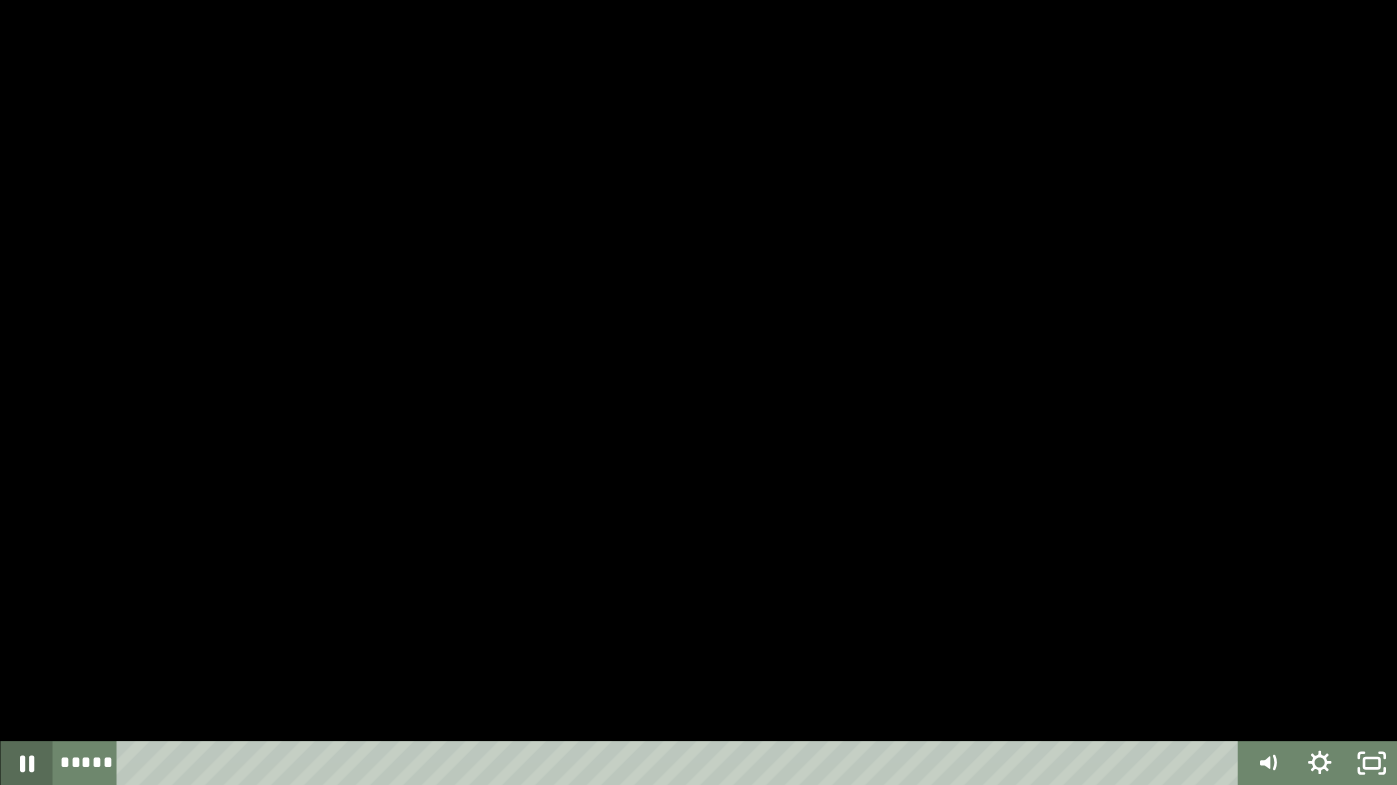 click 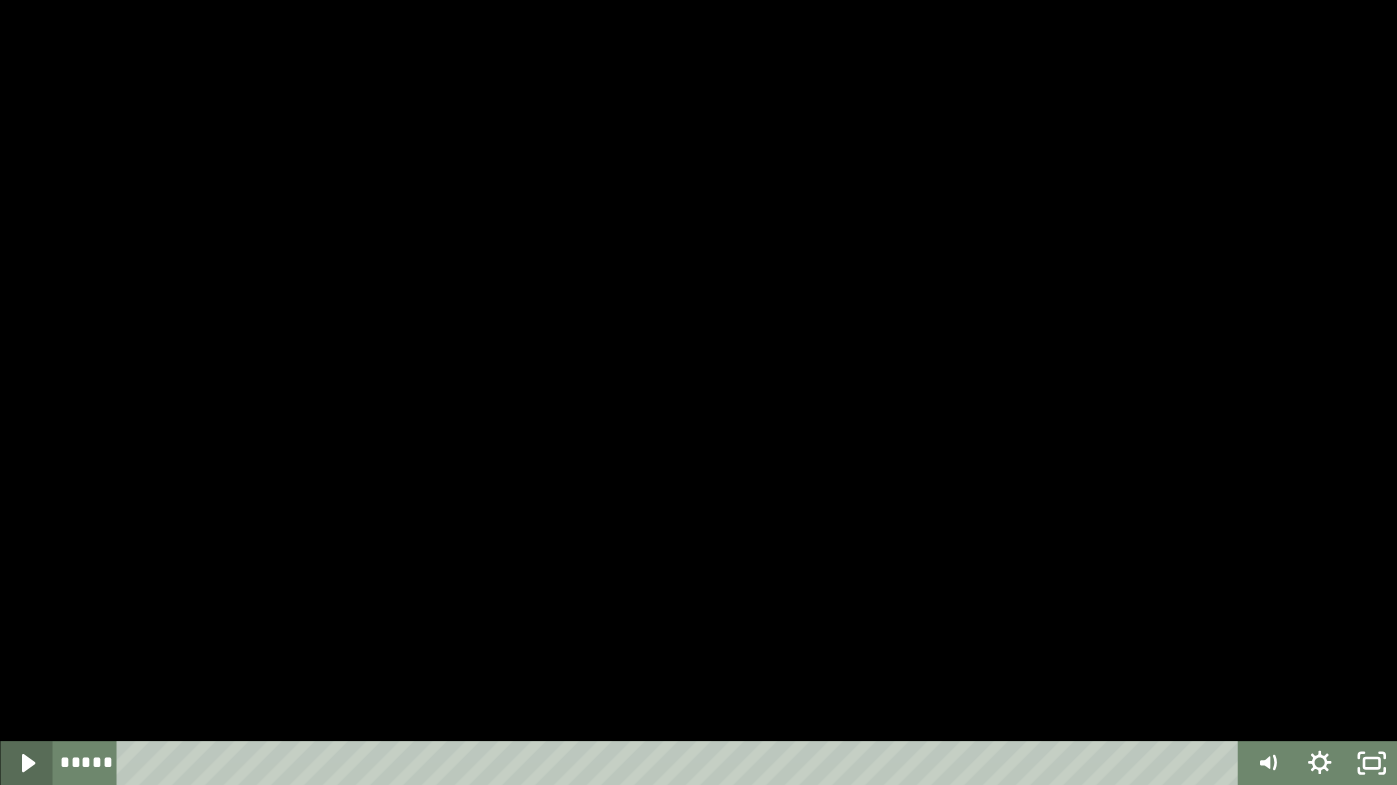 click 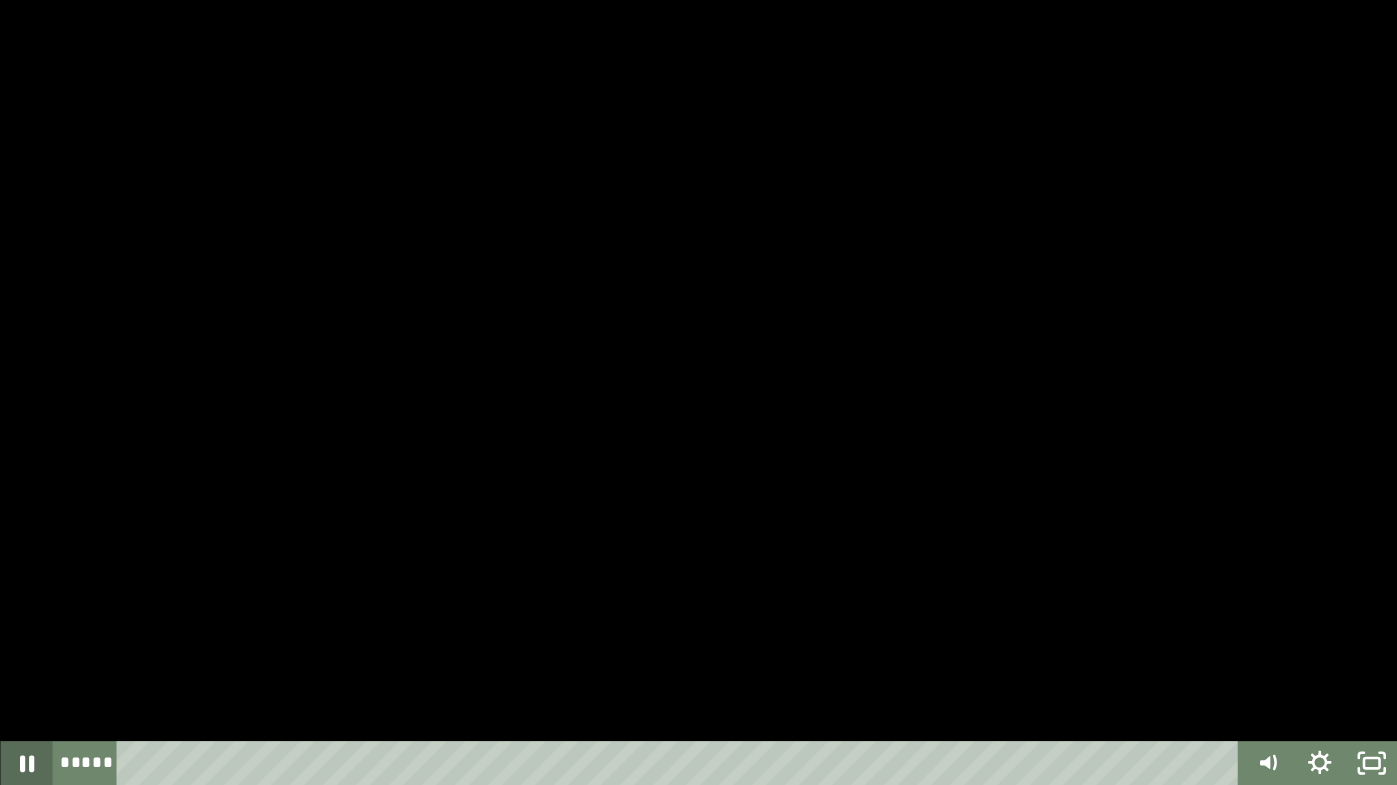 click 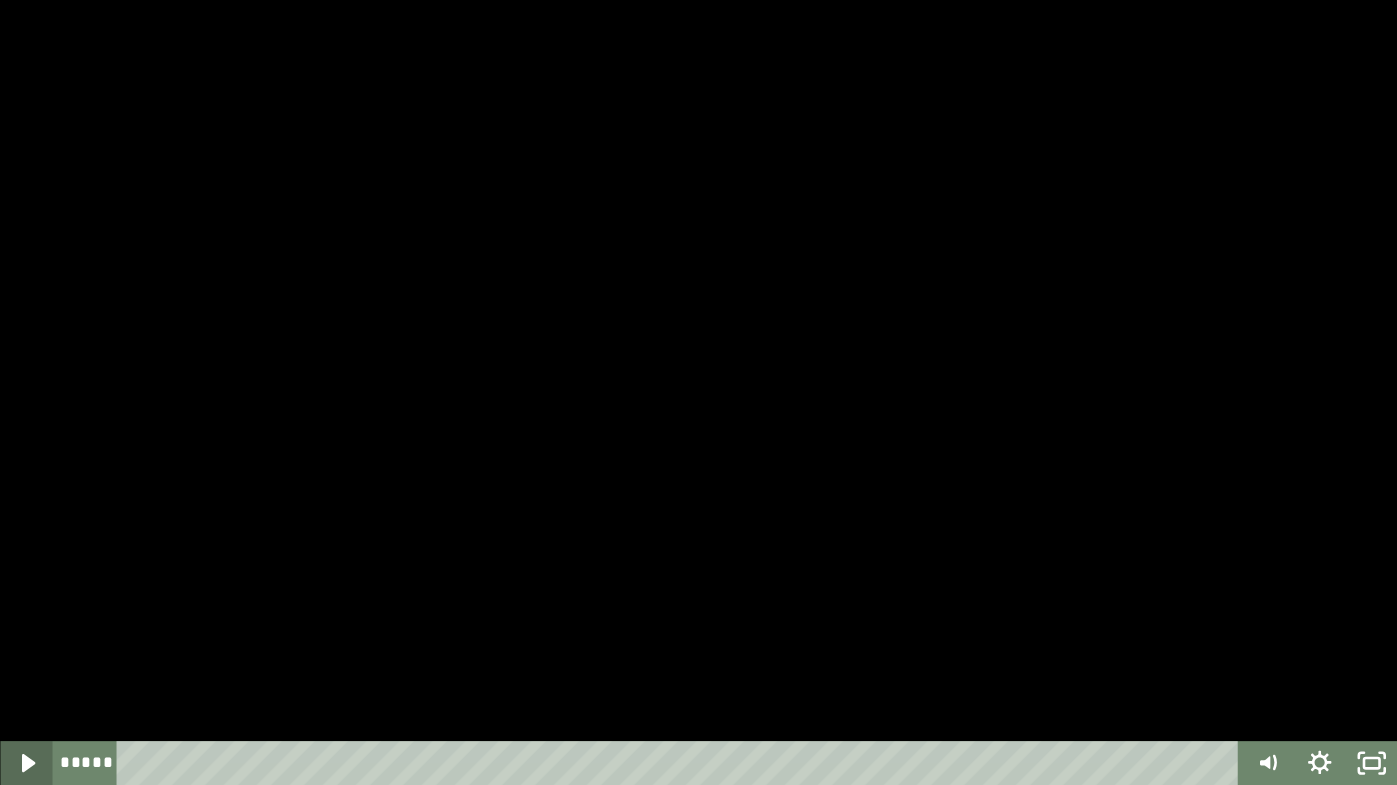 click 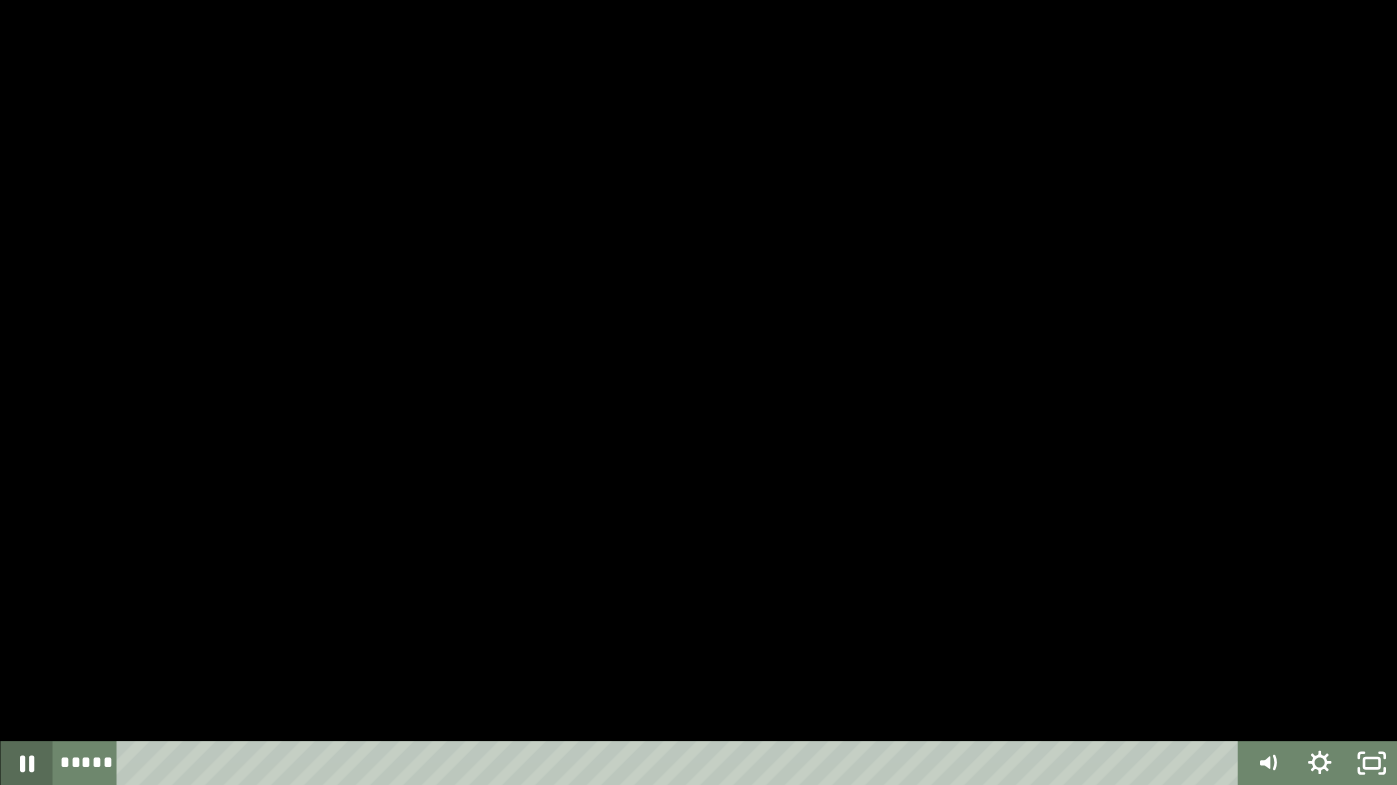 click 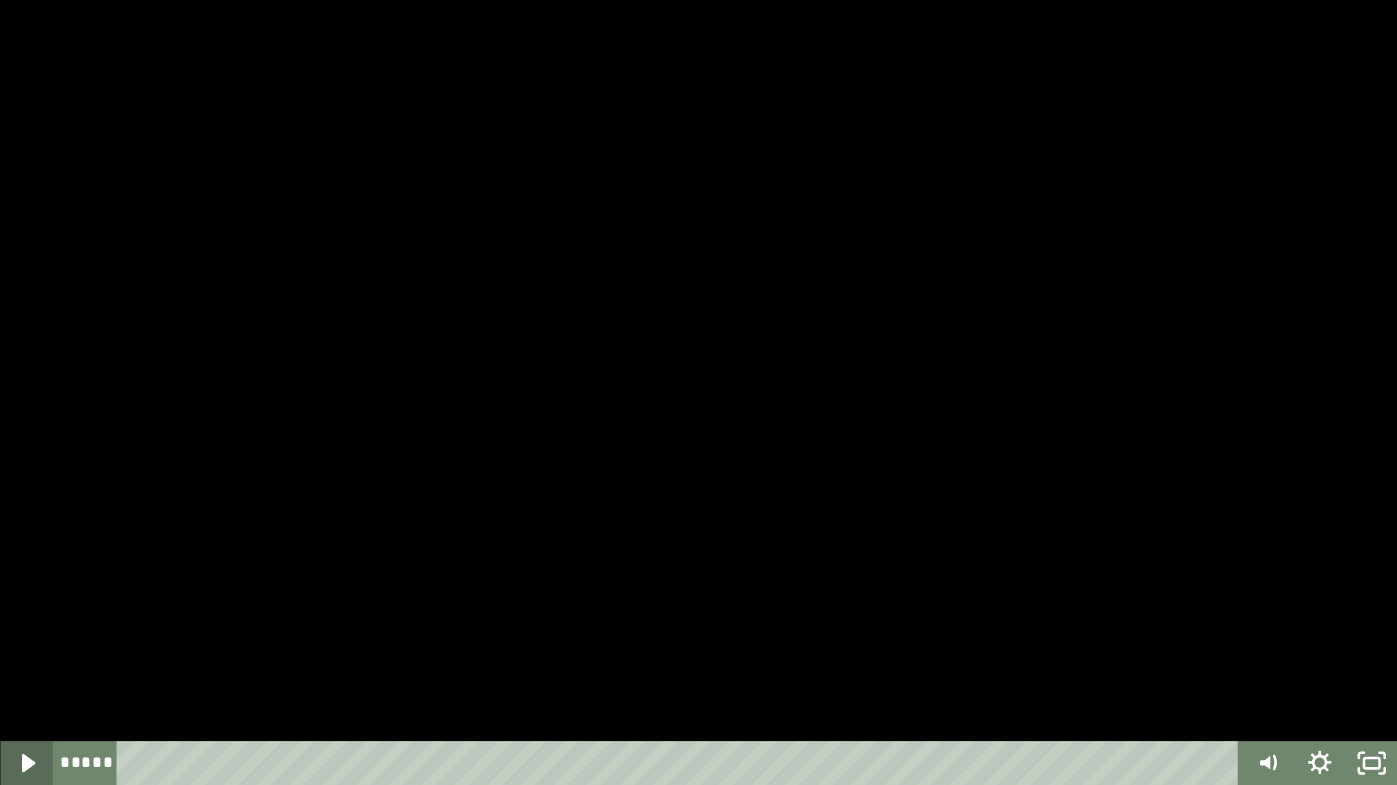 click 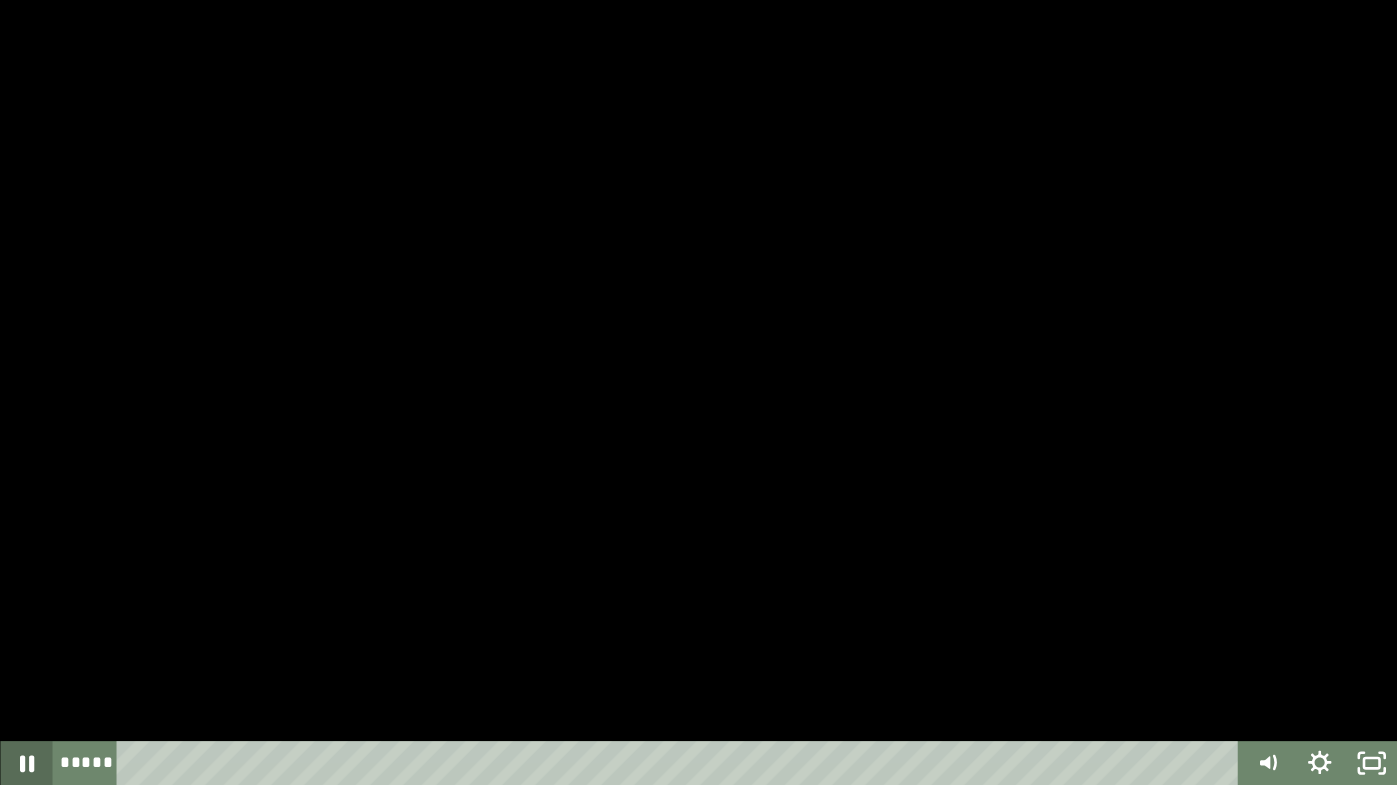 click 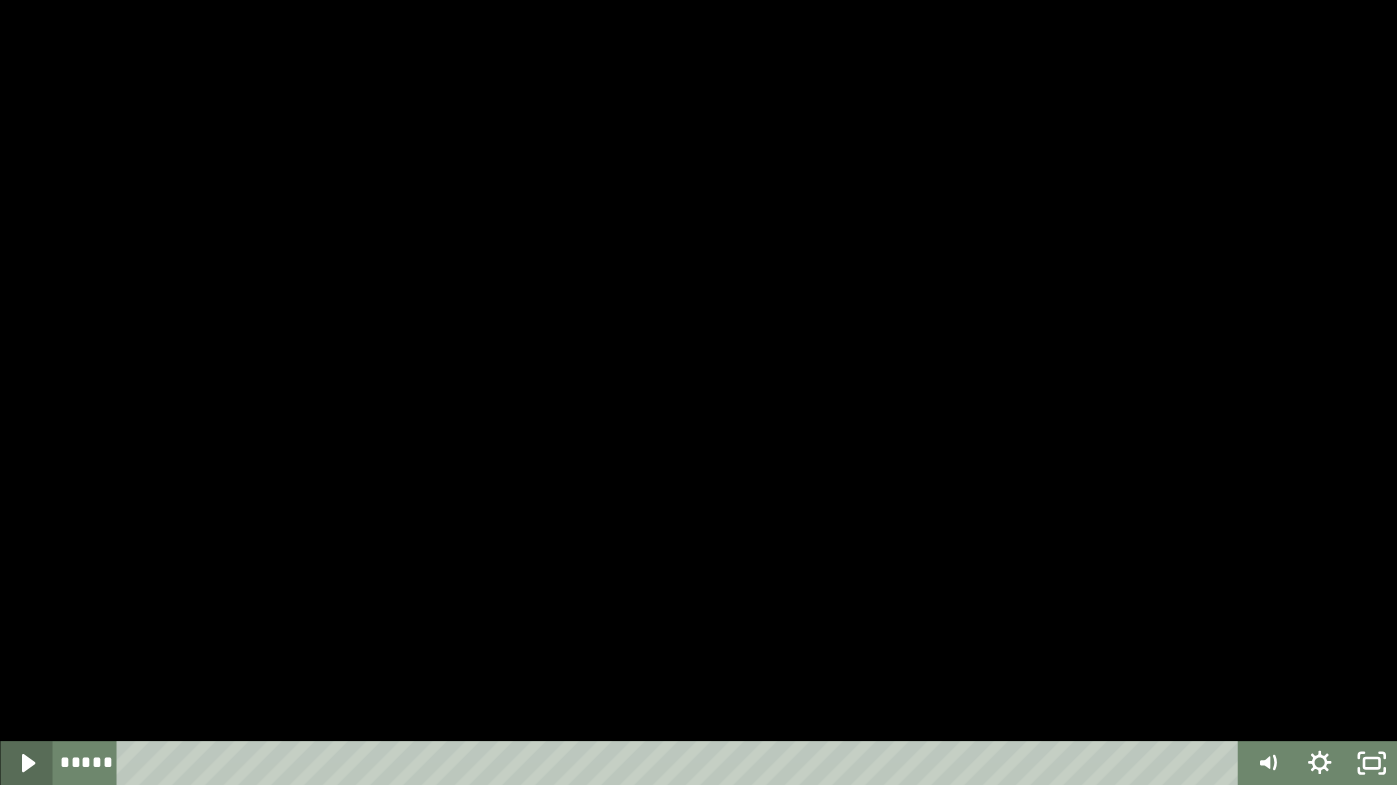 click 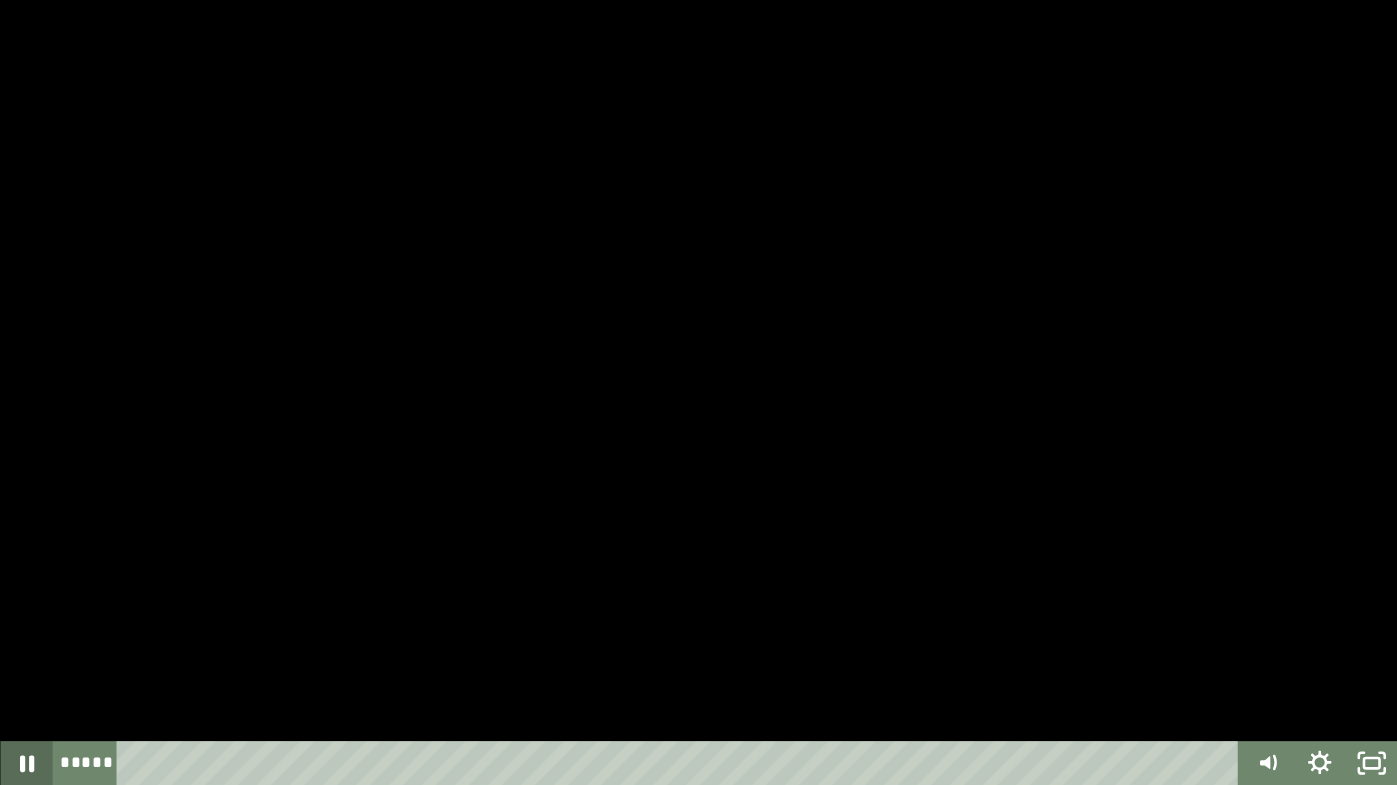 click 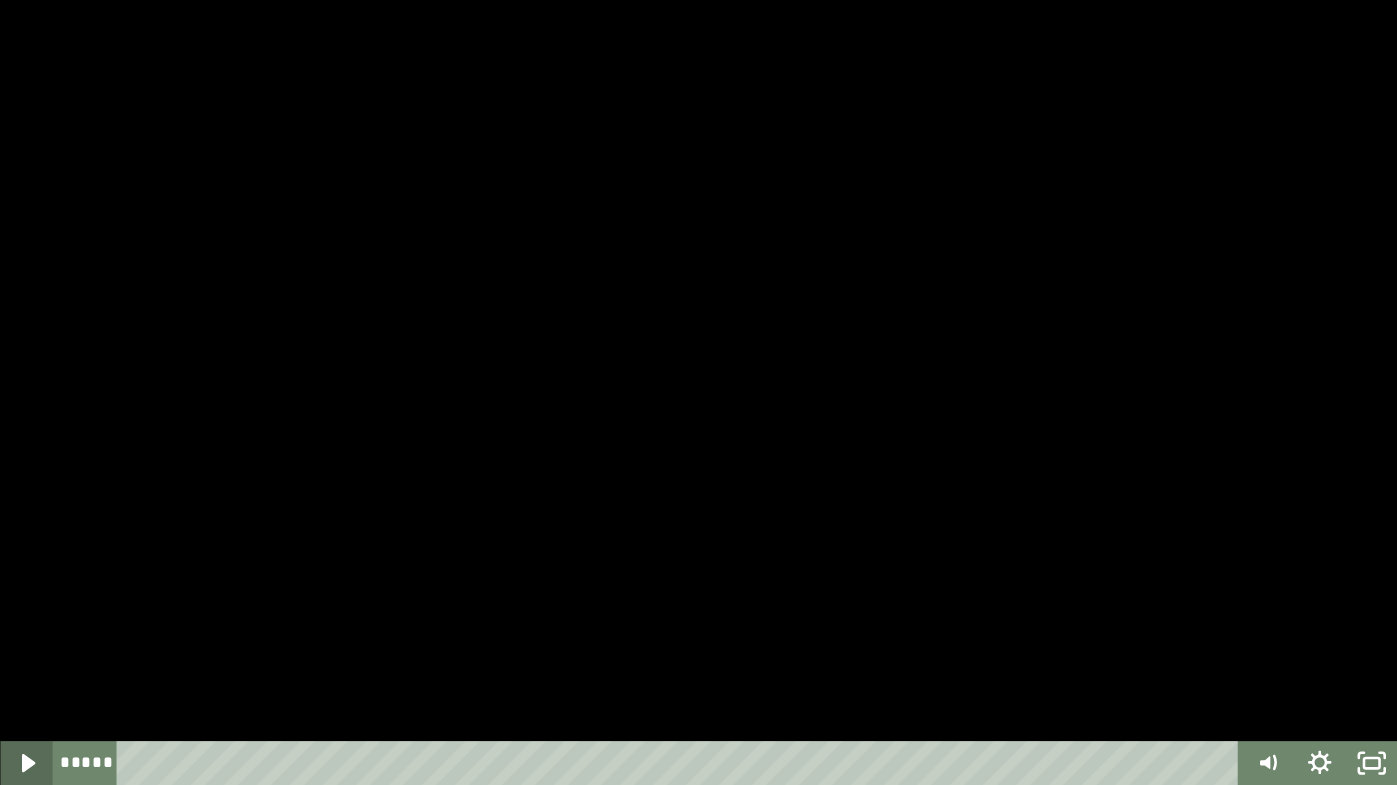 click 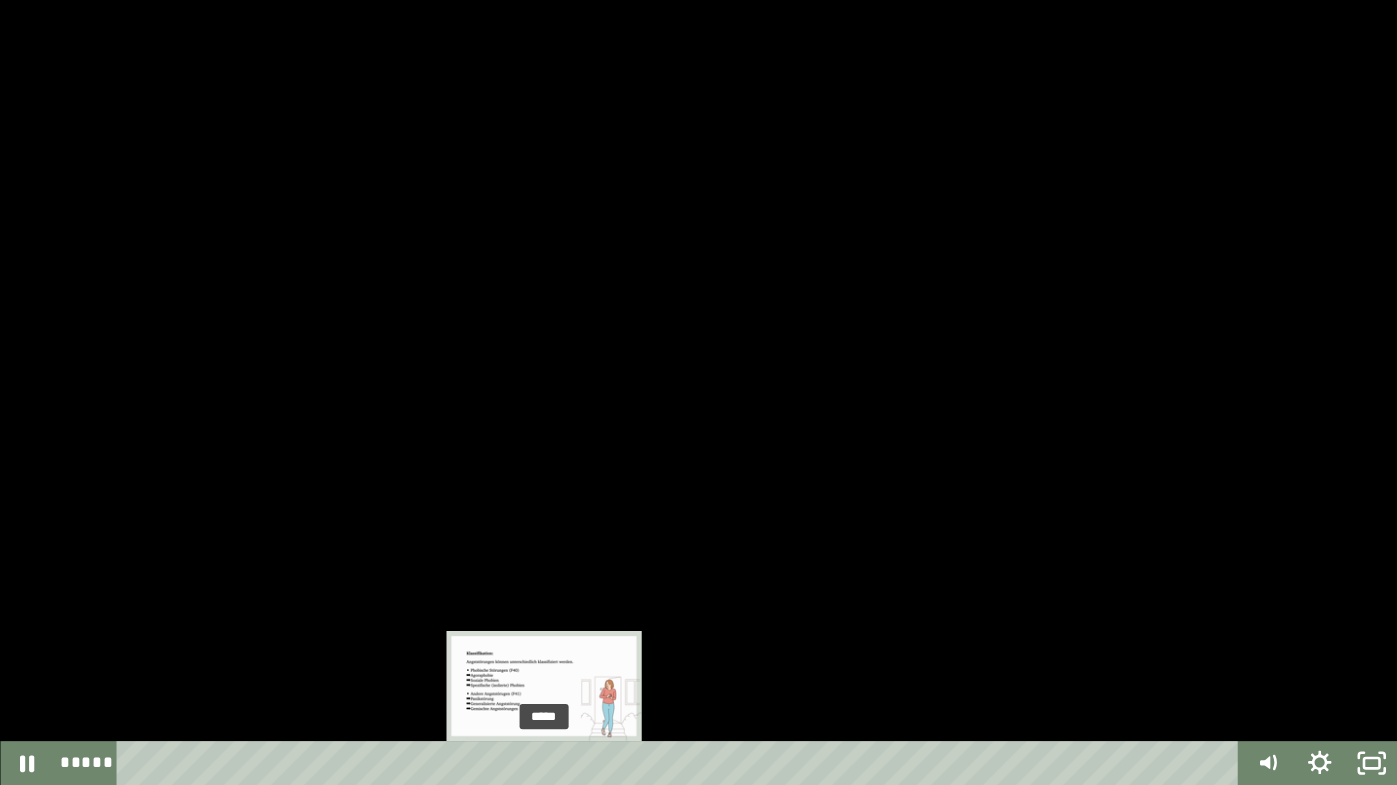 click on "*****" at bounding box center (681, 763) 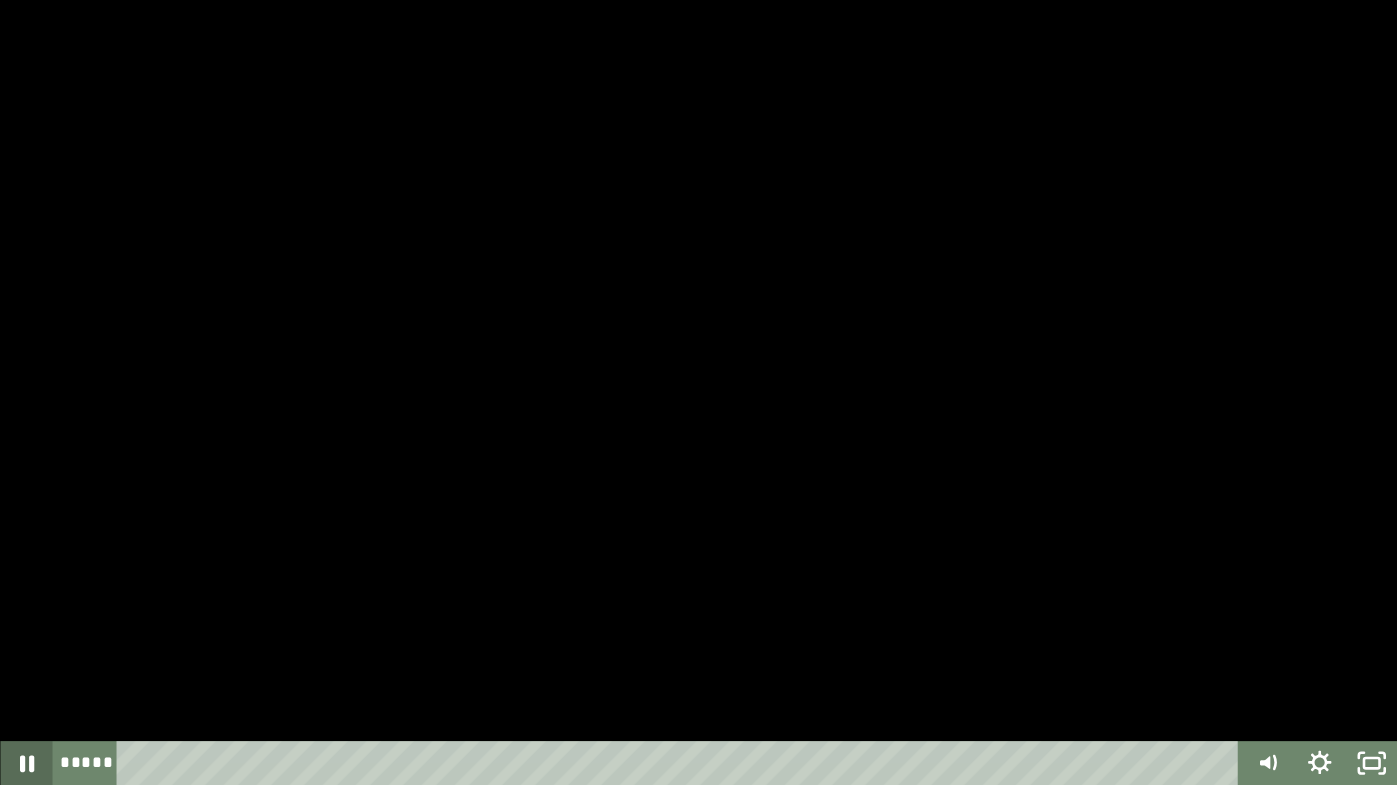 click 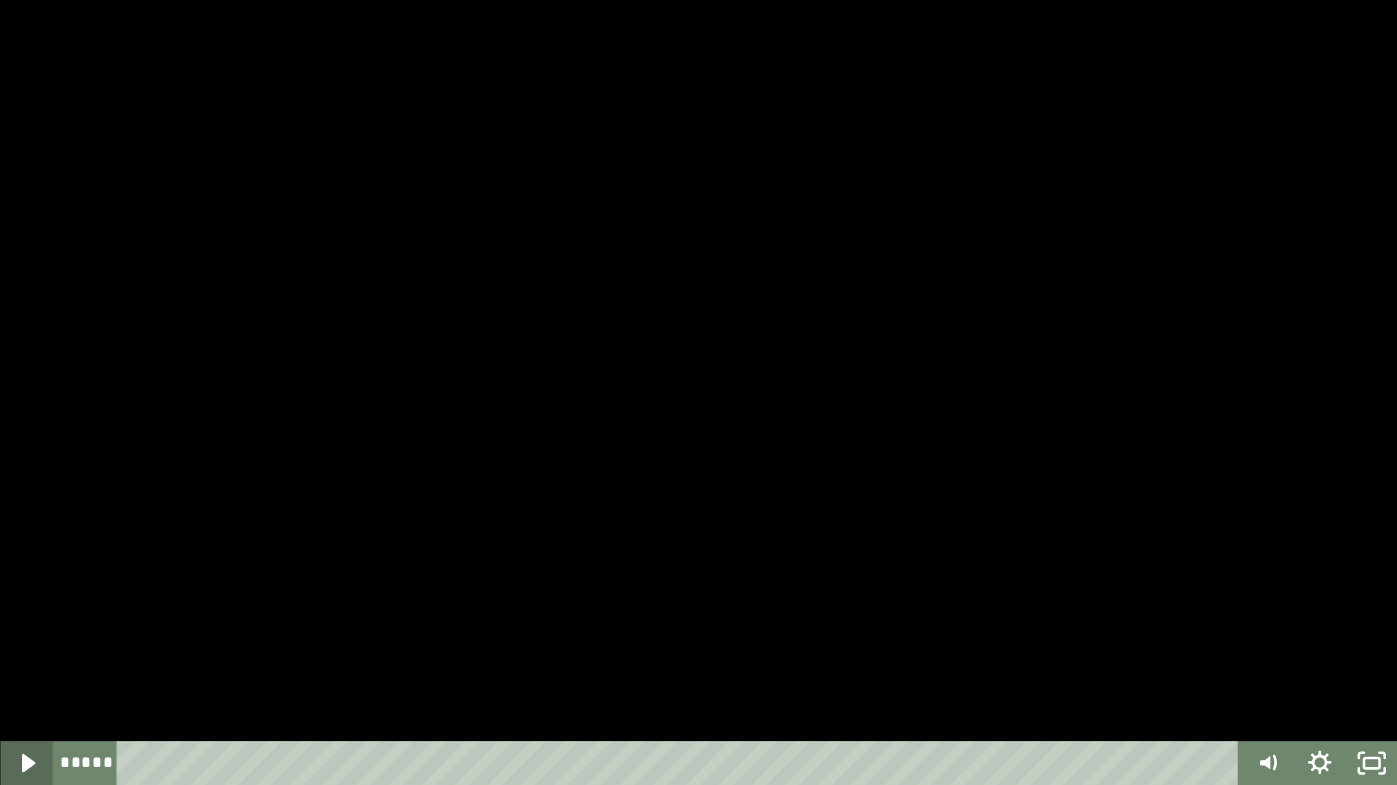 click 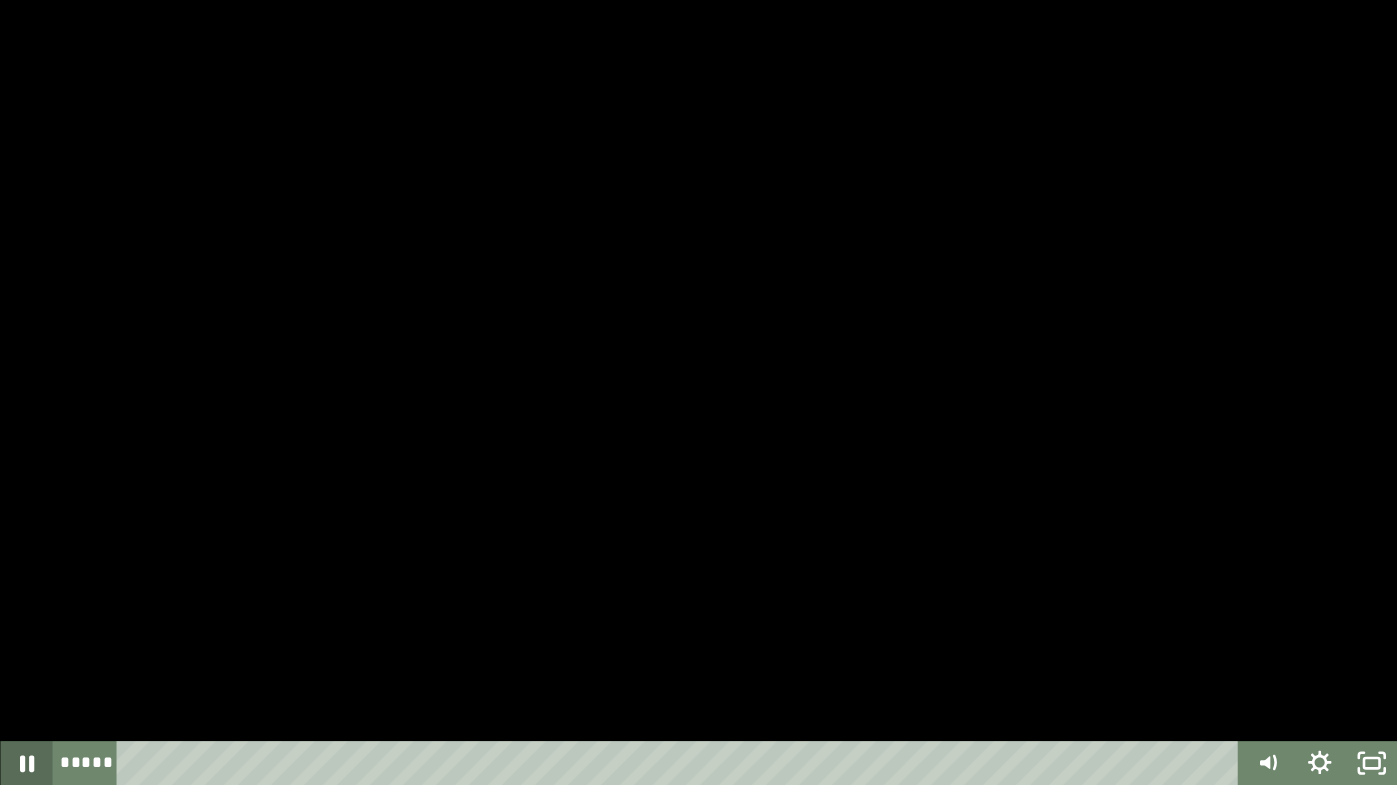 click 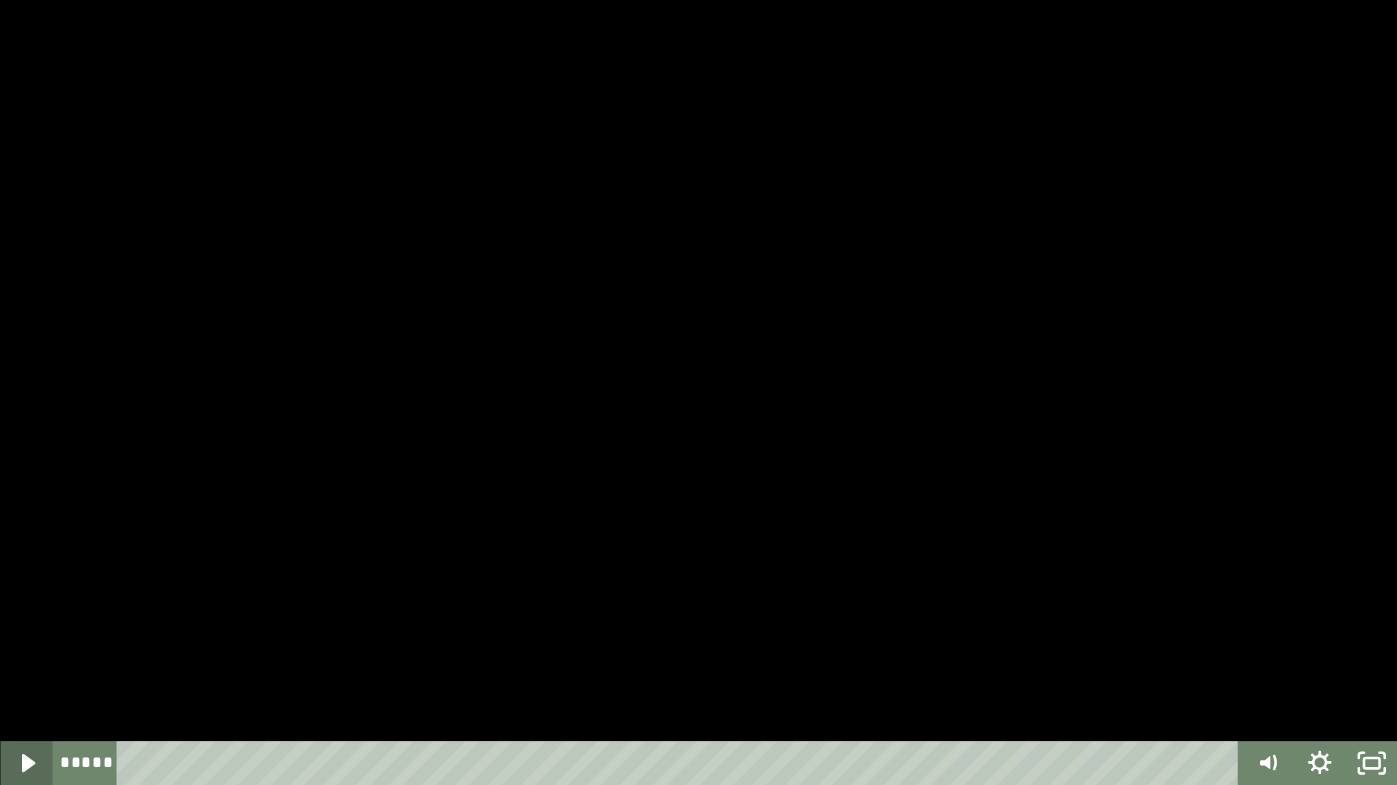 click 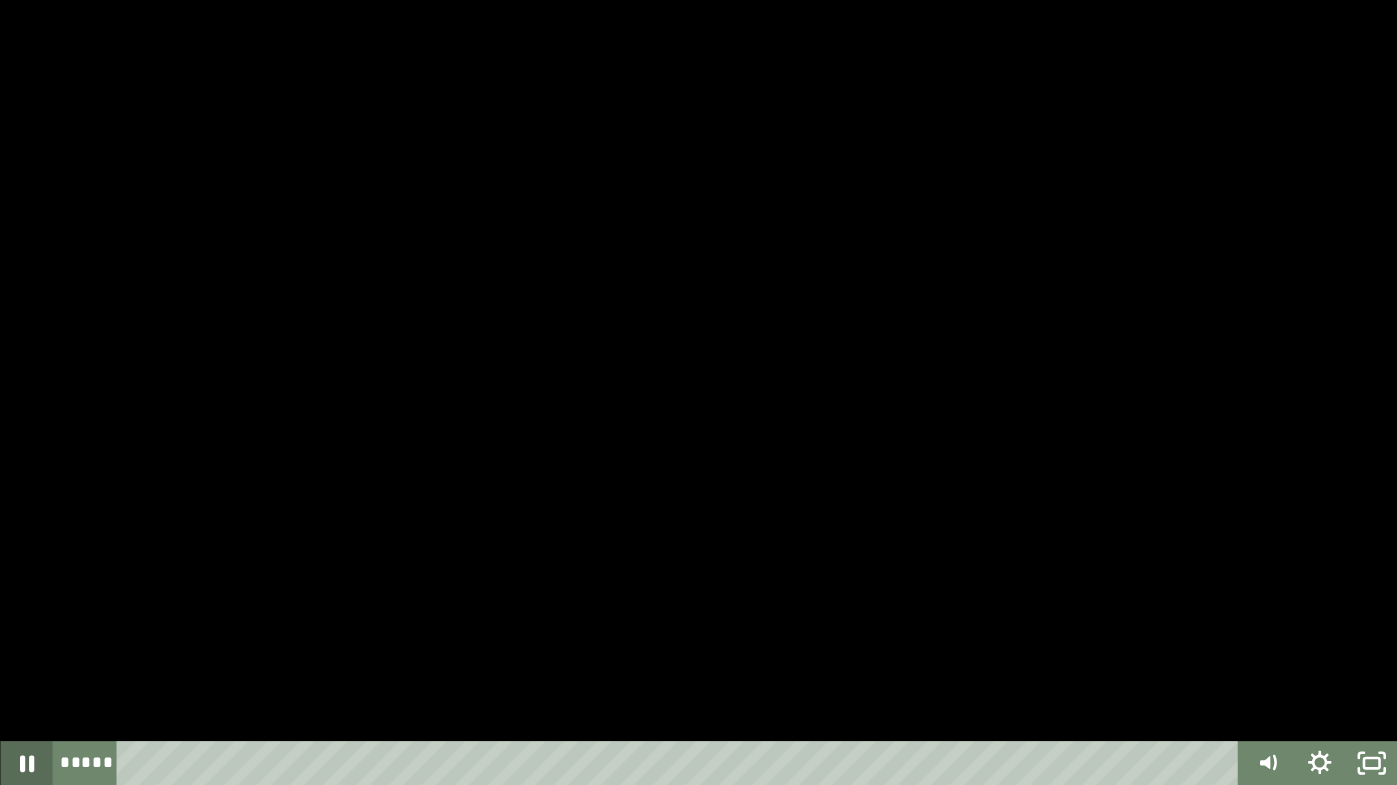 click 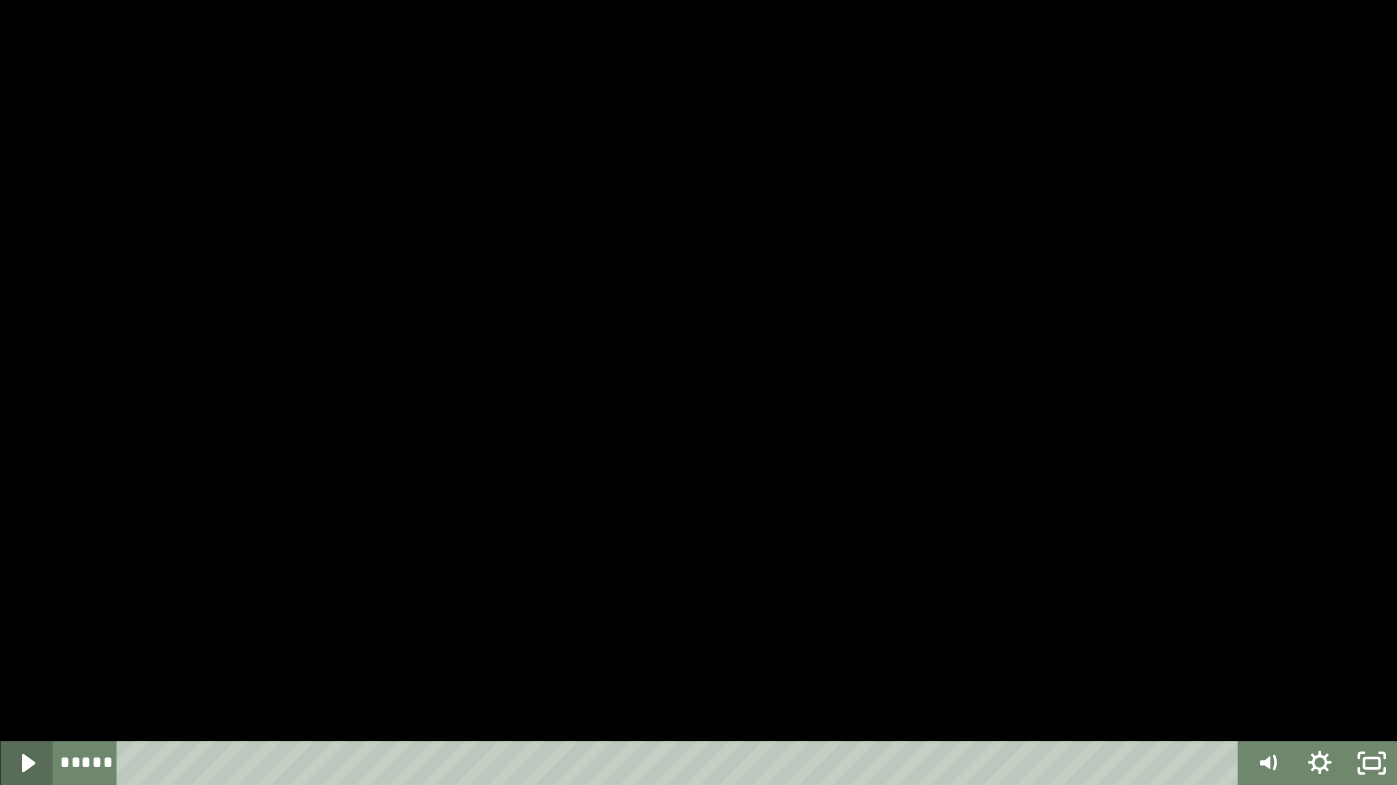 click 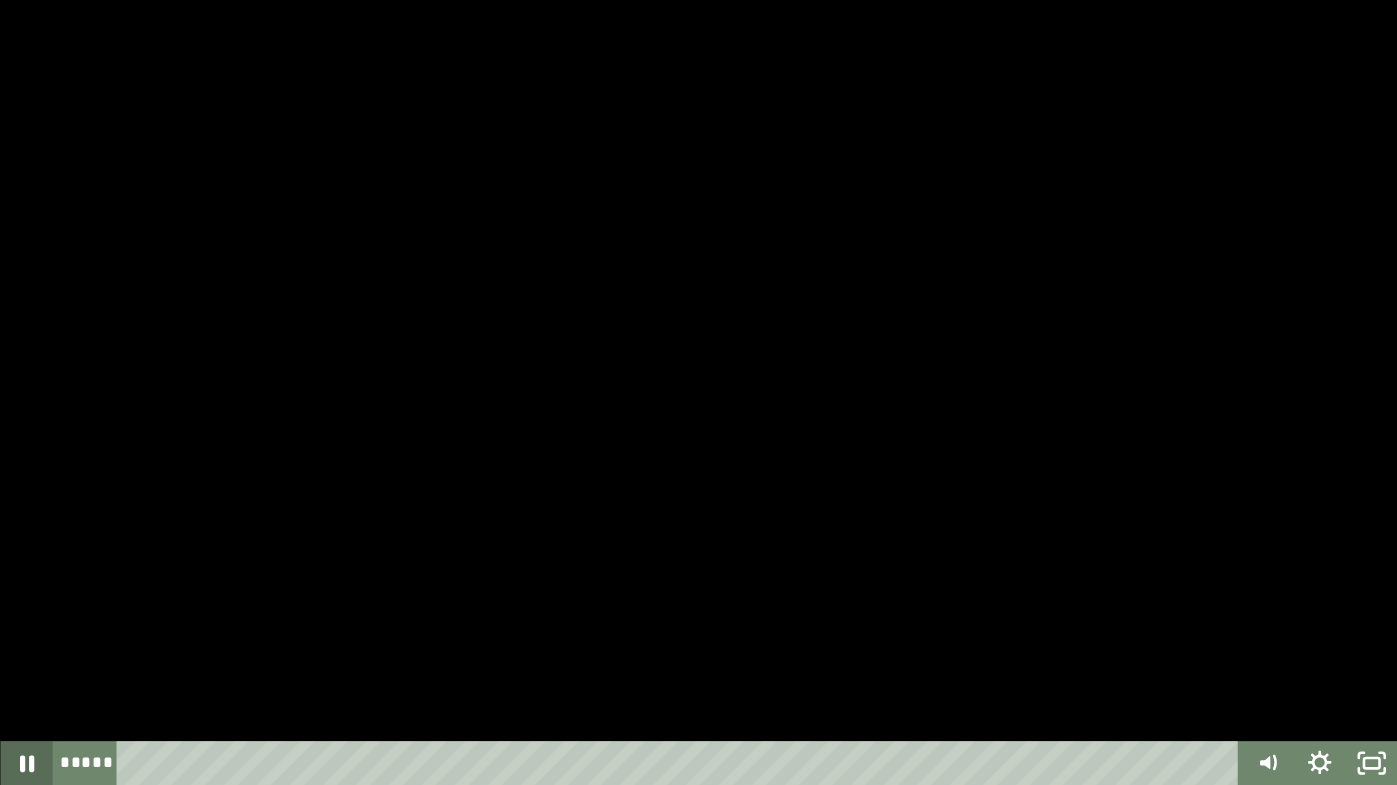click 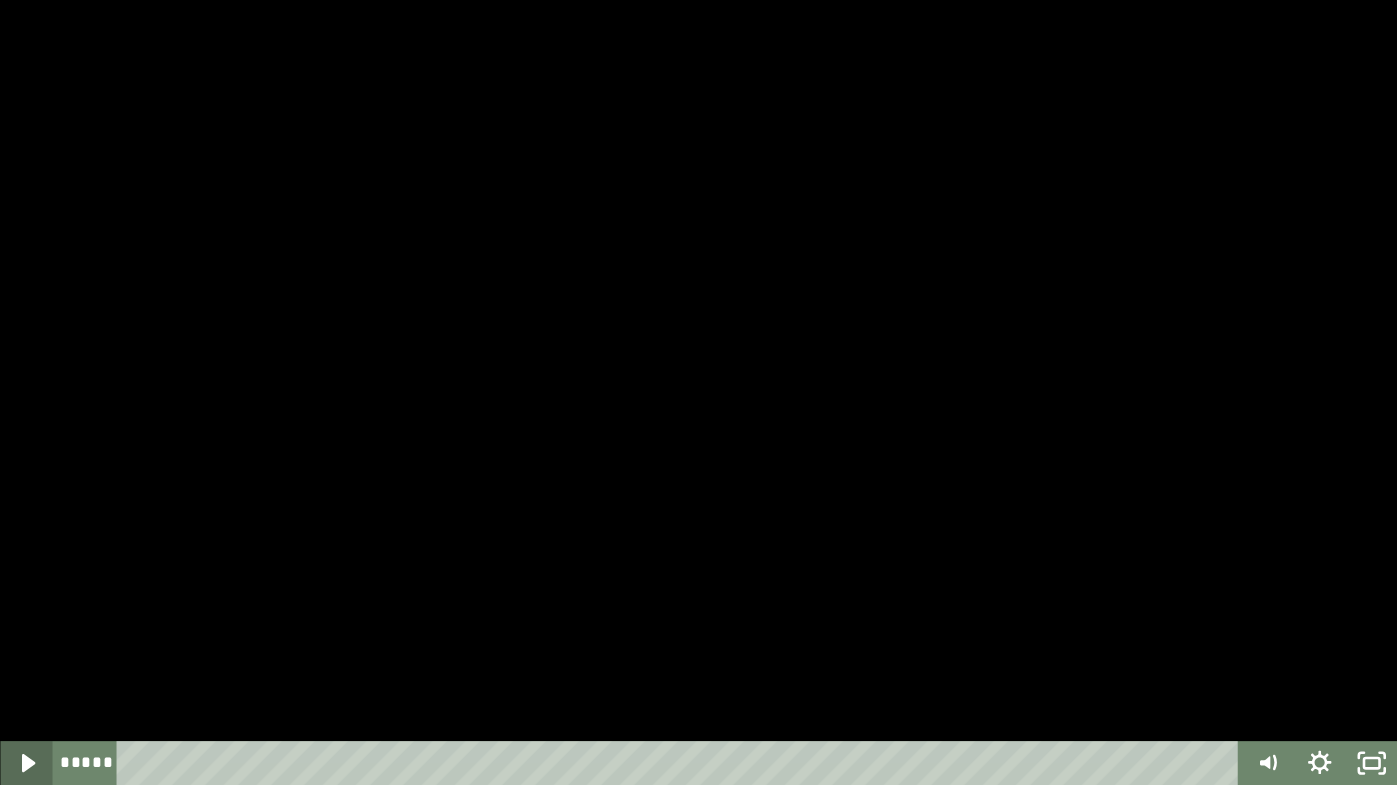 click 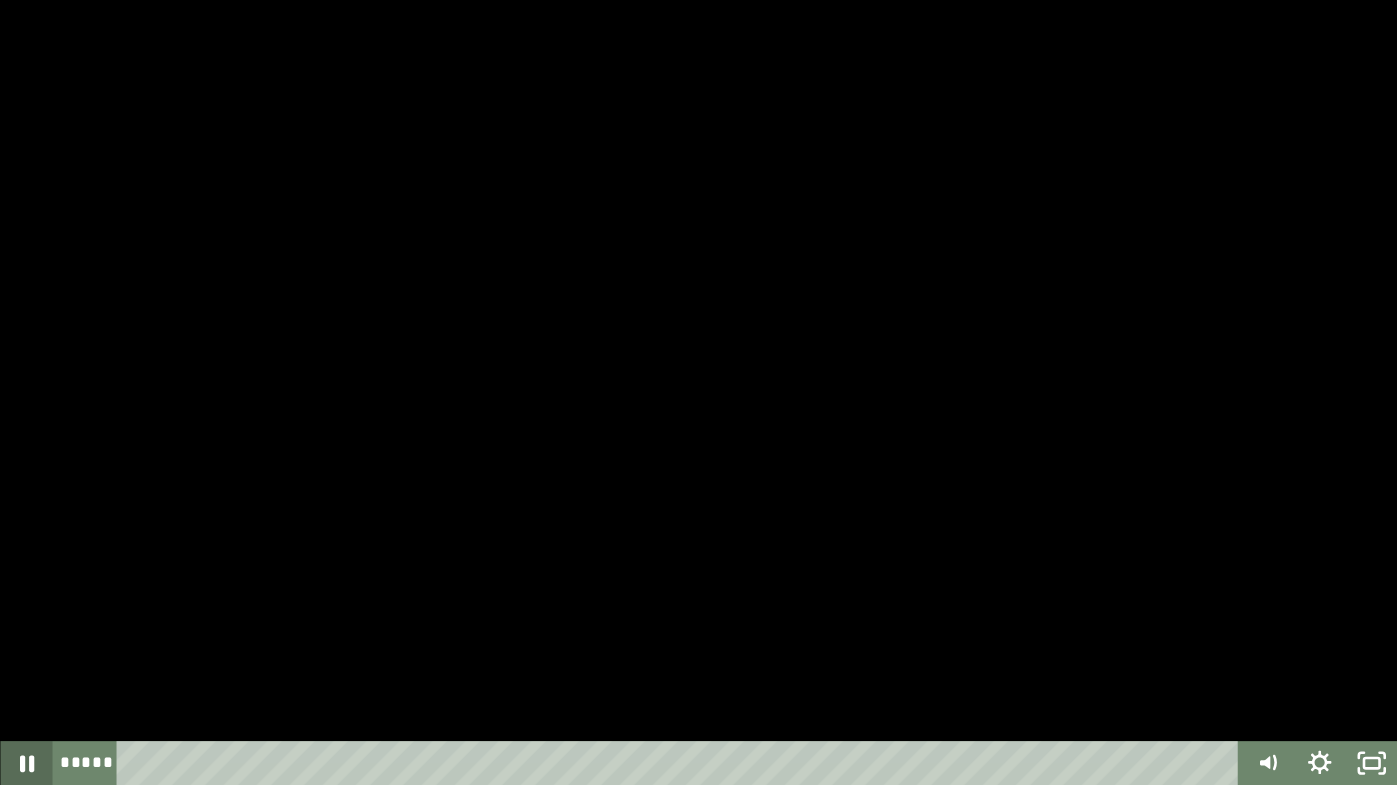 click 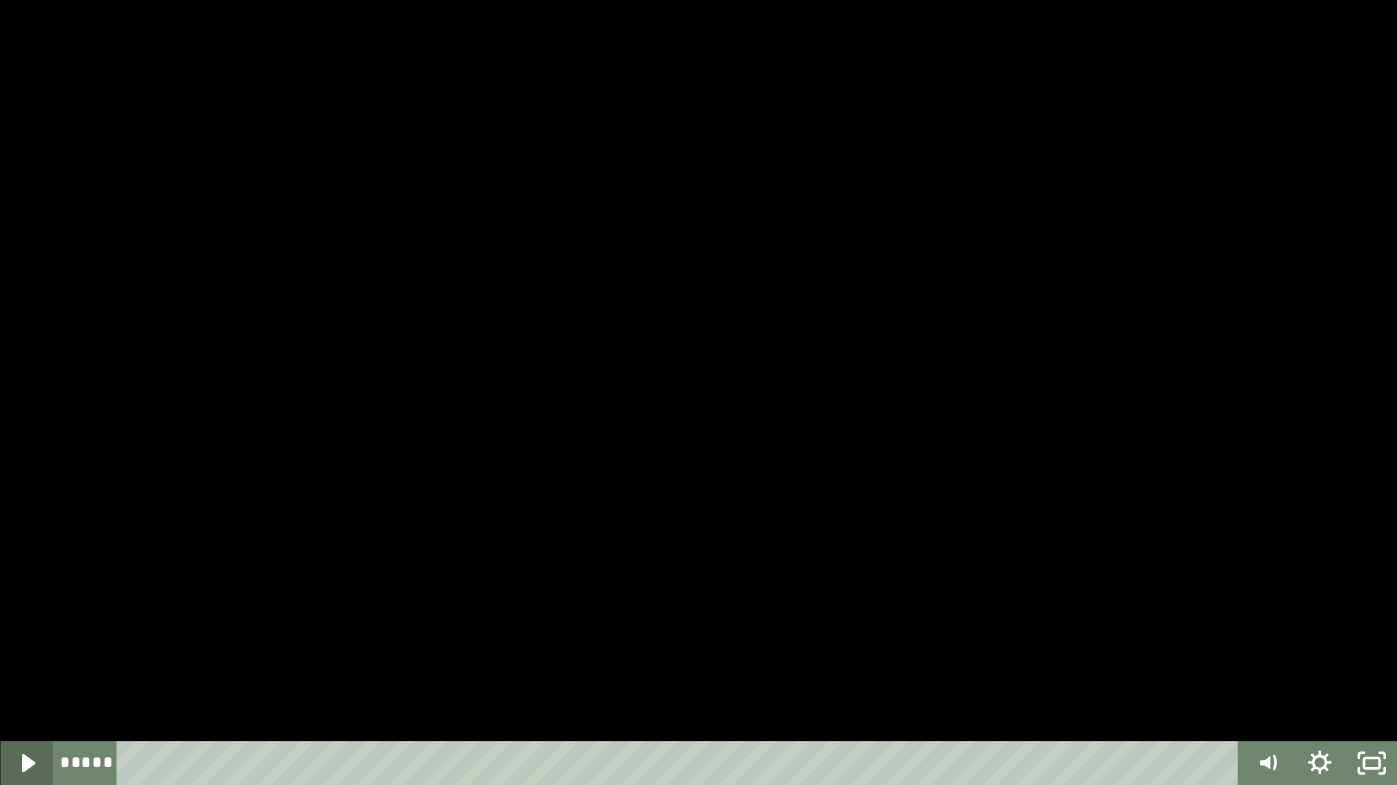 click 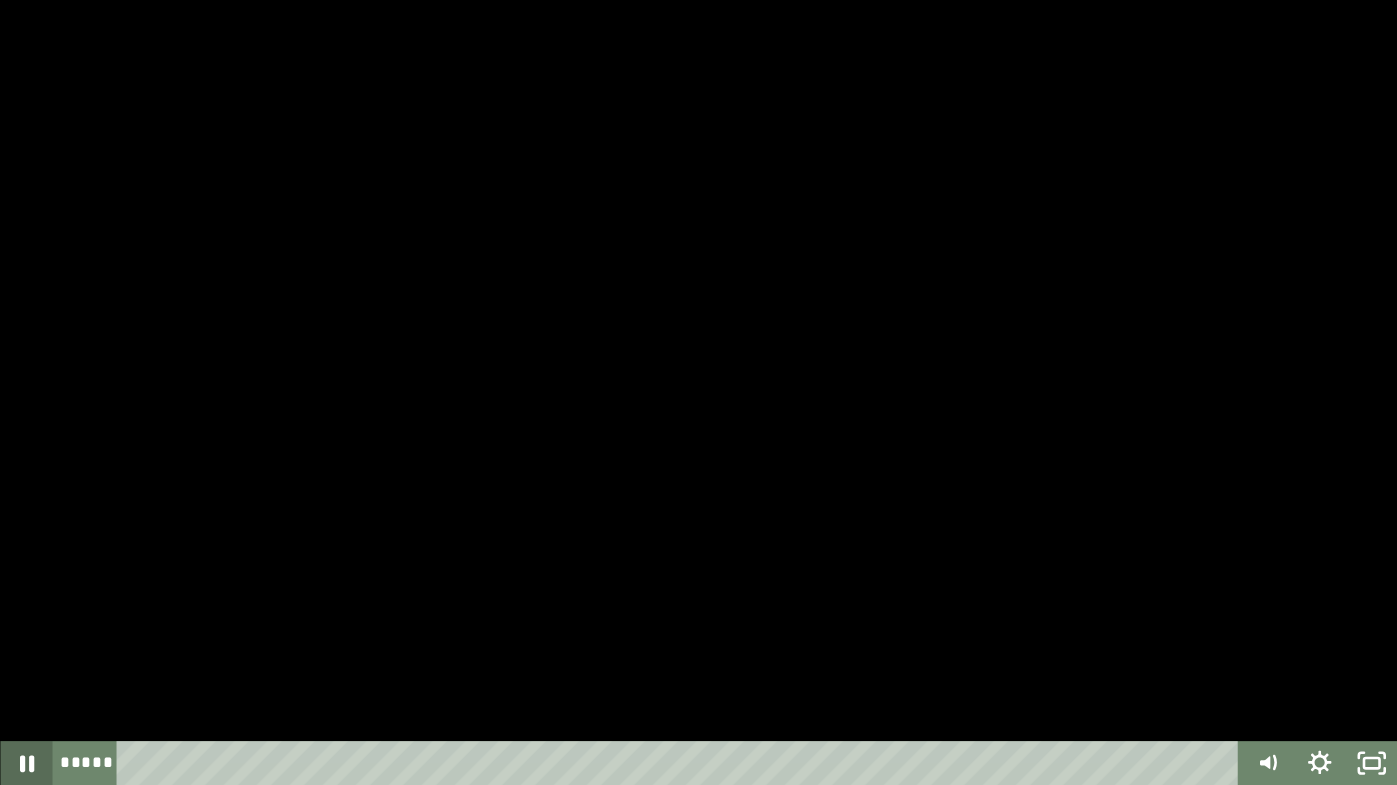 click 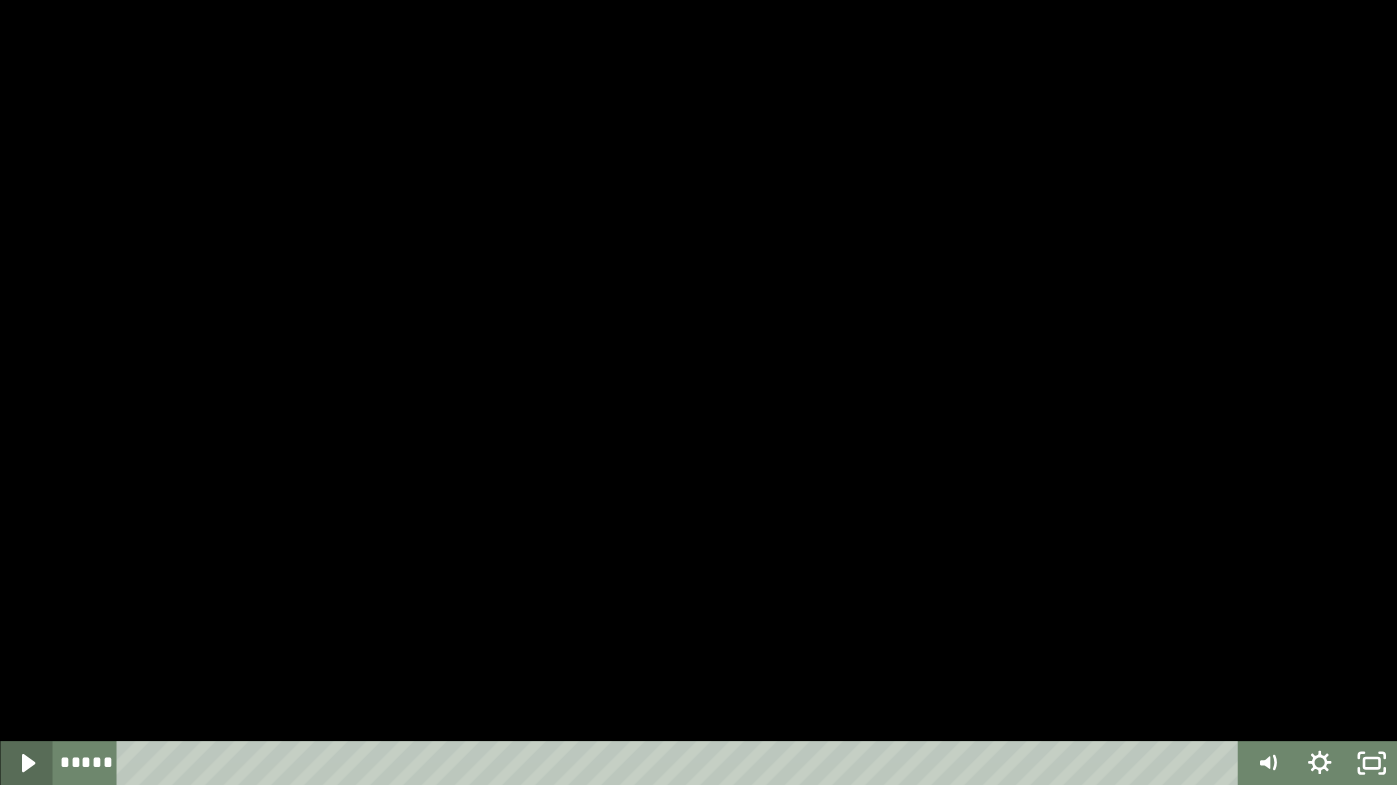 click 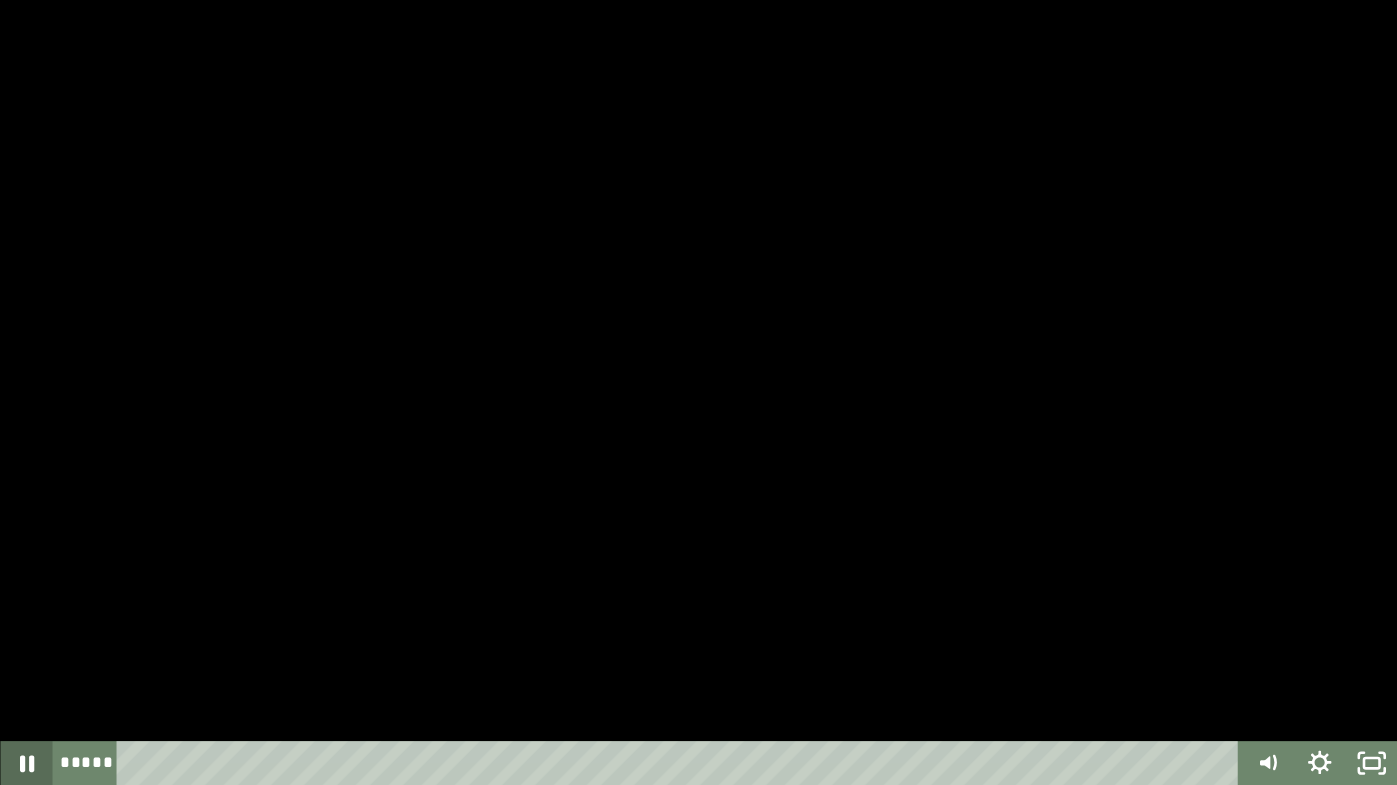 click 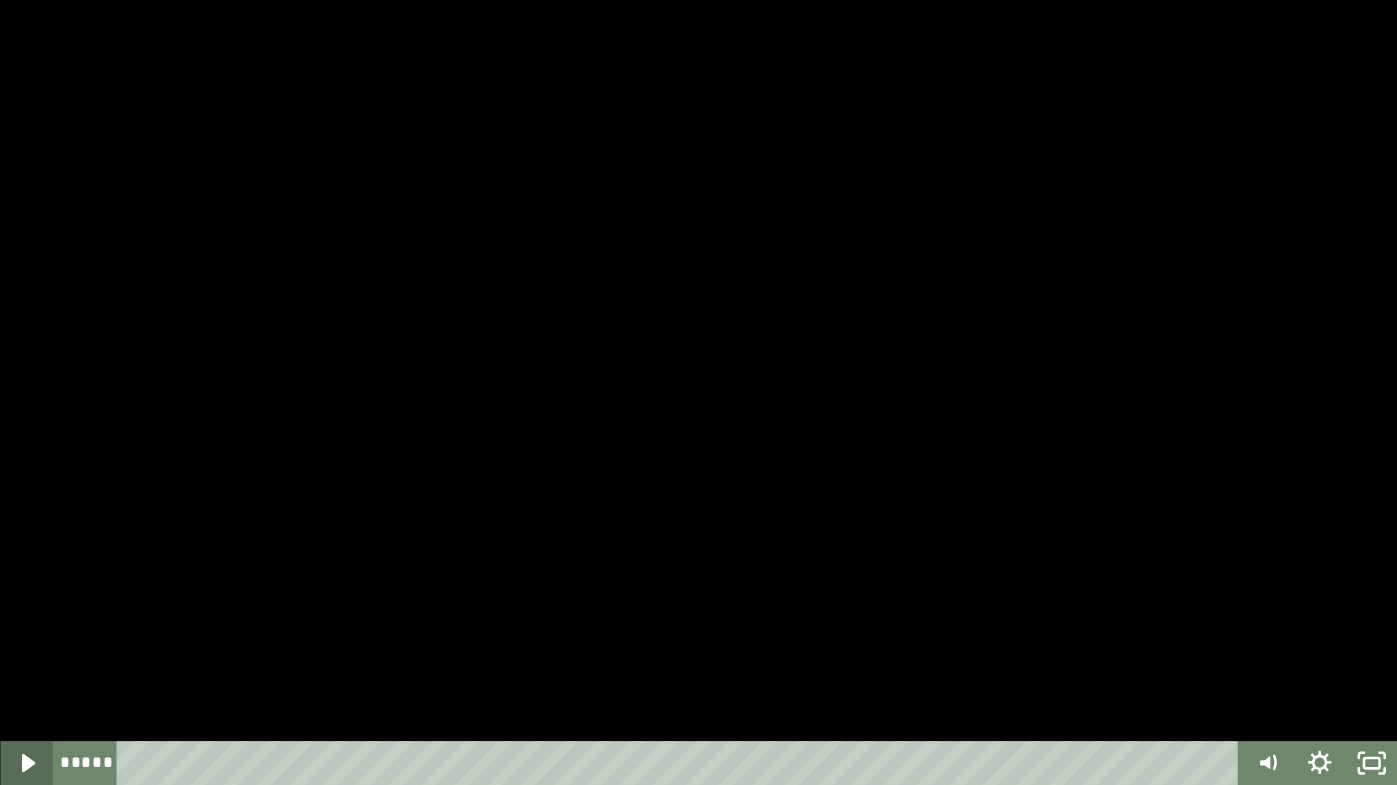 click 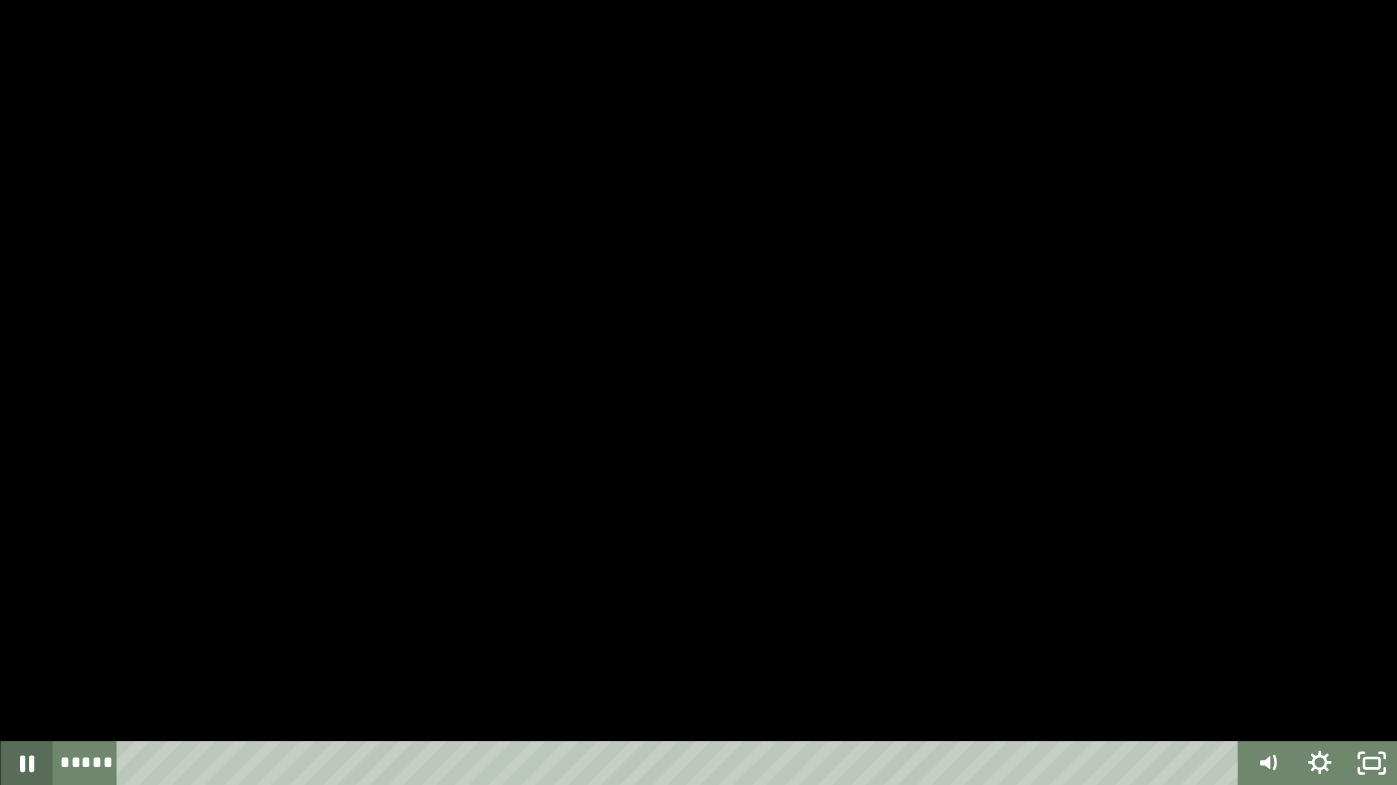 click 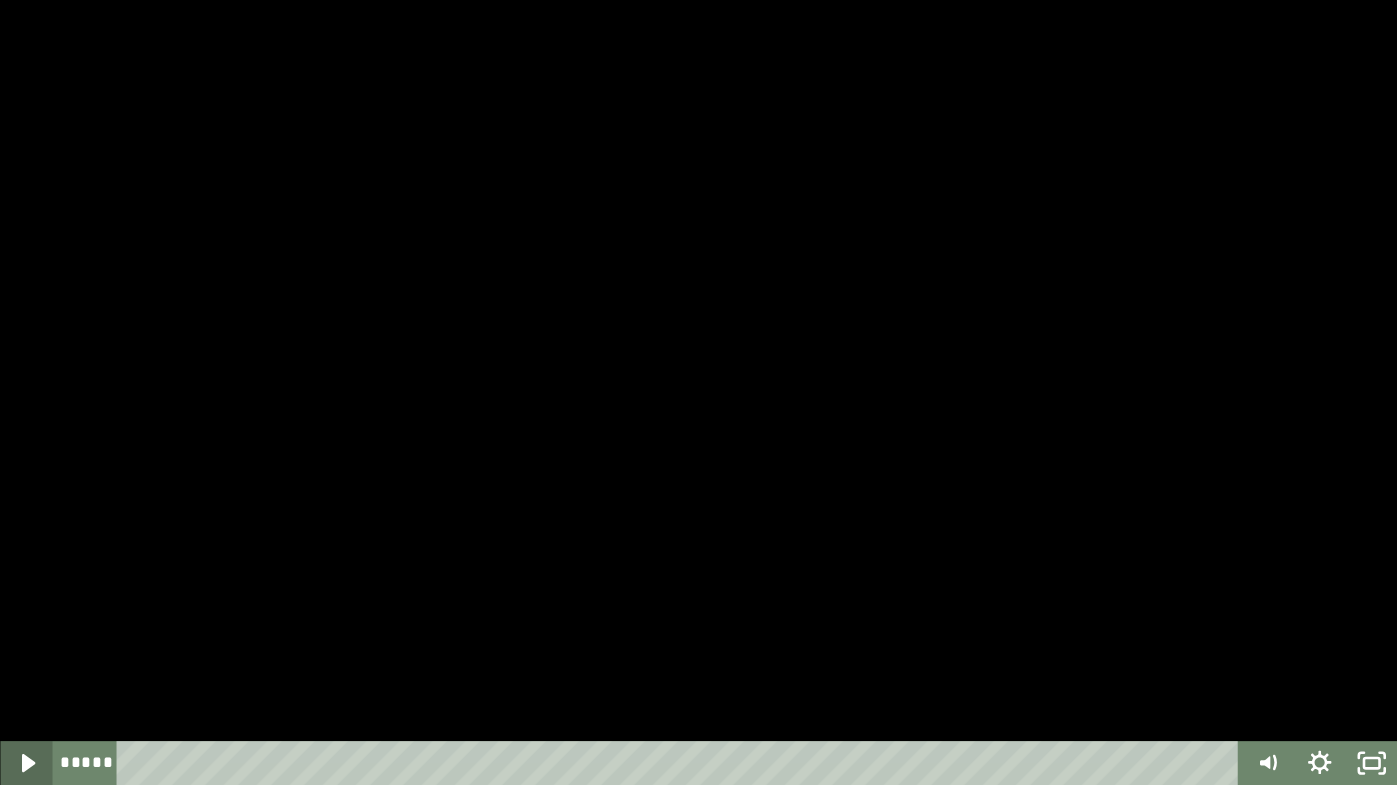 click 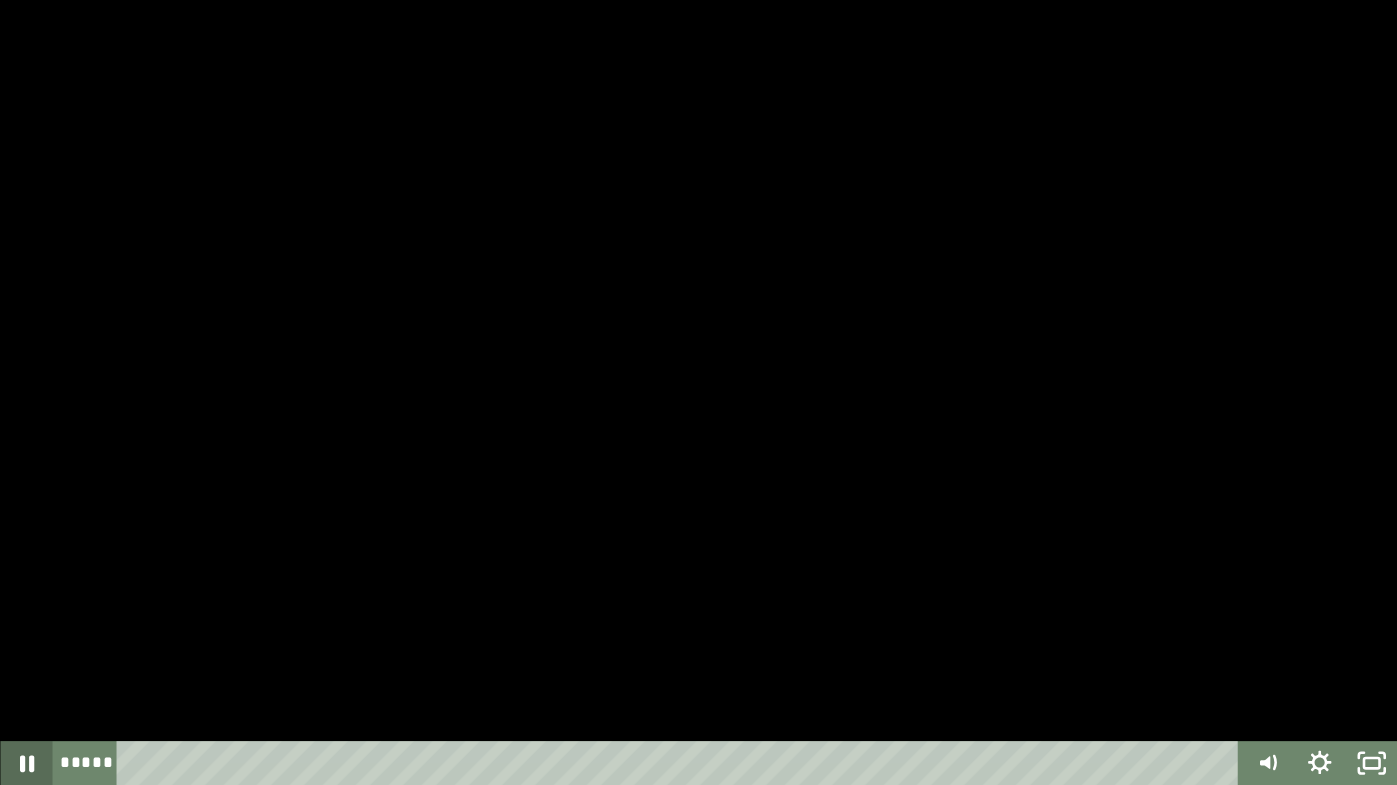 click 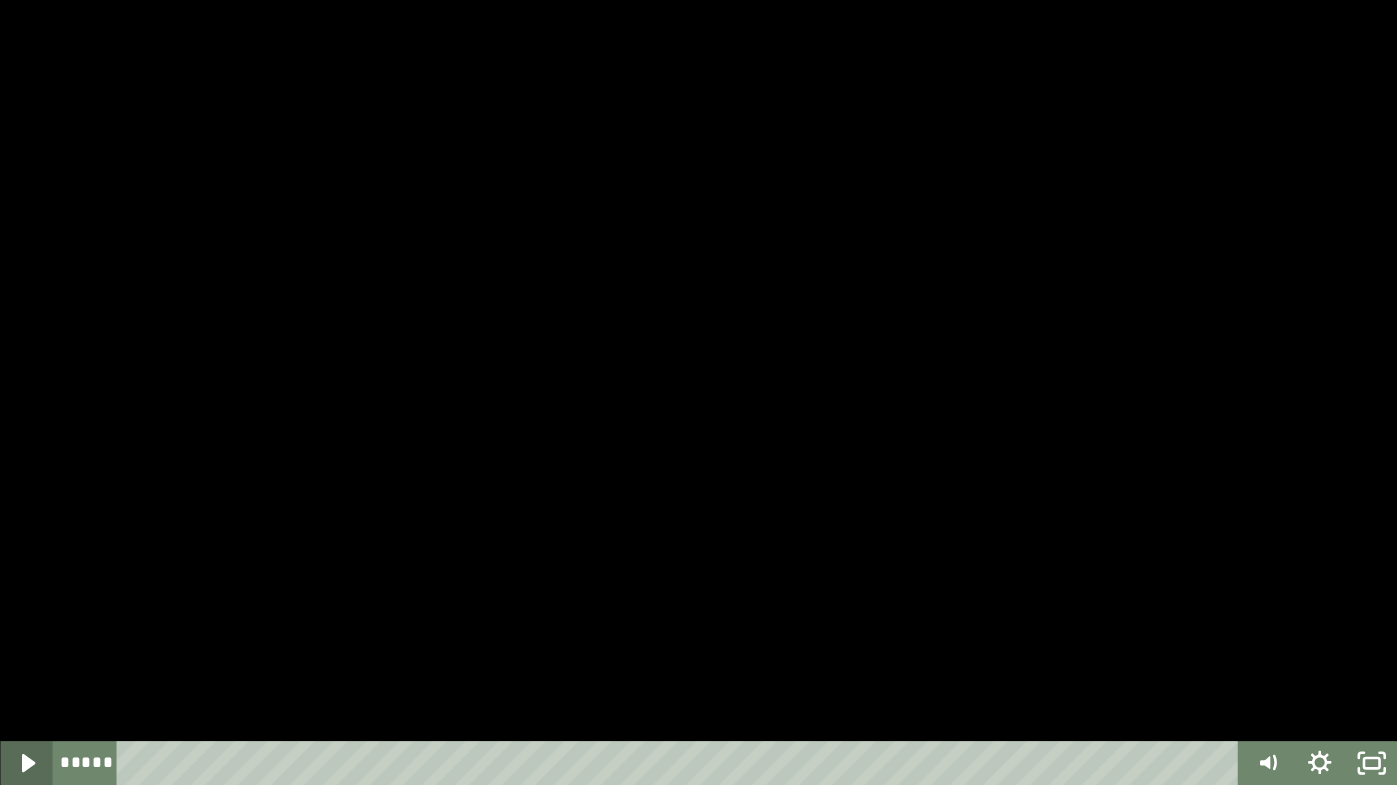 click 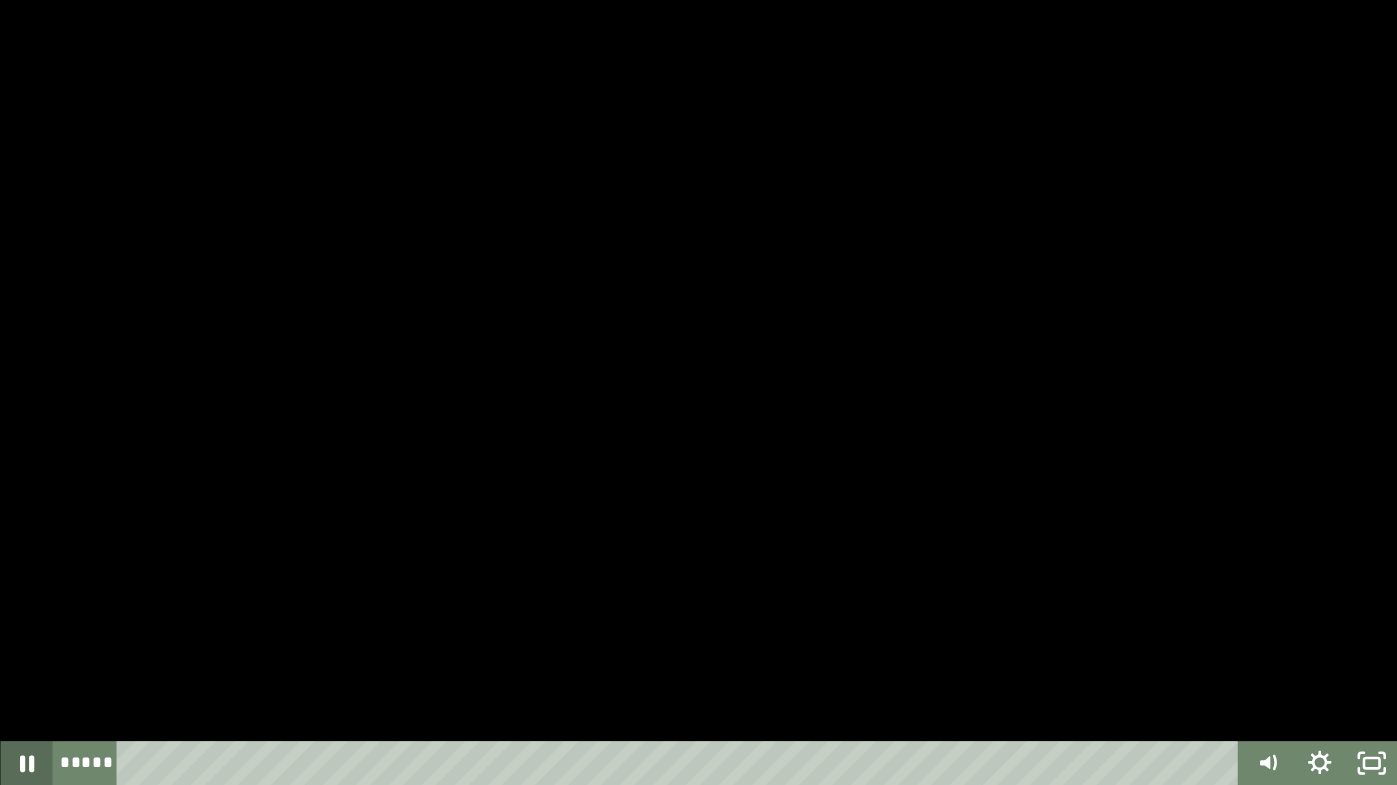 click 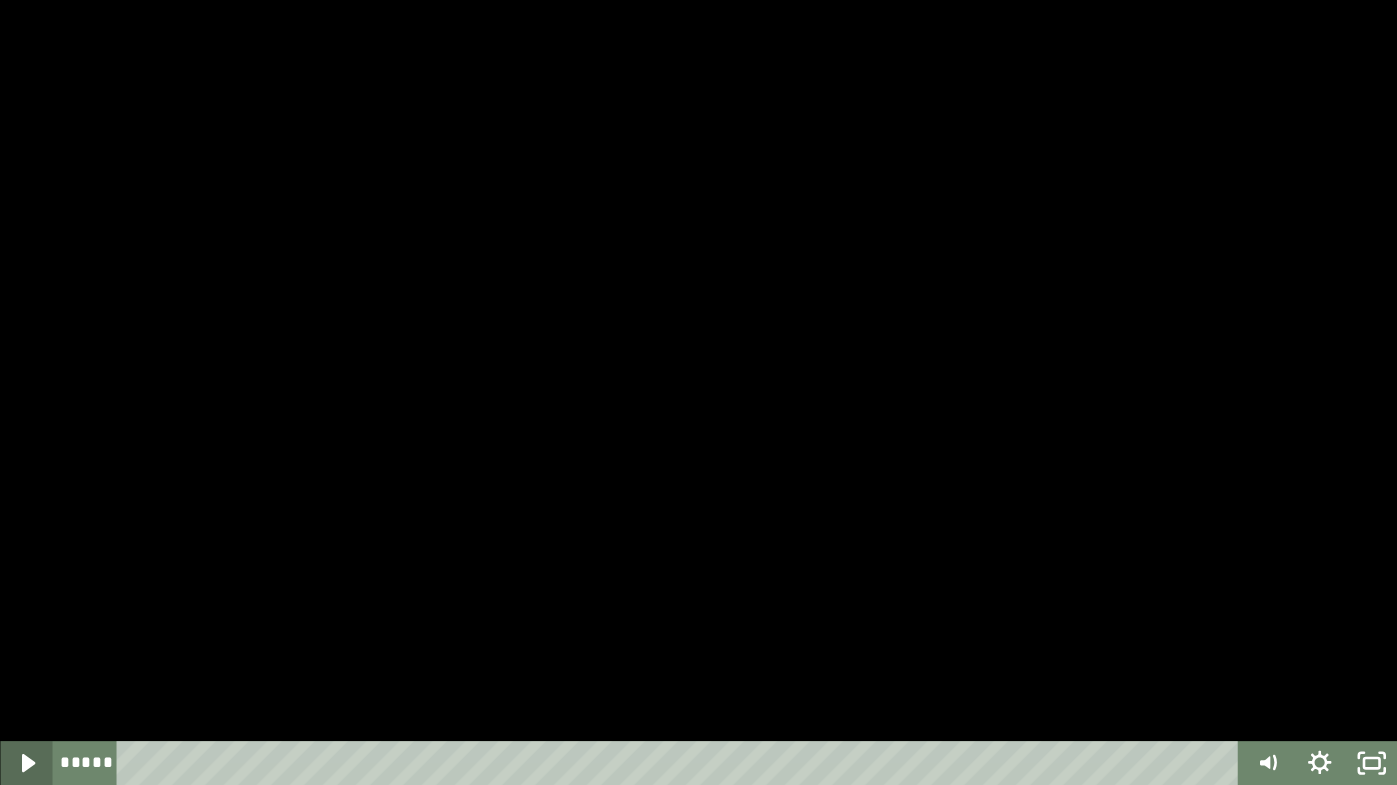 click 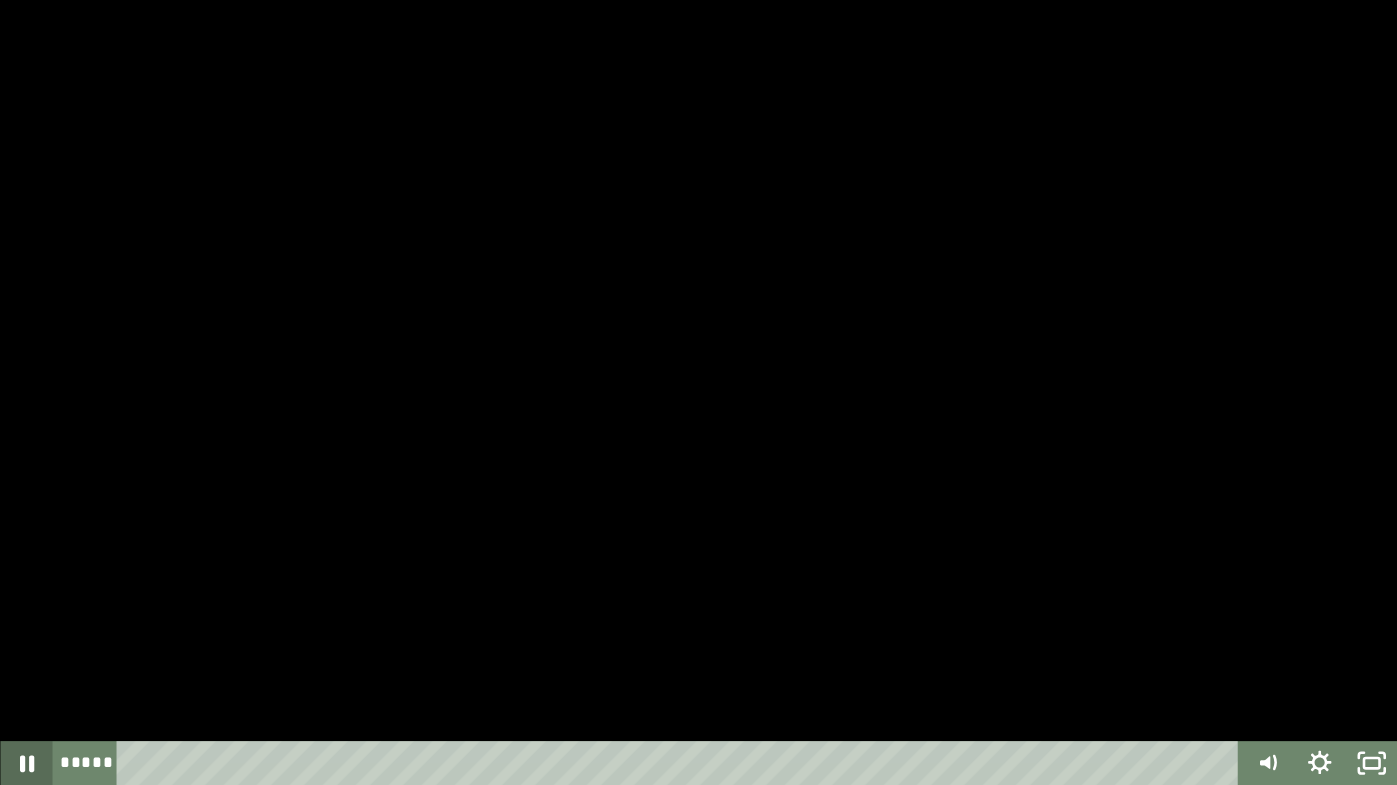 click 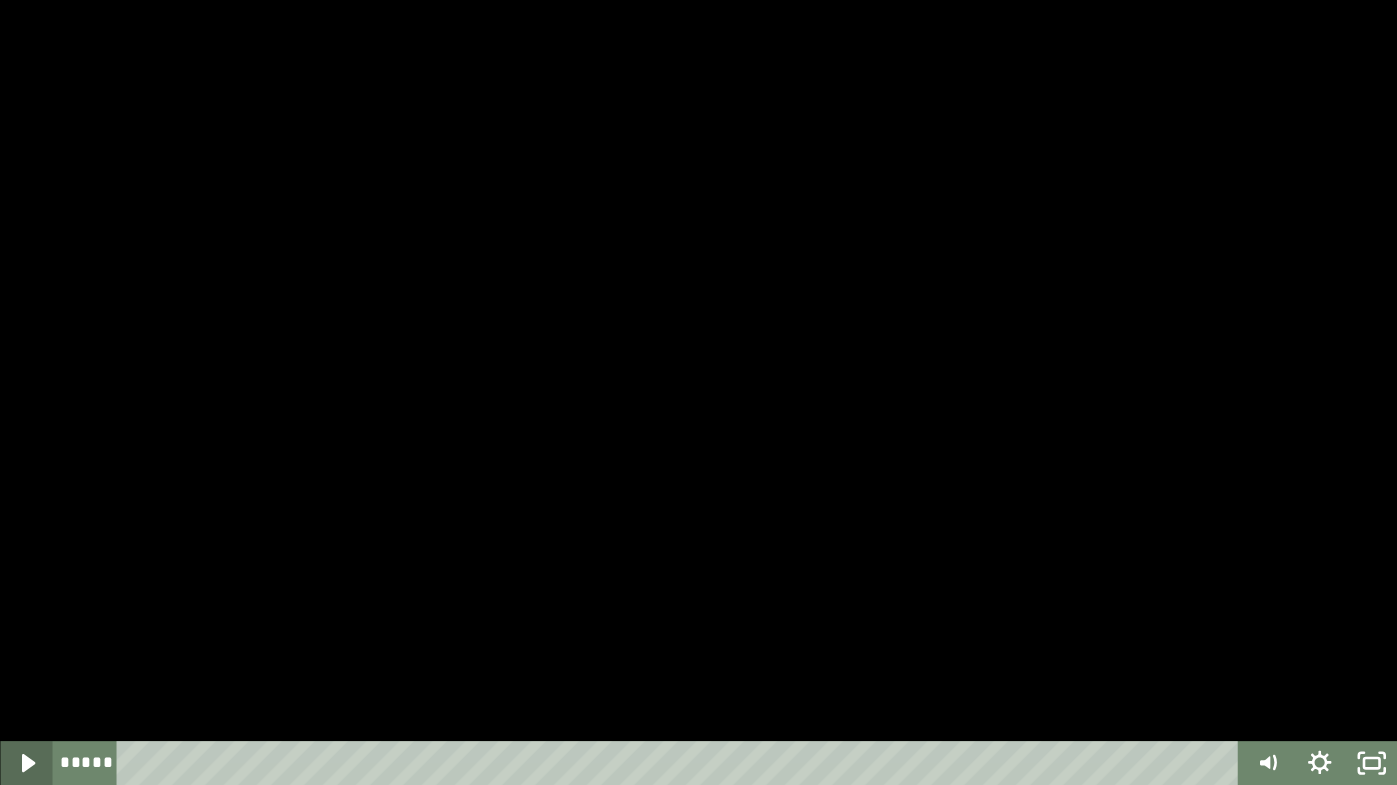 click 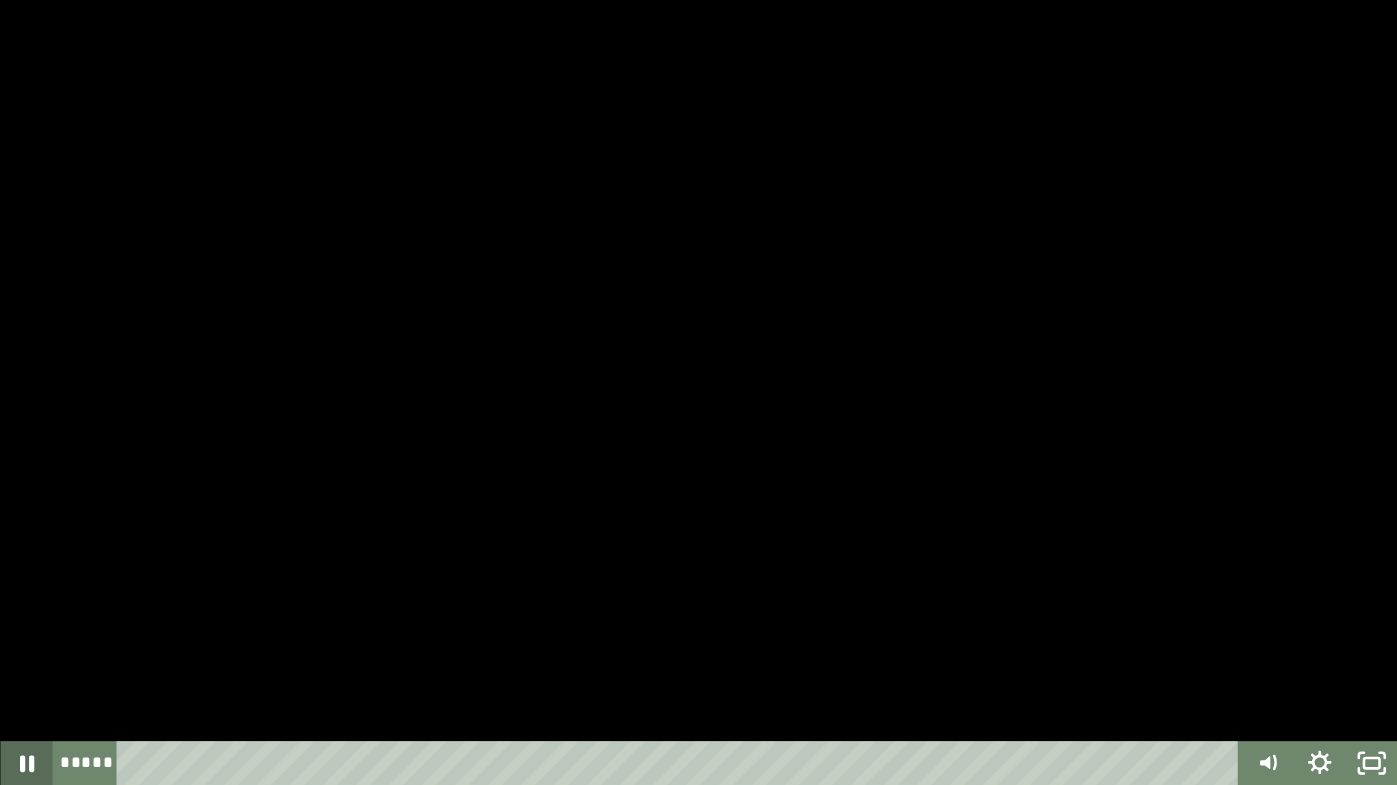 click 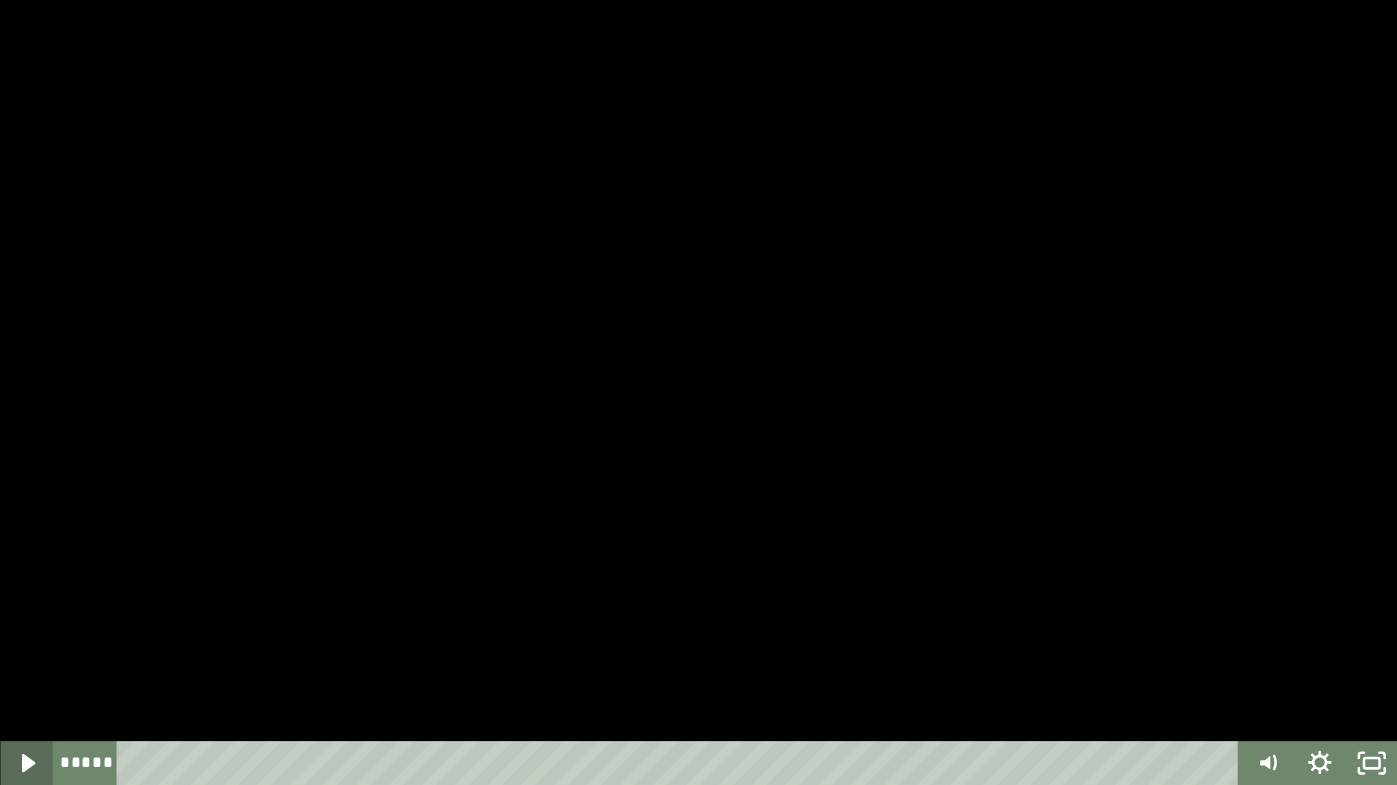 click 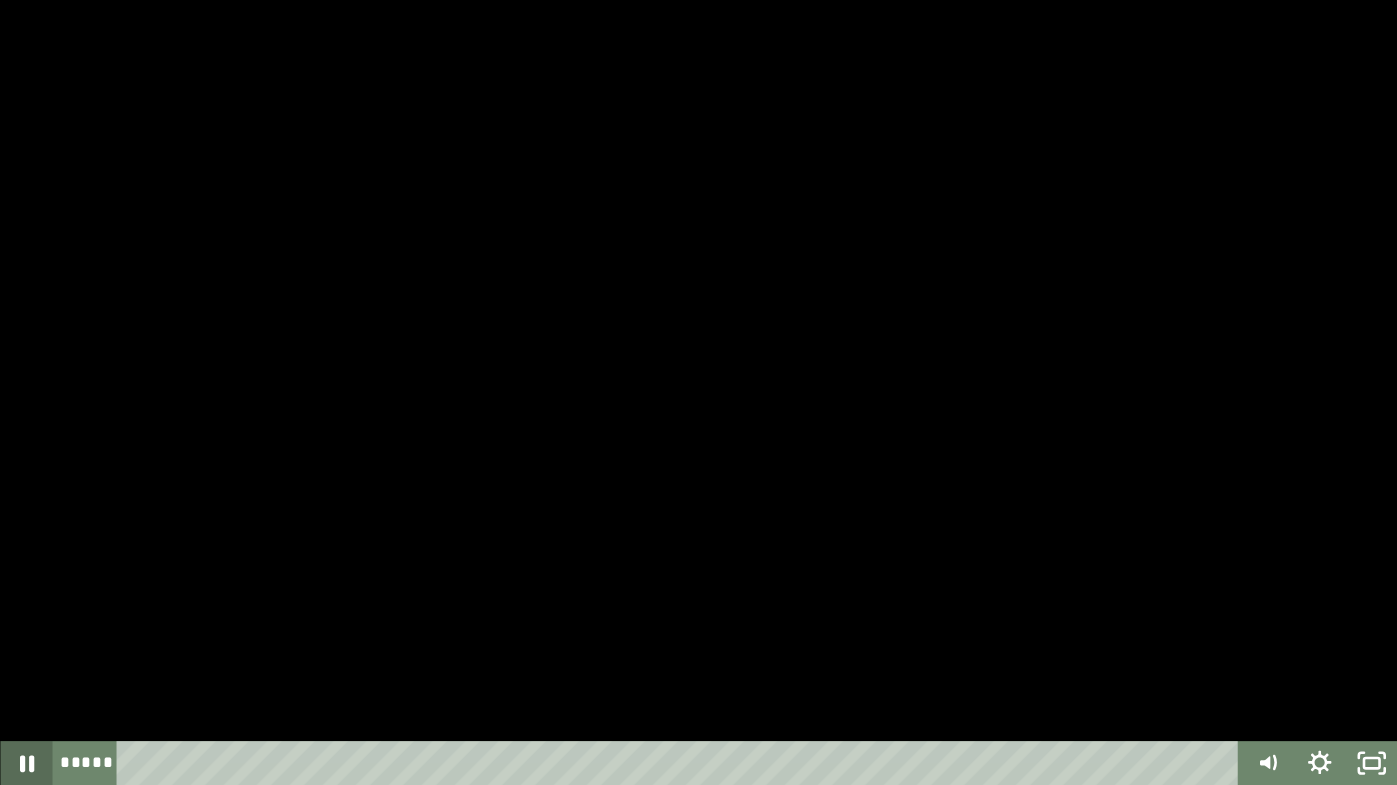 click 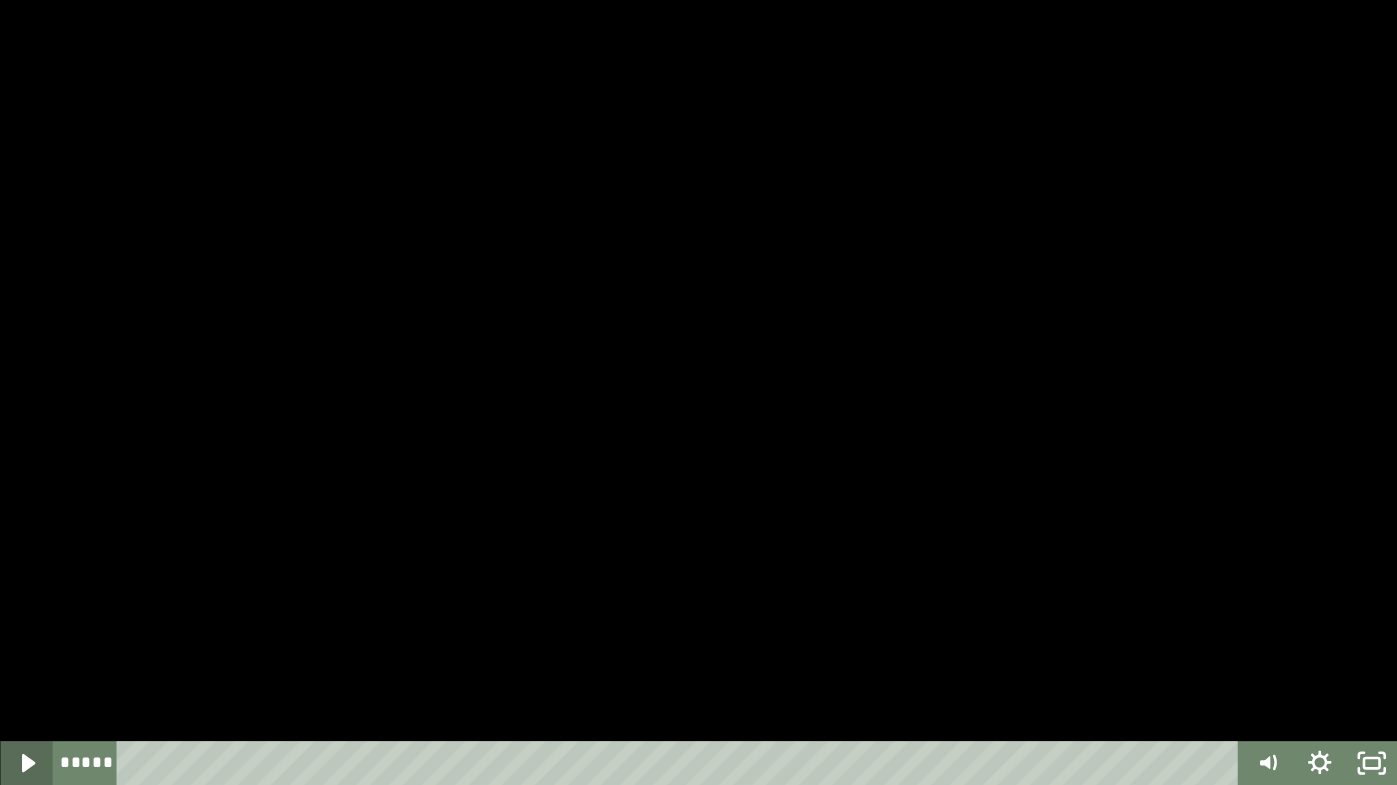 click 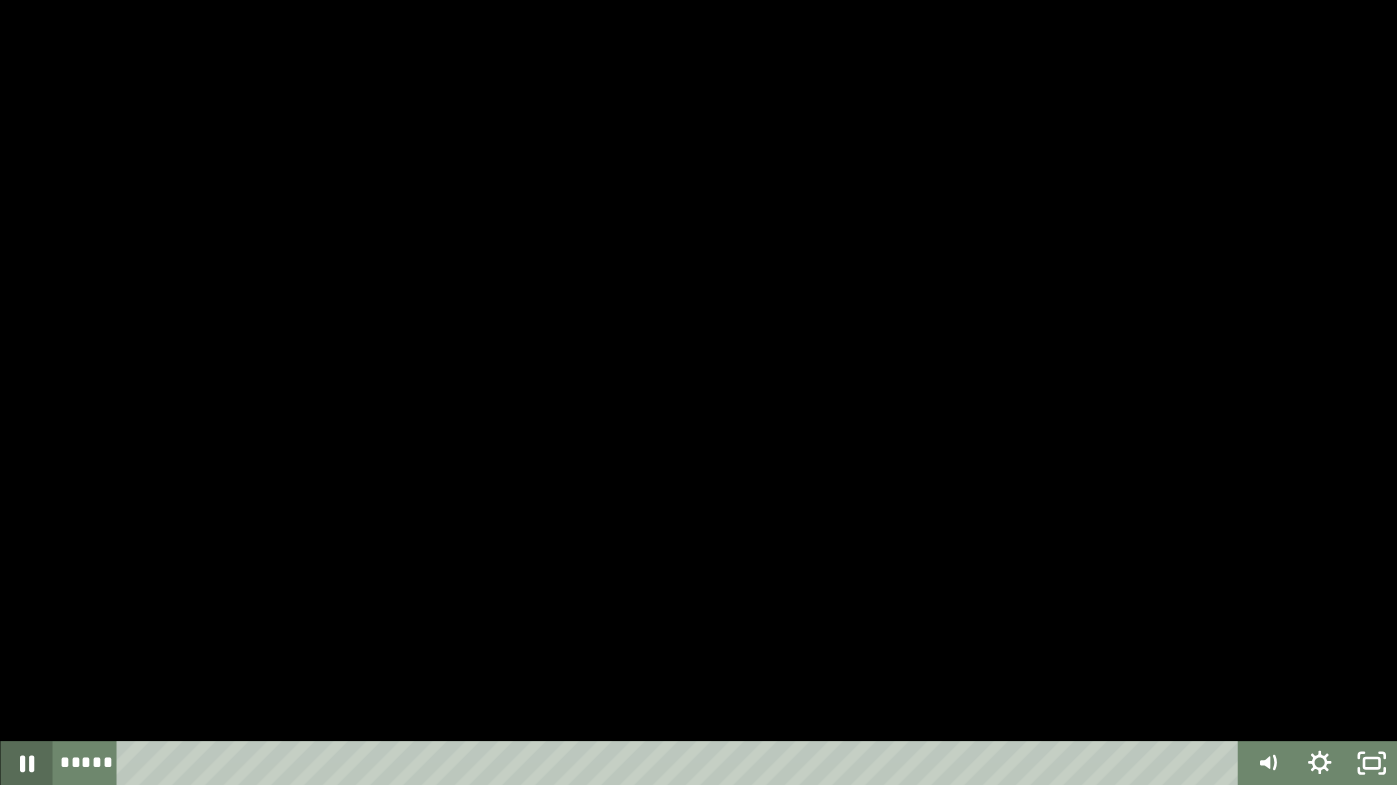 click 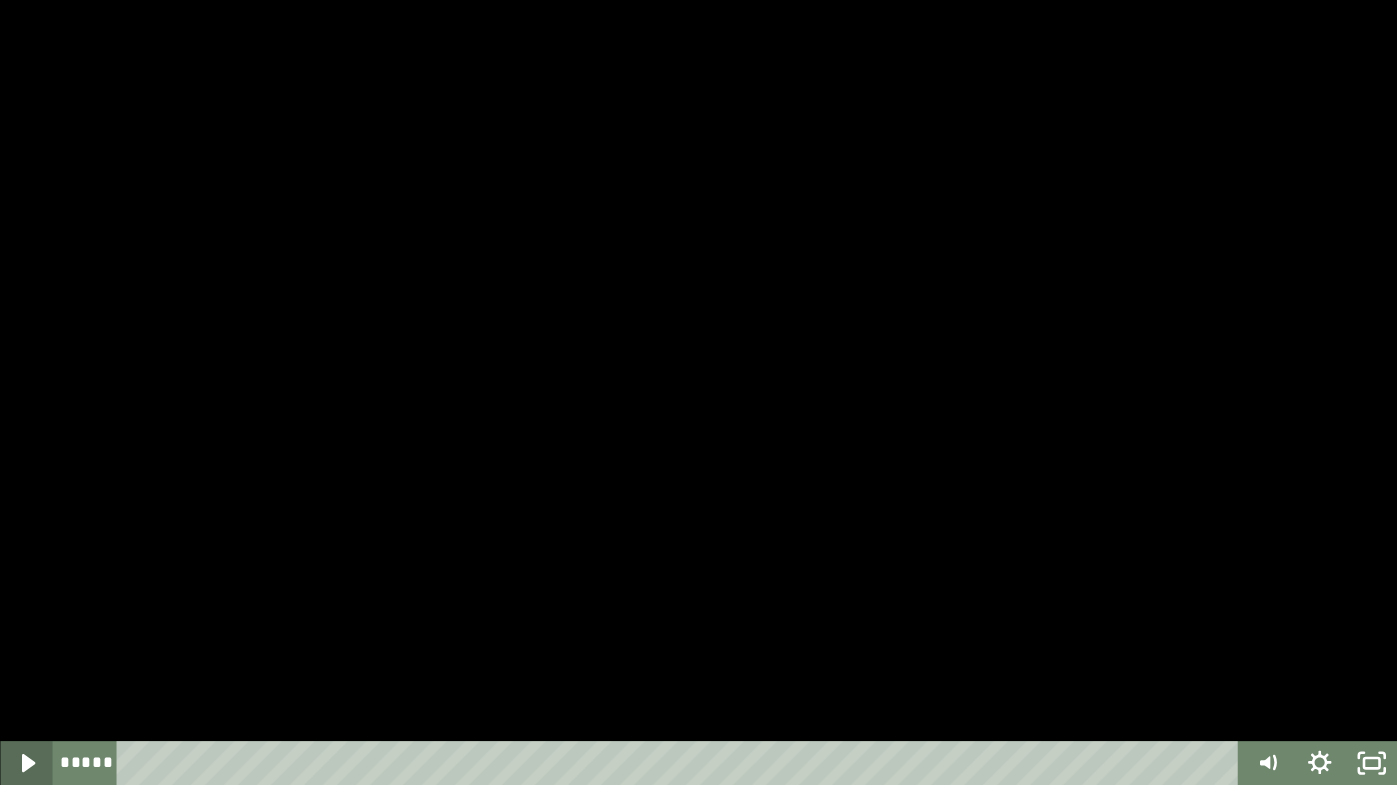 click 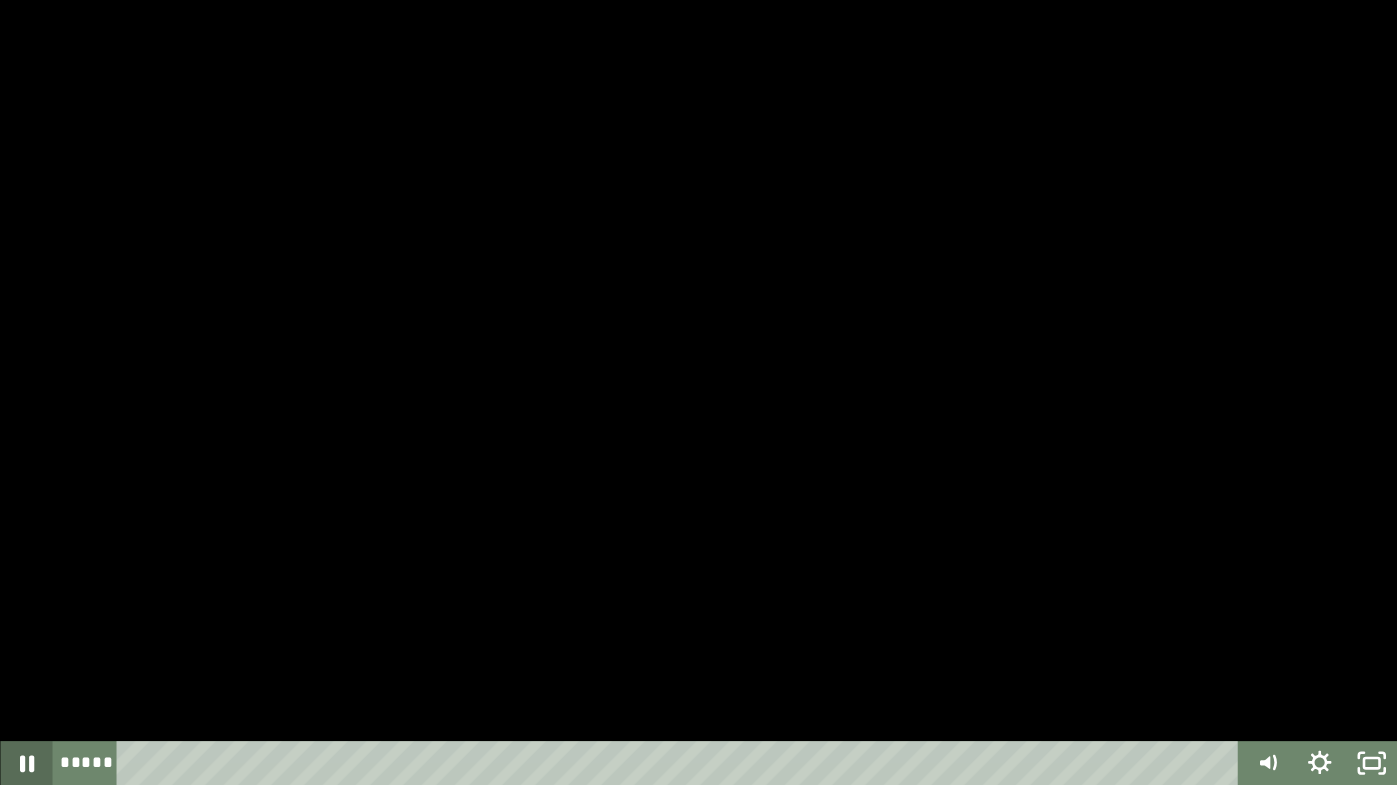 click 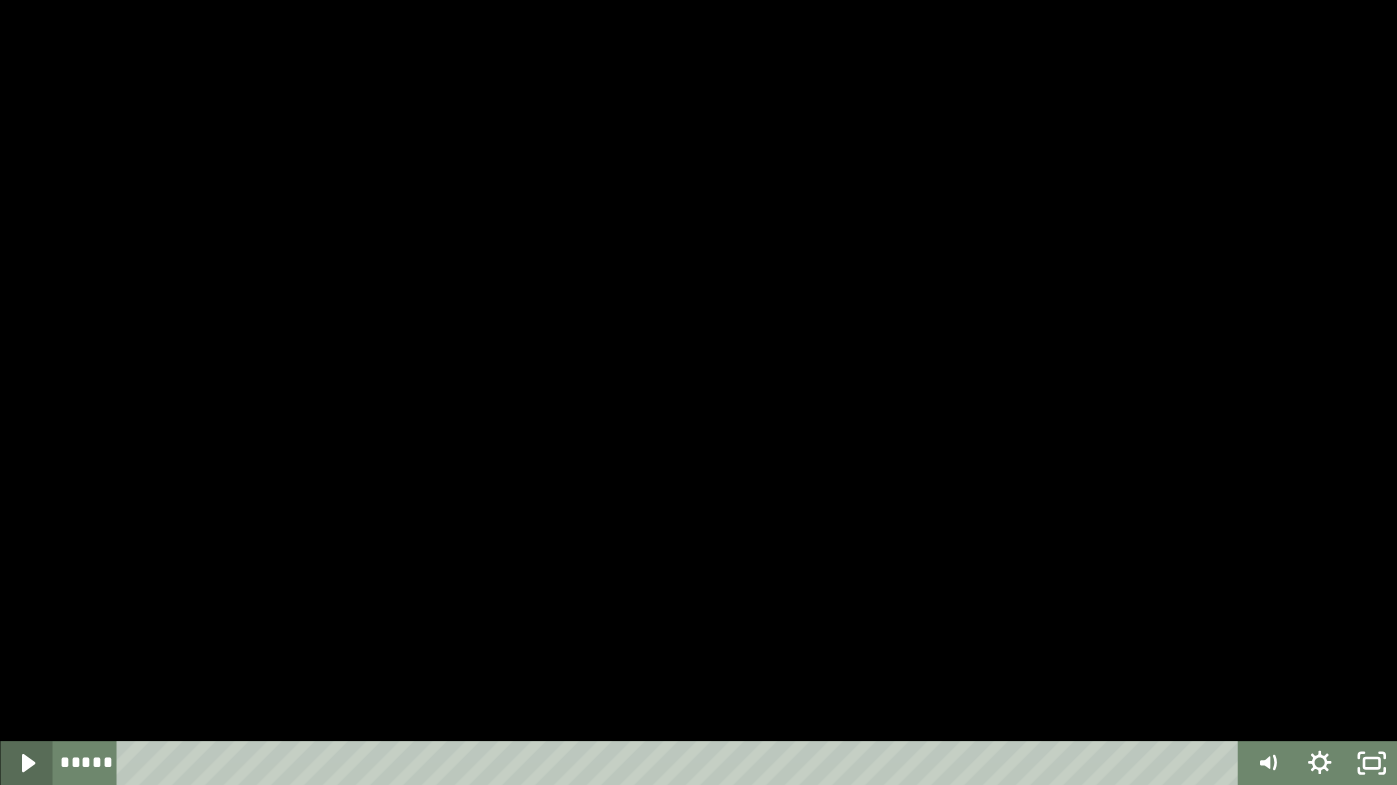 click 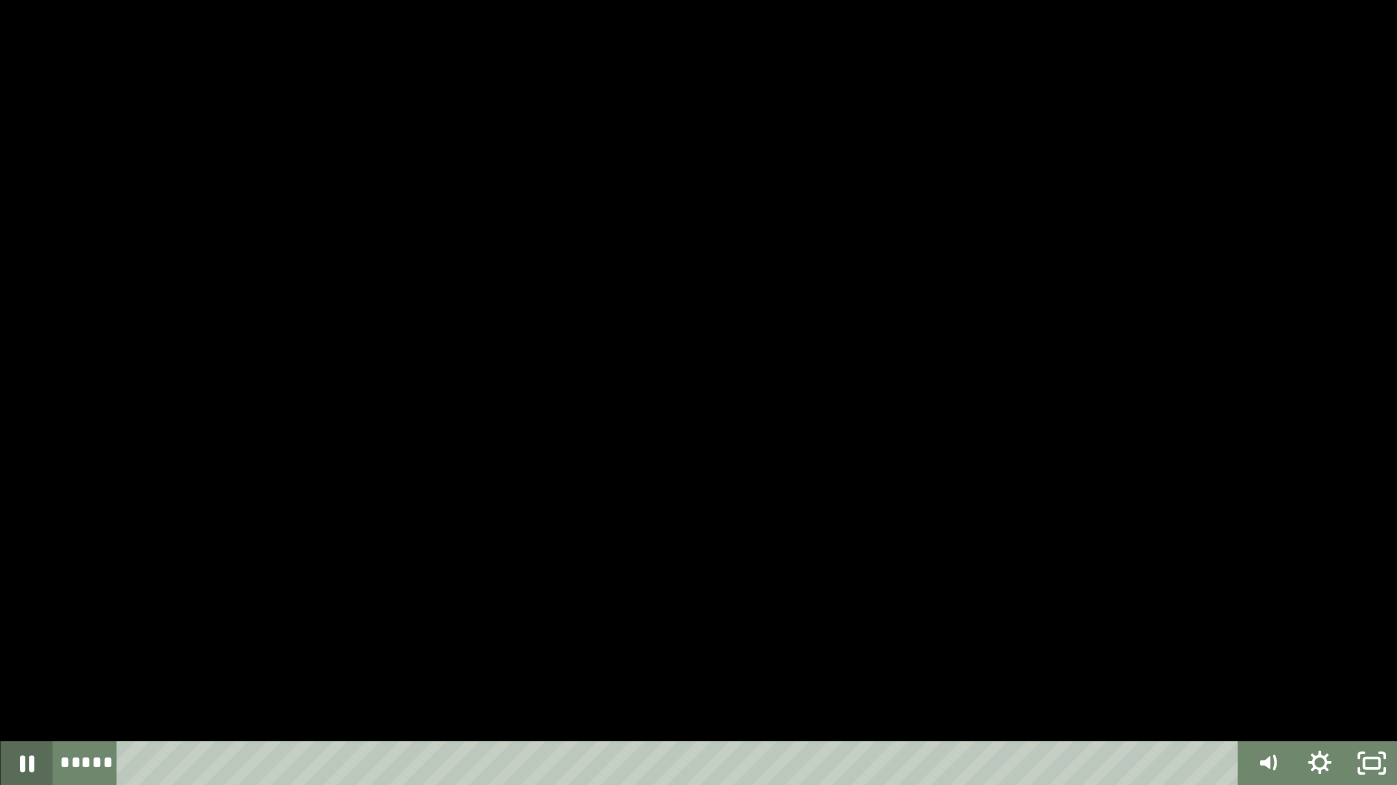 click 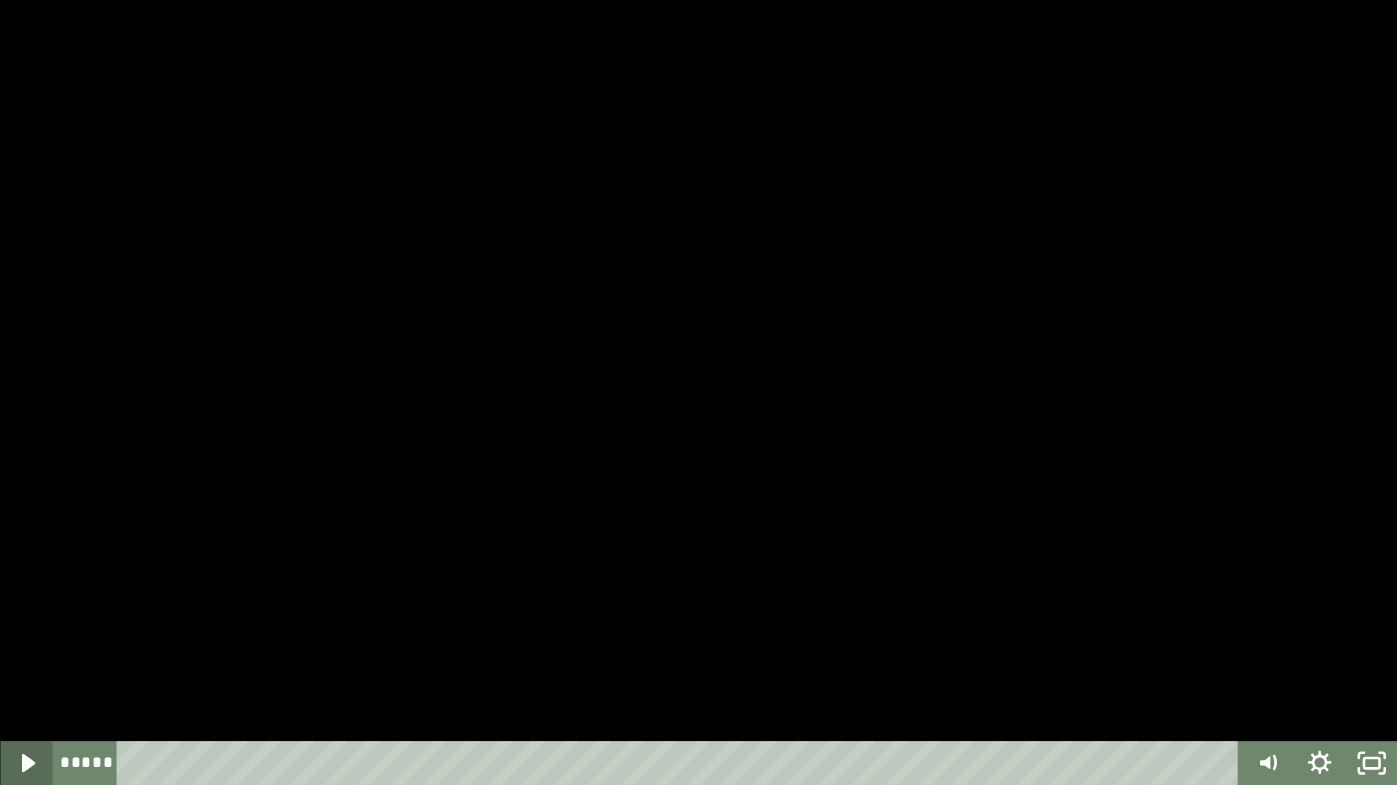 click 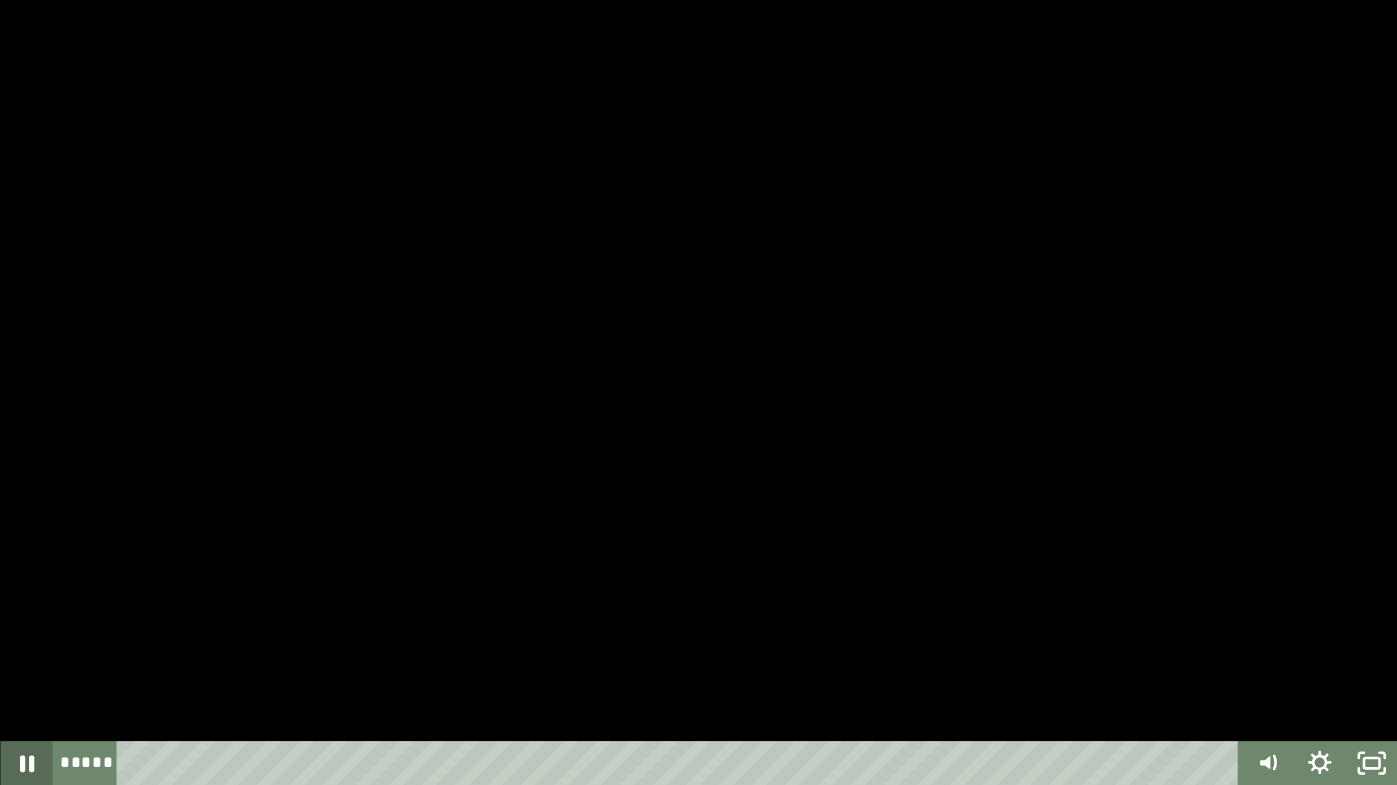 click 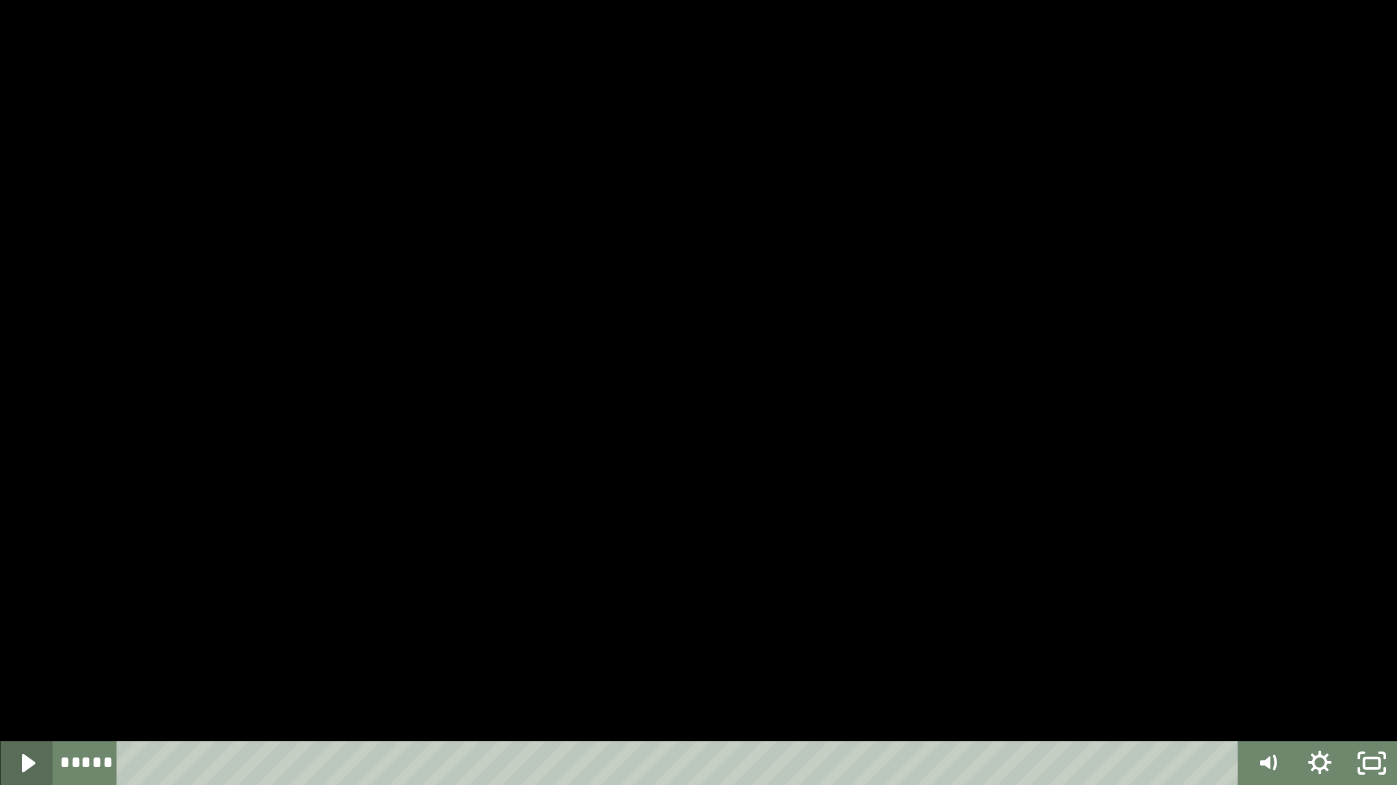 click 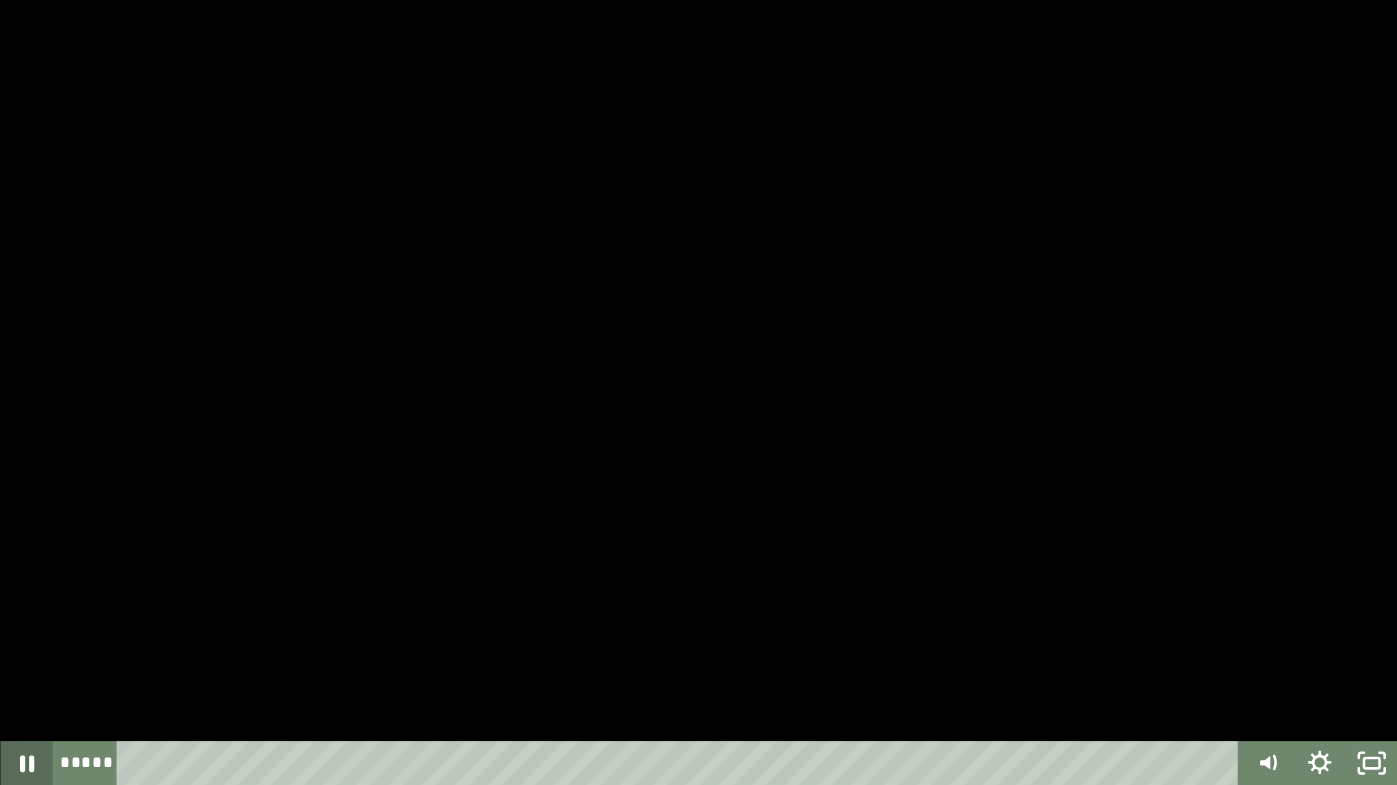 click 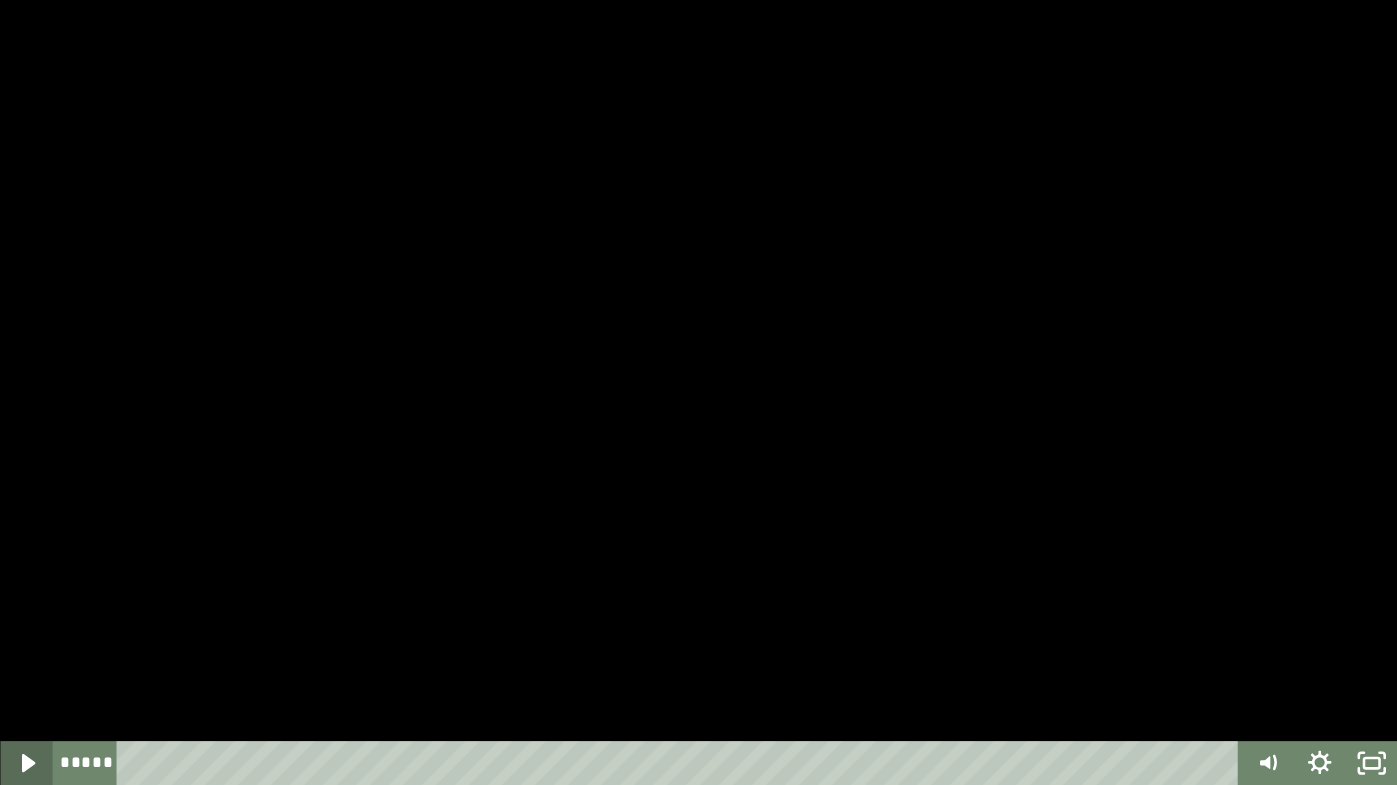 click 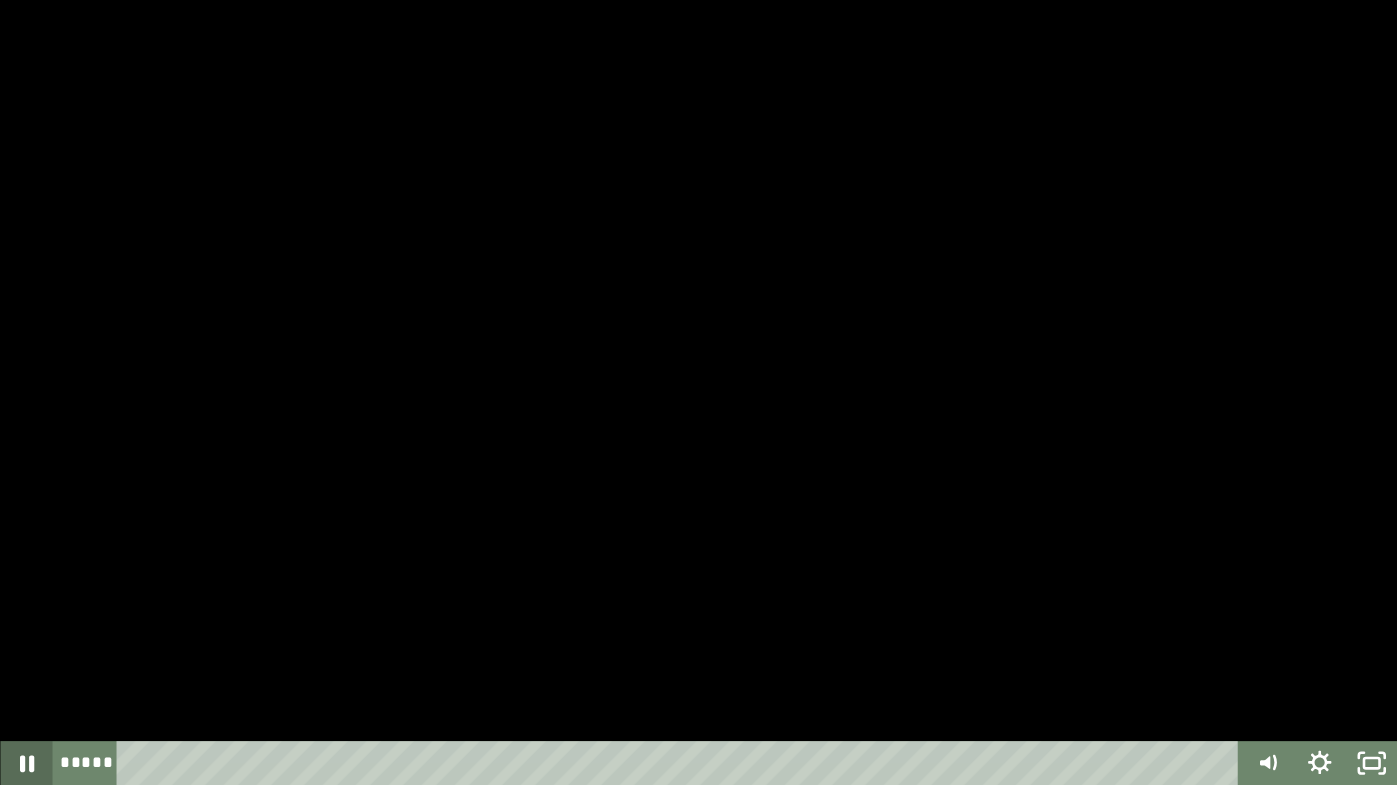 click 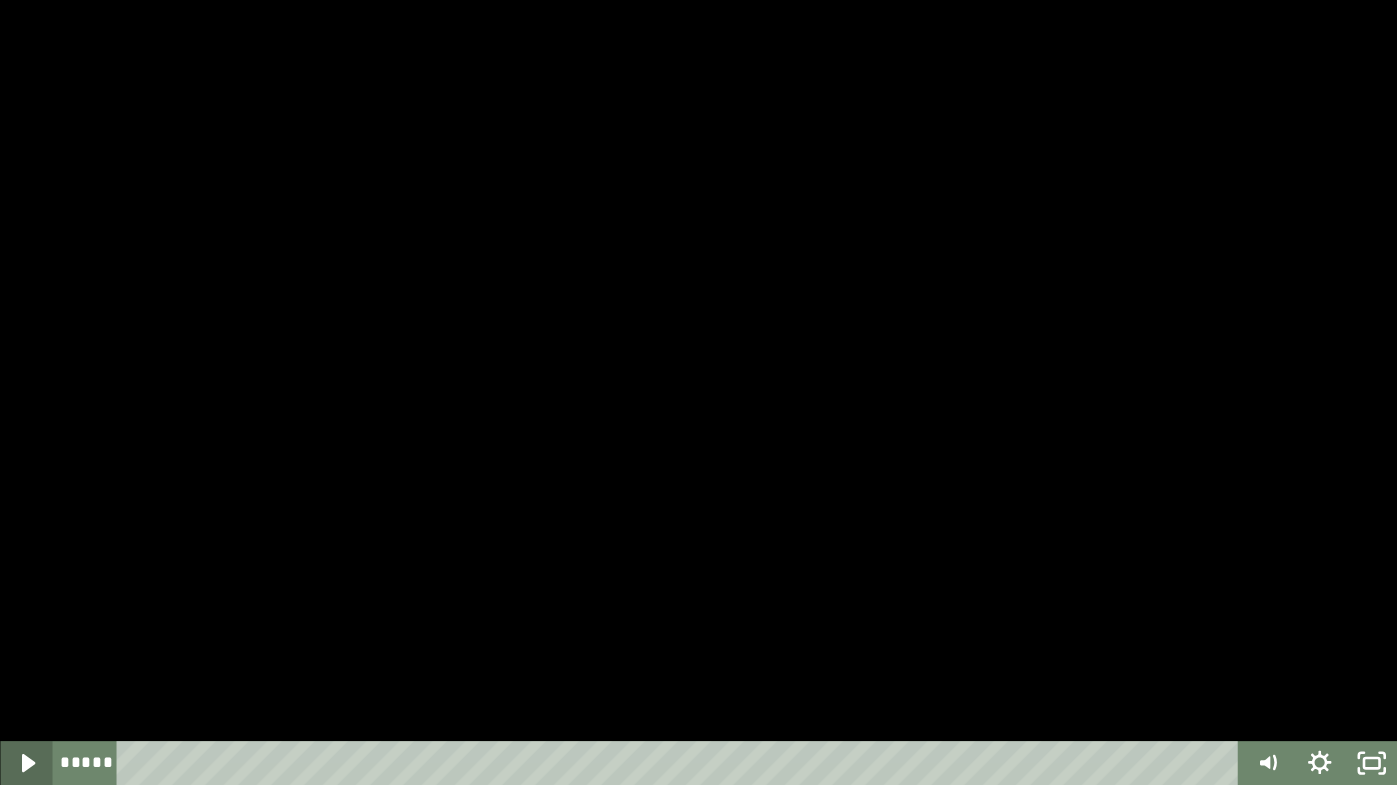 click 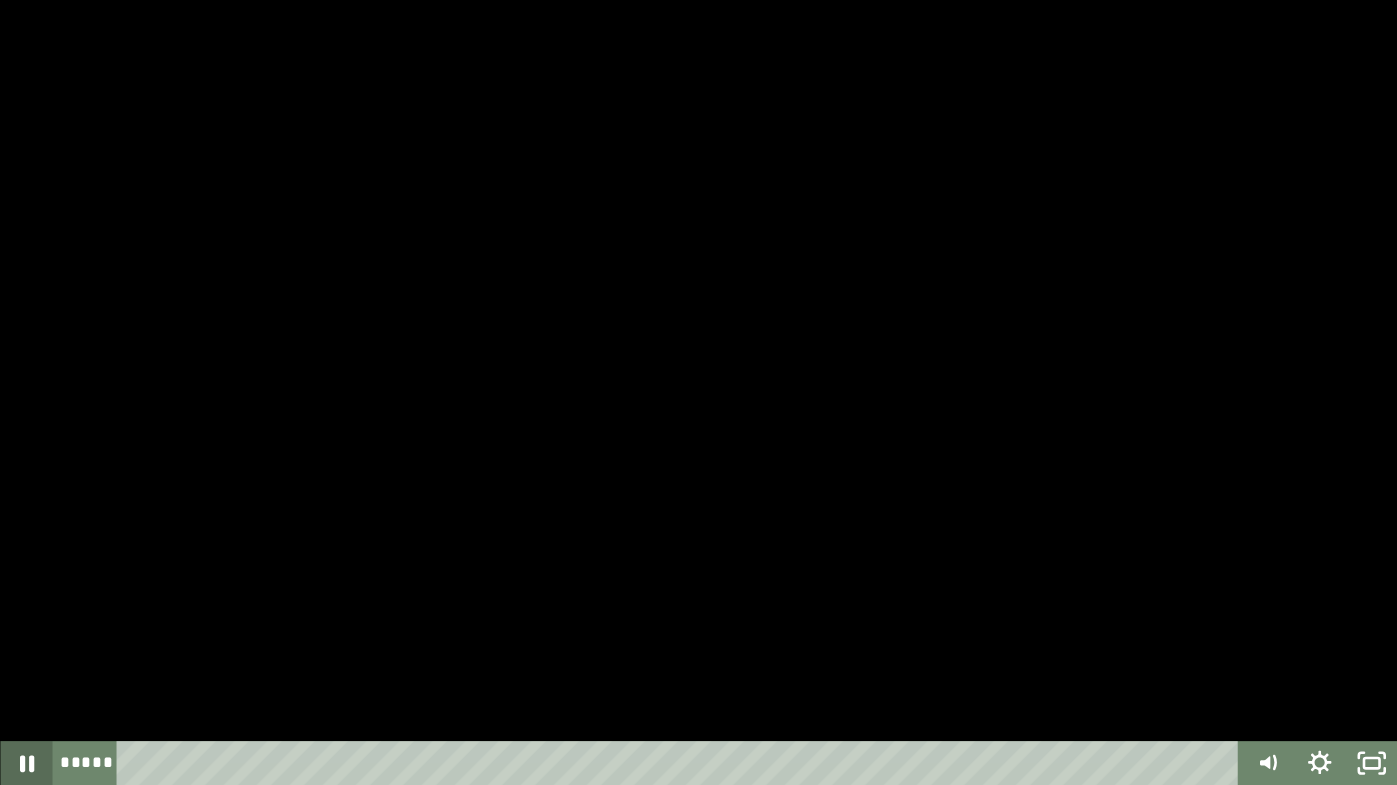 click 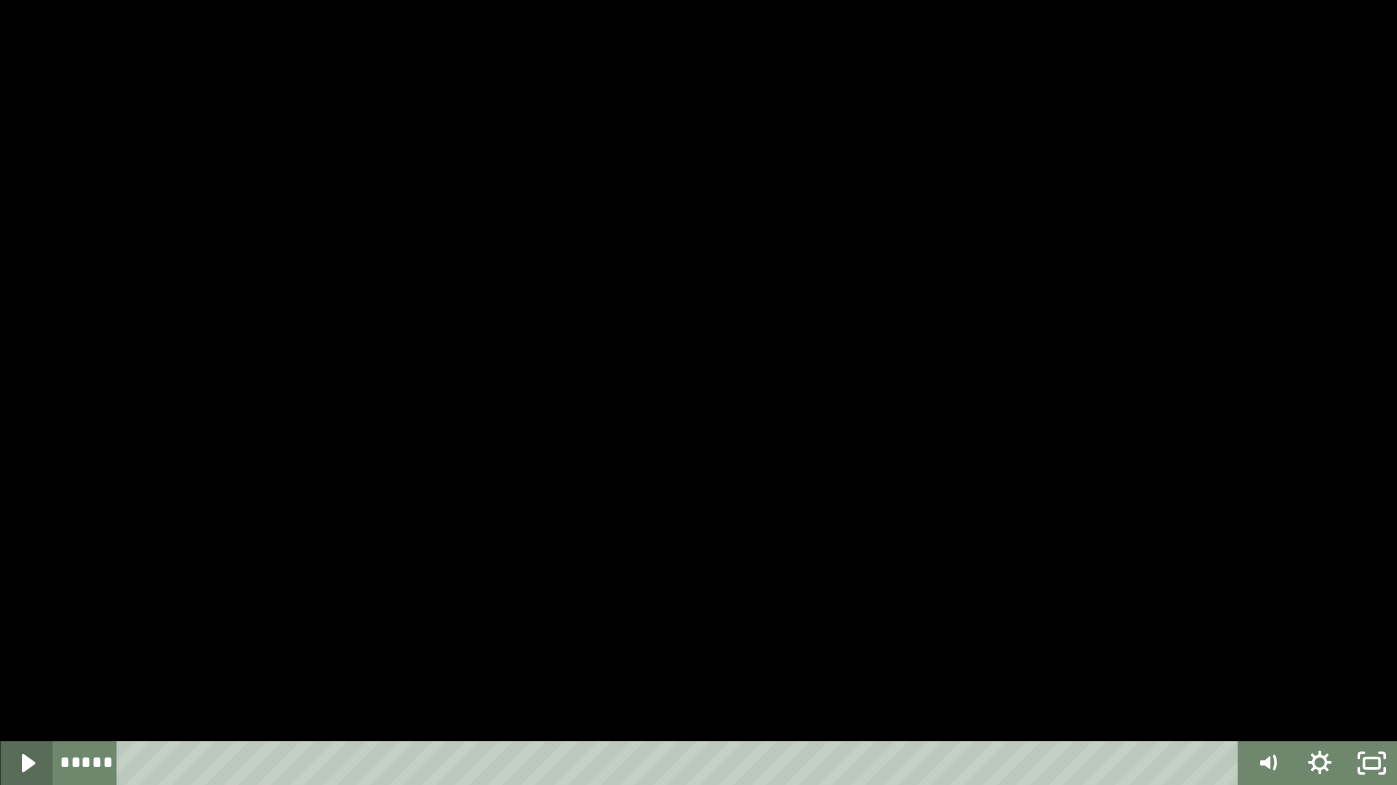 click 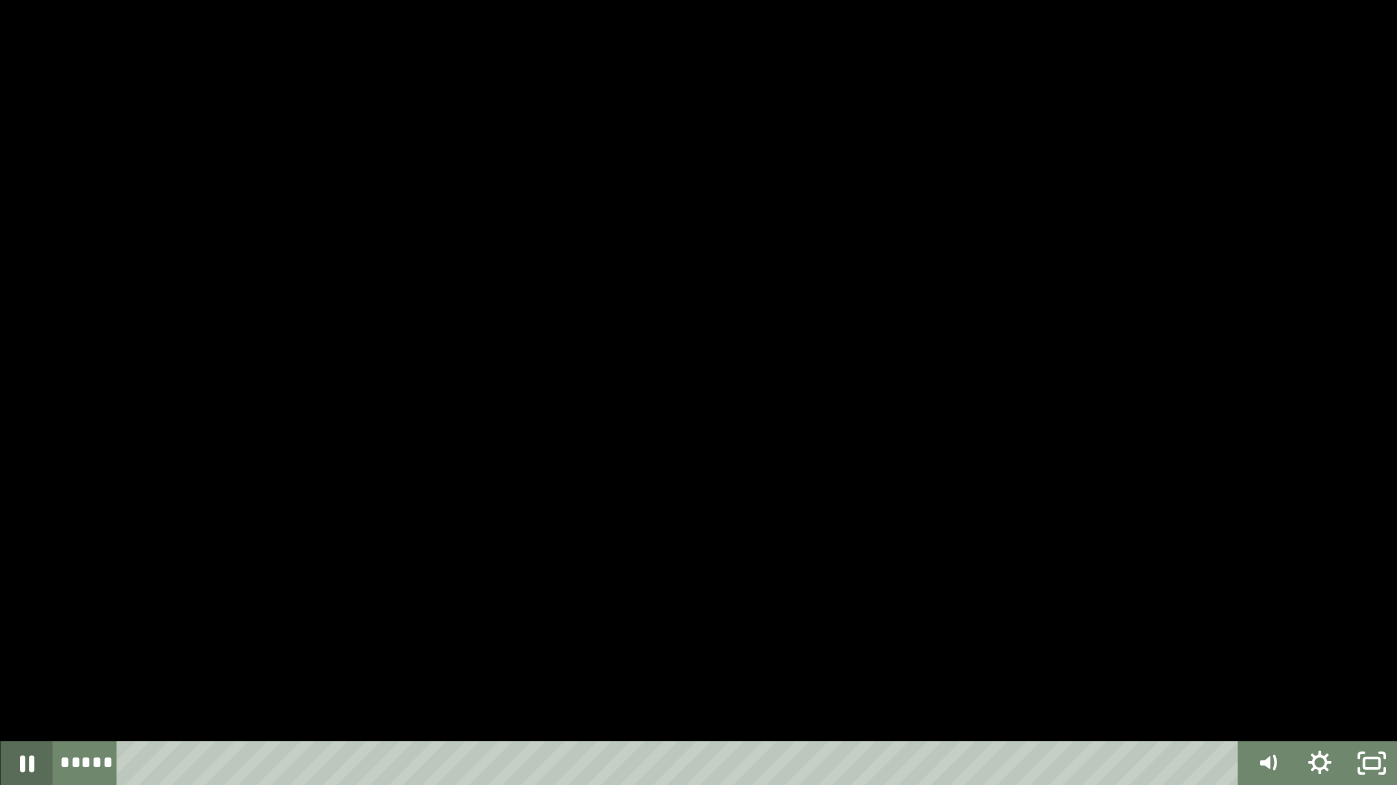click 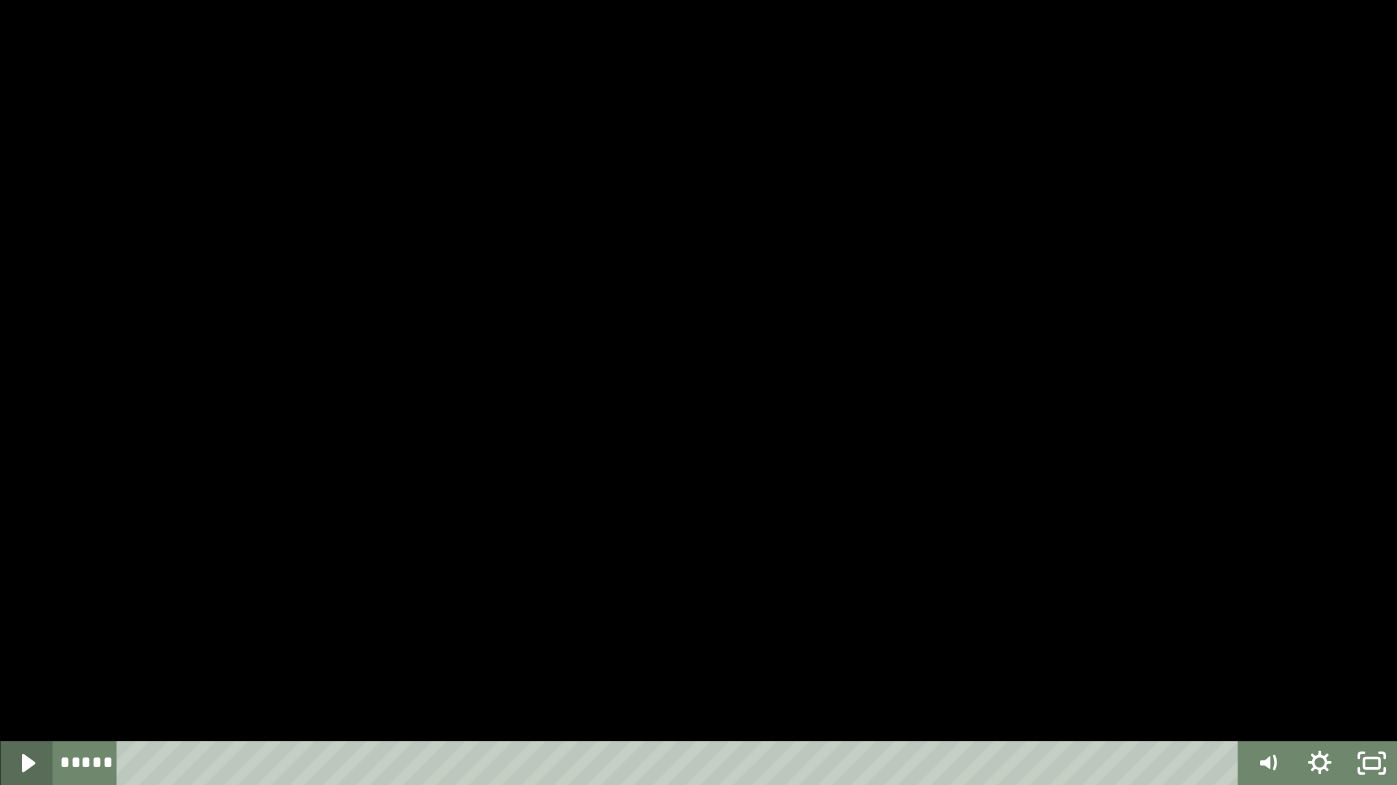 click 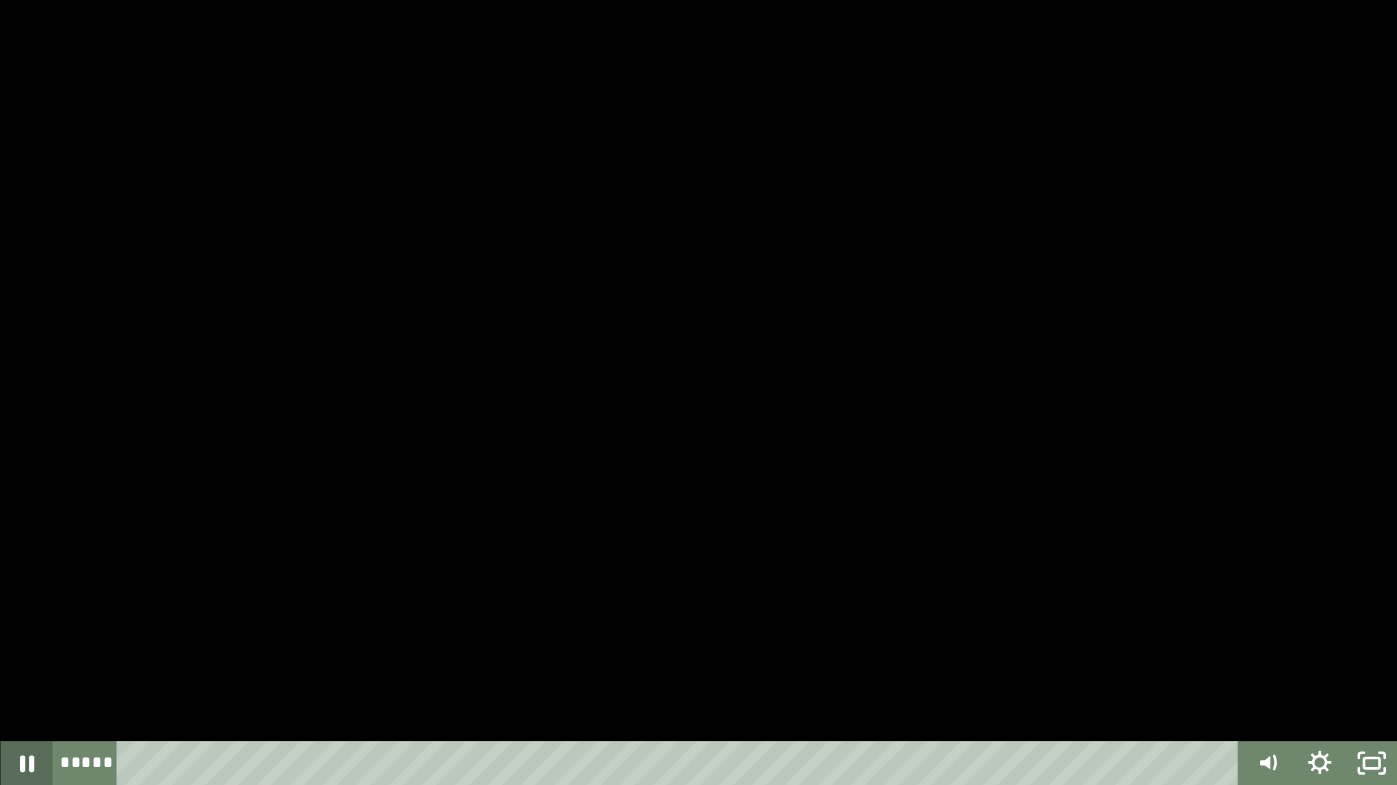 click 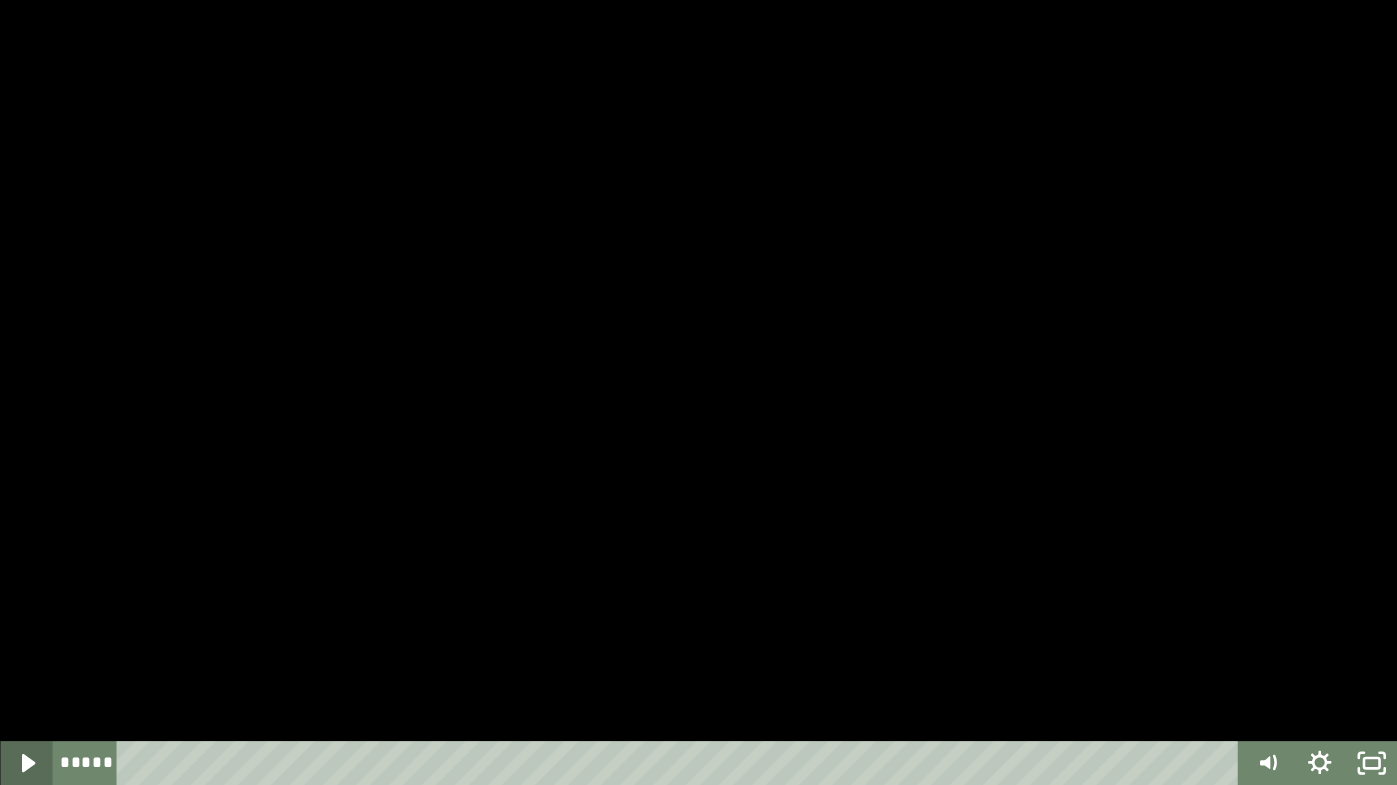 click 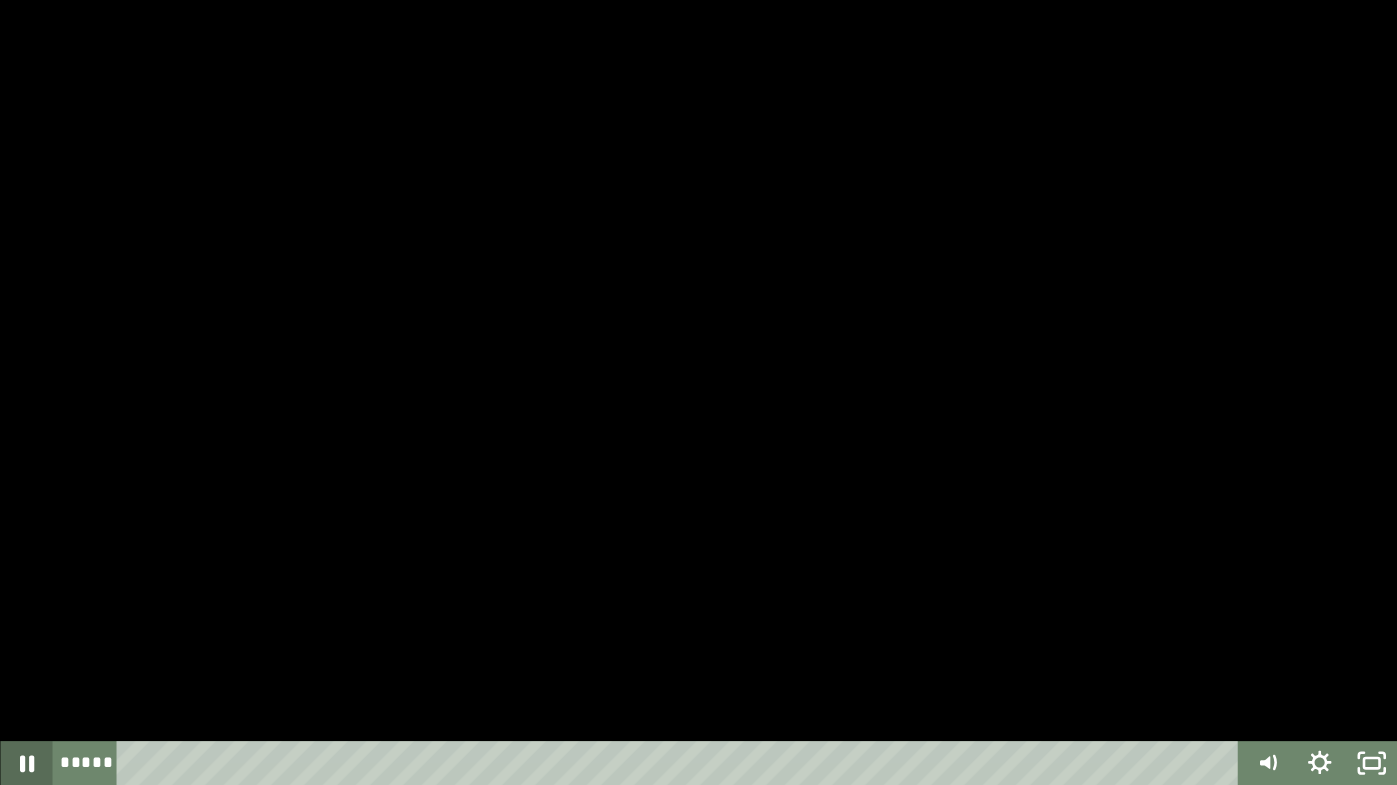 click 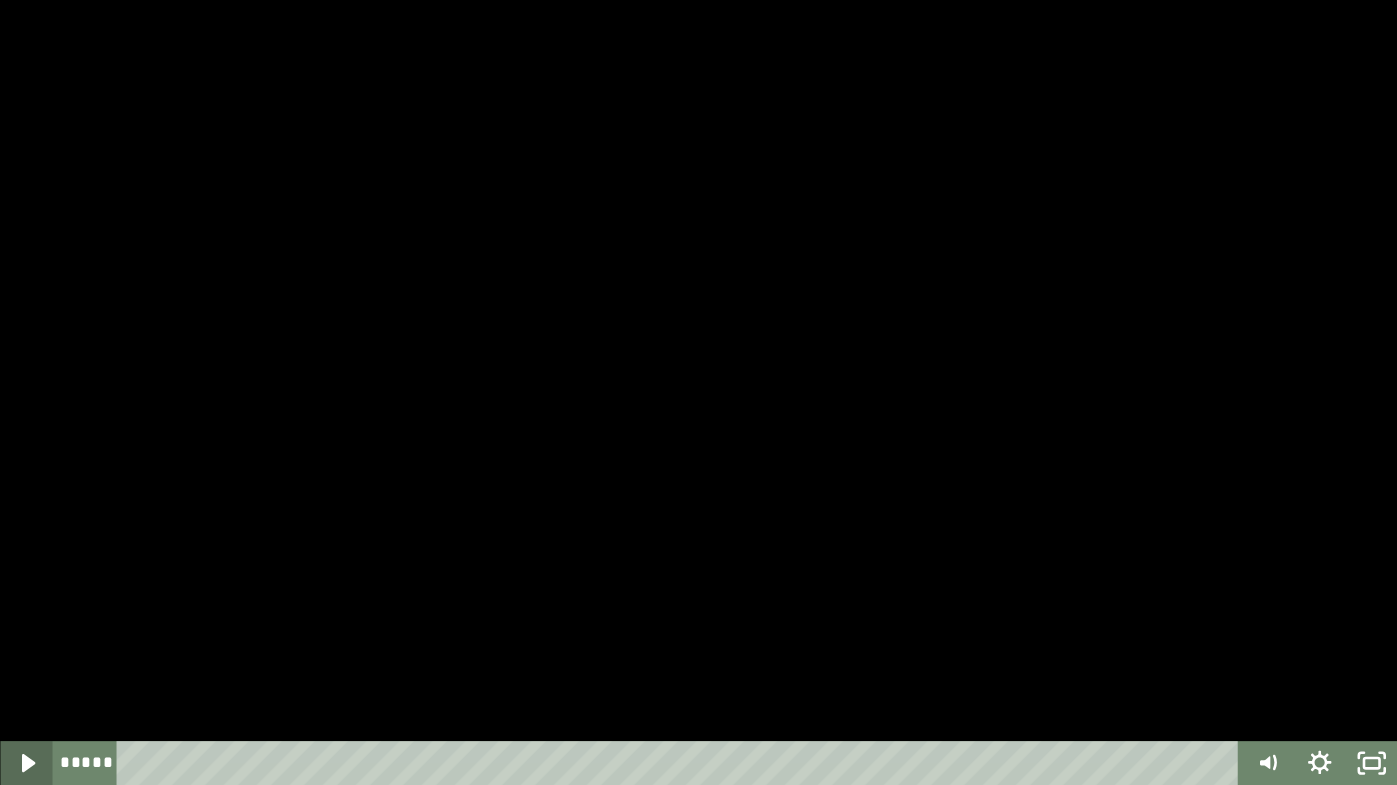 click 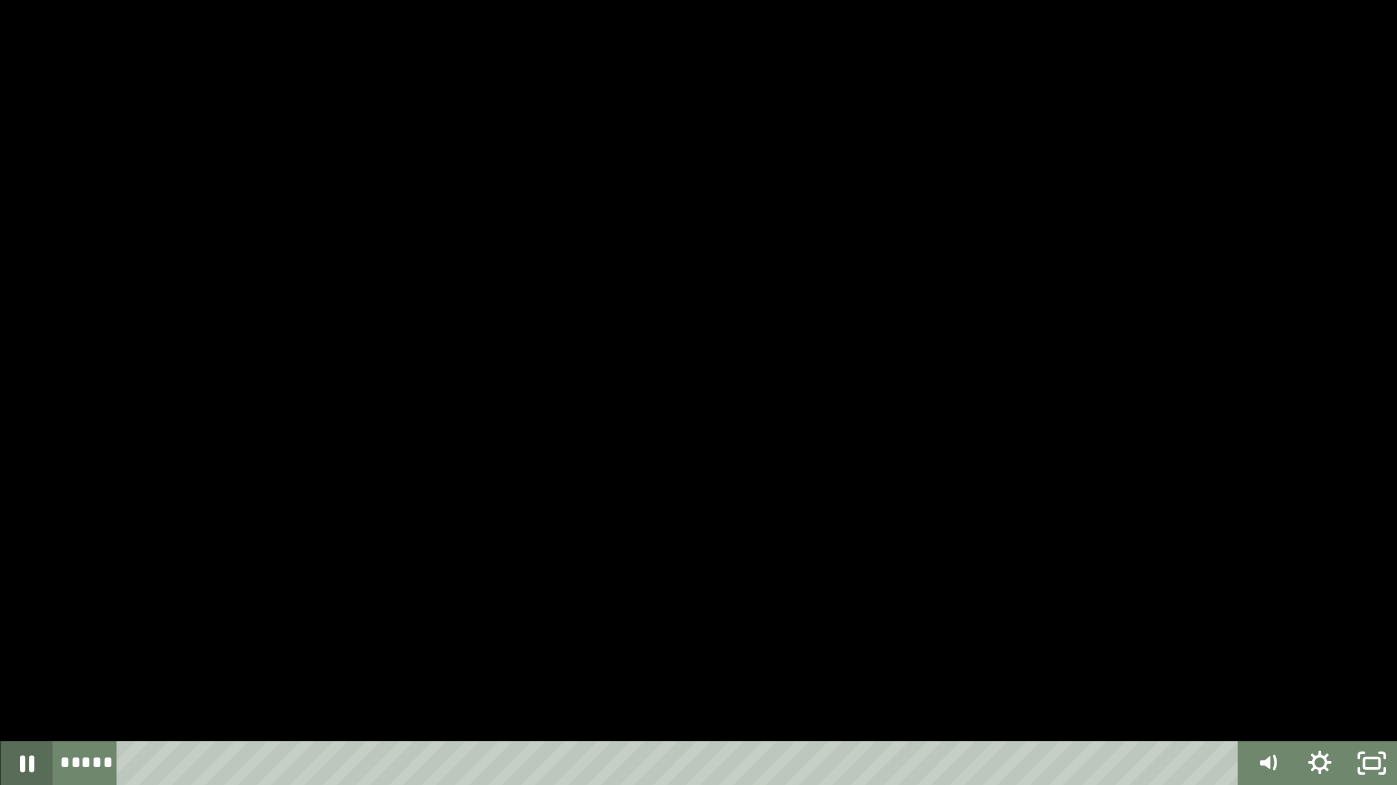 click 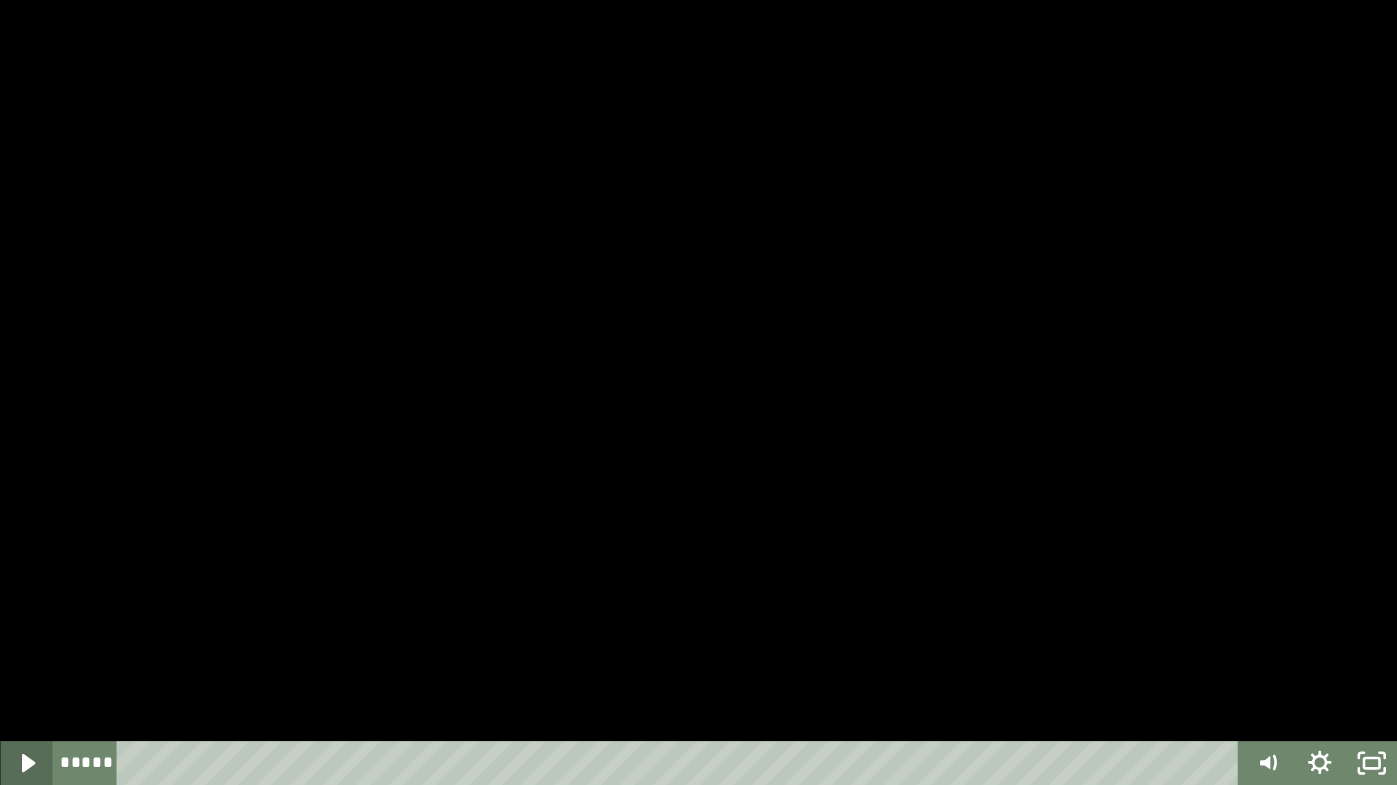 click 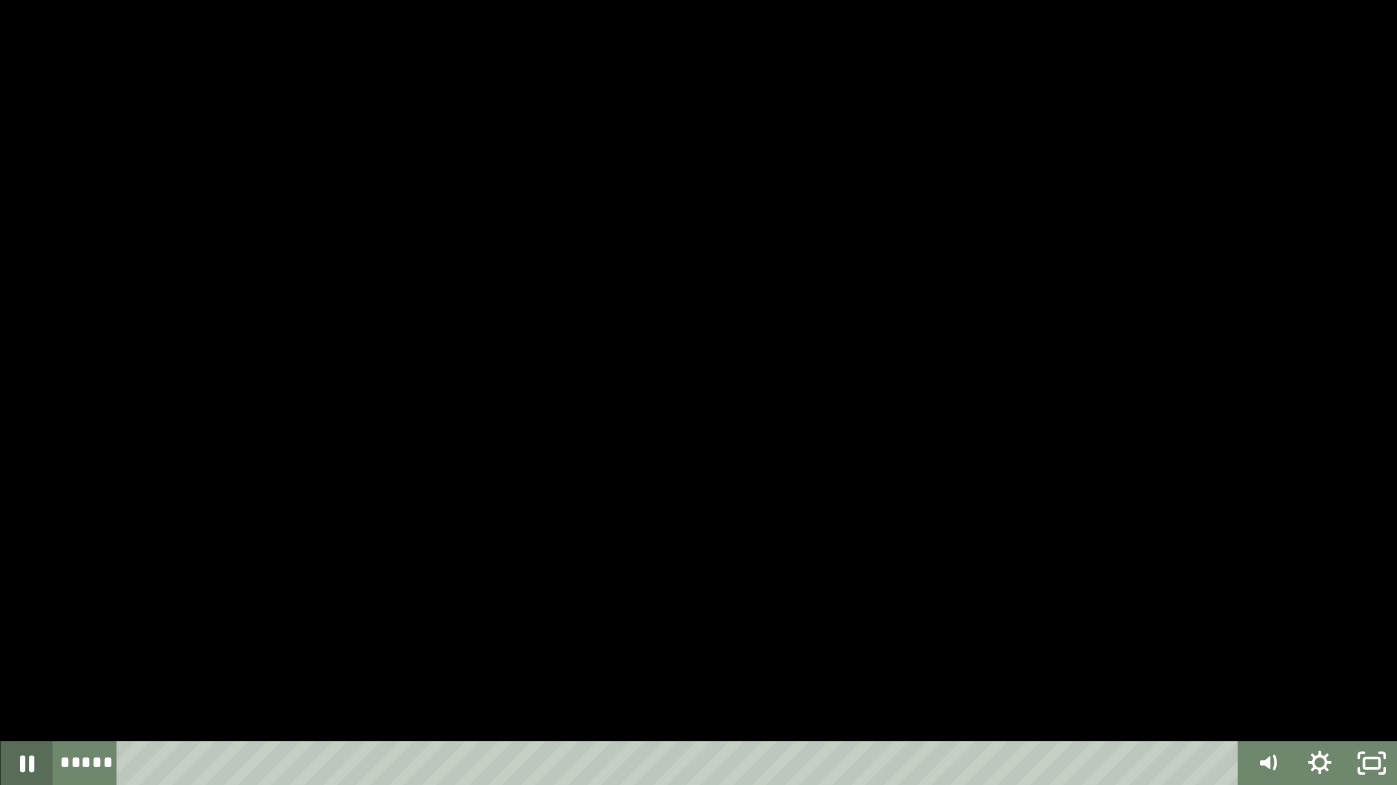 click 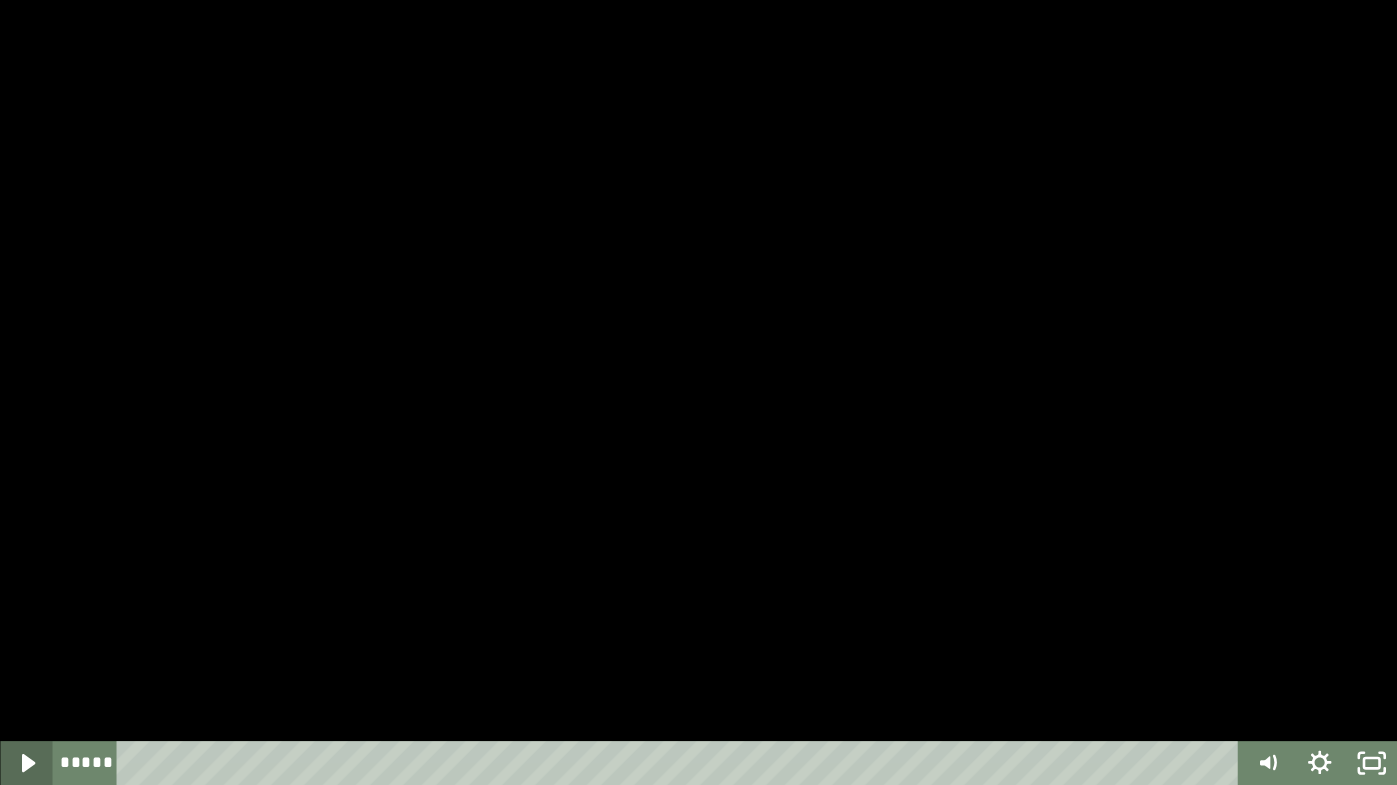 click 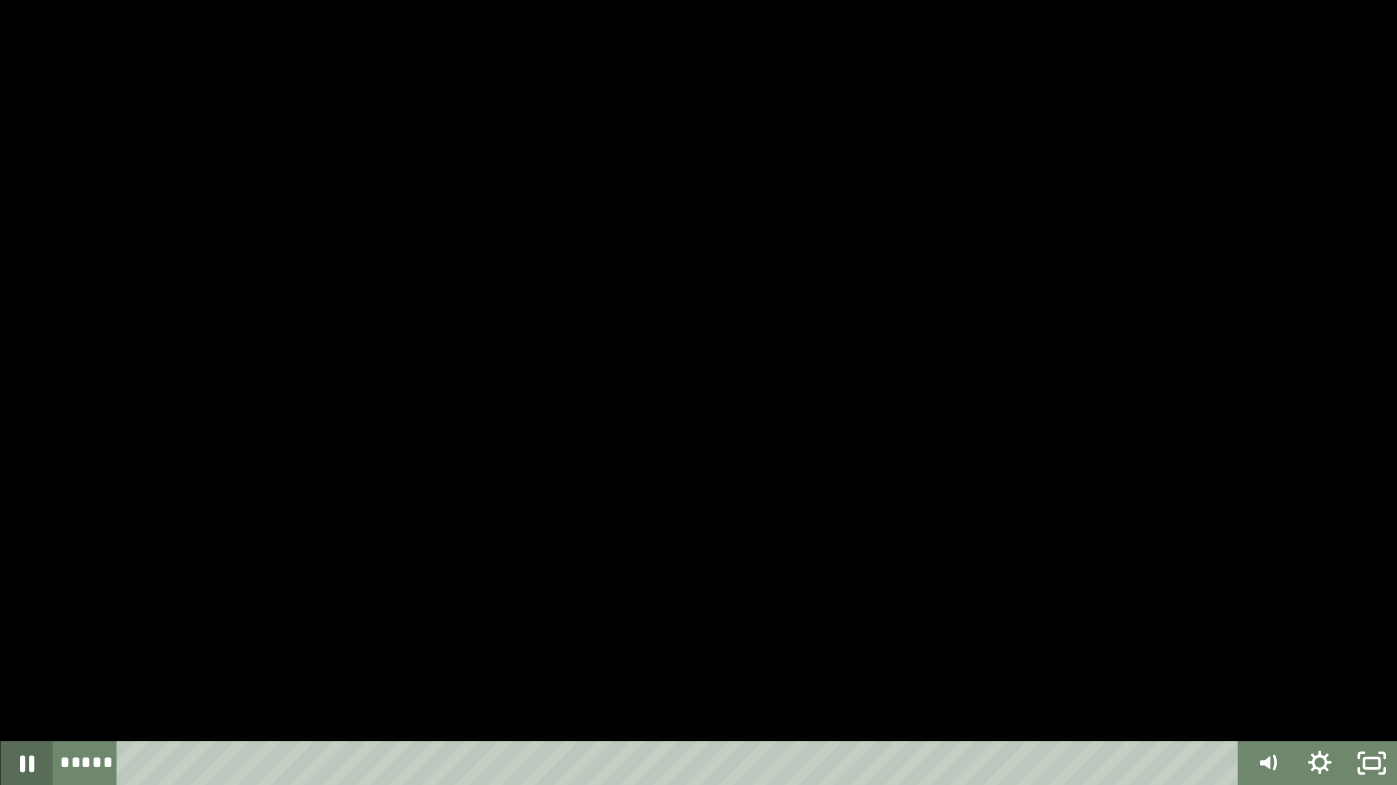 click 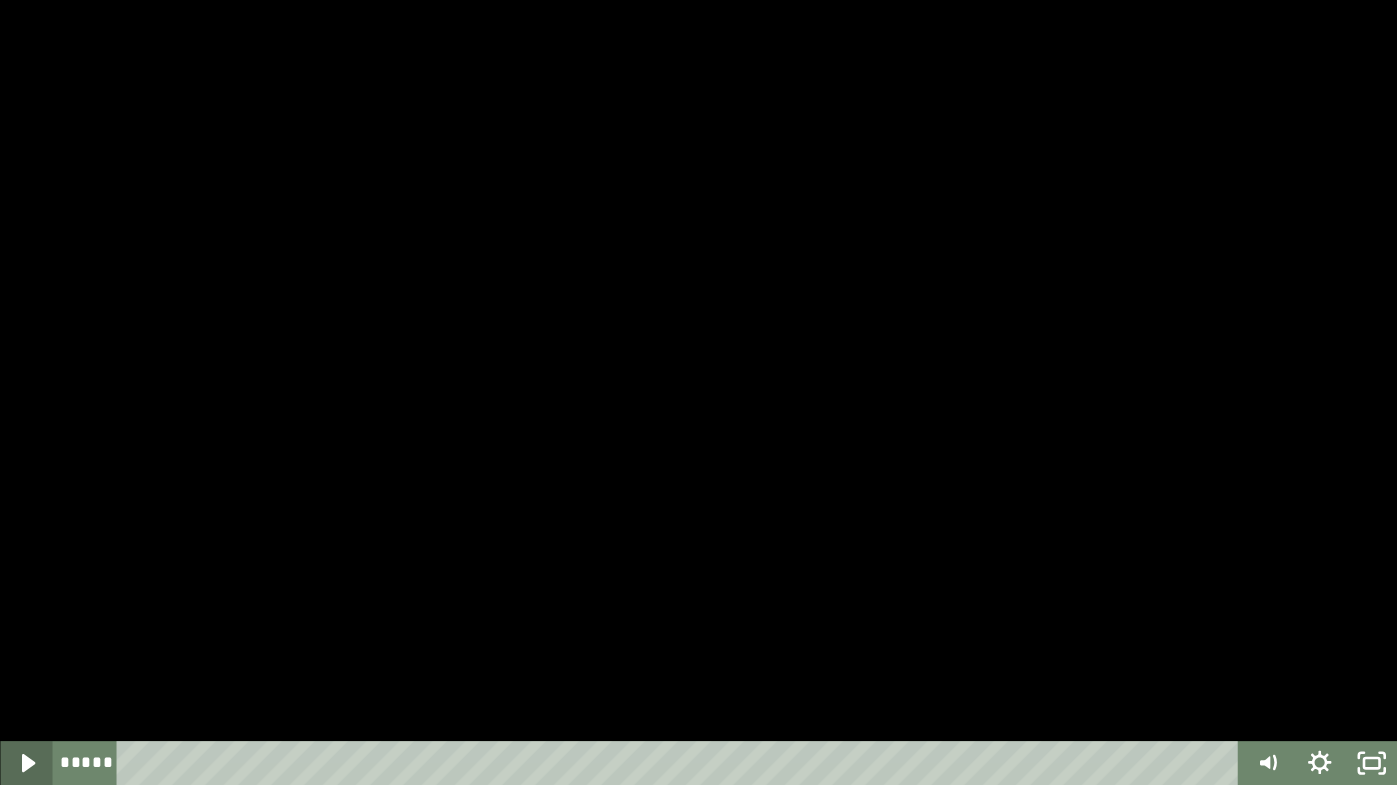 click 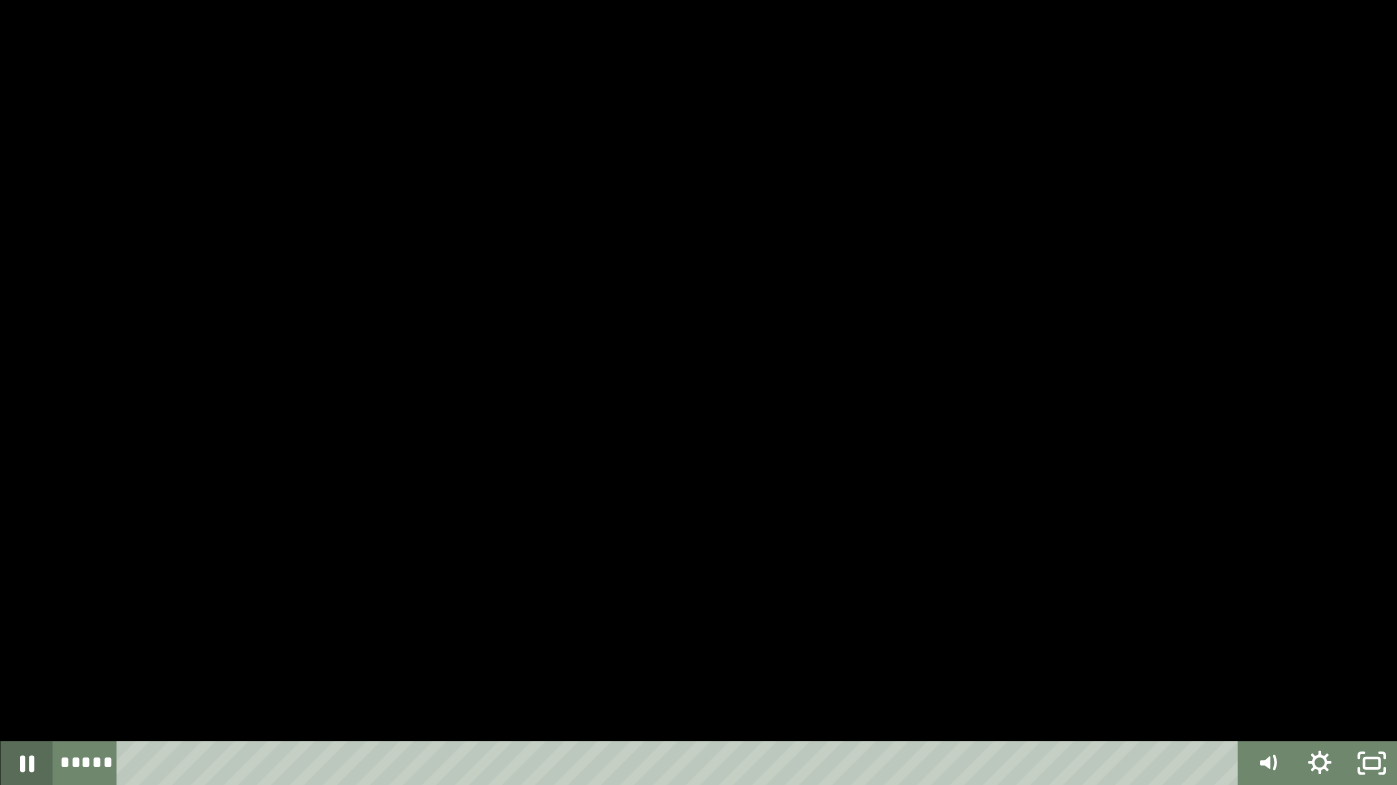 click 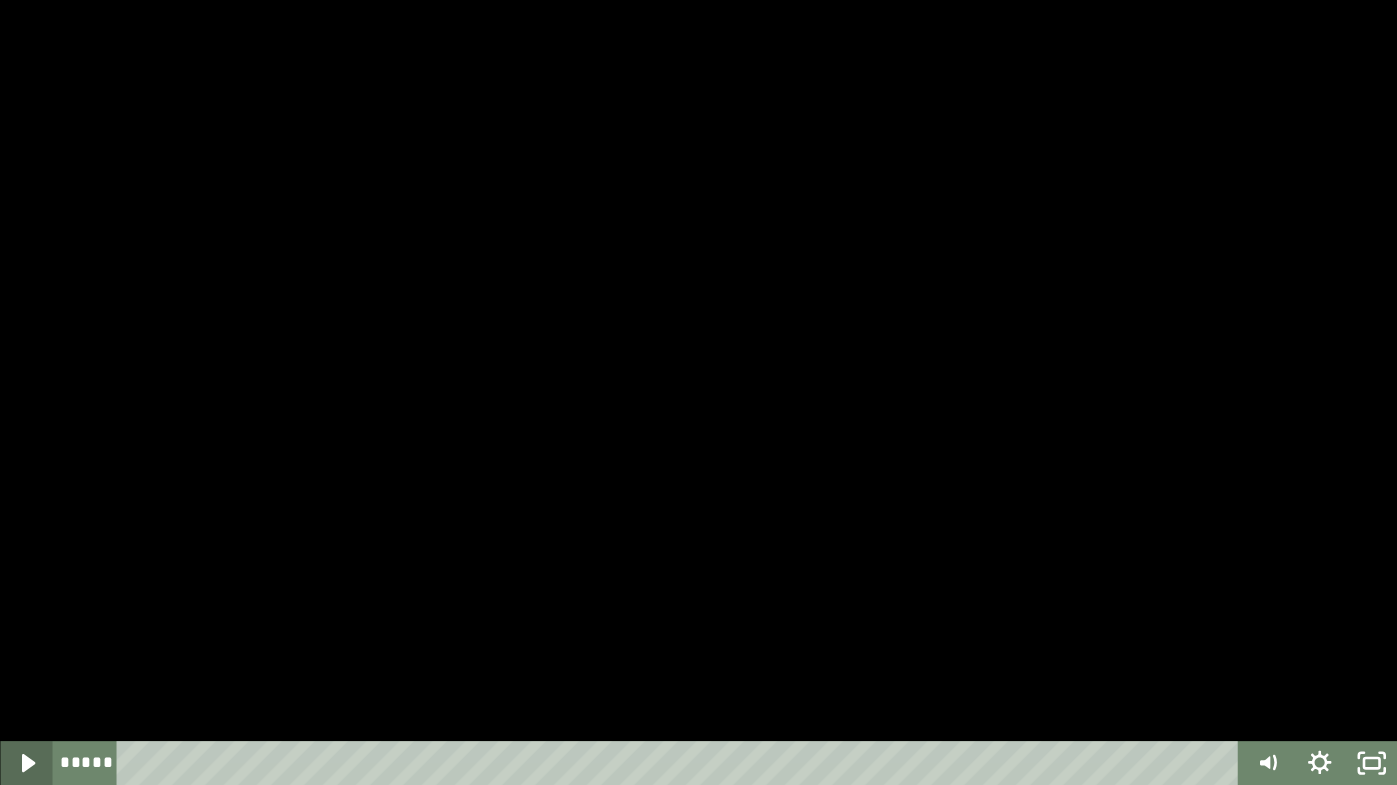 click 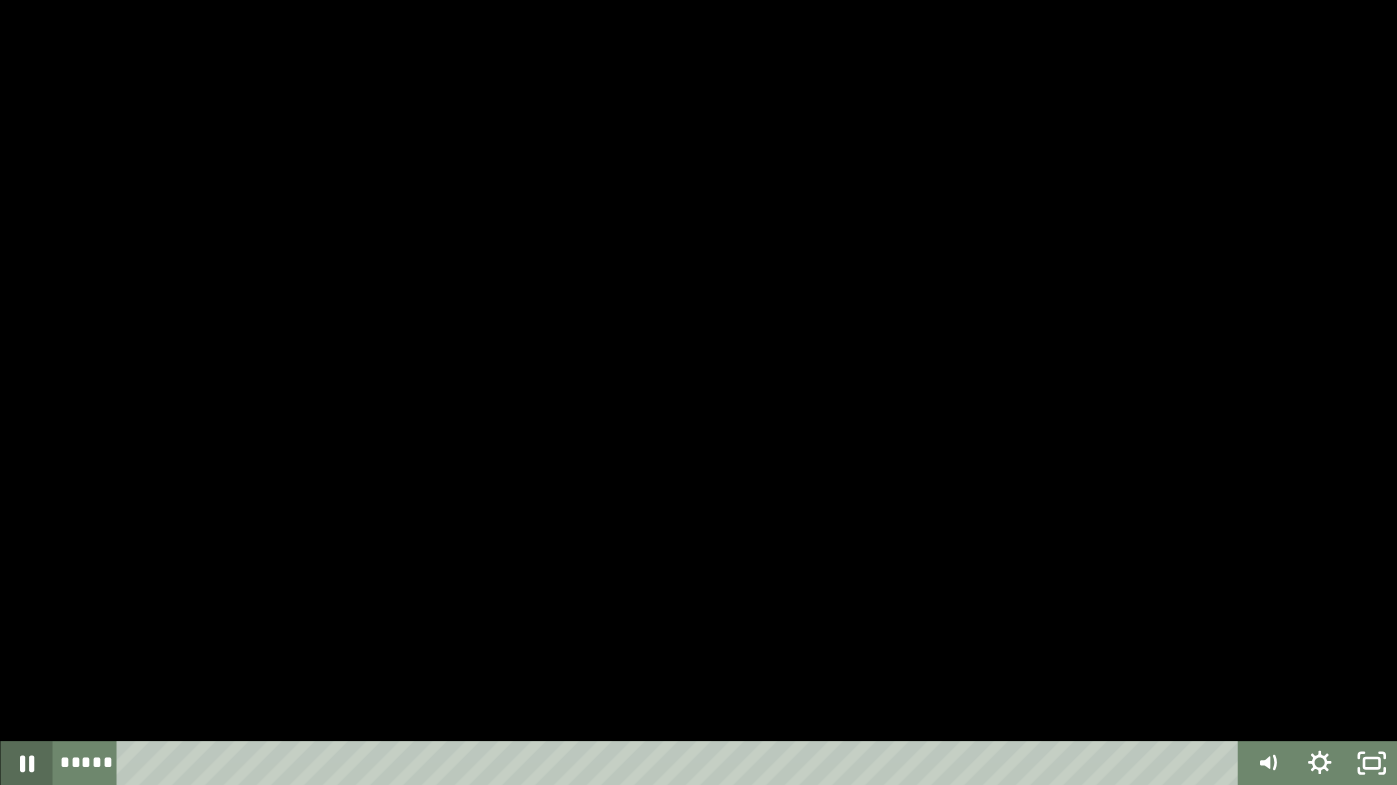 click 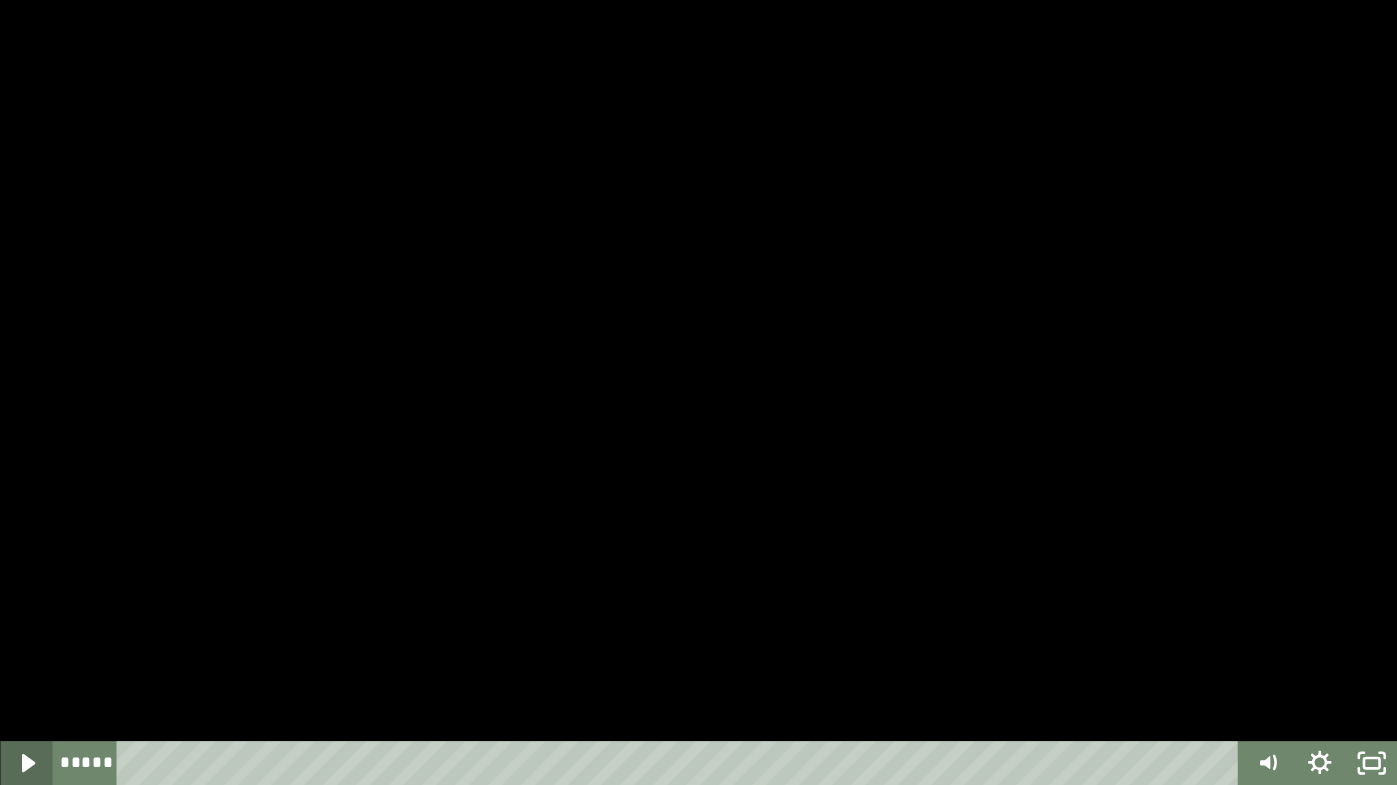 click 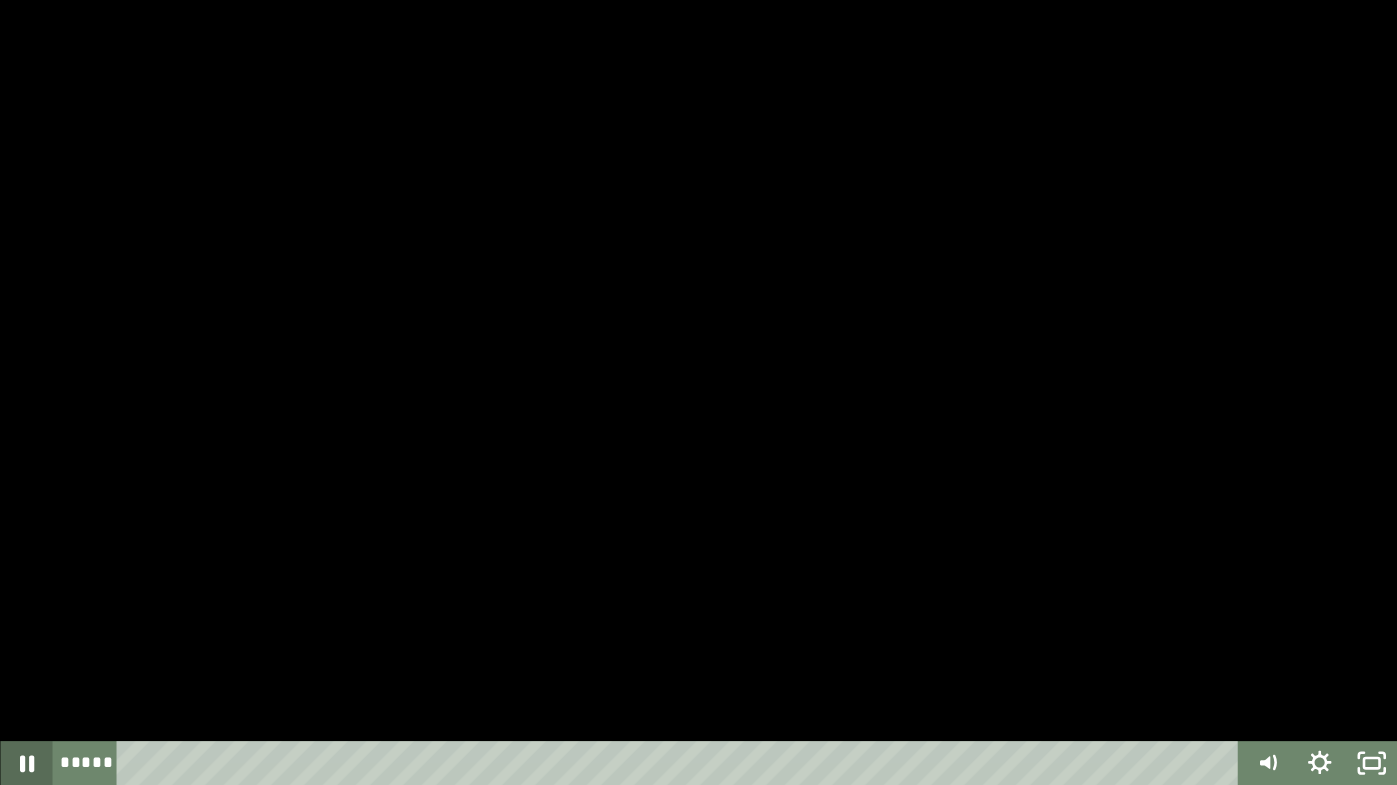 click 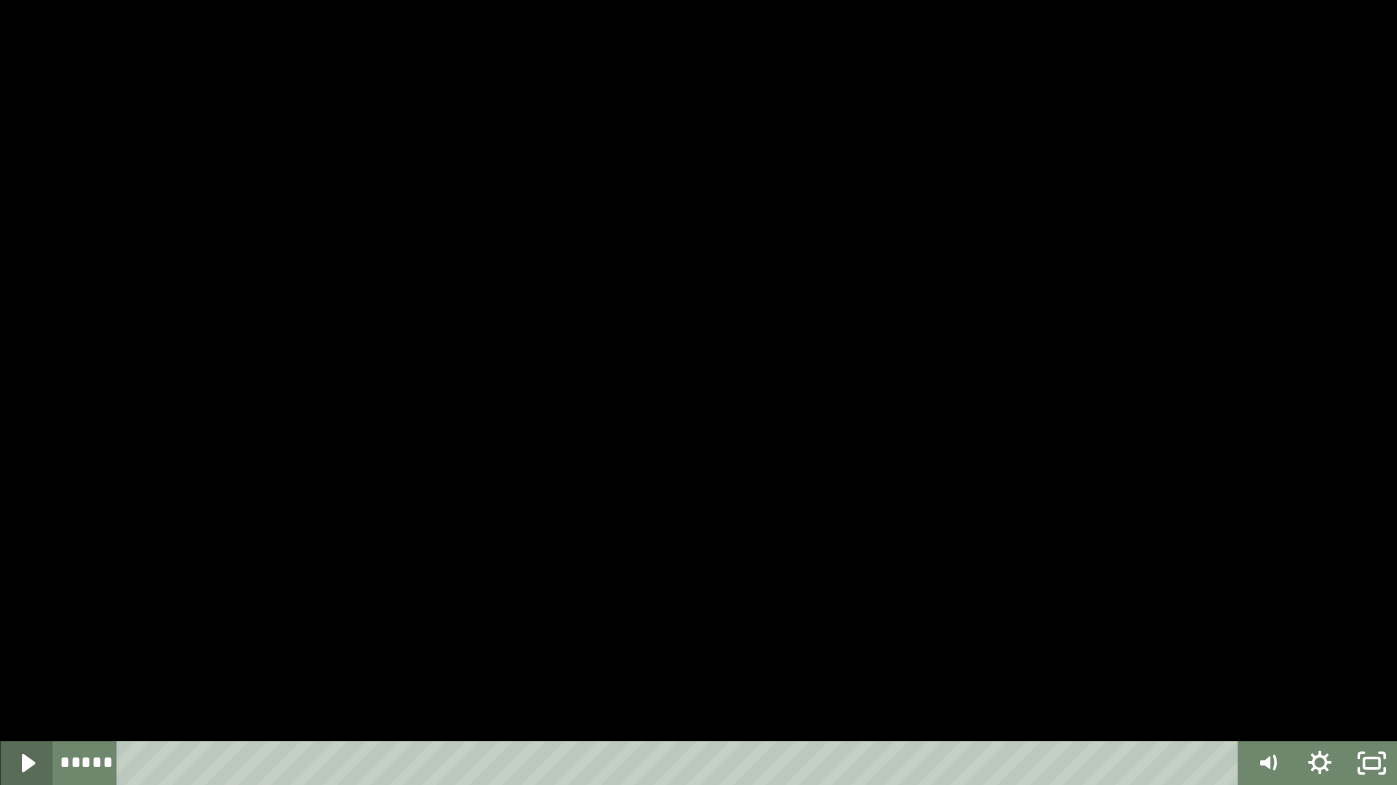 click 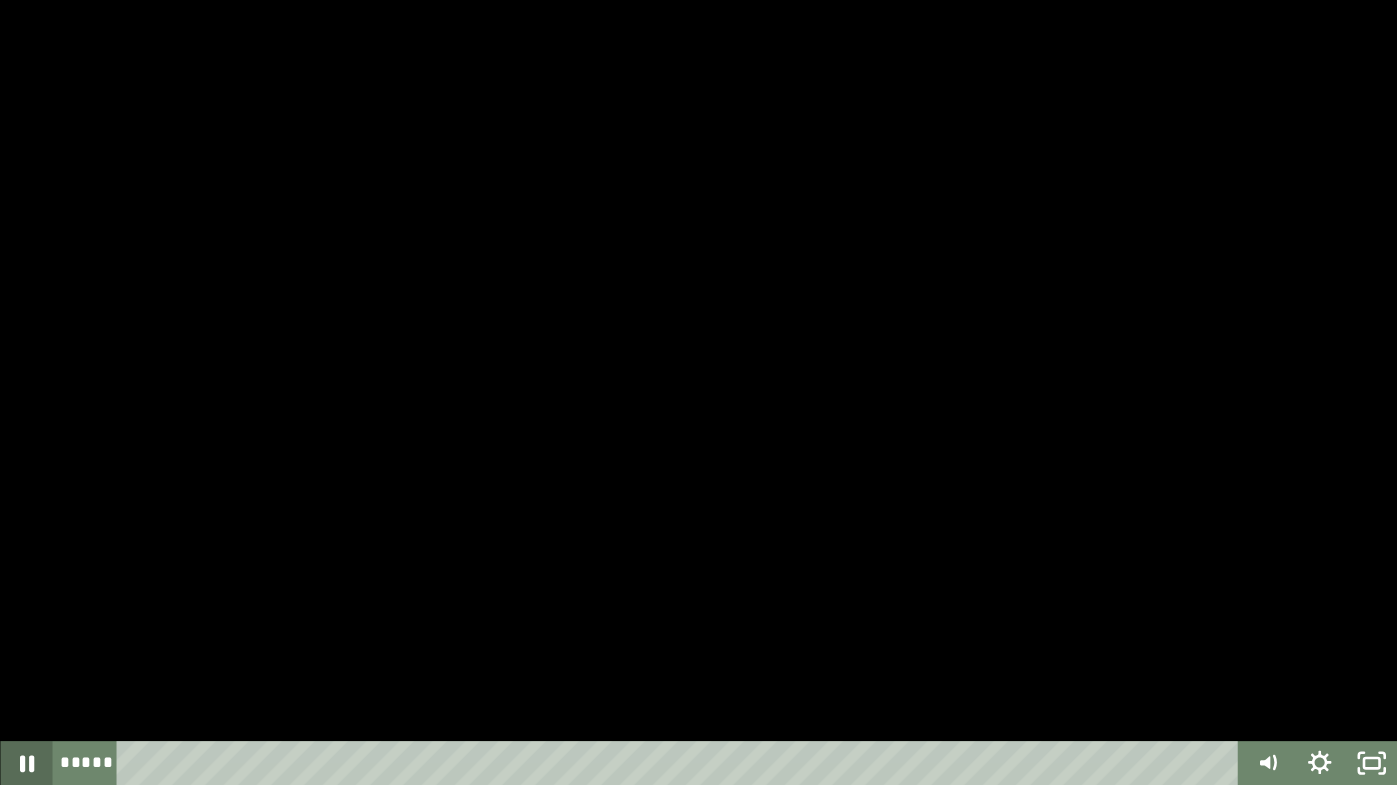 click 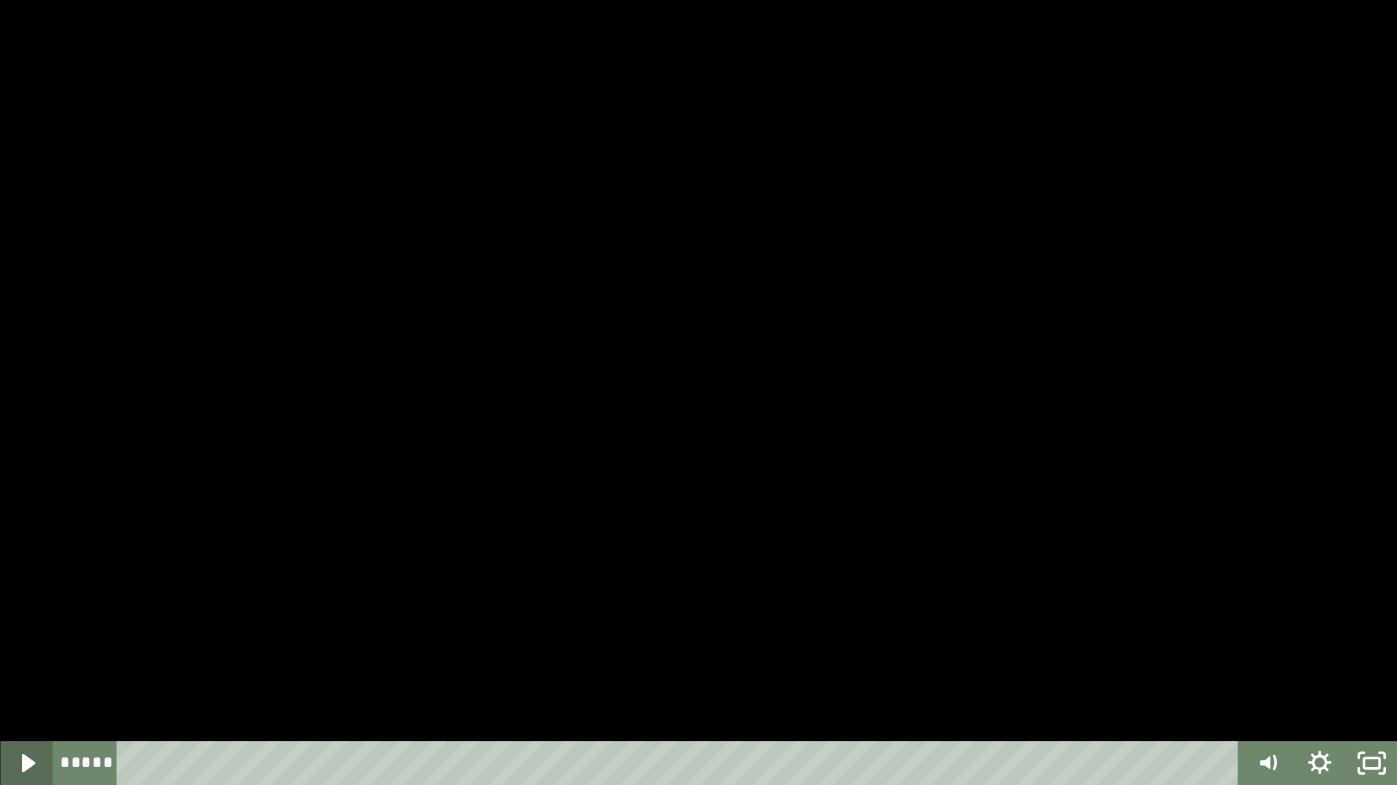 click 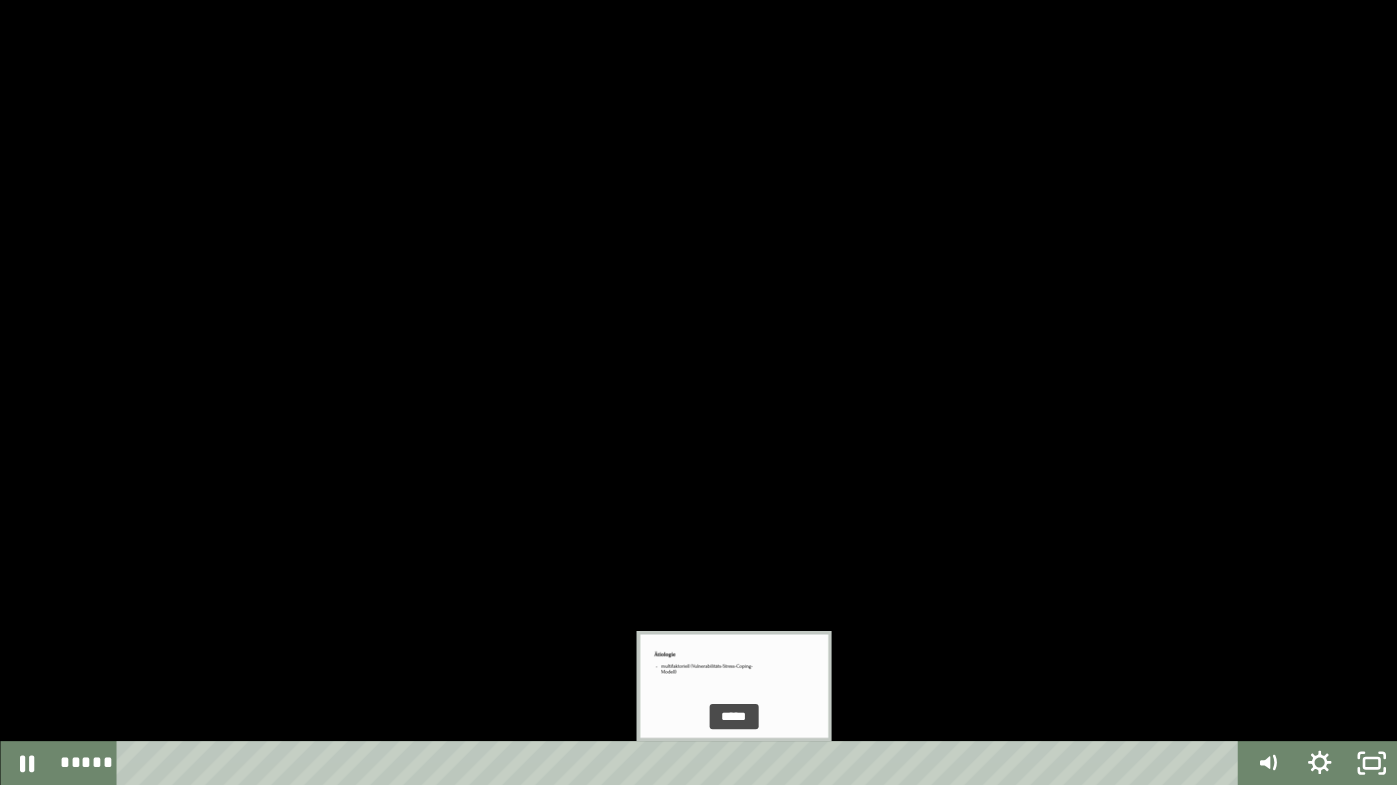 click on "*****" at bounding box center [681, 763] 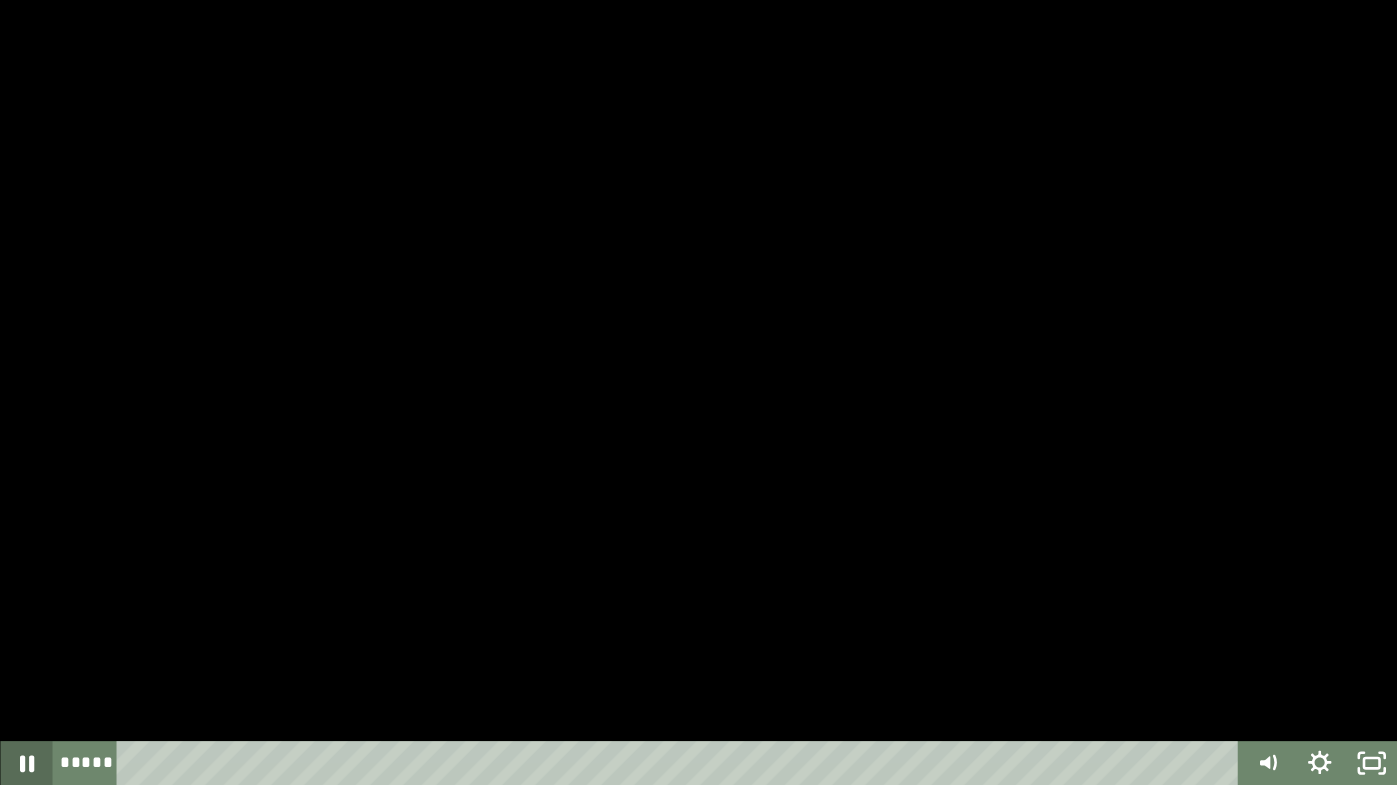 click 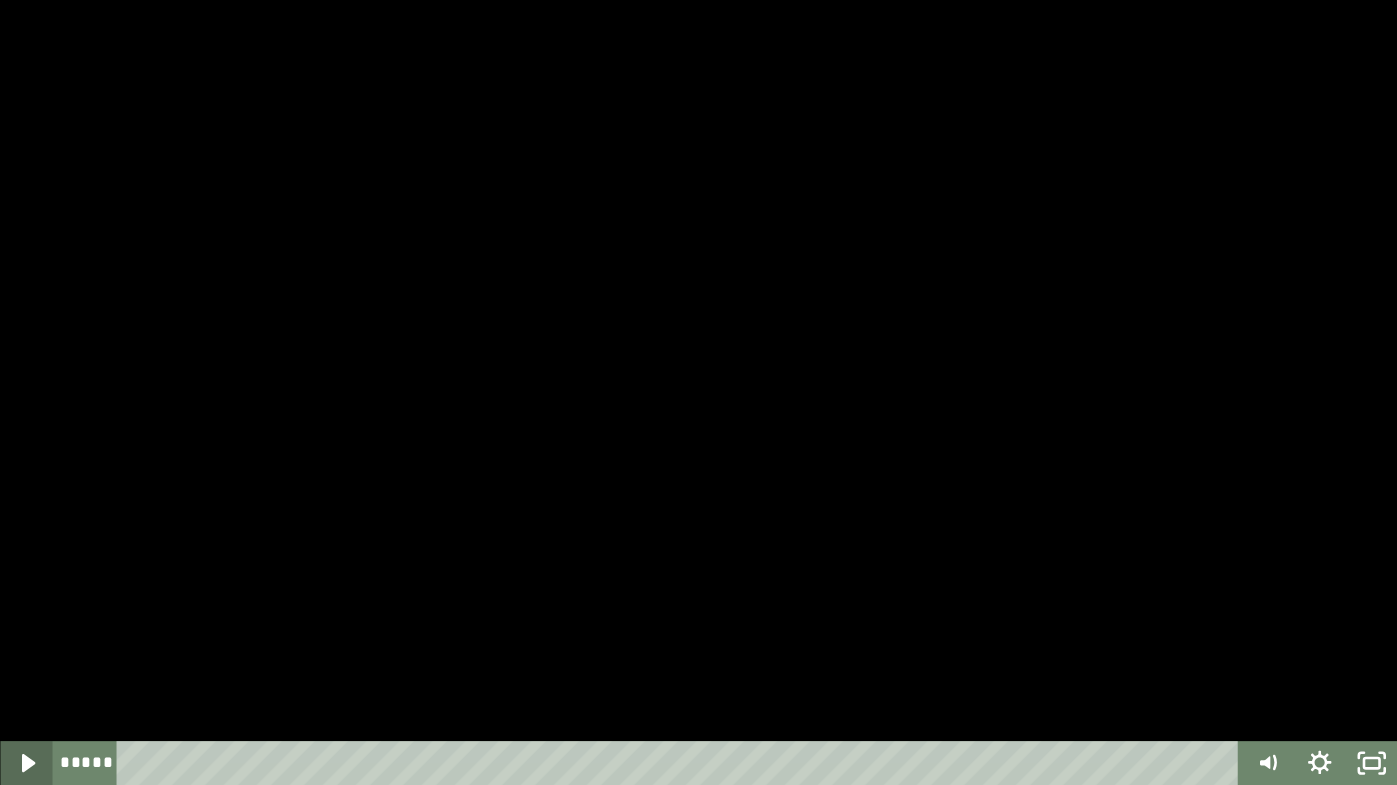 click 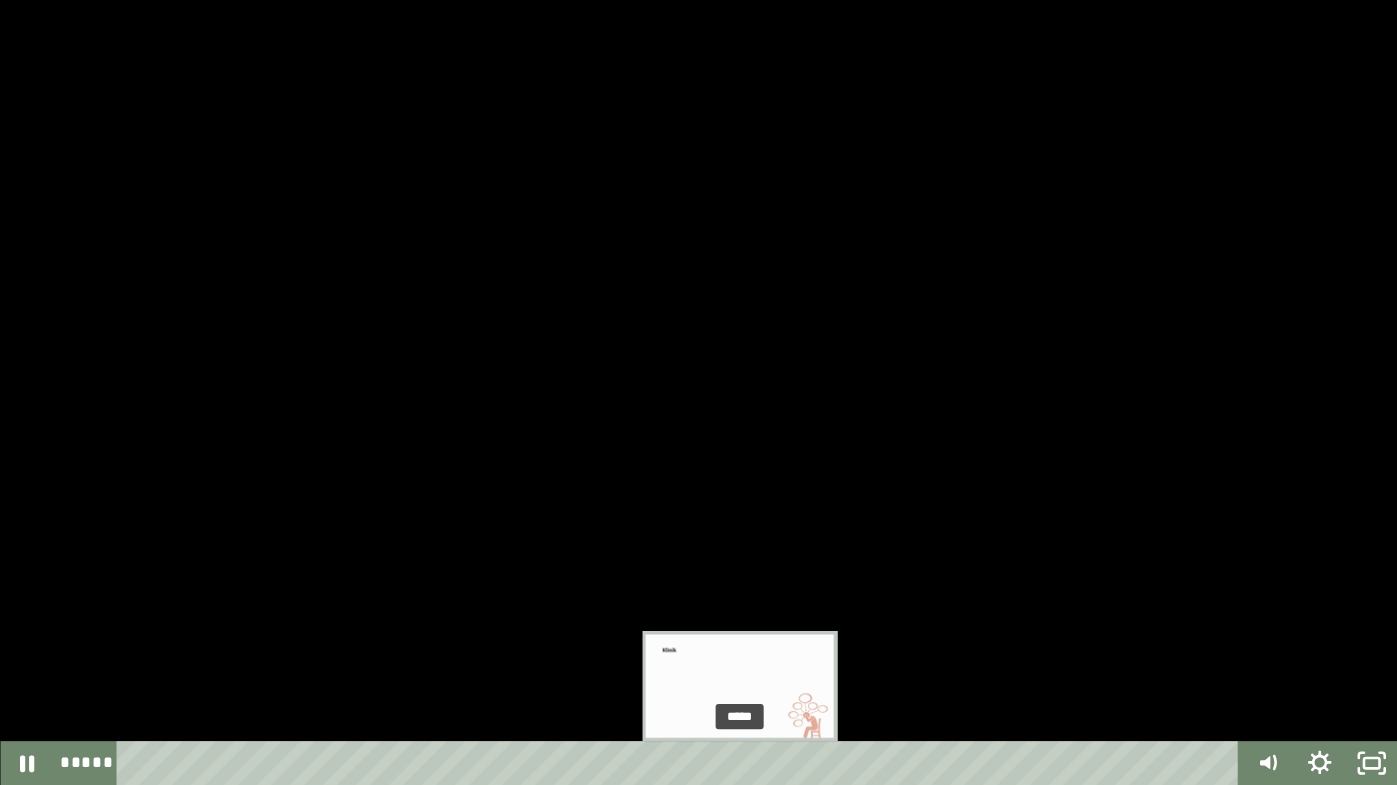 click at bounding box center (736, 763) 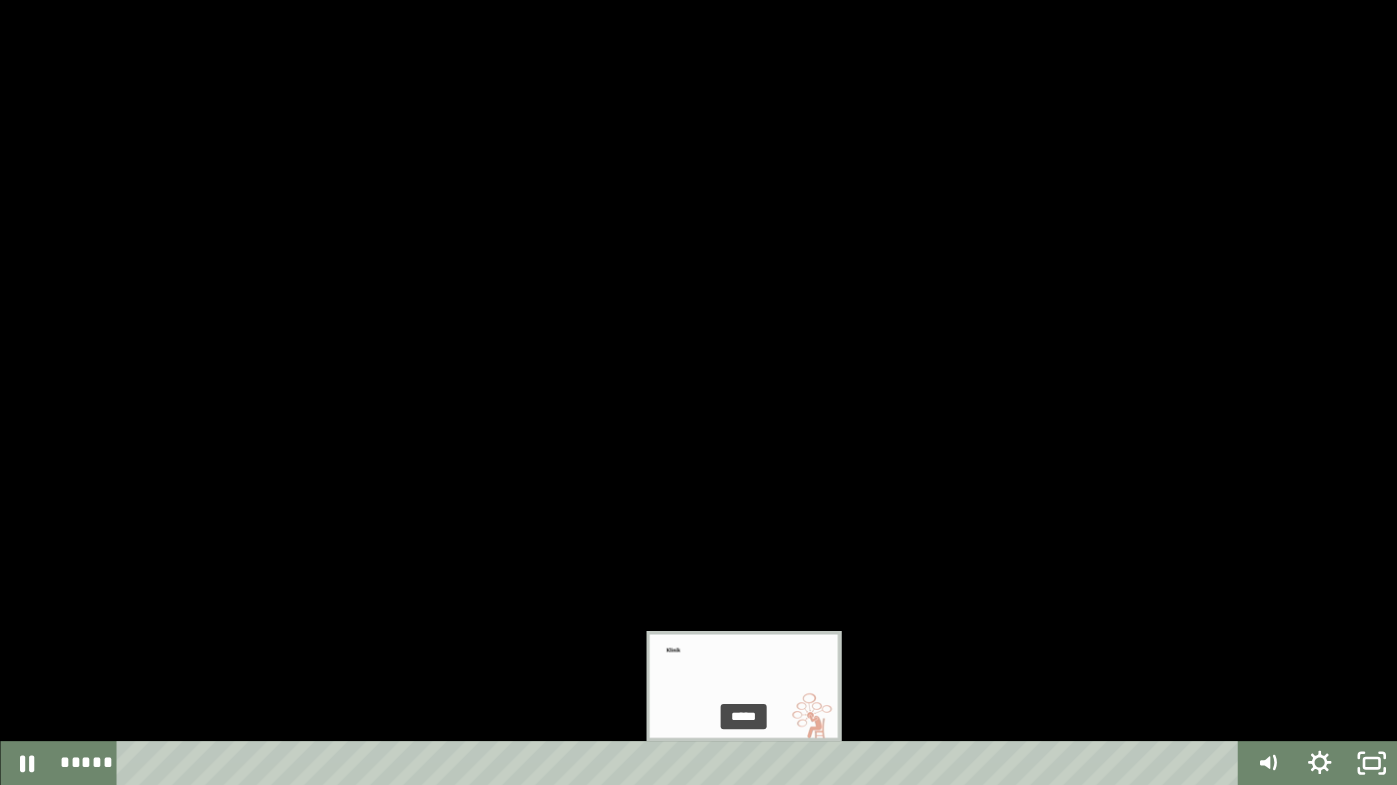 click at bounding box center [740, 763] 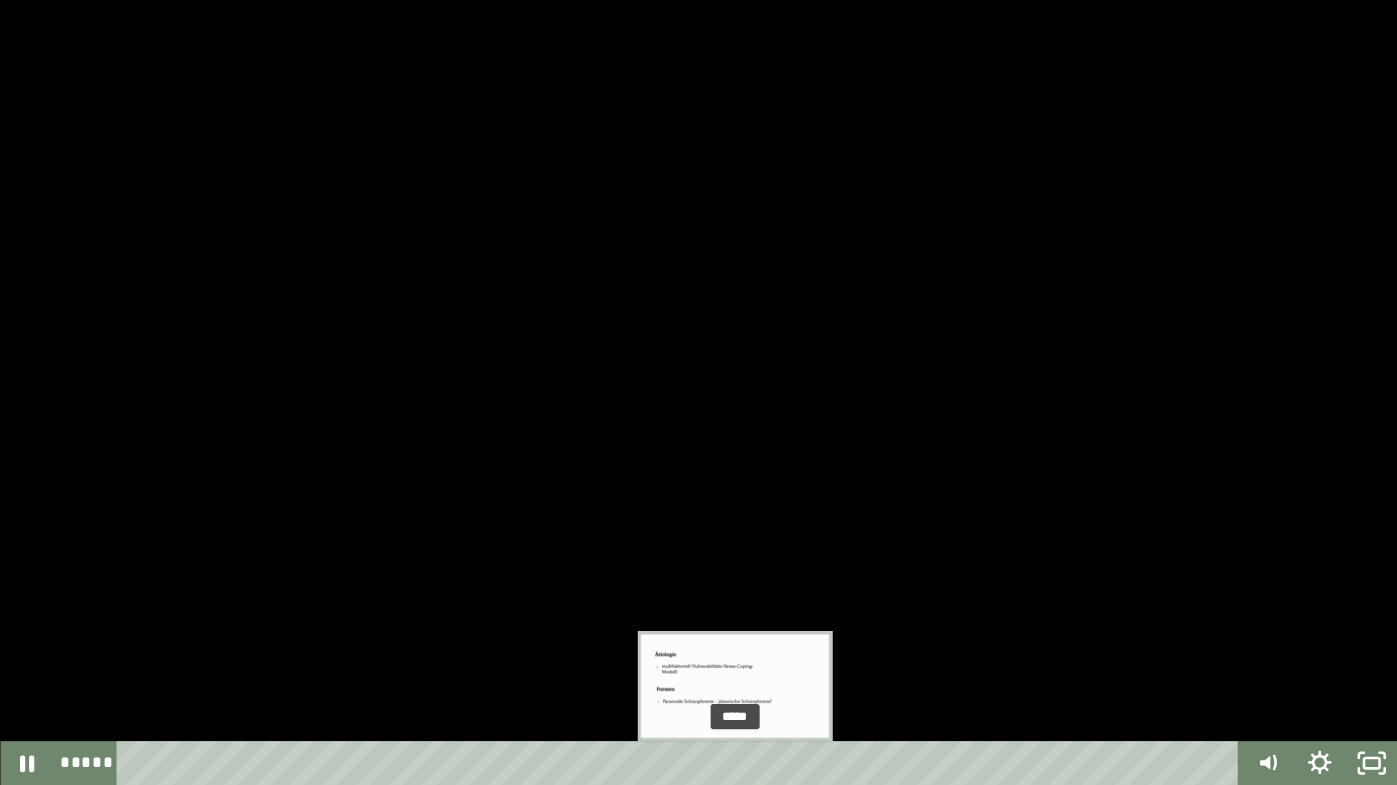 click at bounding box center (745, 763) 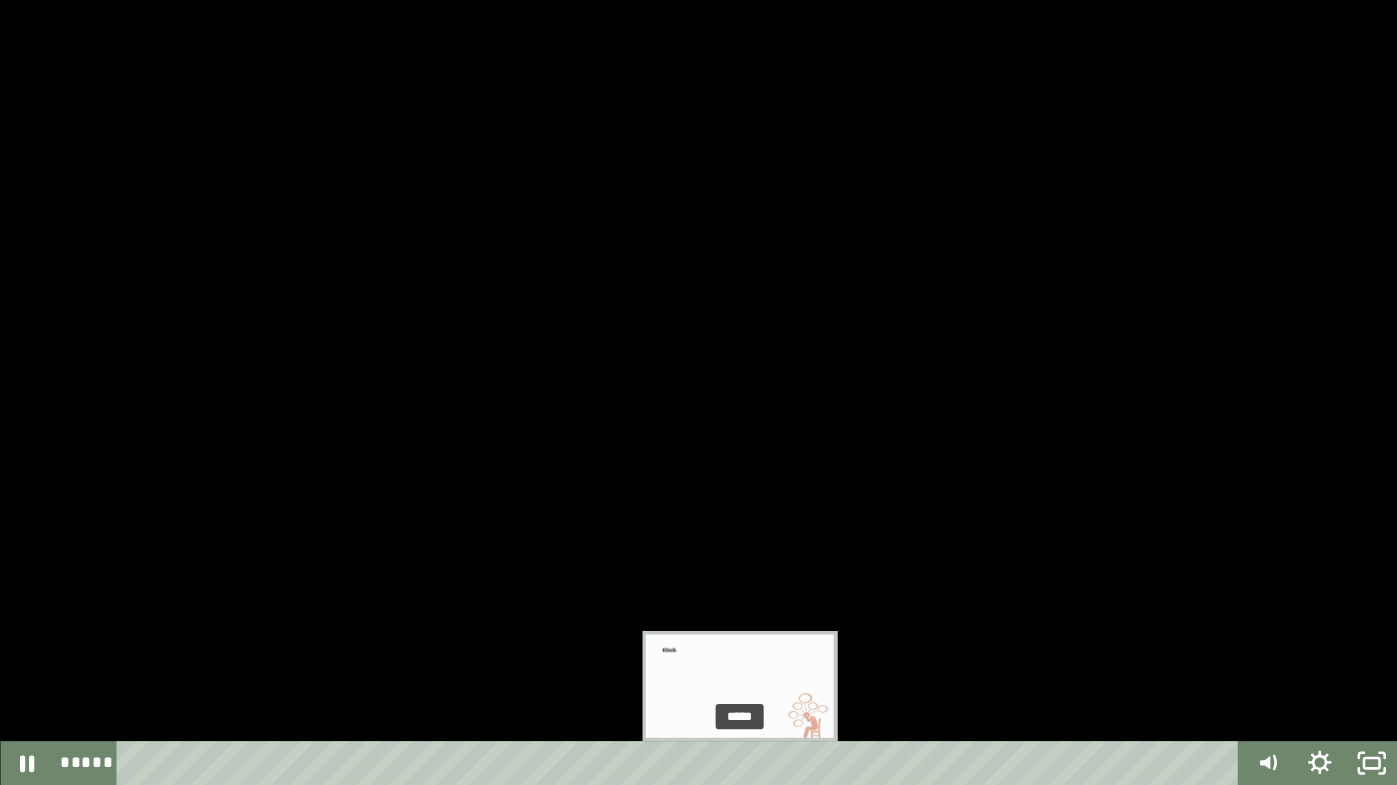 click on "*****" at bounding box center (681, 763) 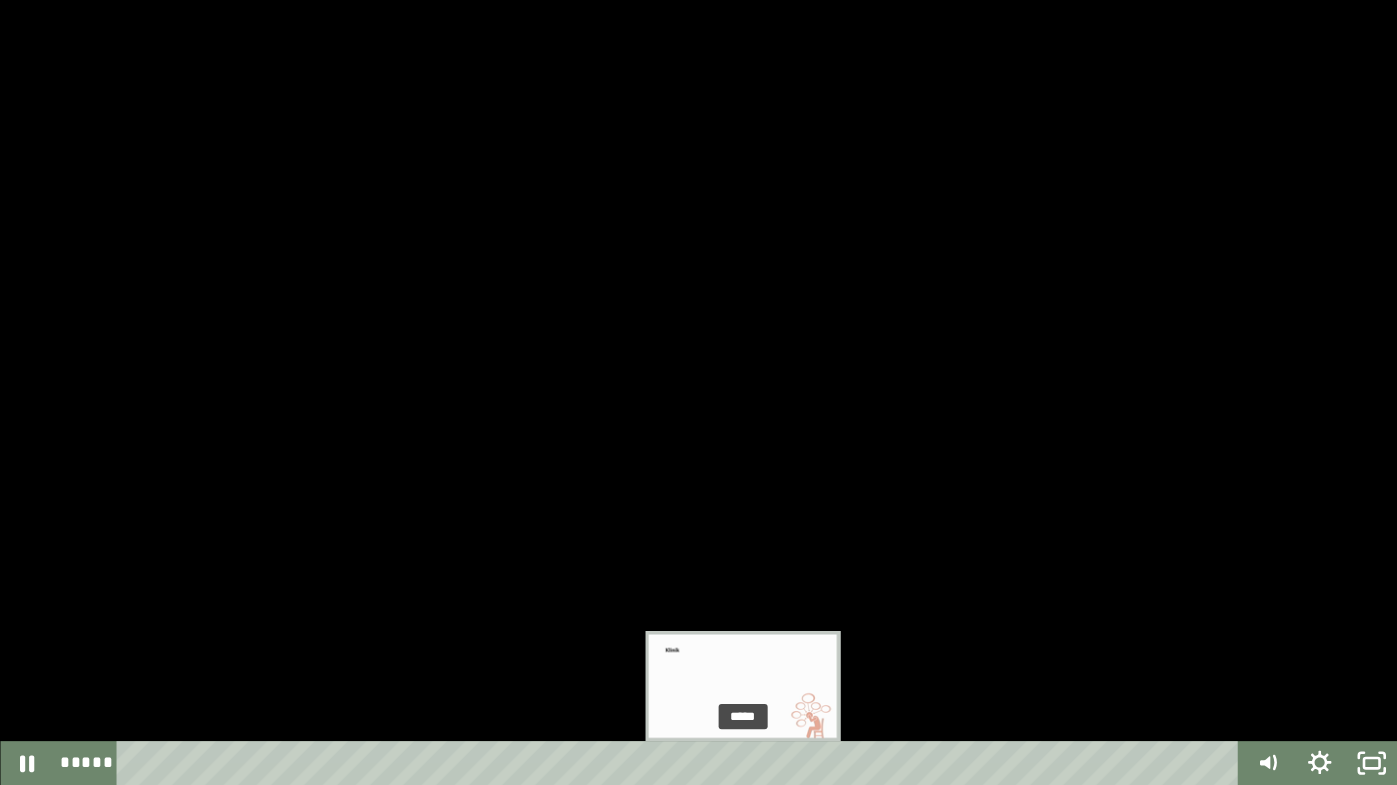 click at bounding box center (740, 763) 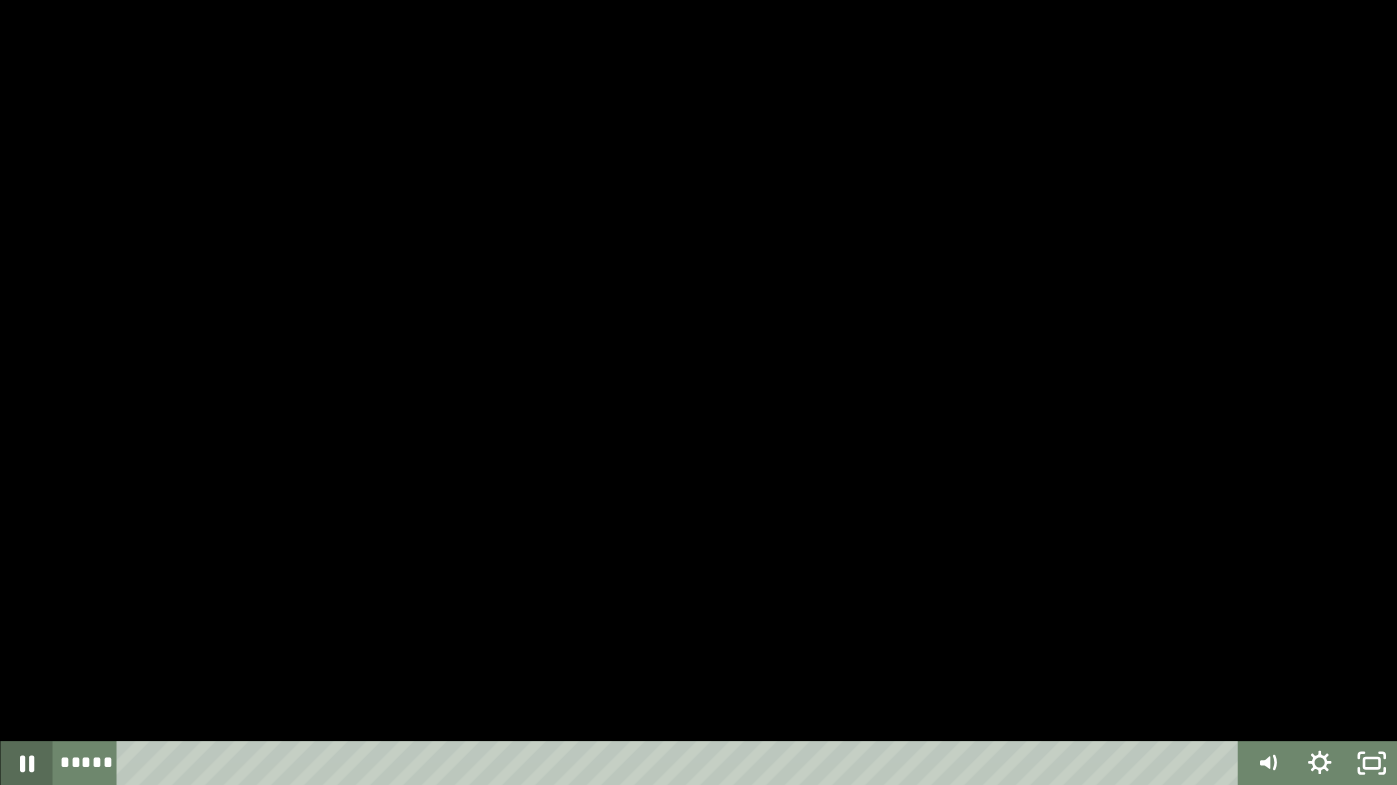 click 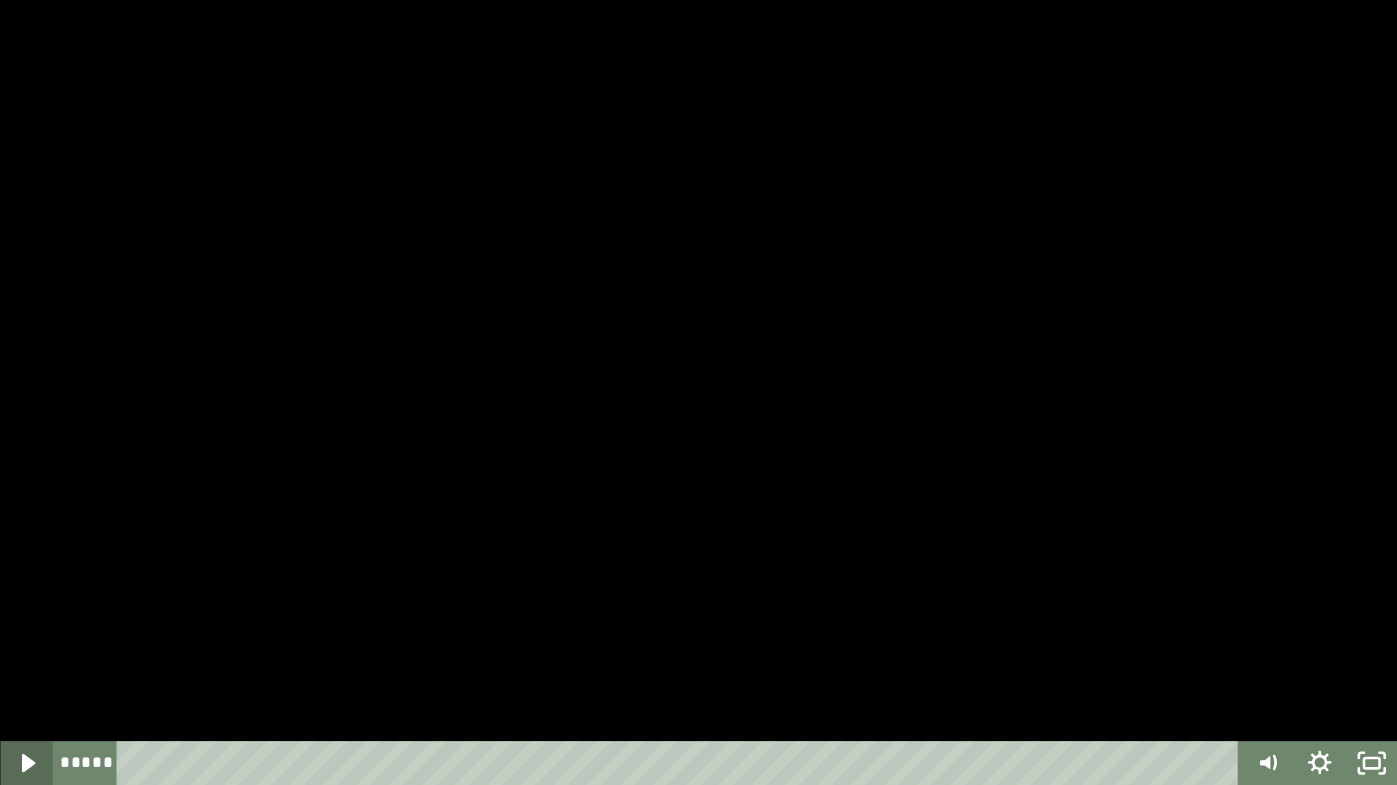 click 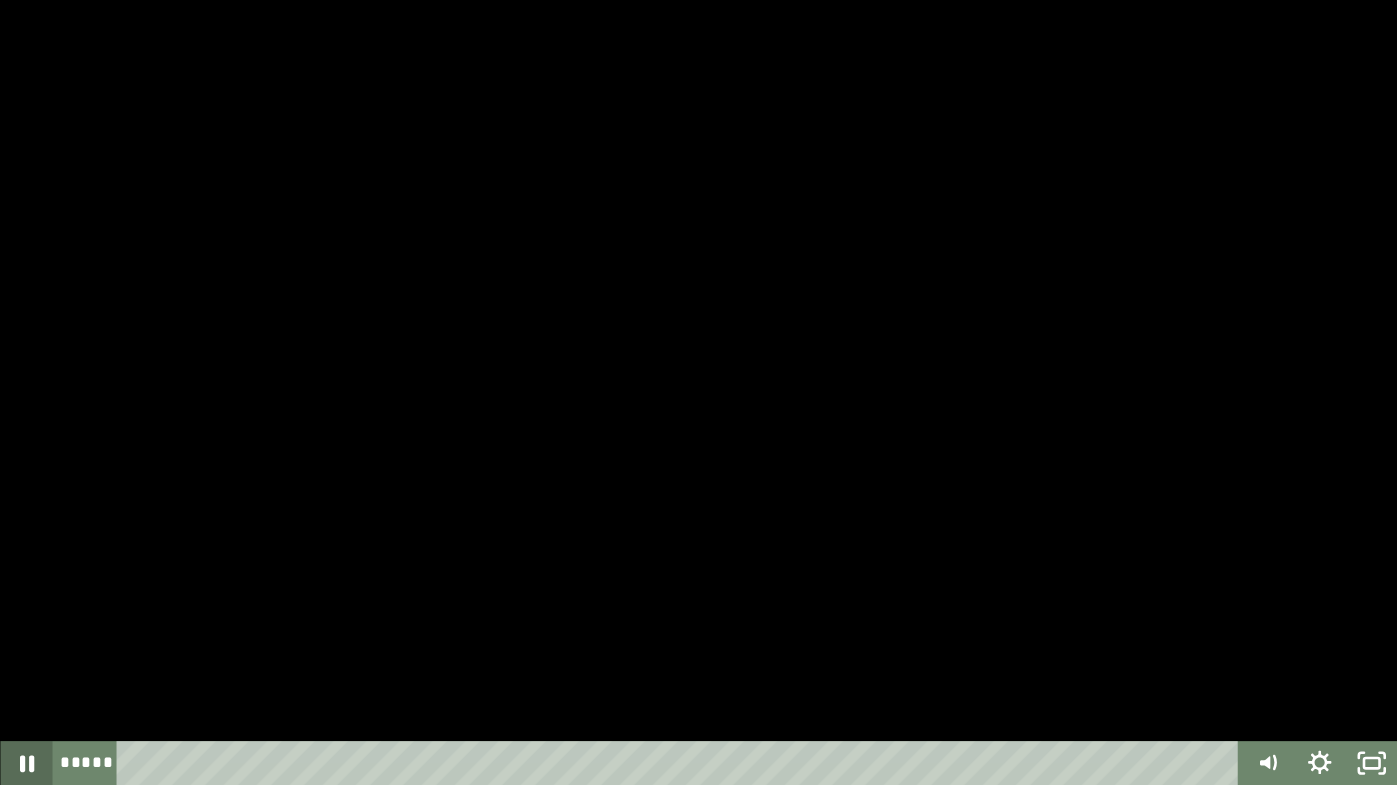 click 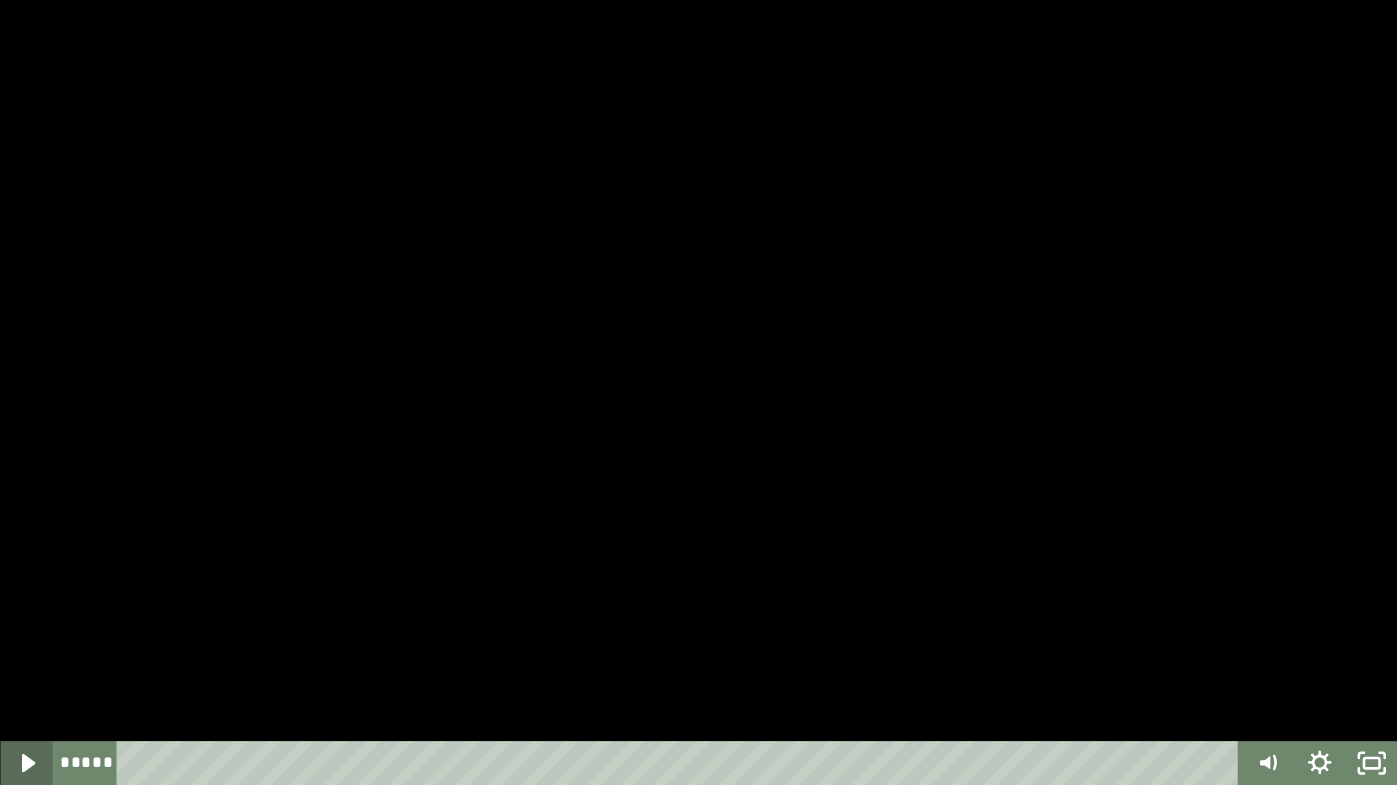 click 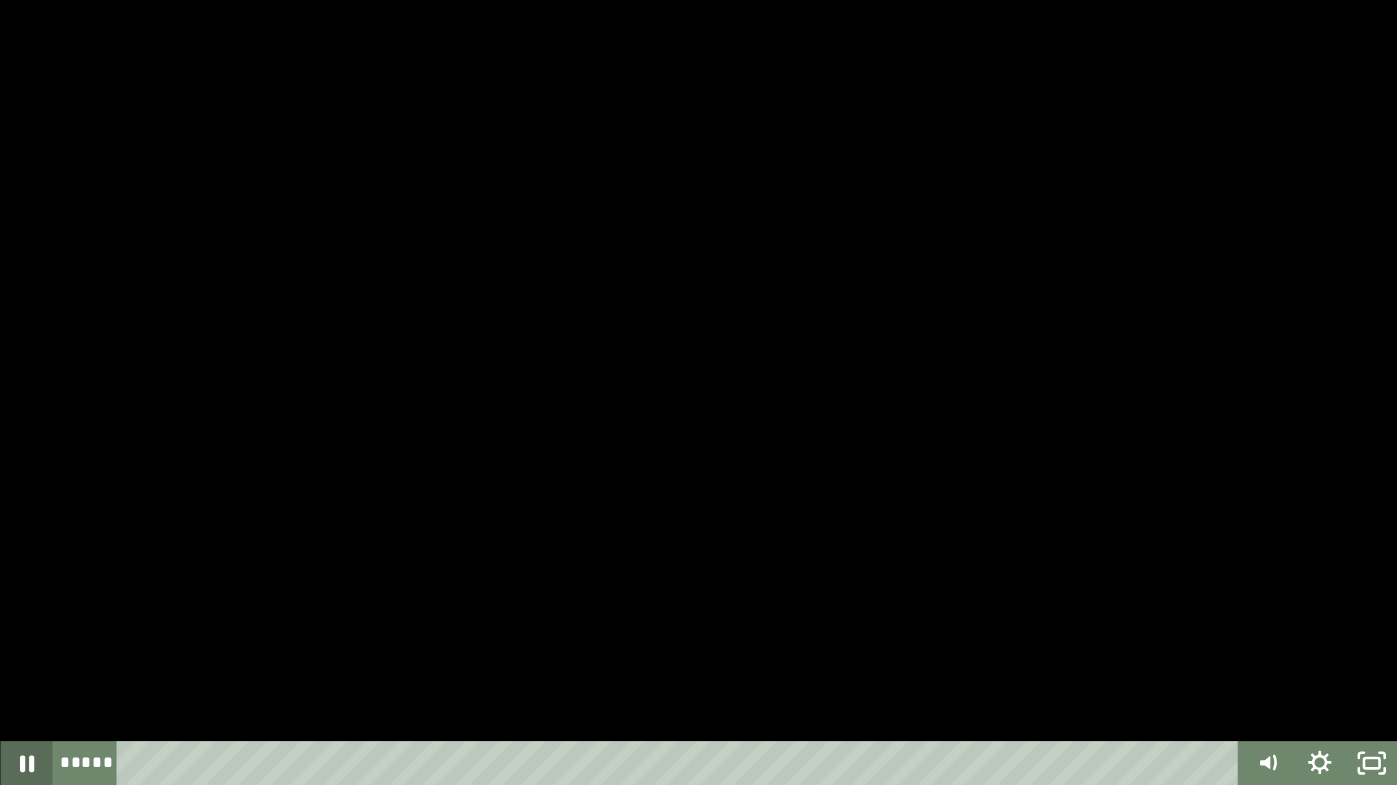 click 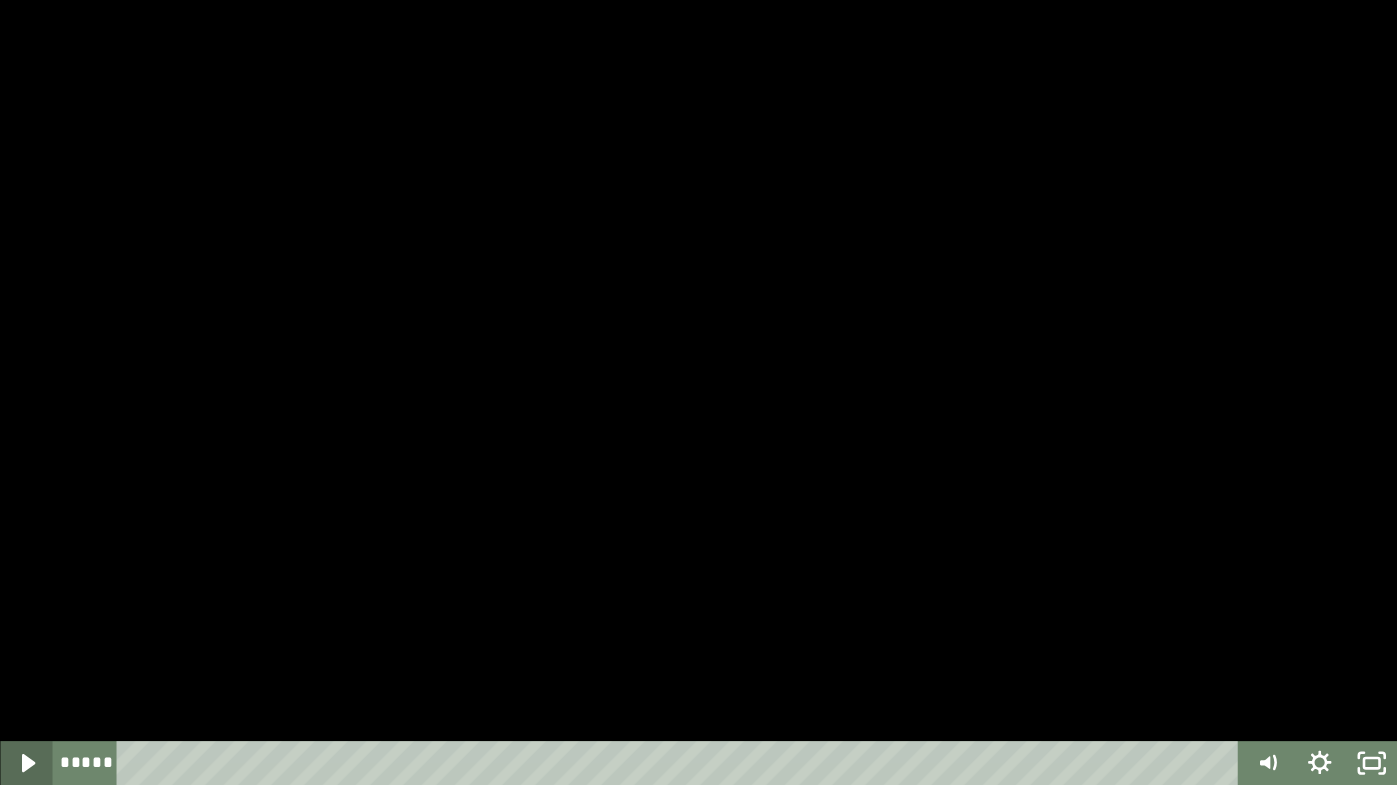 click 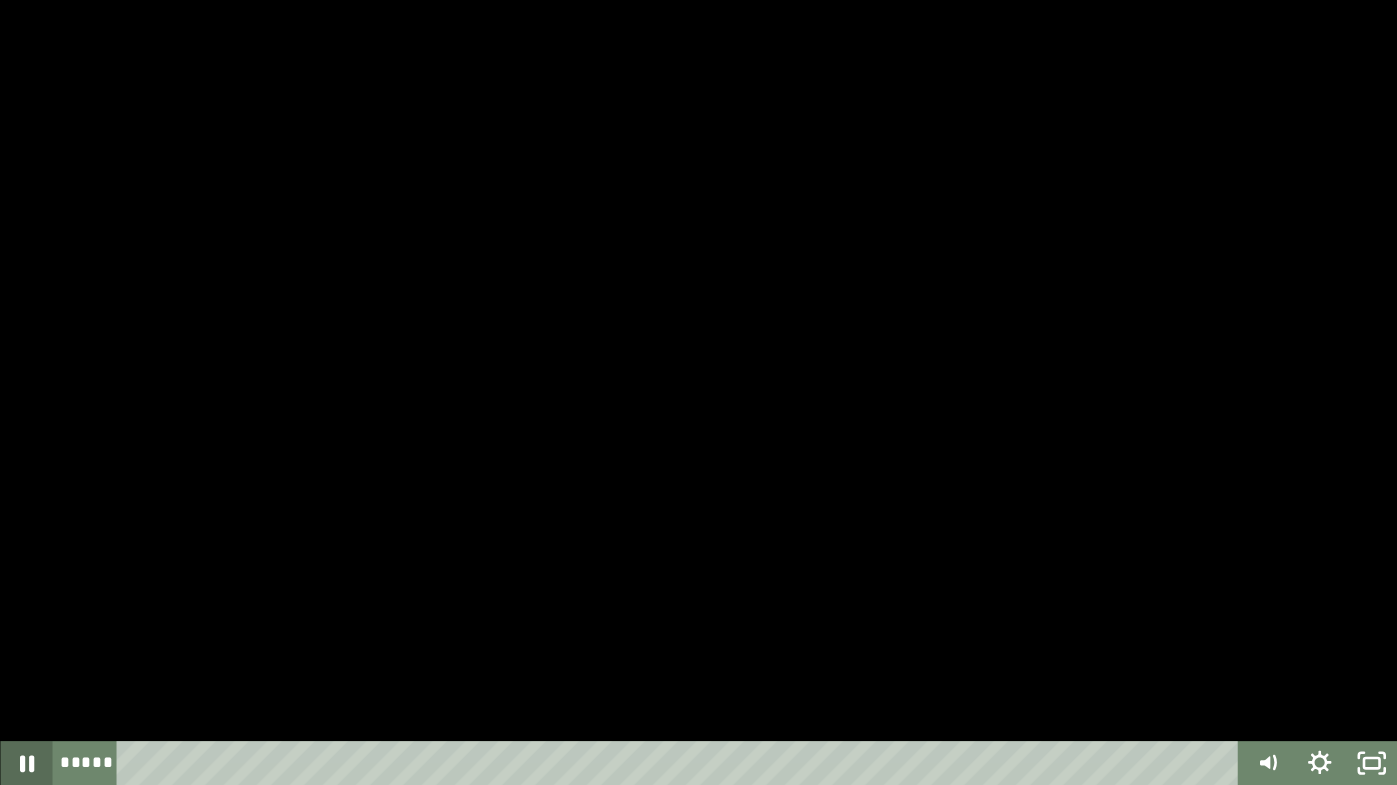 click 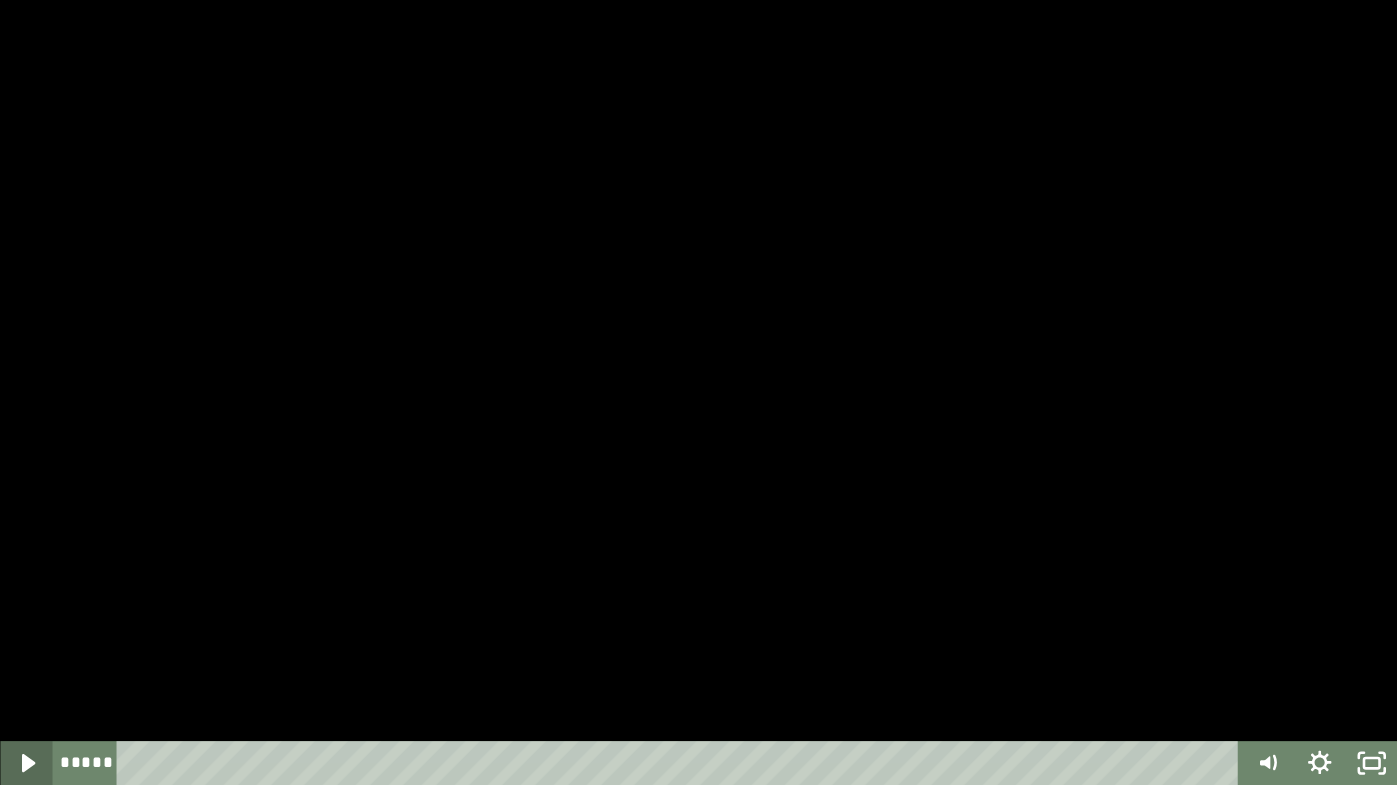 click 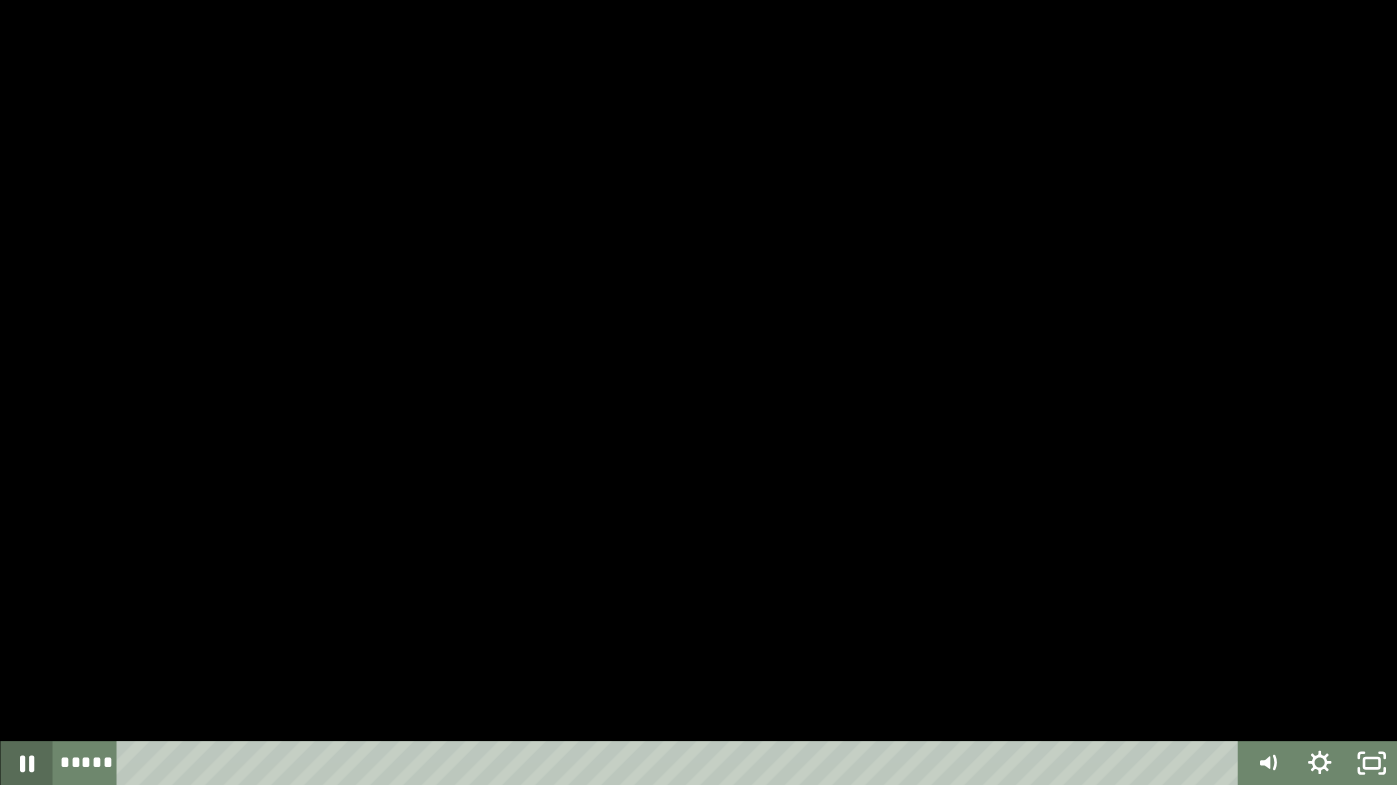 click 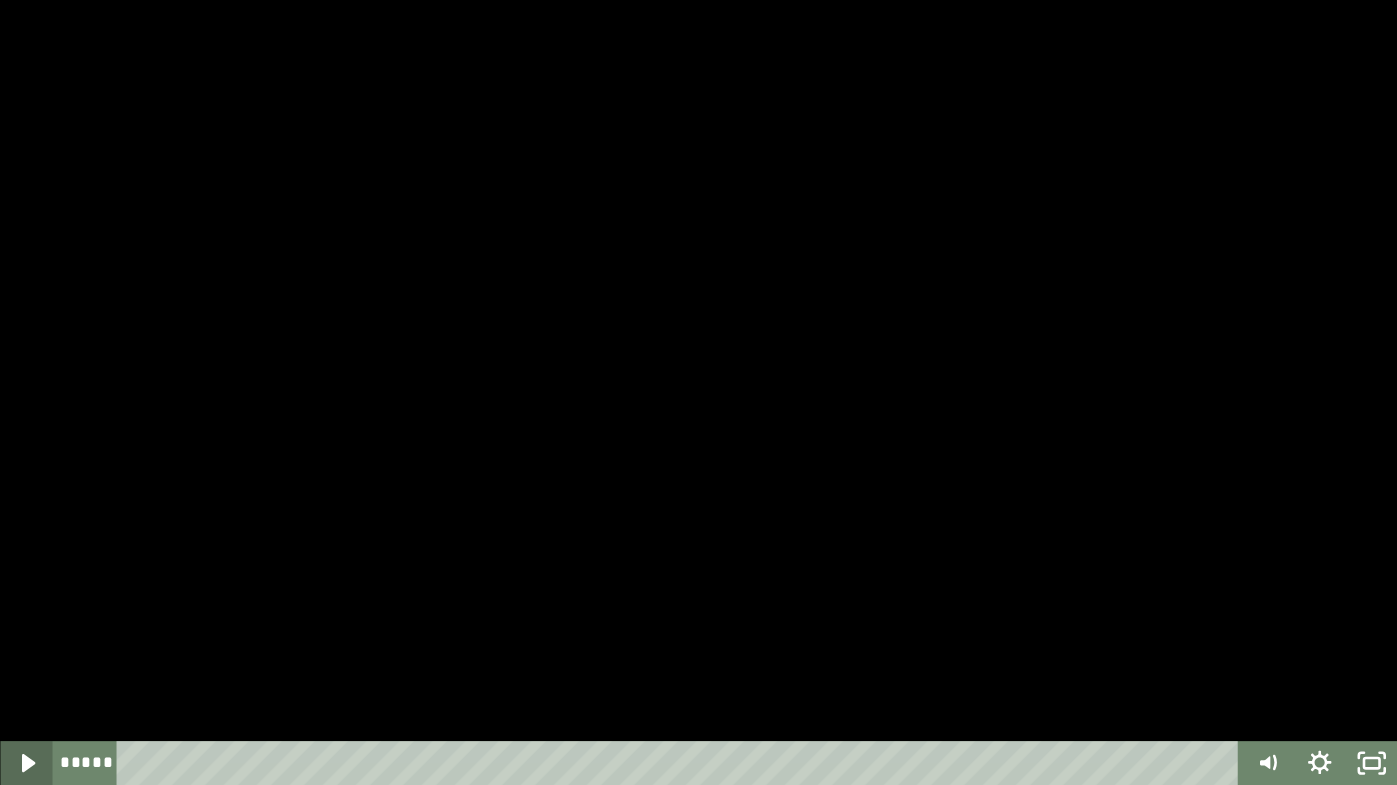 click 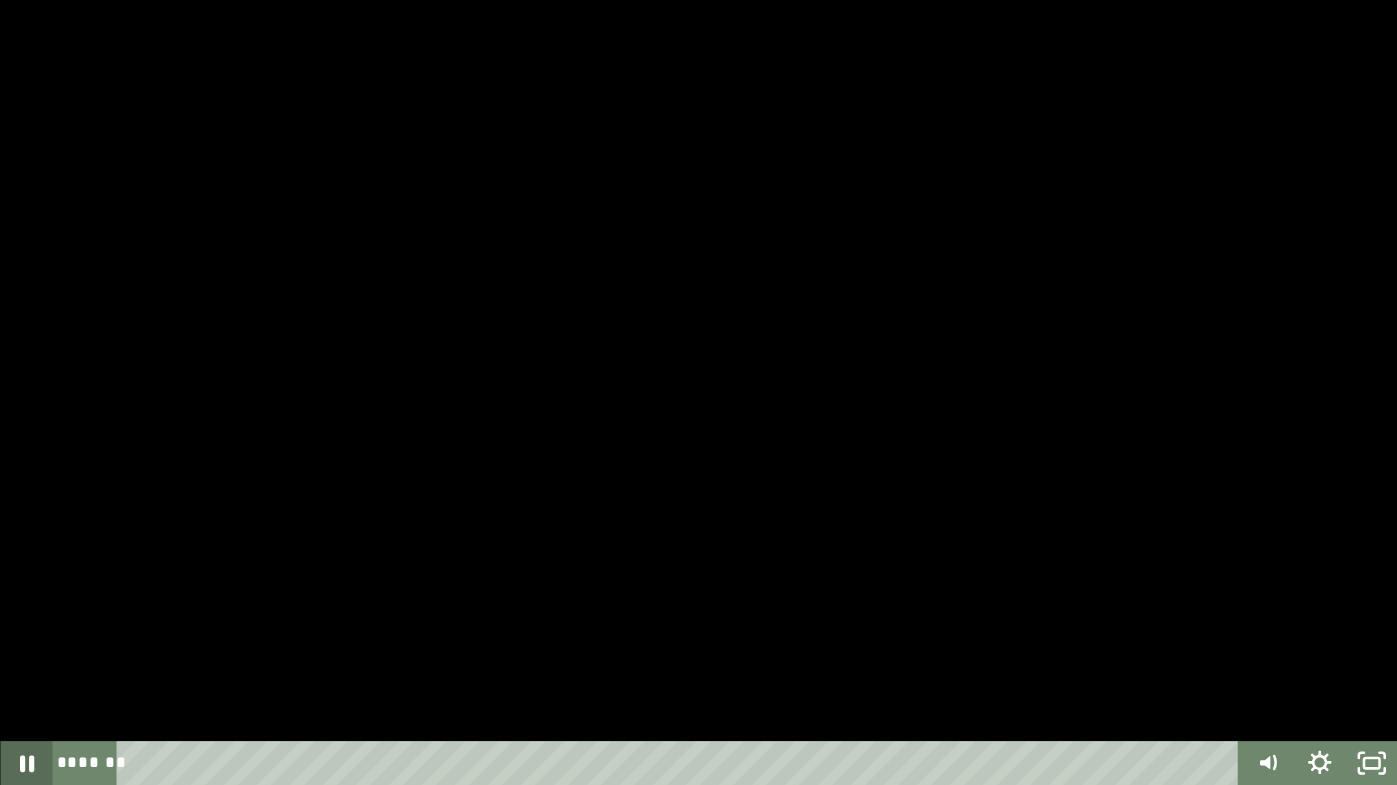 click 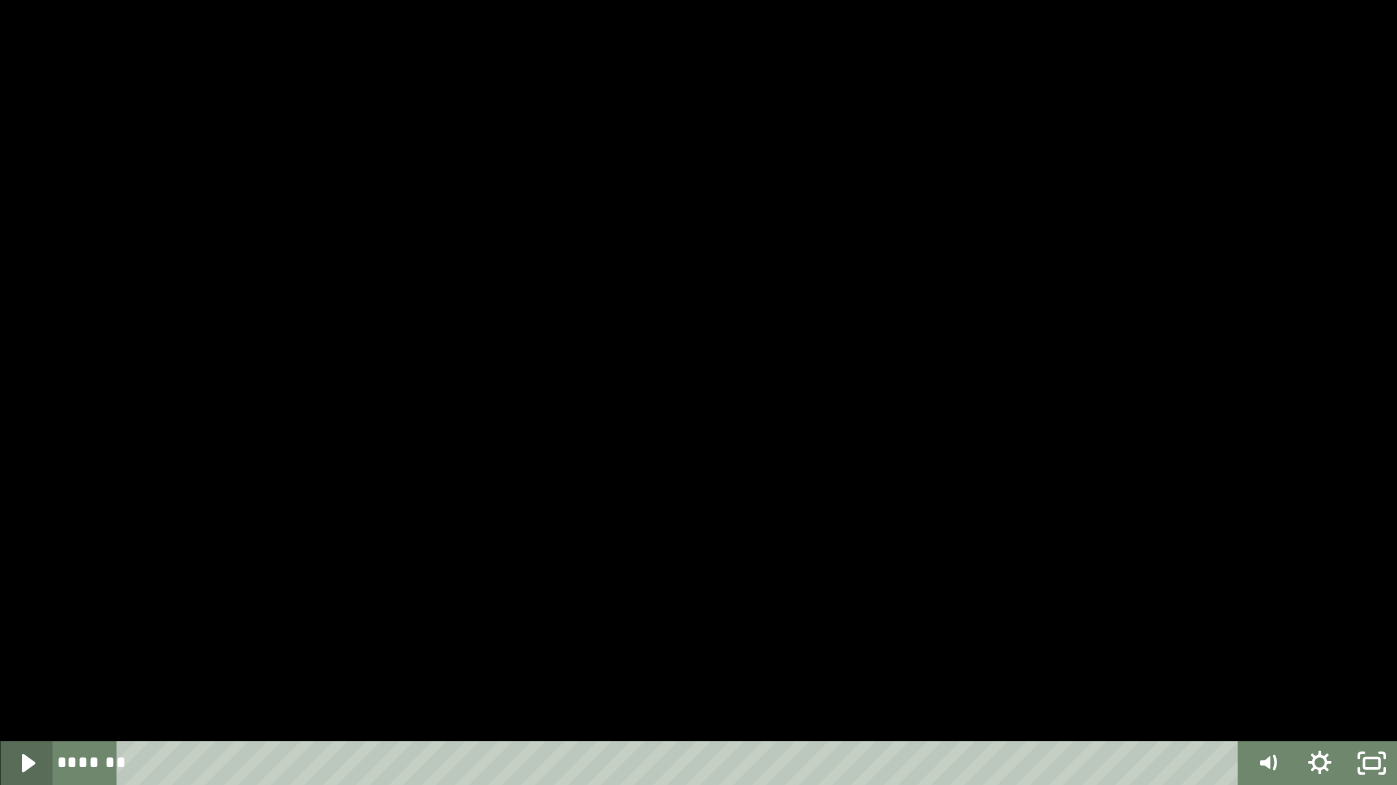 click 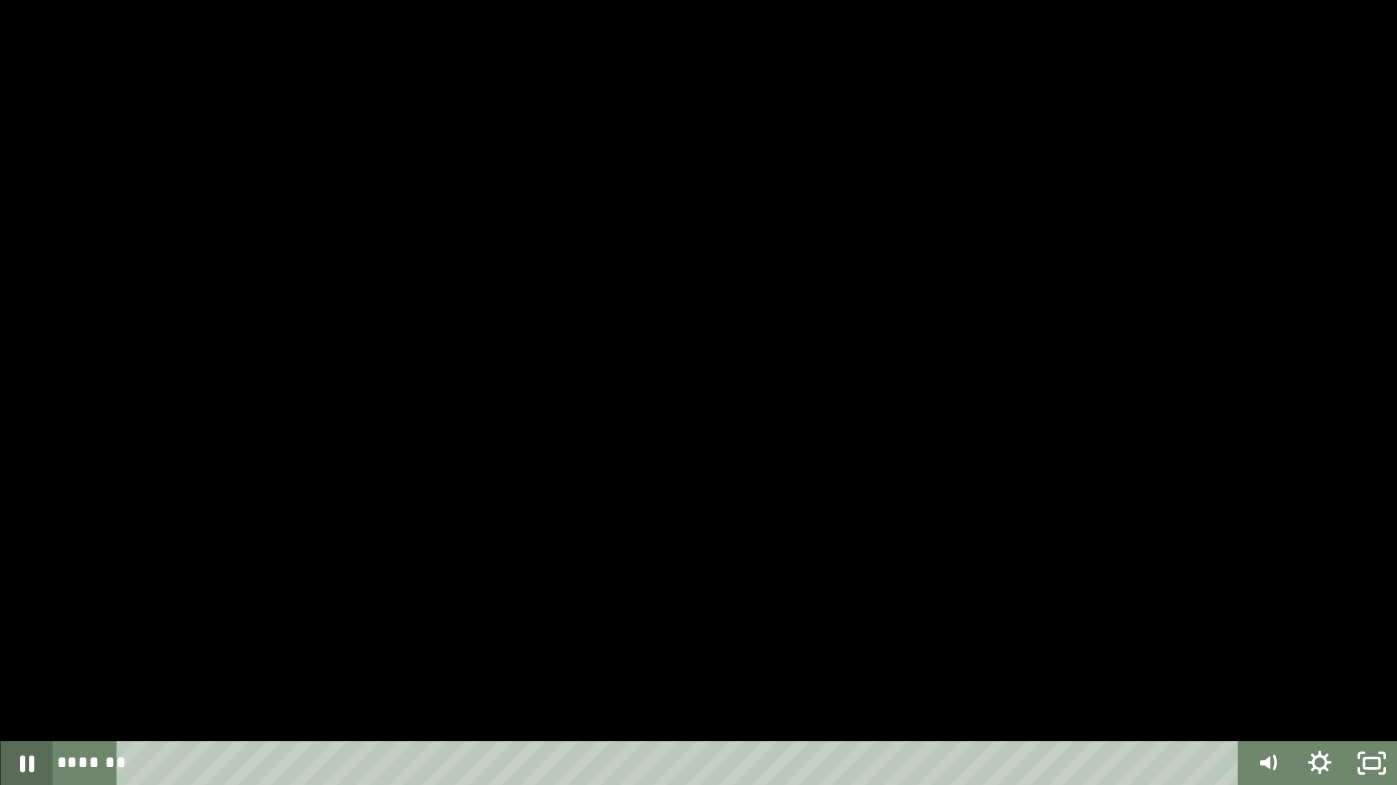 click 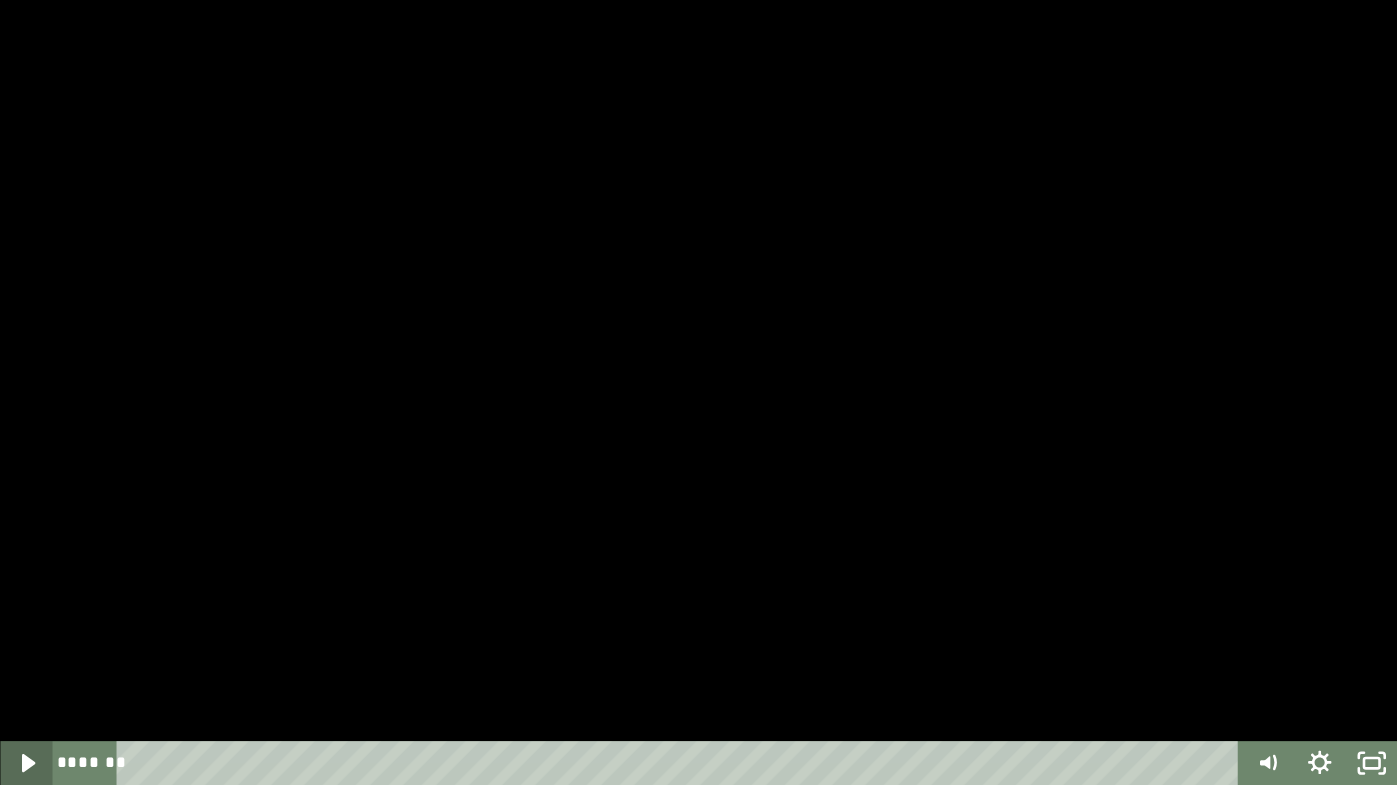 click 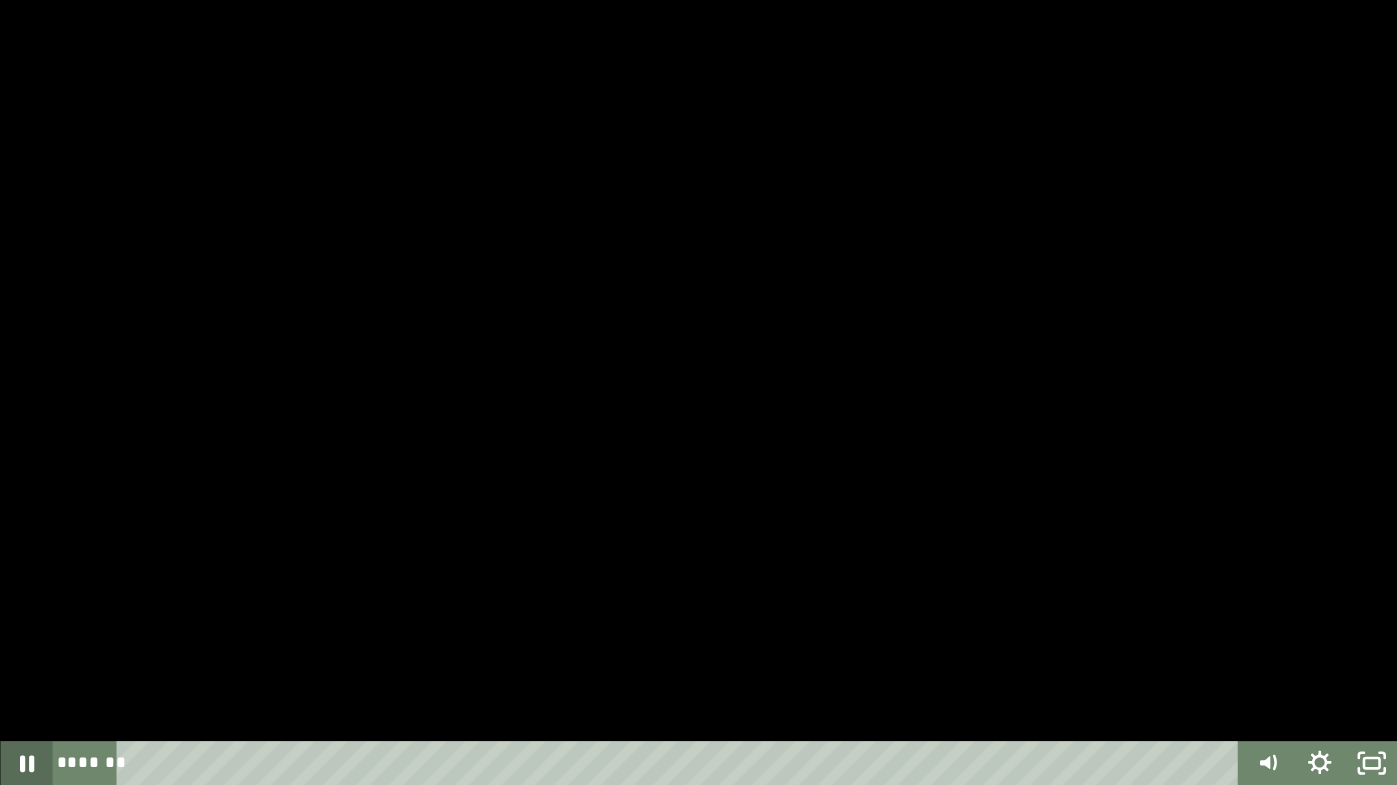 click 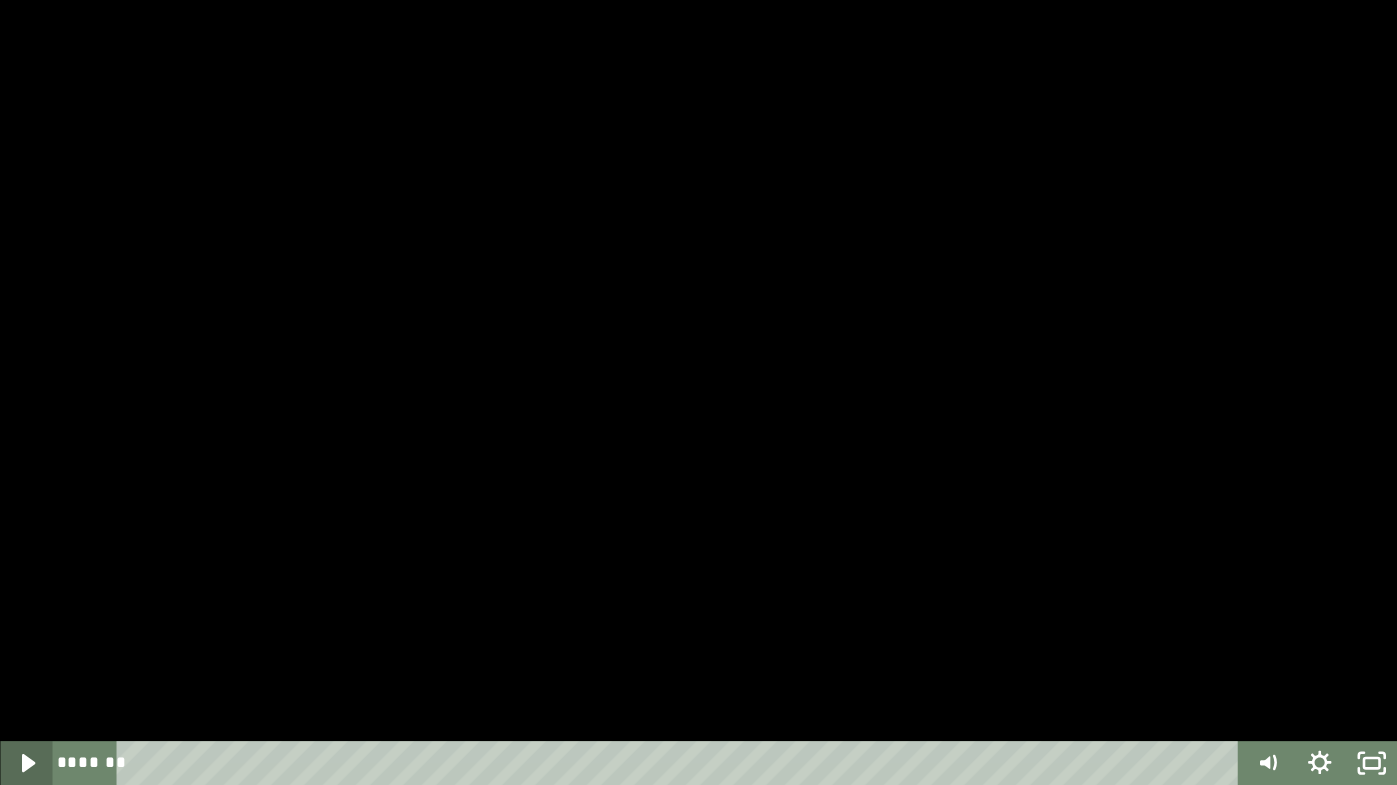click 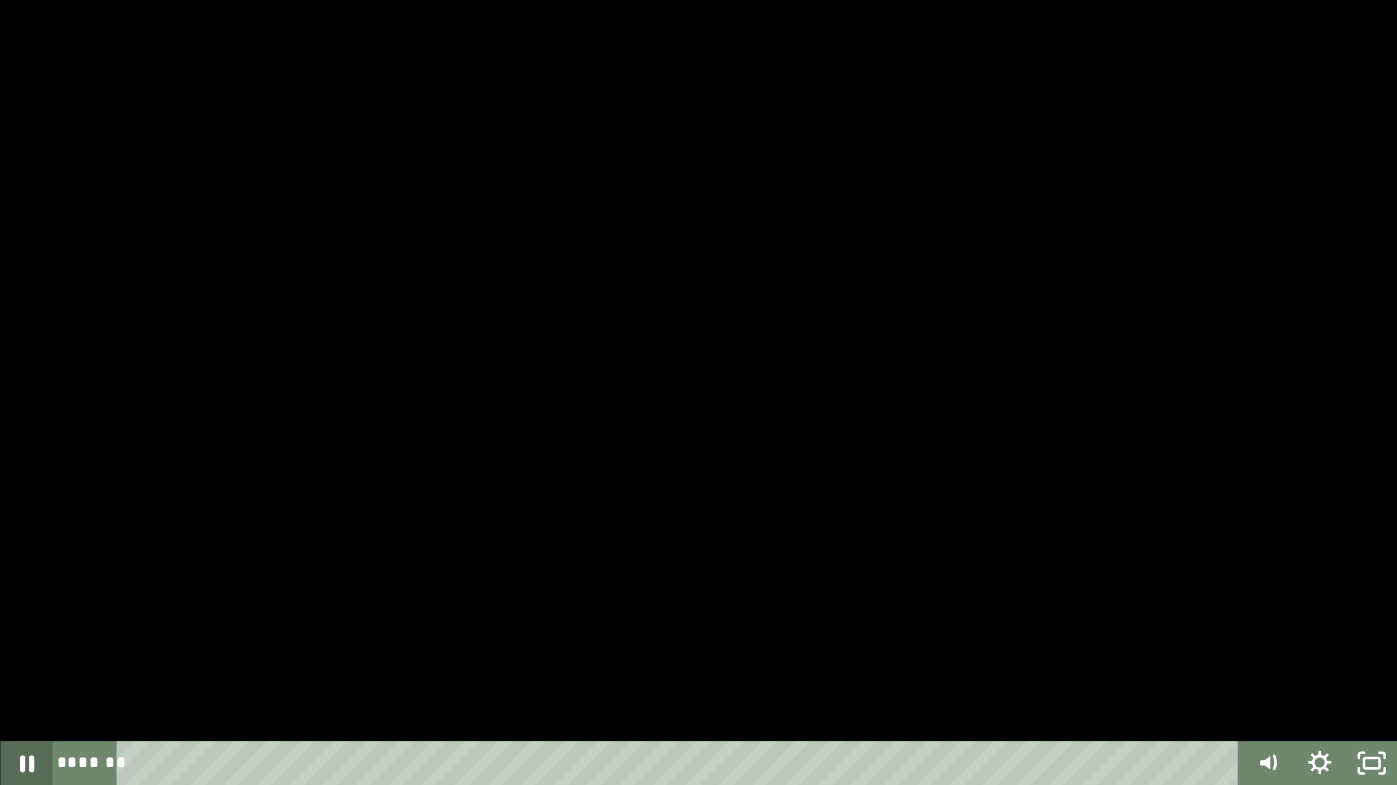 click 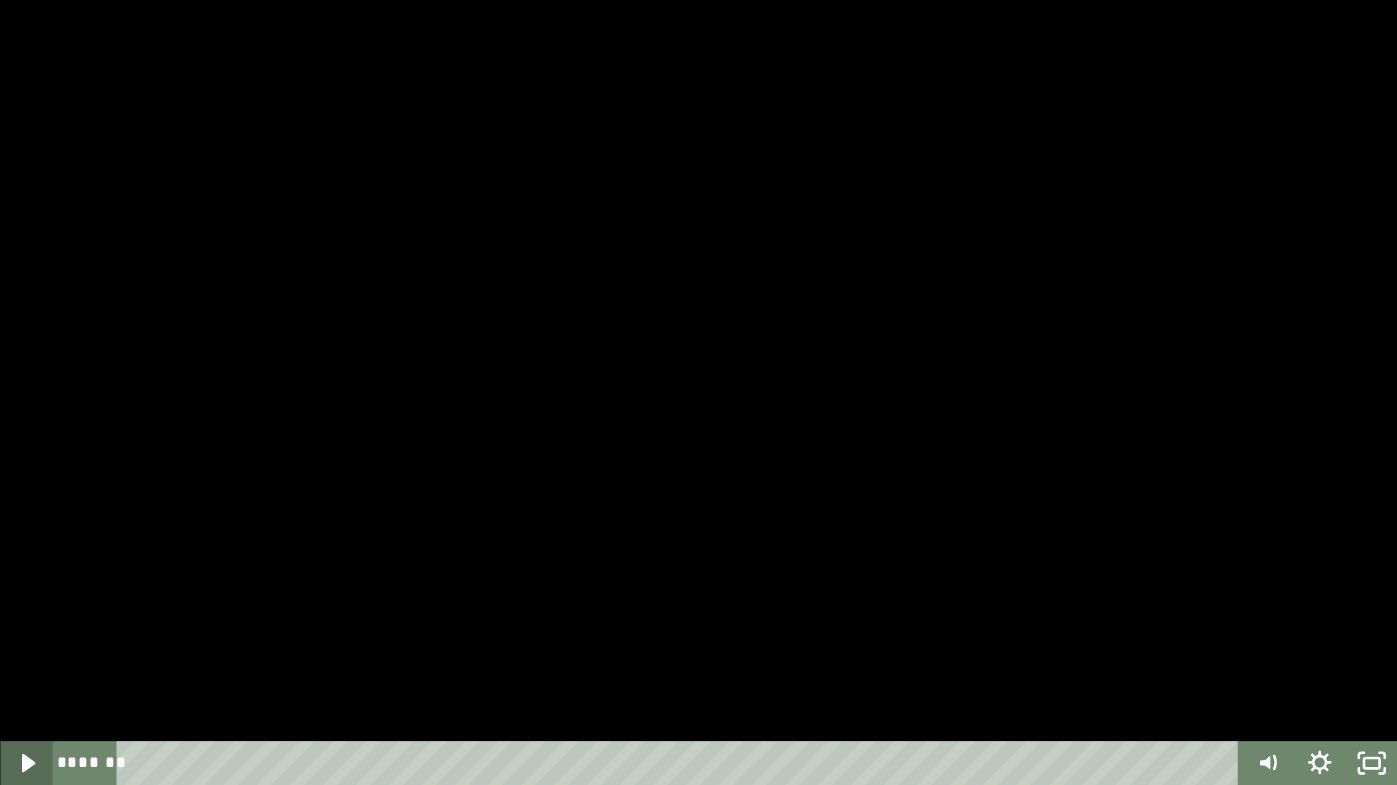 click 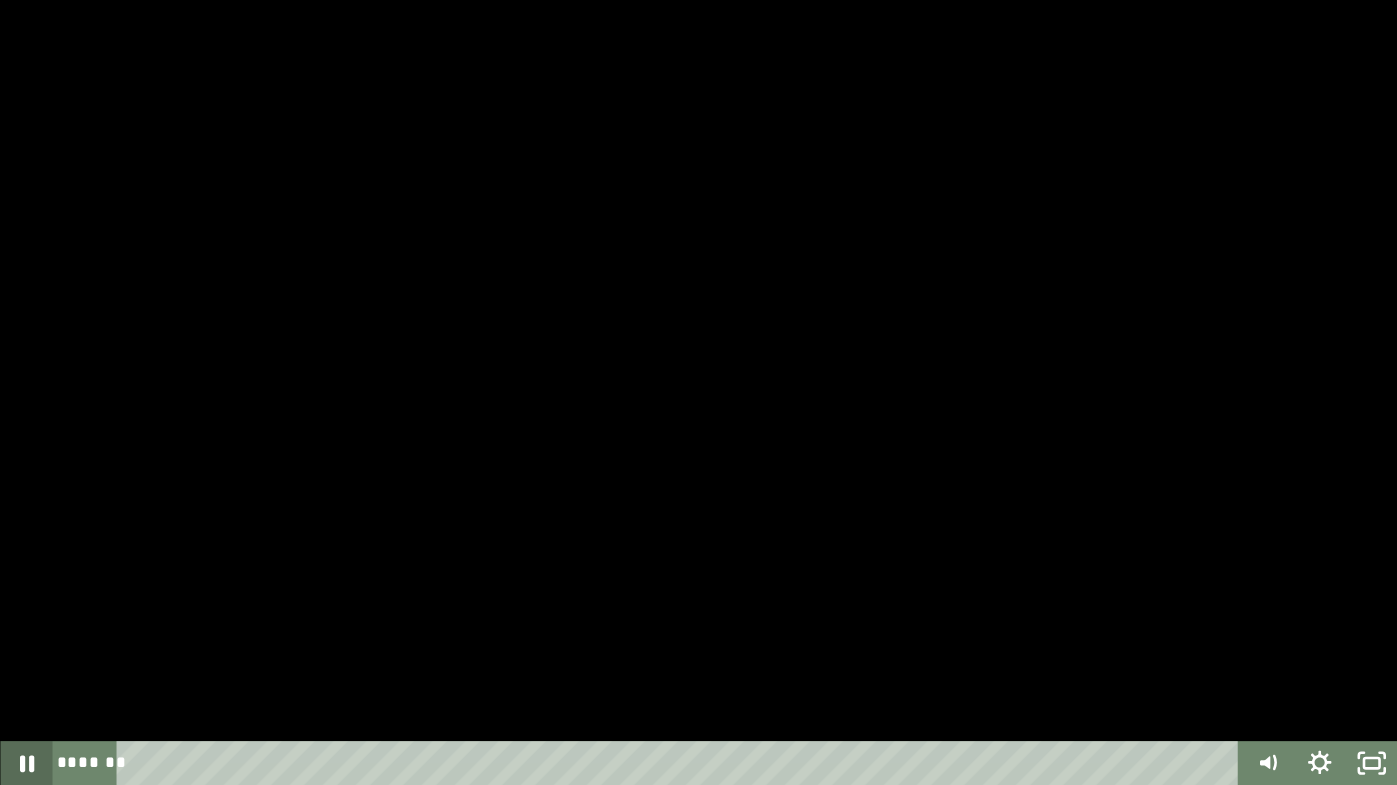 click 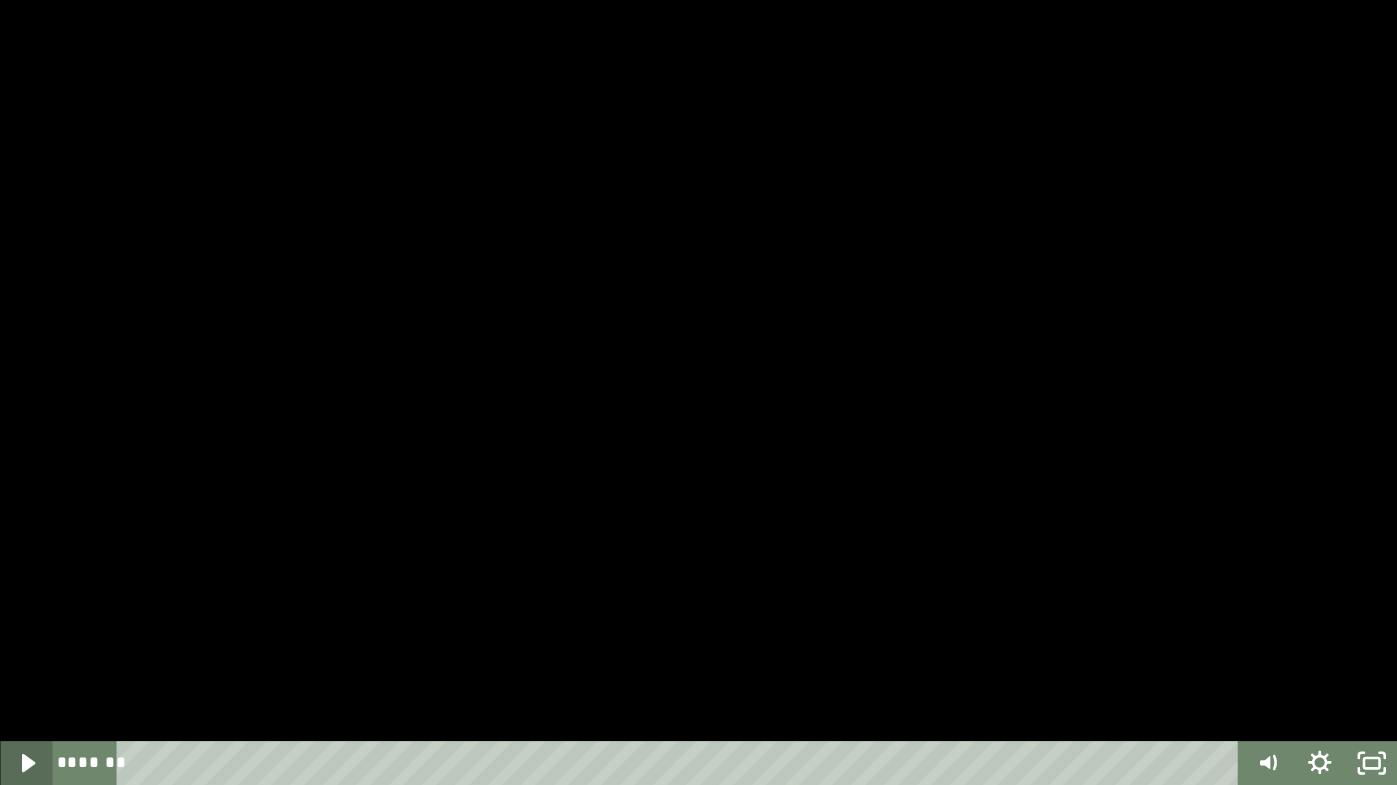 click 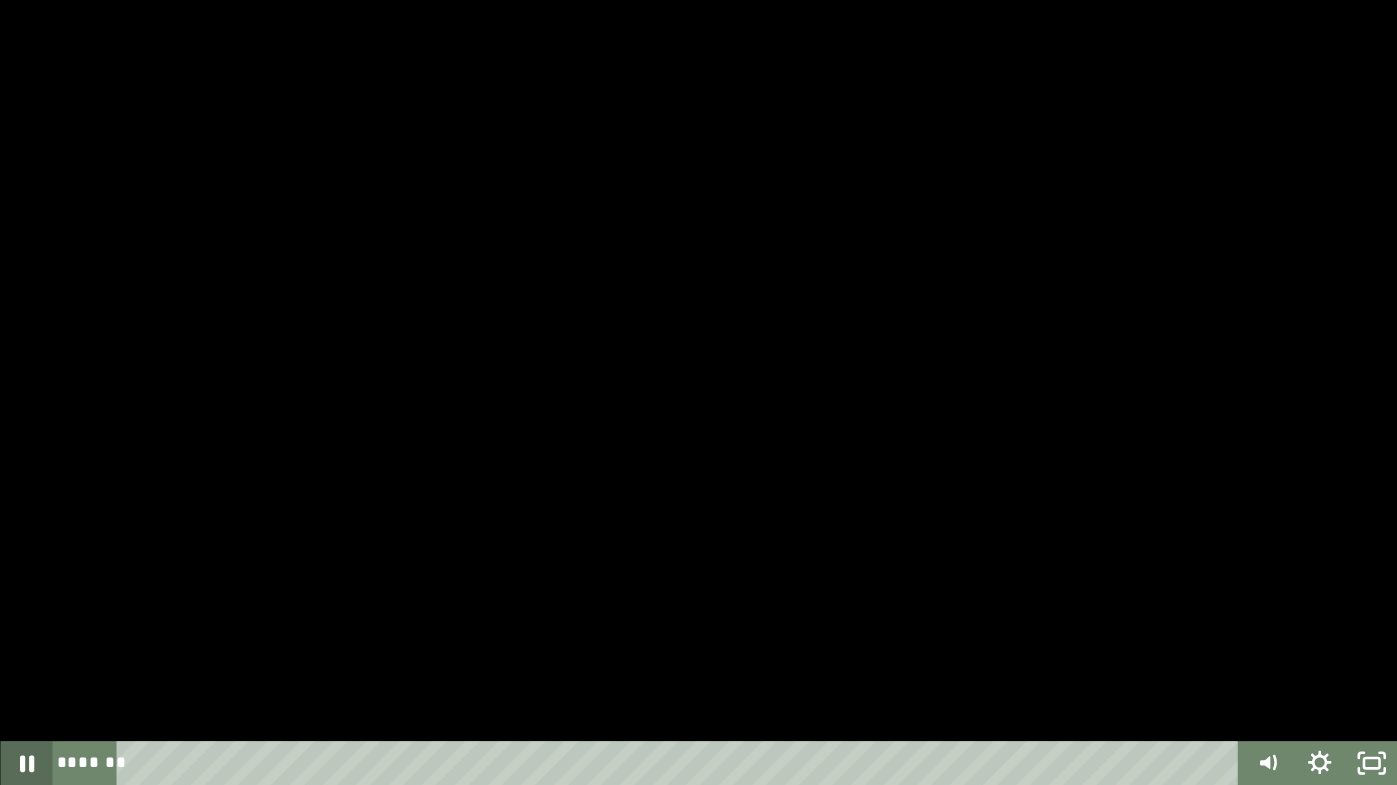 click 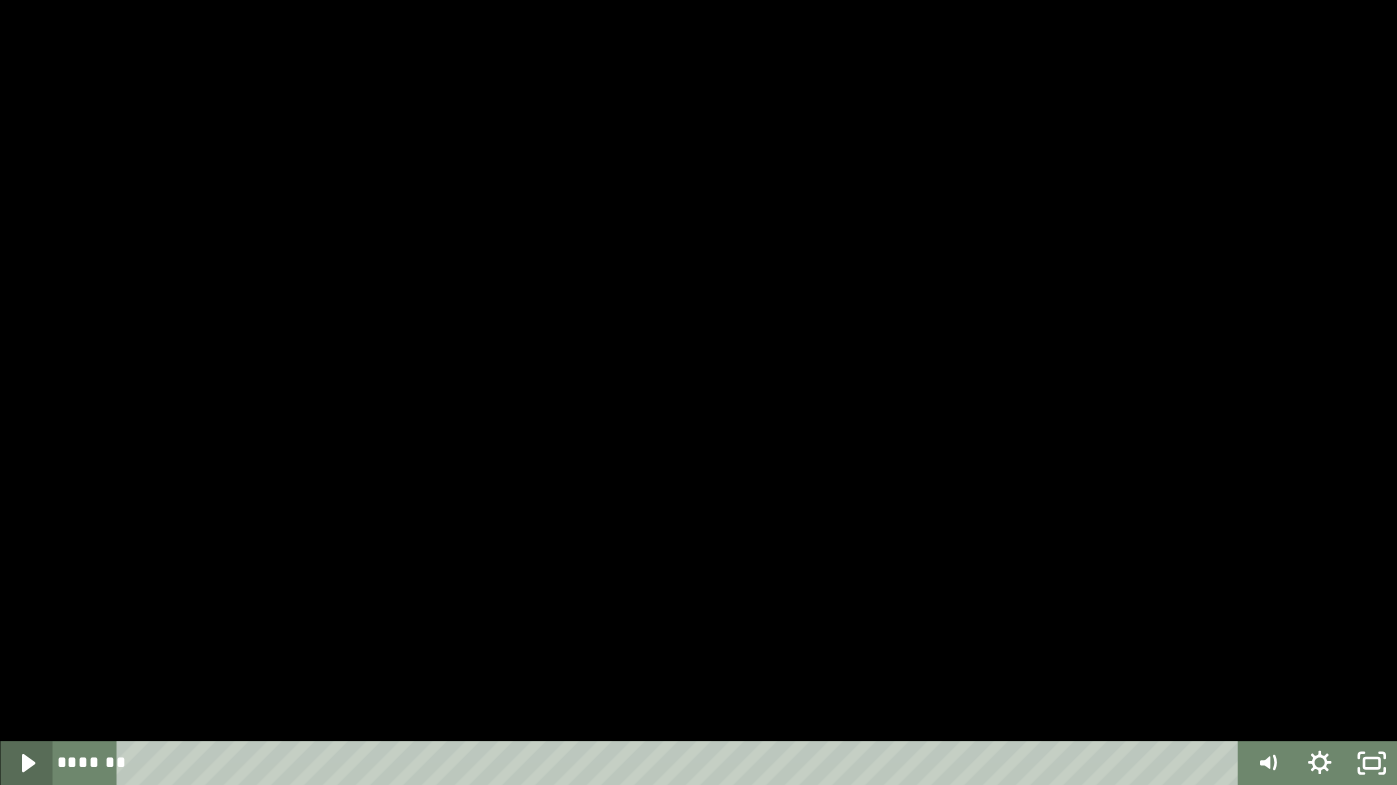 click 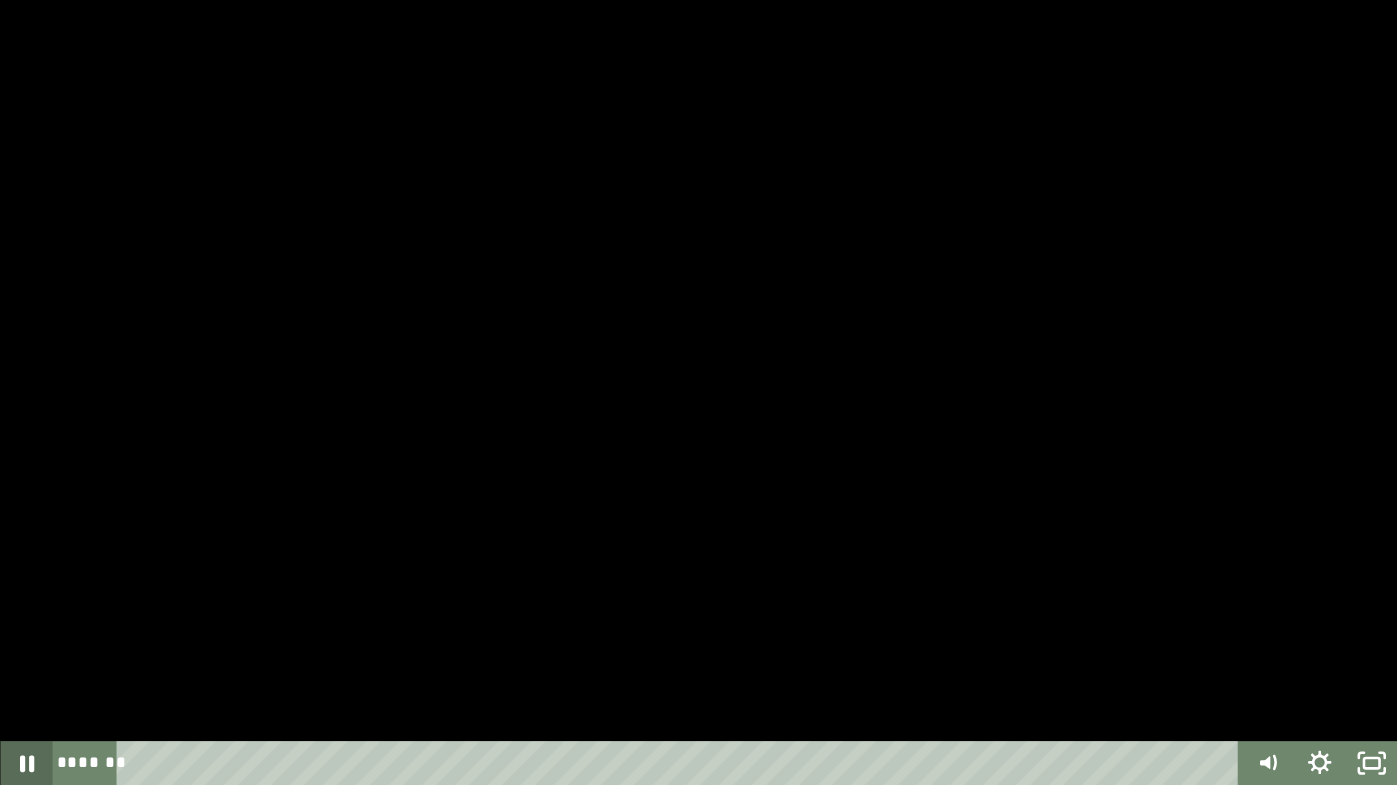 click 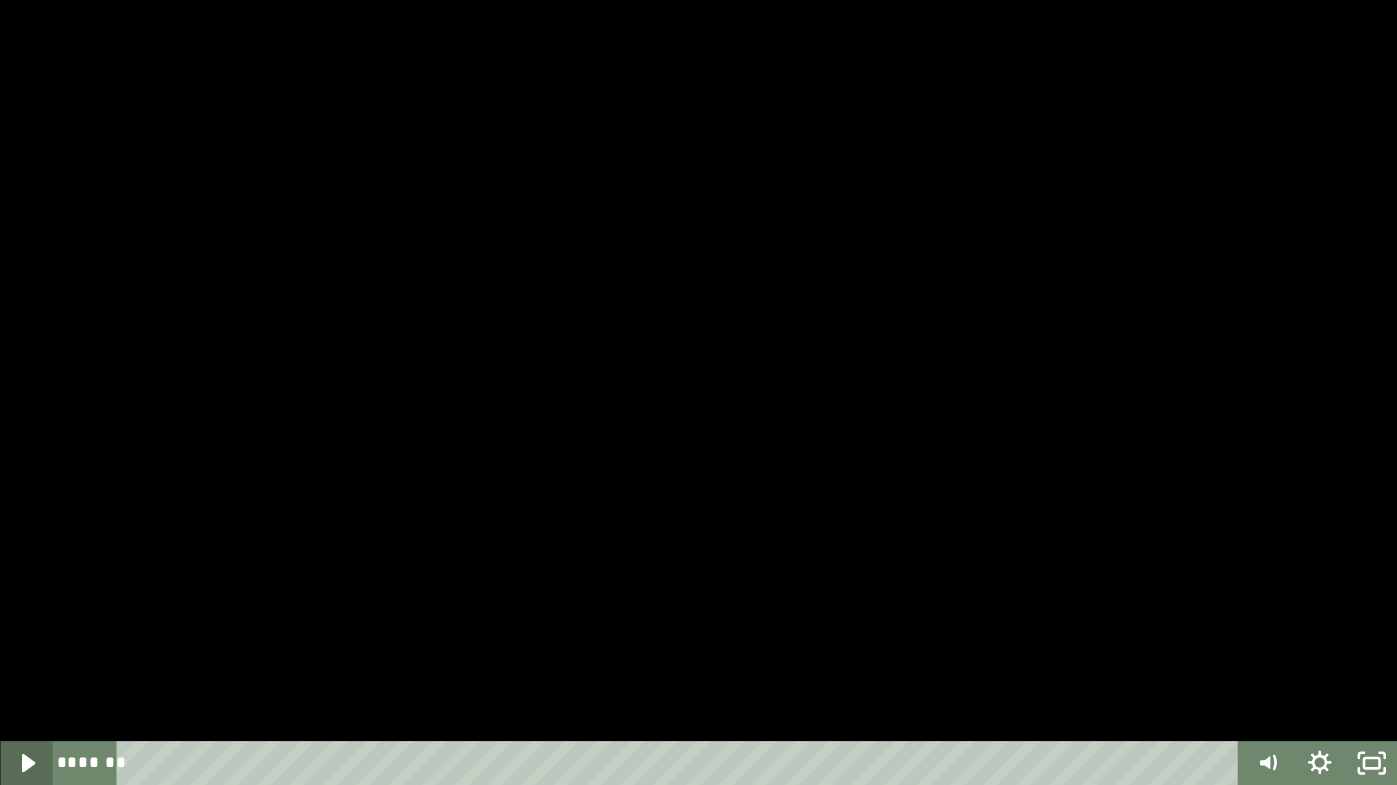 click 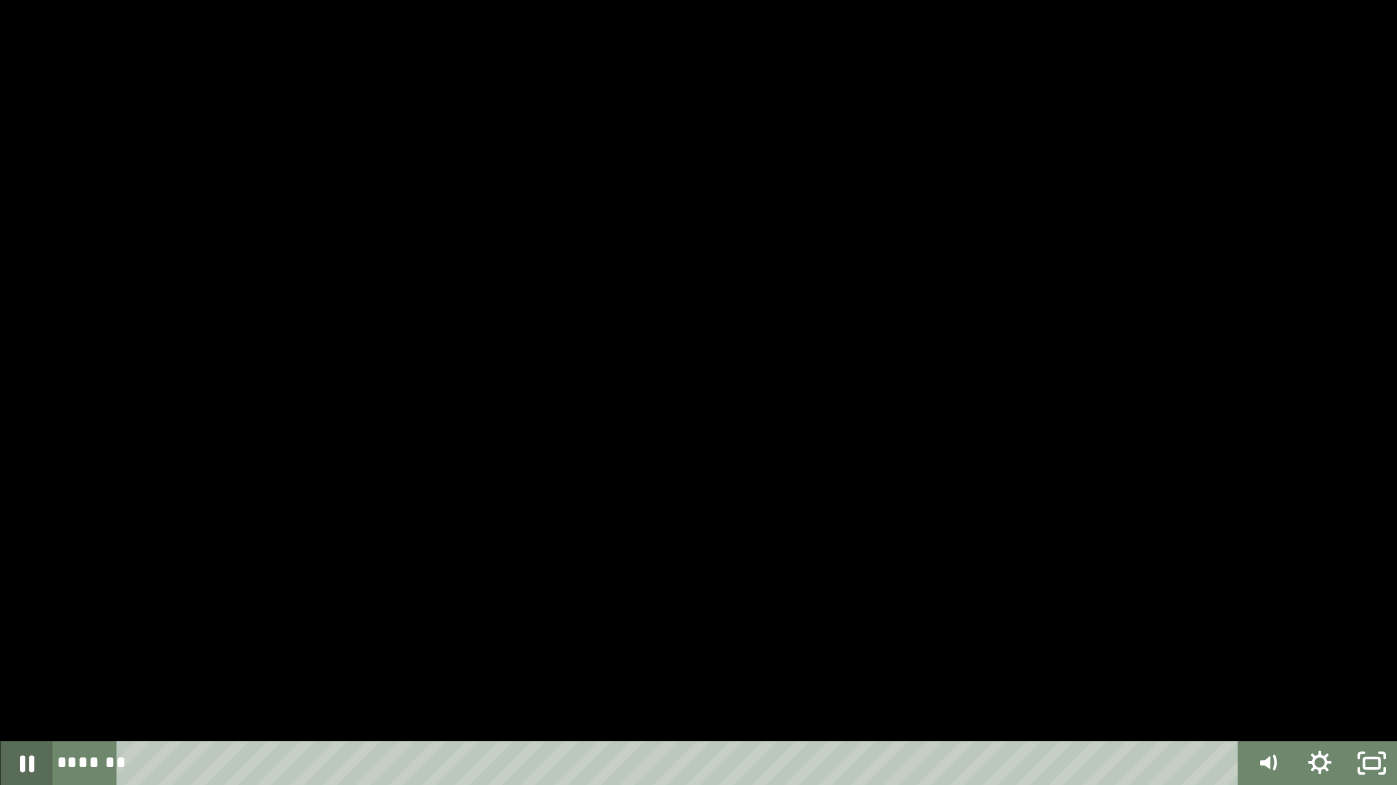 click 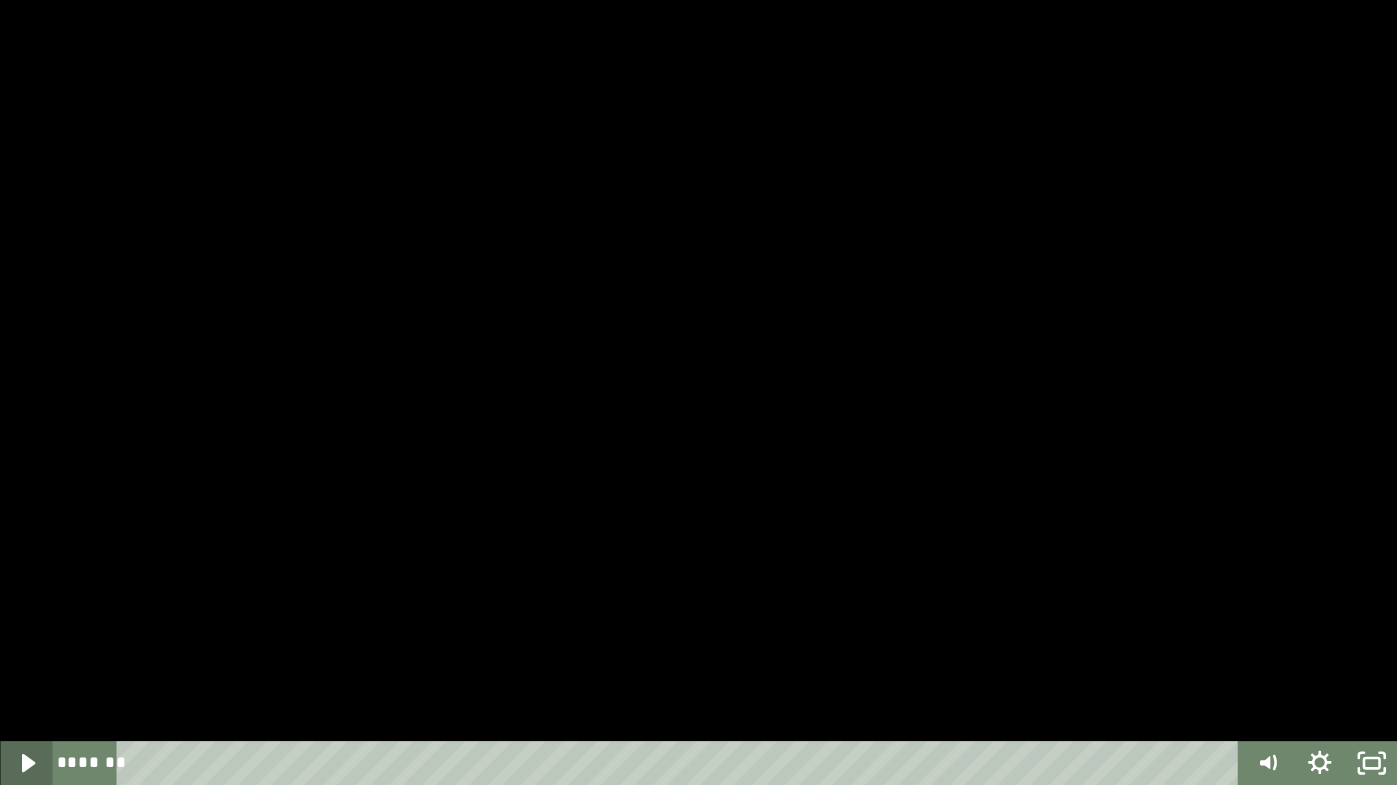 click 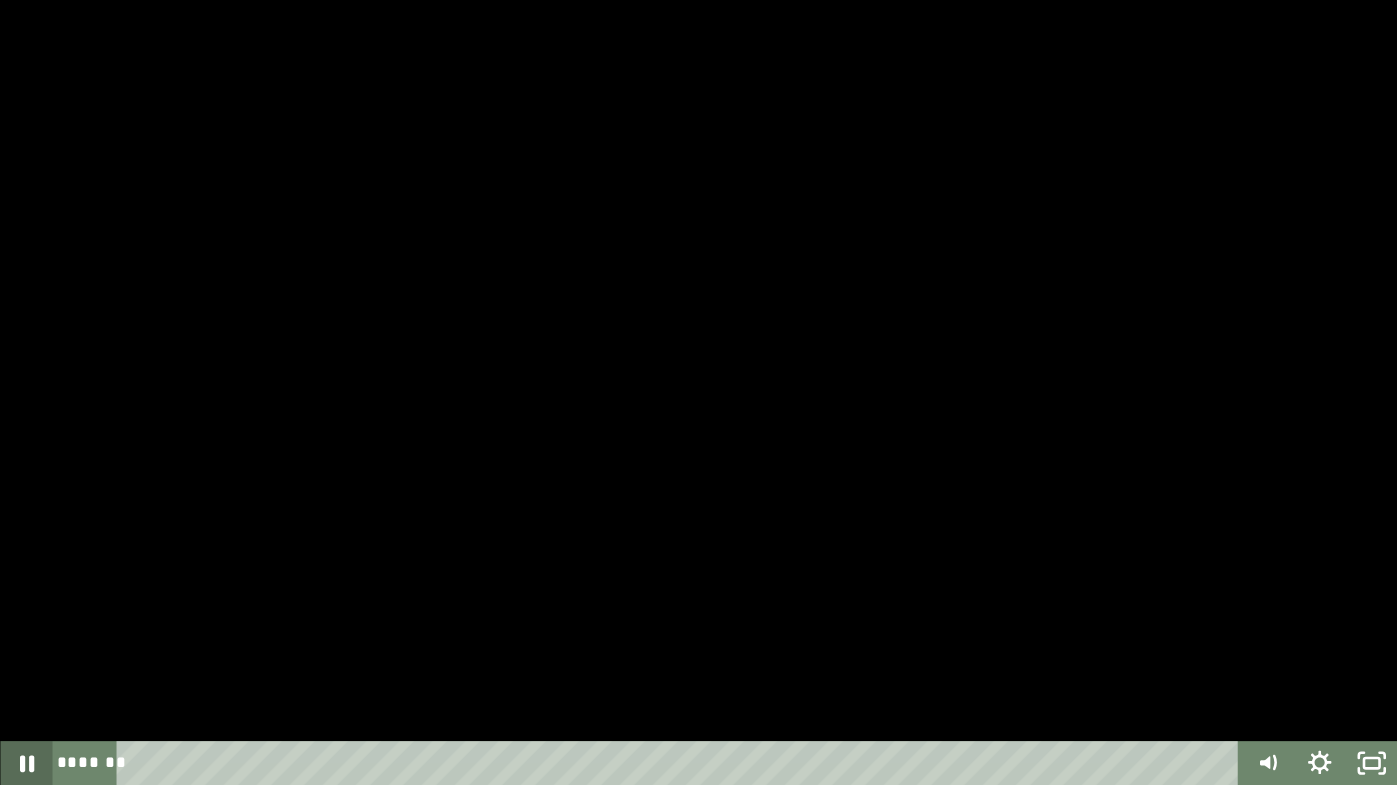 click 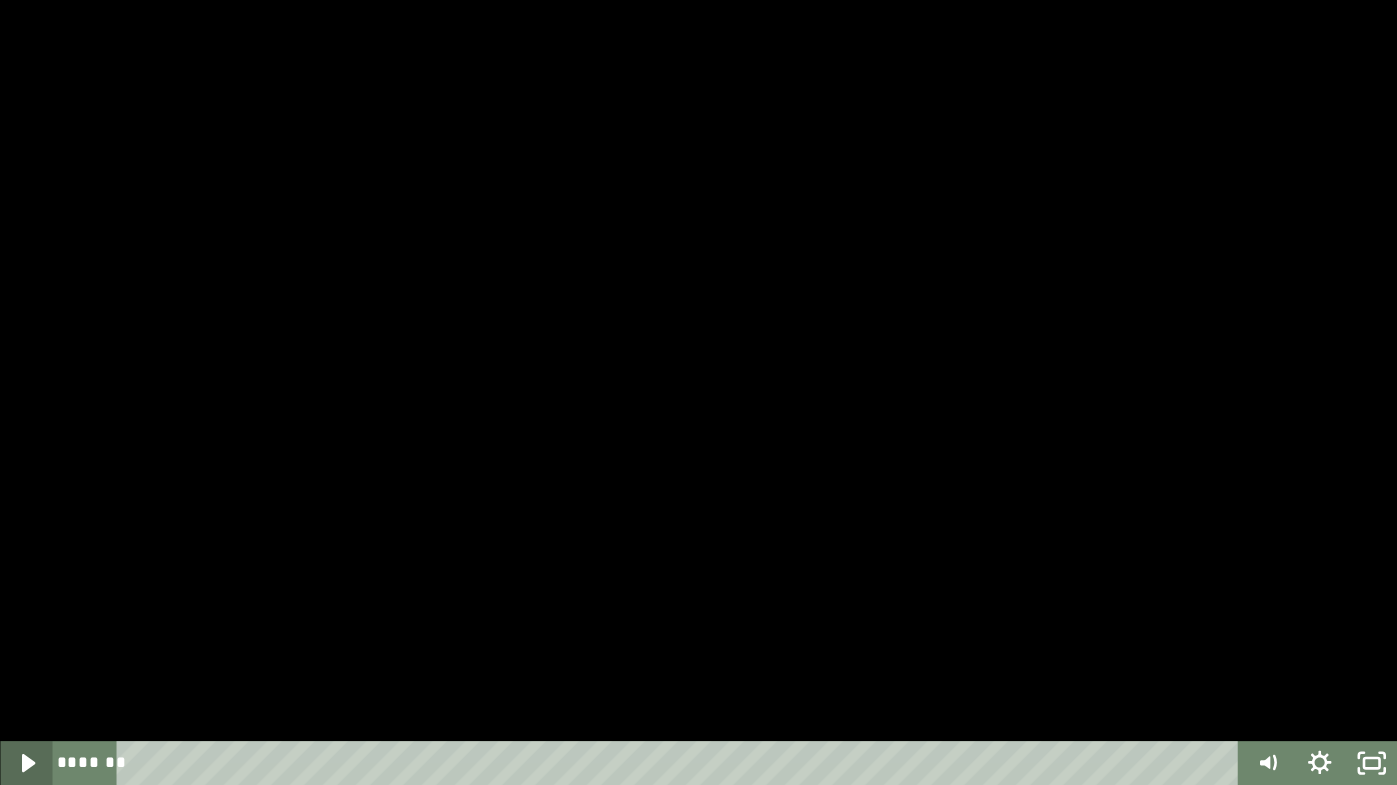click 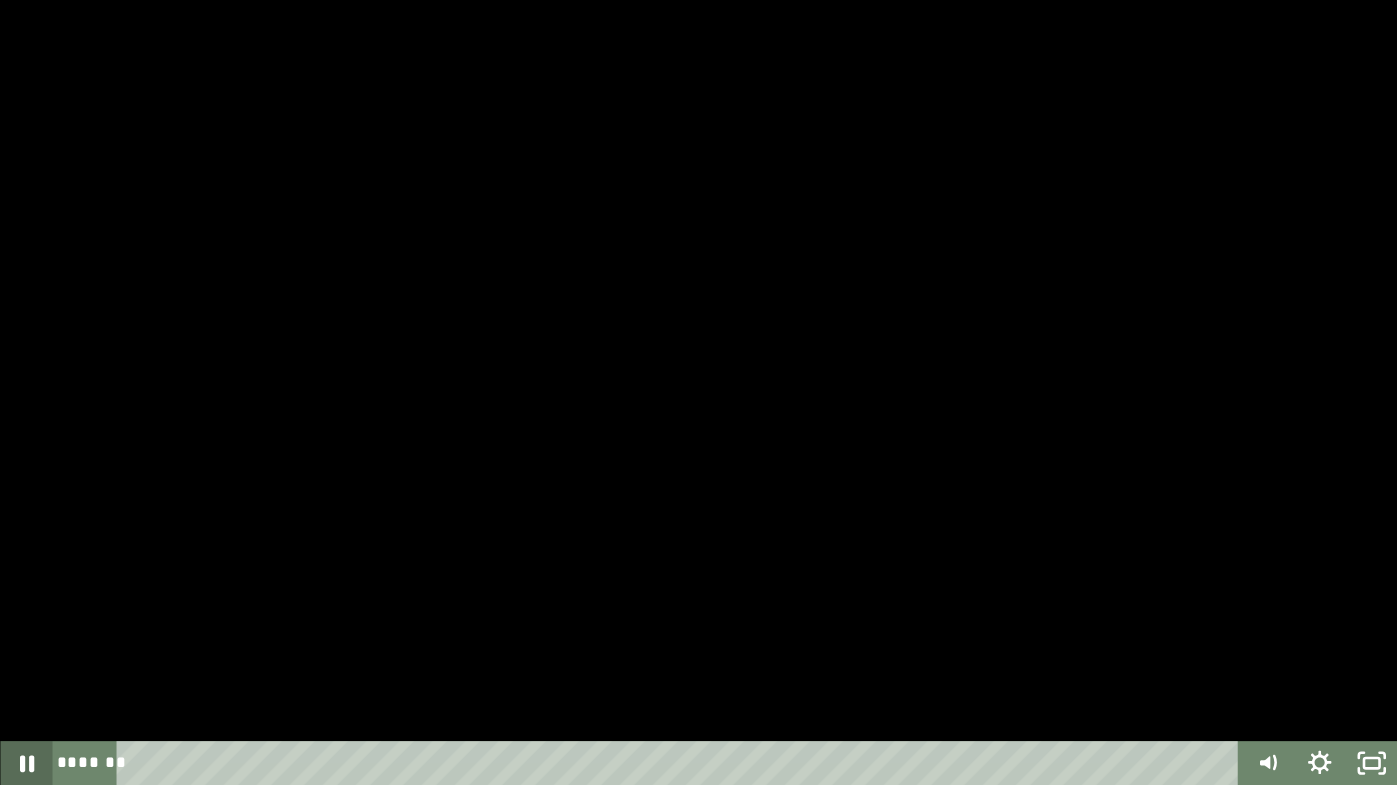 click 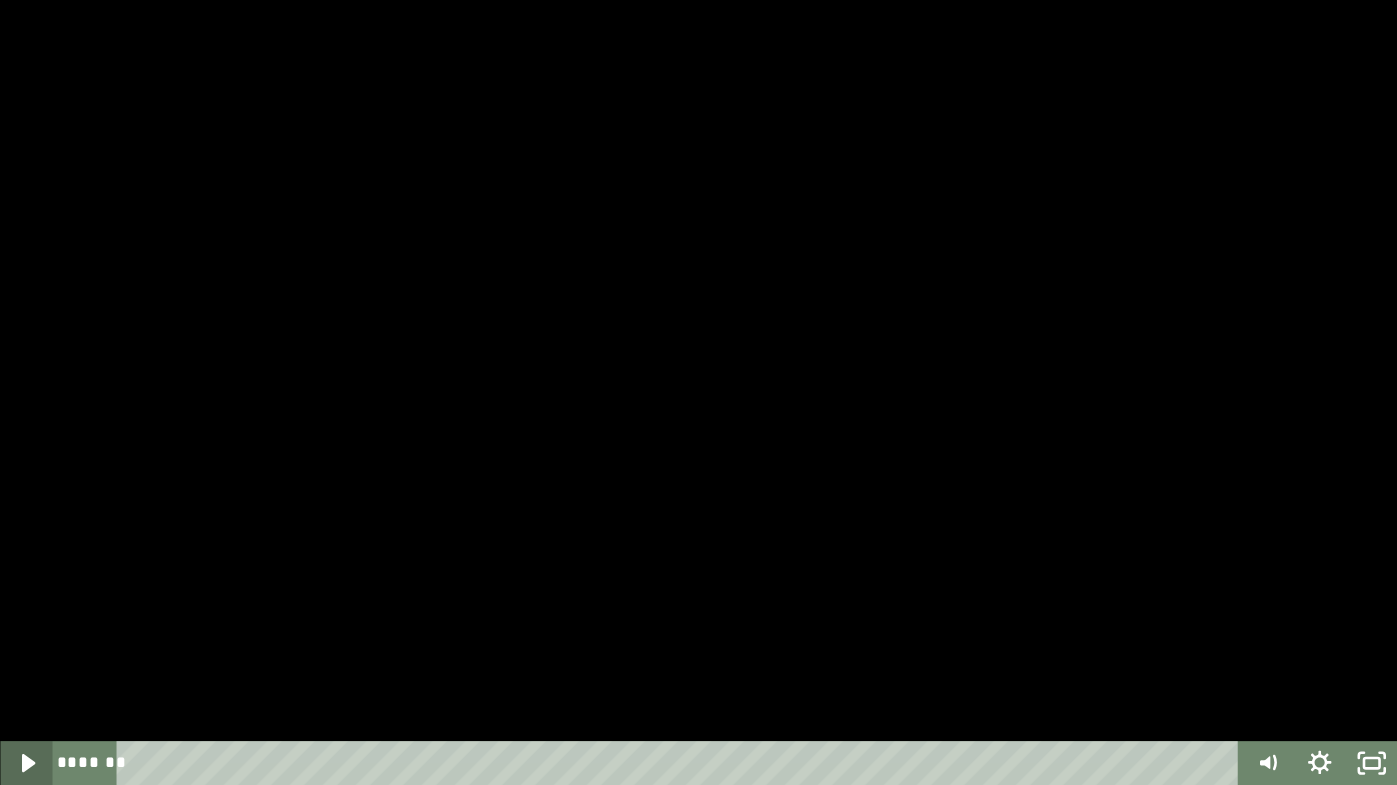 click 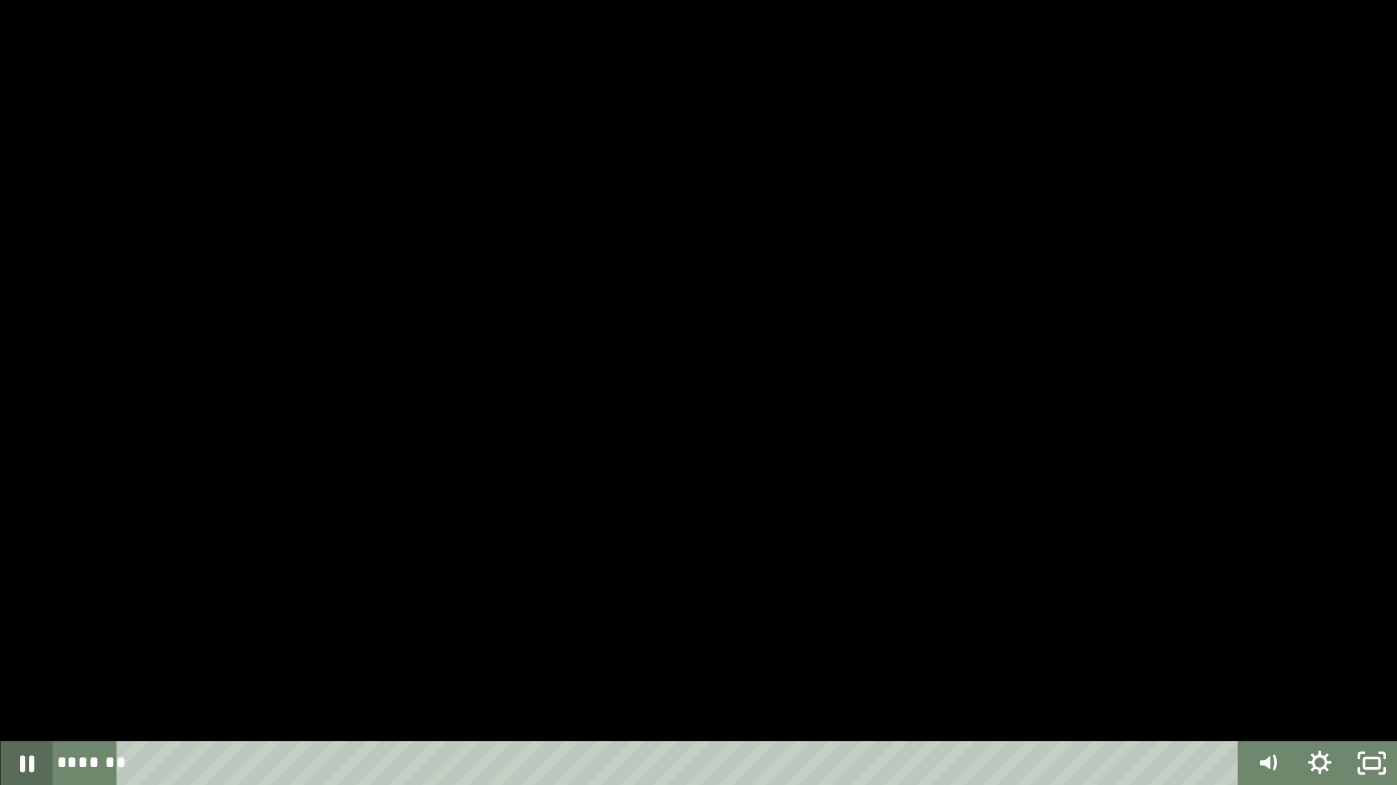 click 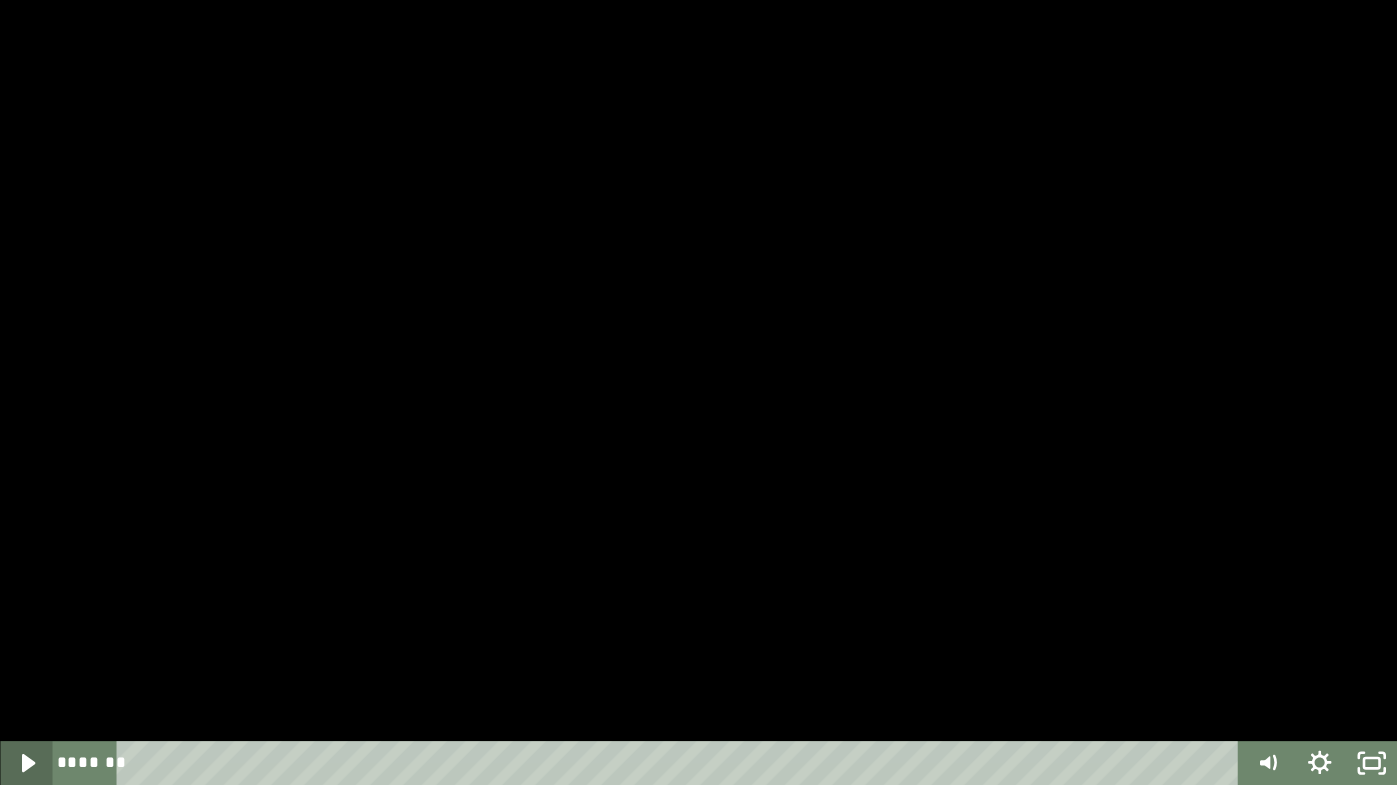 click 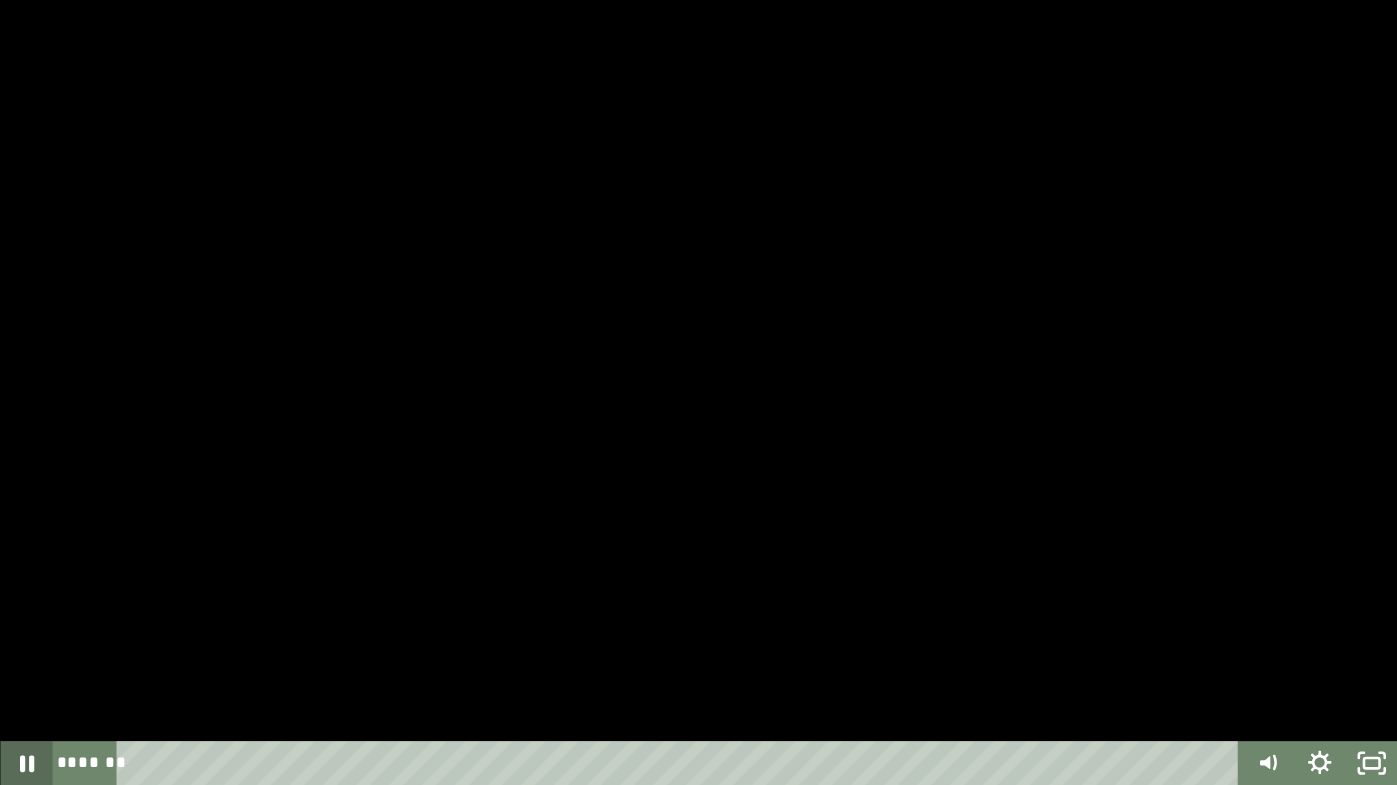 click 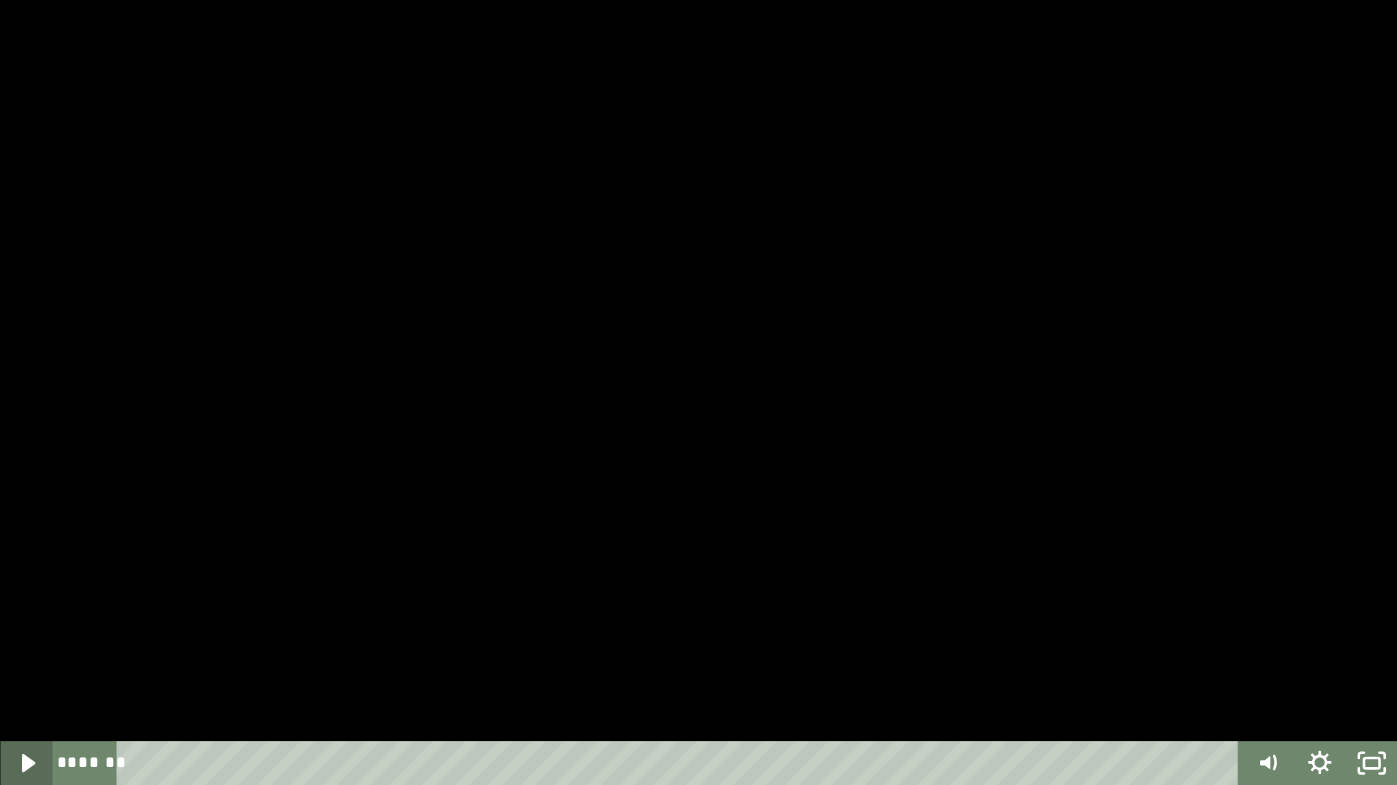 click 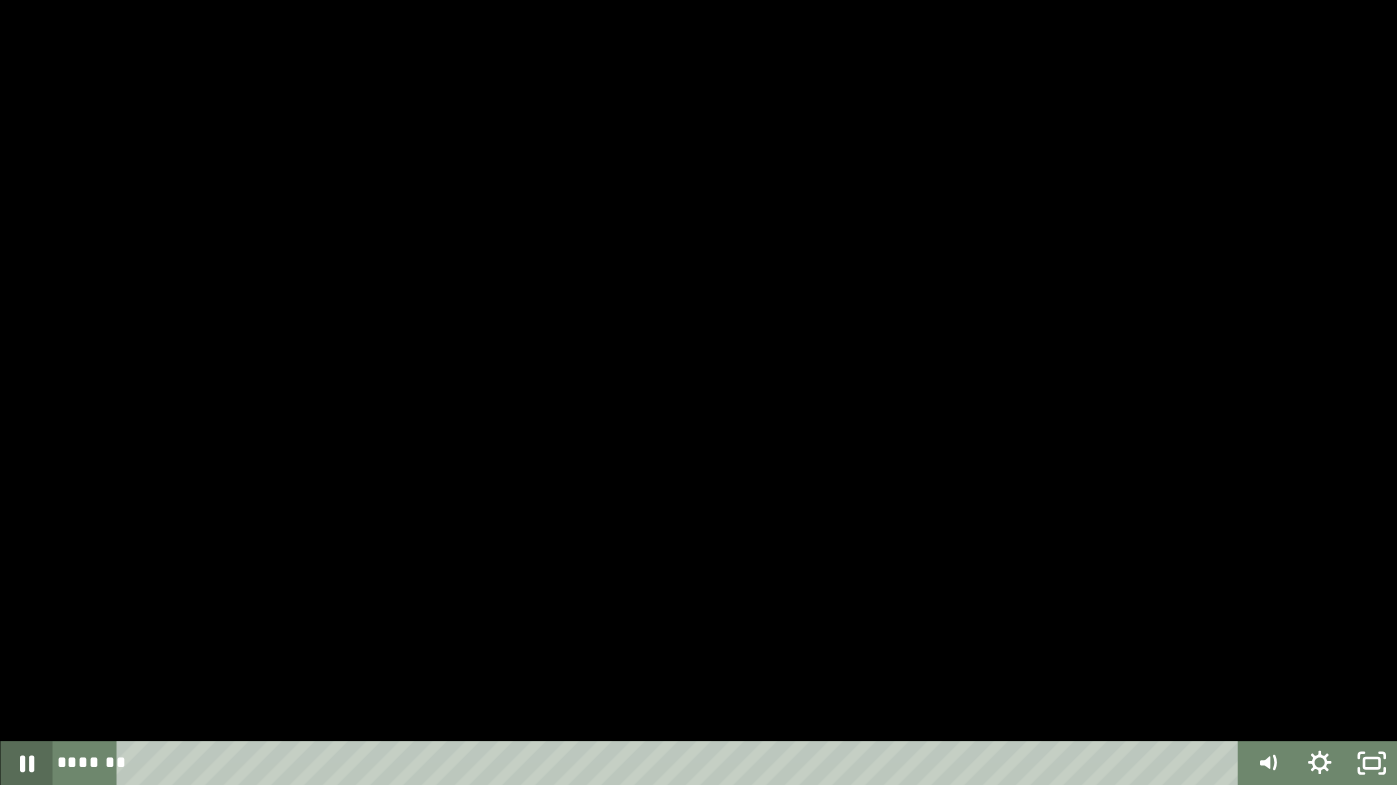 click 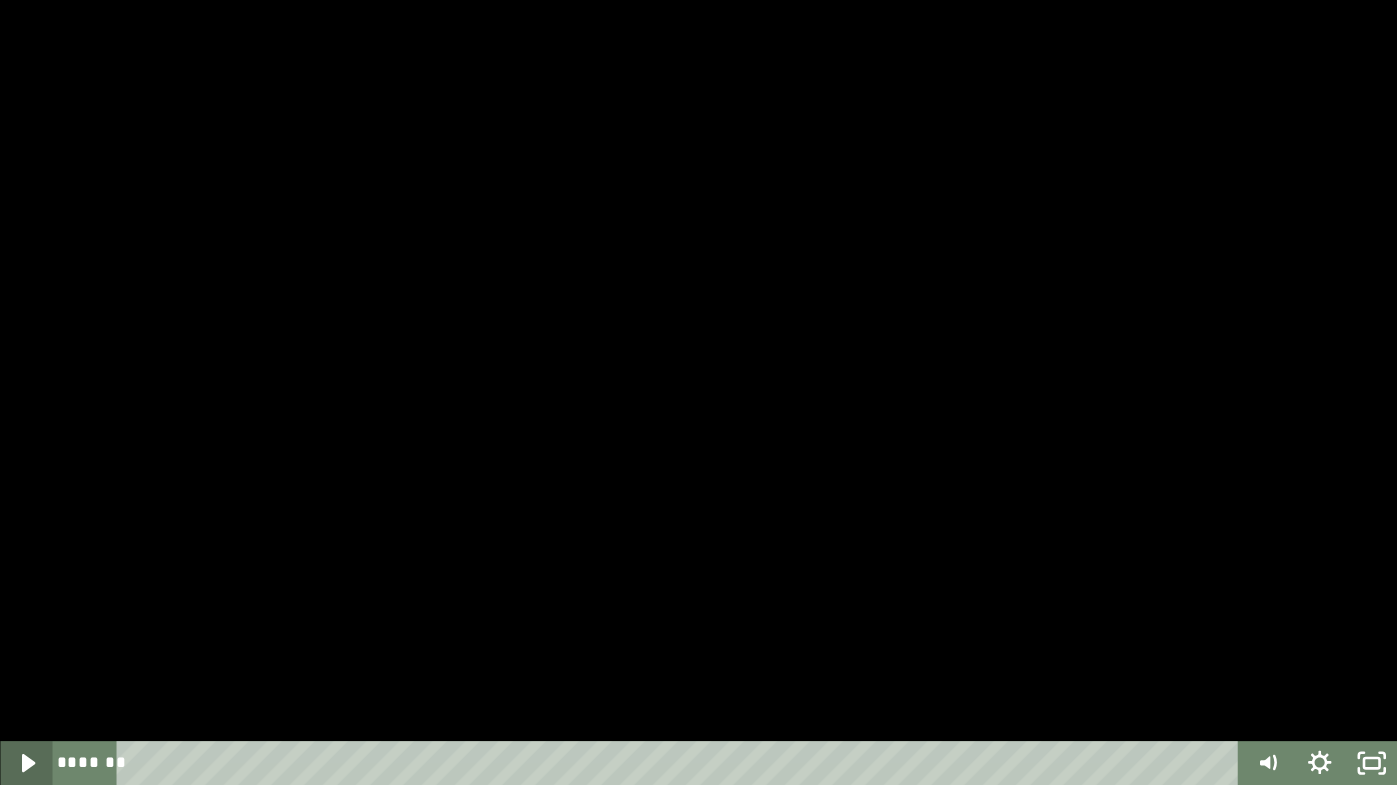 click 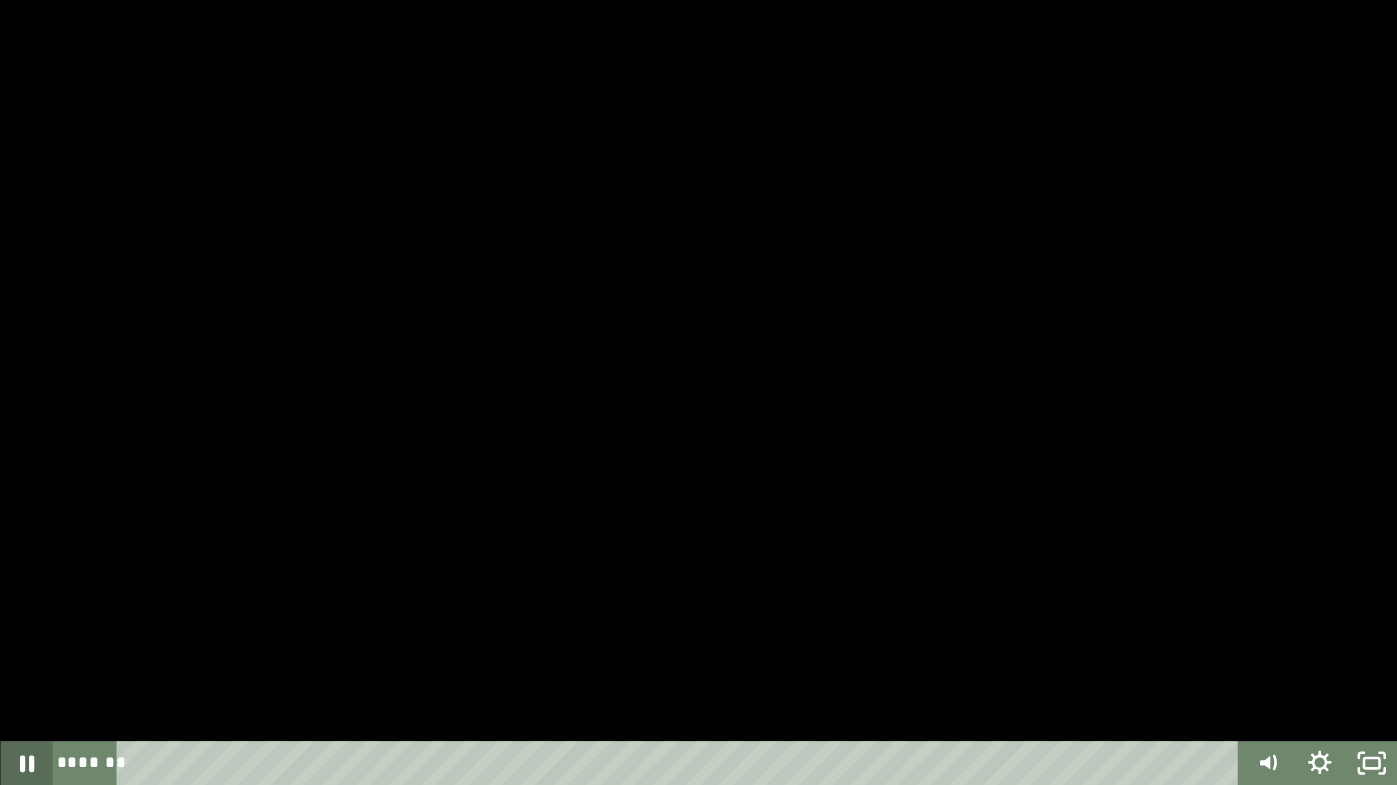 click 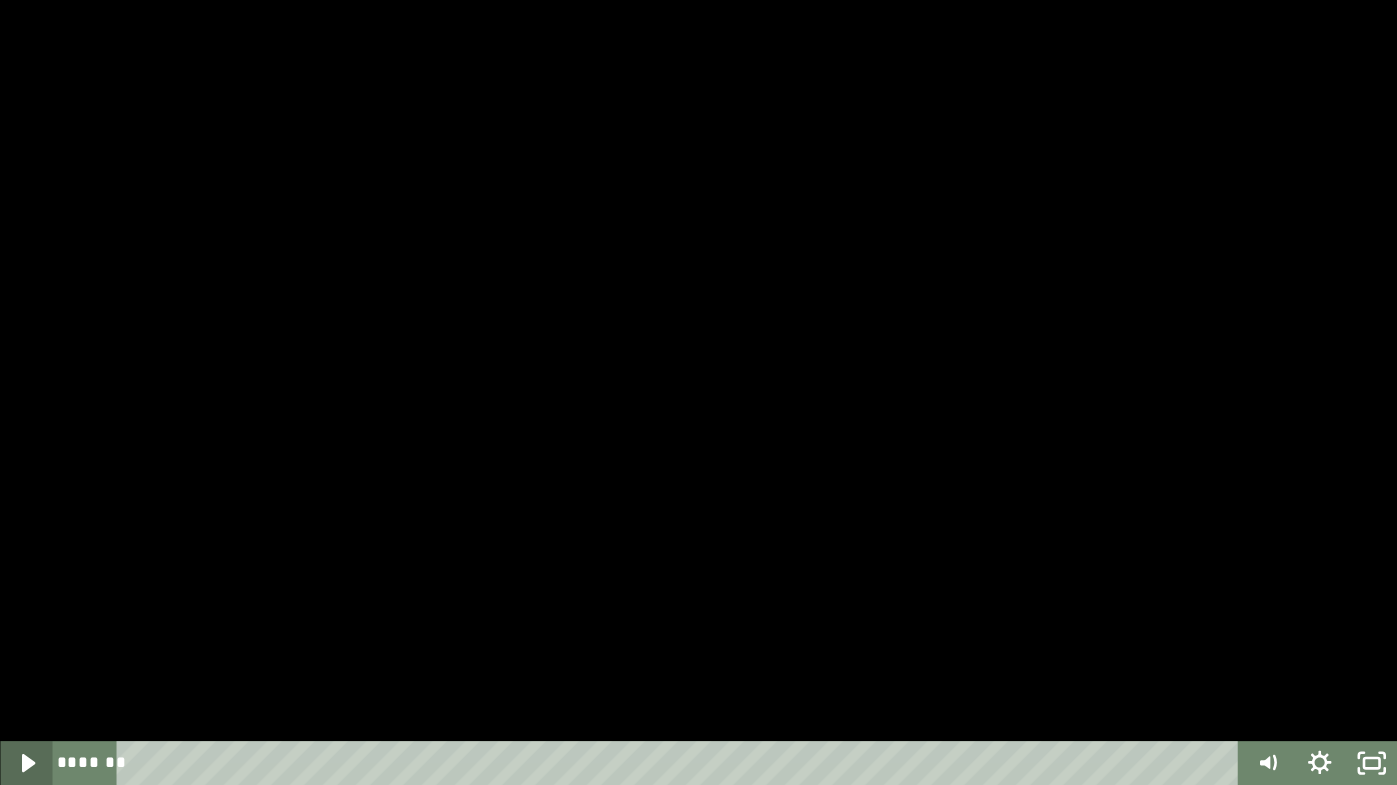 click 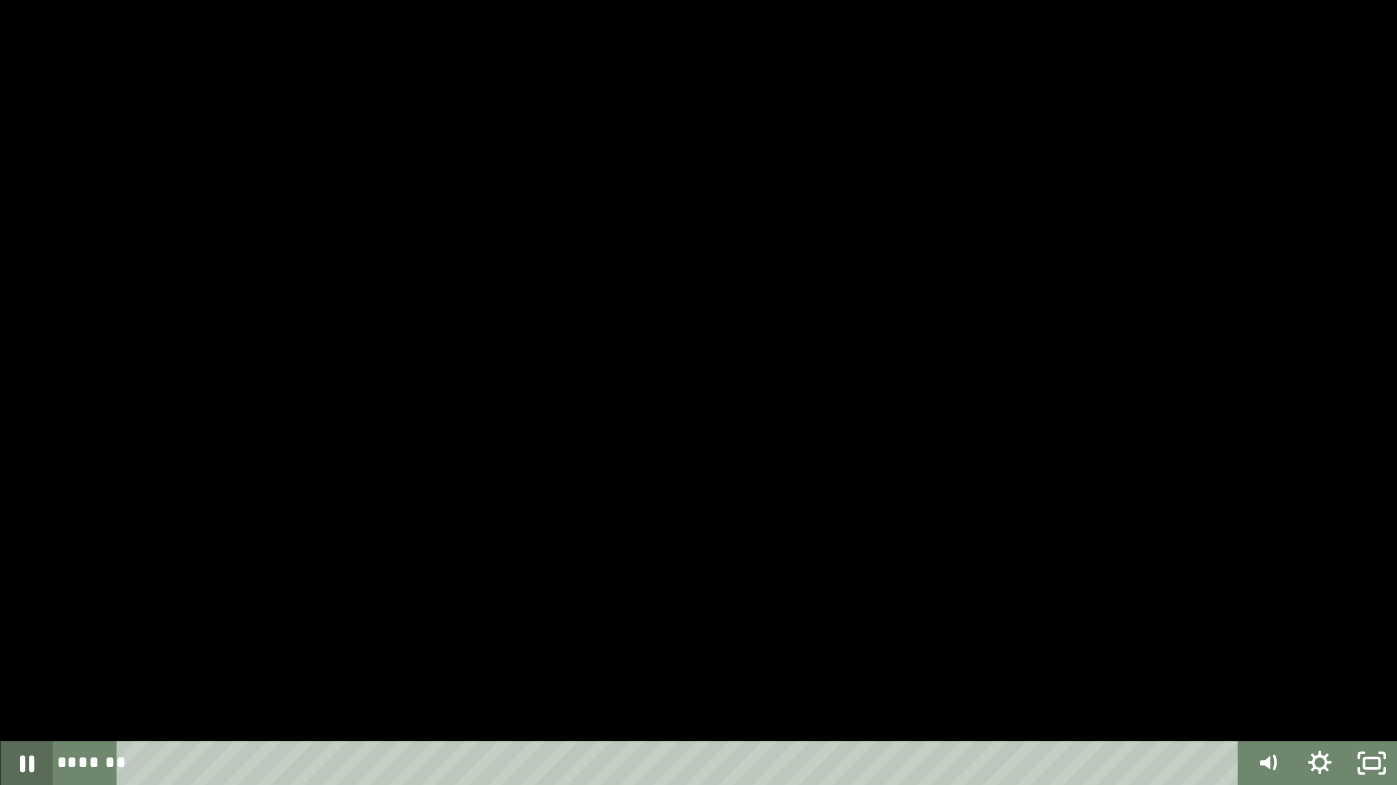 click 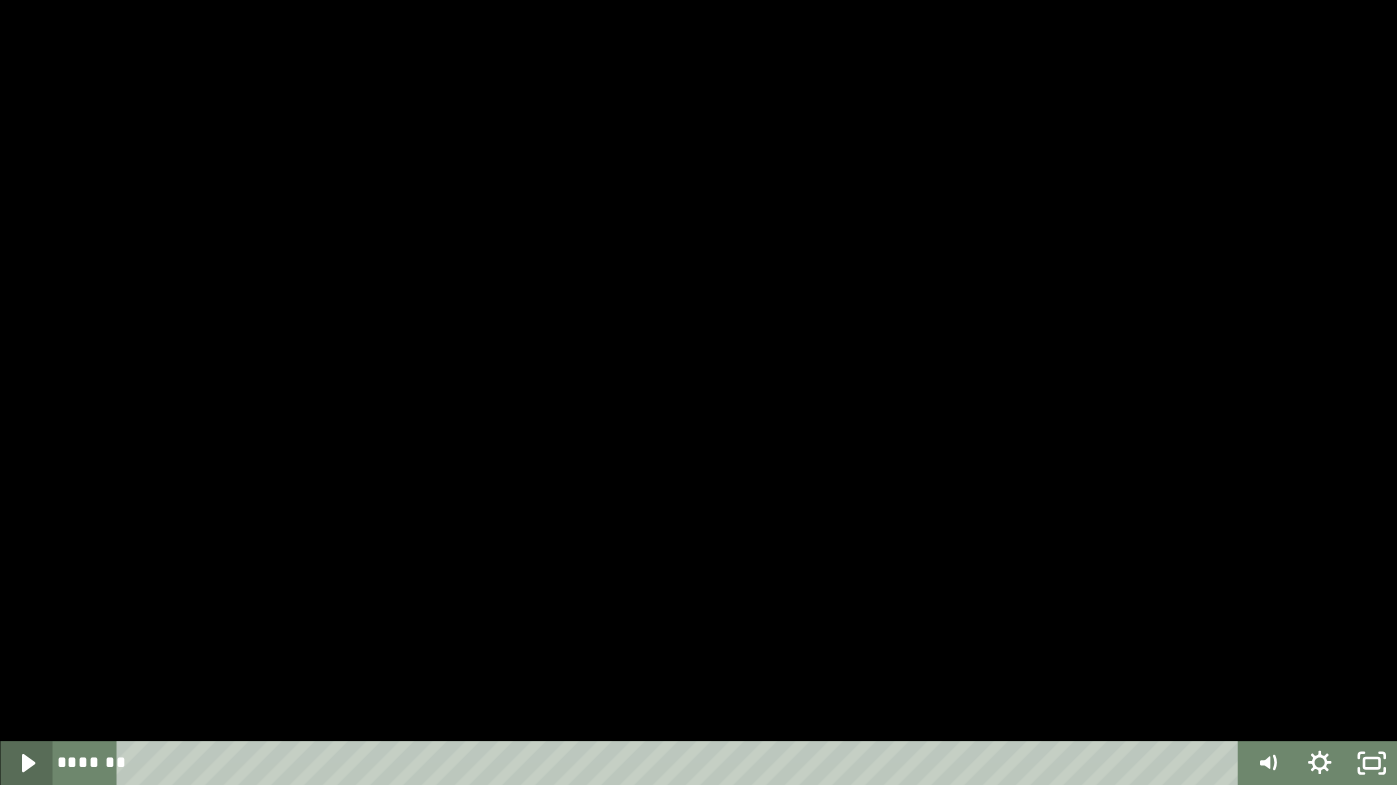 click 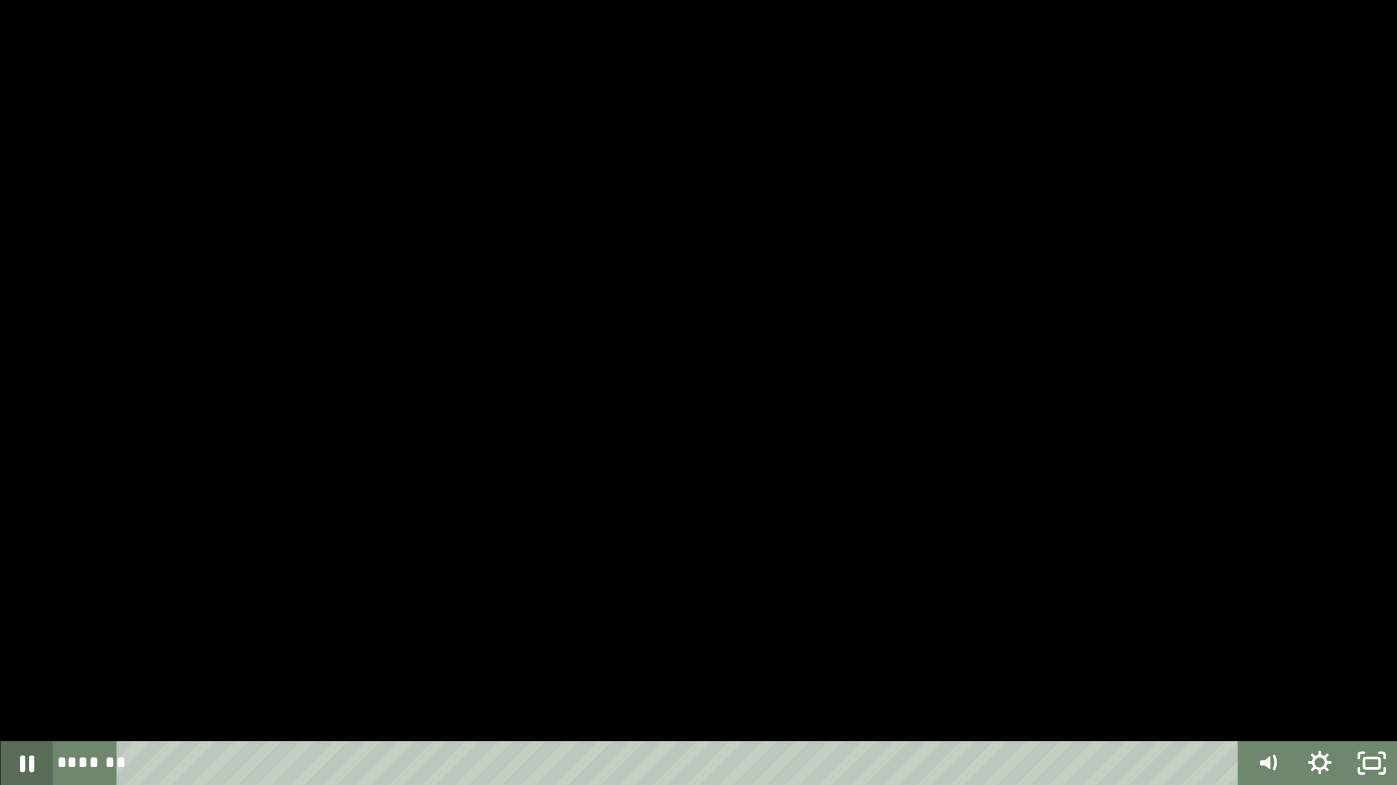 click 